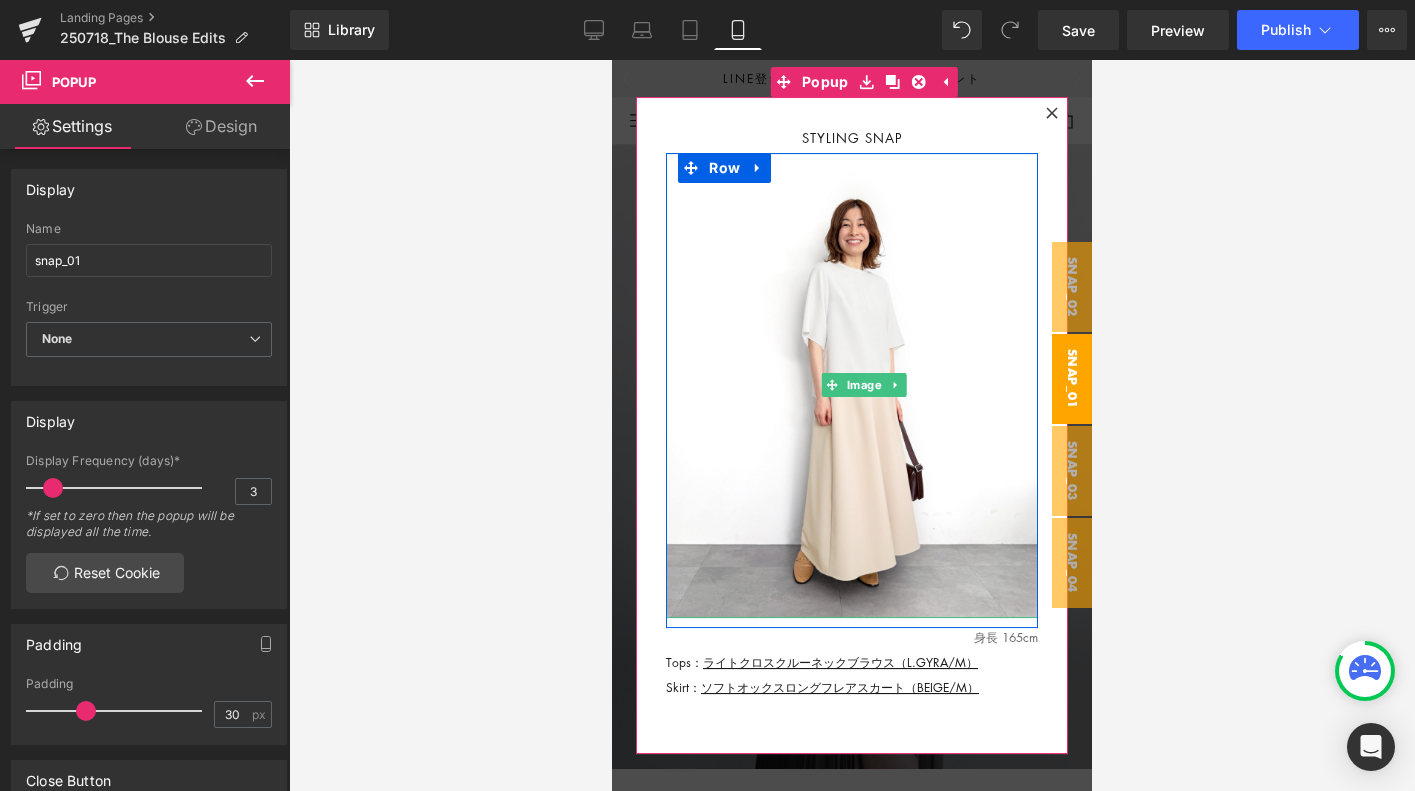 scroll, scrollTop: 11232, scrollLeft: 0, axis: vertical 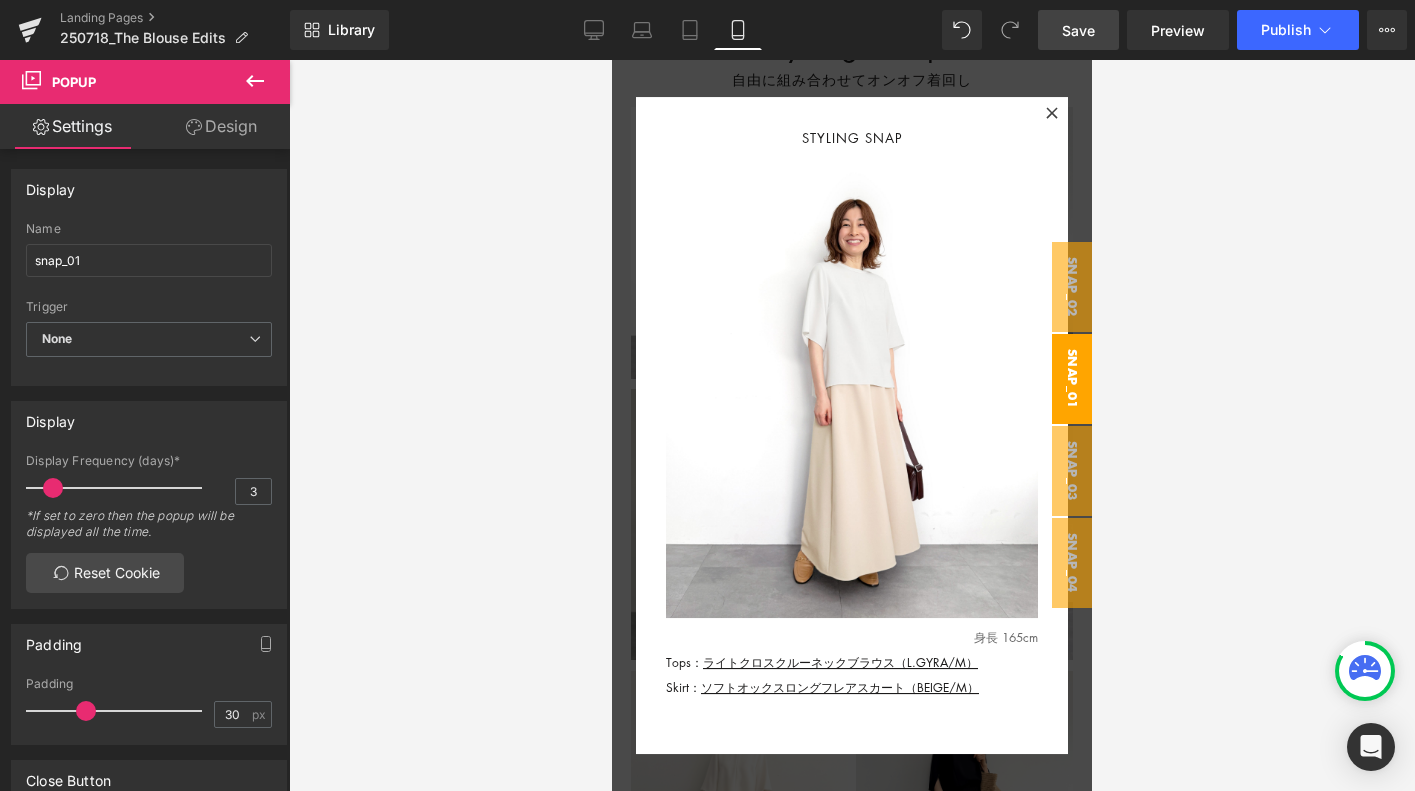 click on "Save" at bounding box center (1078, 30) 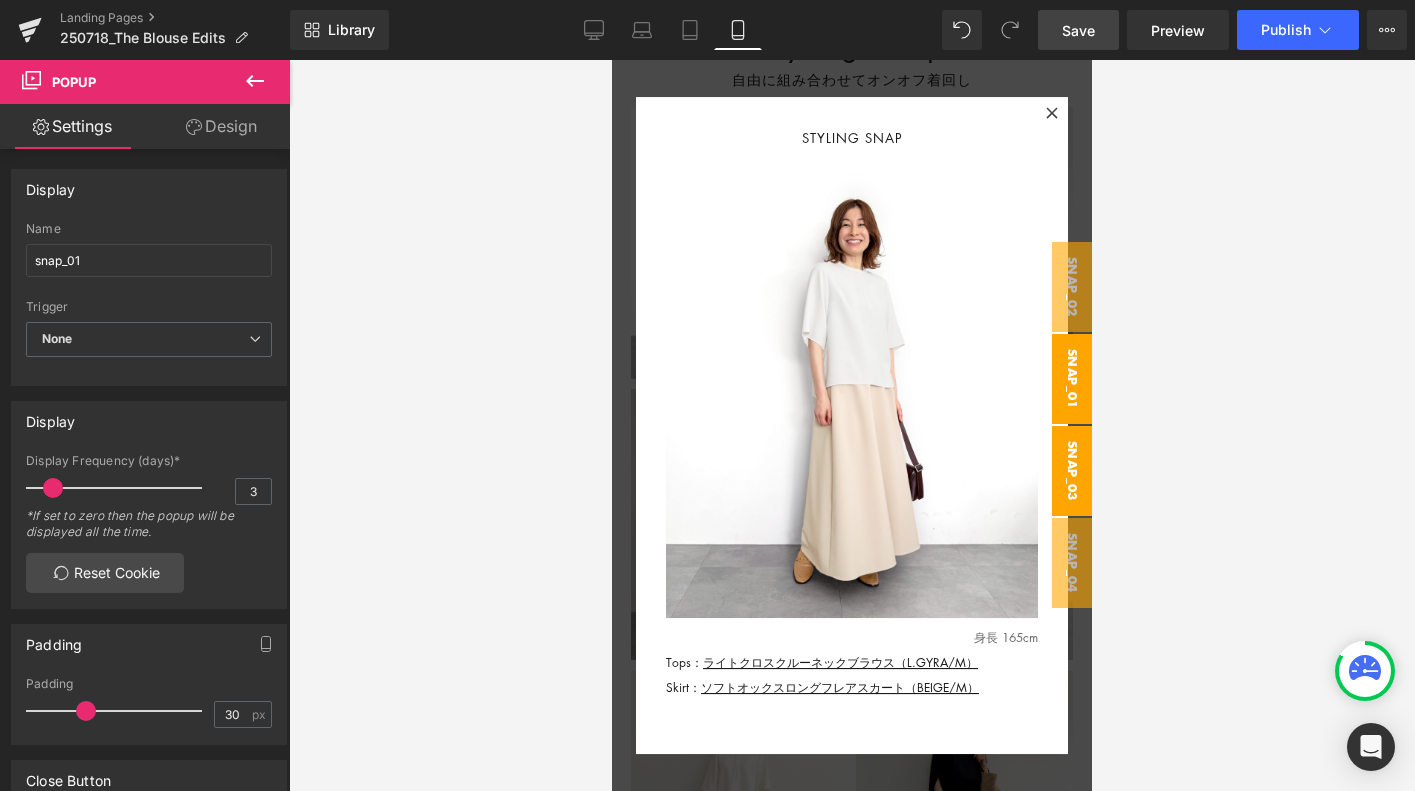click on "snap_03" at bounding box center (1072, 471) 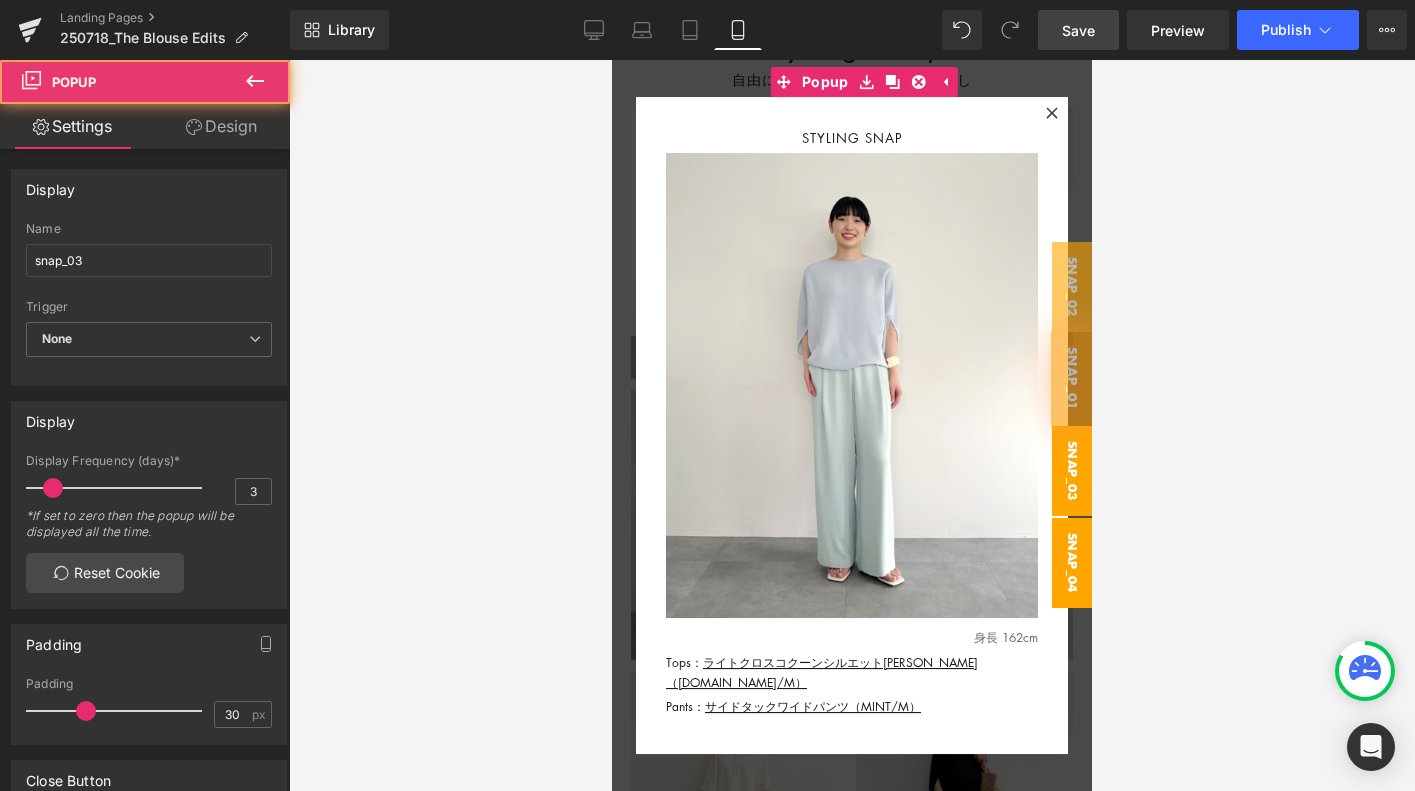 click on "snap_04" at bounding box center (1072, 563) 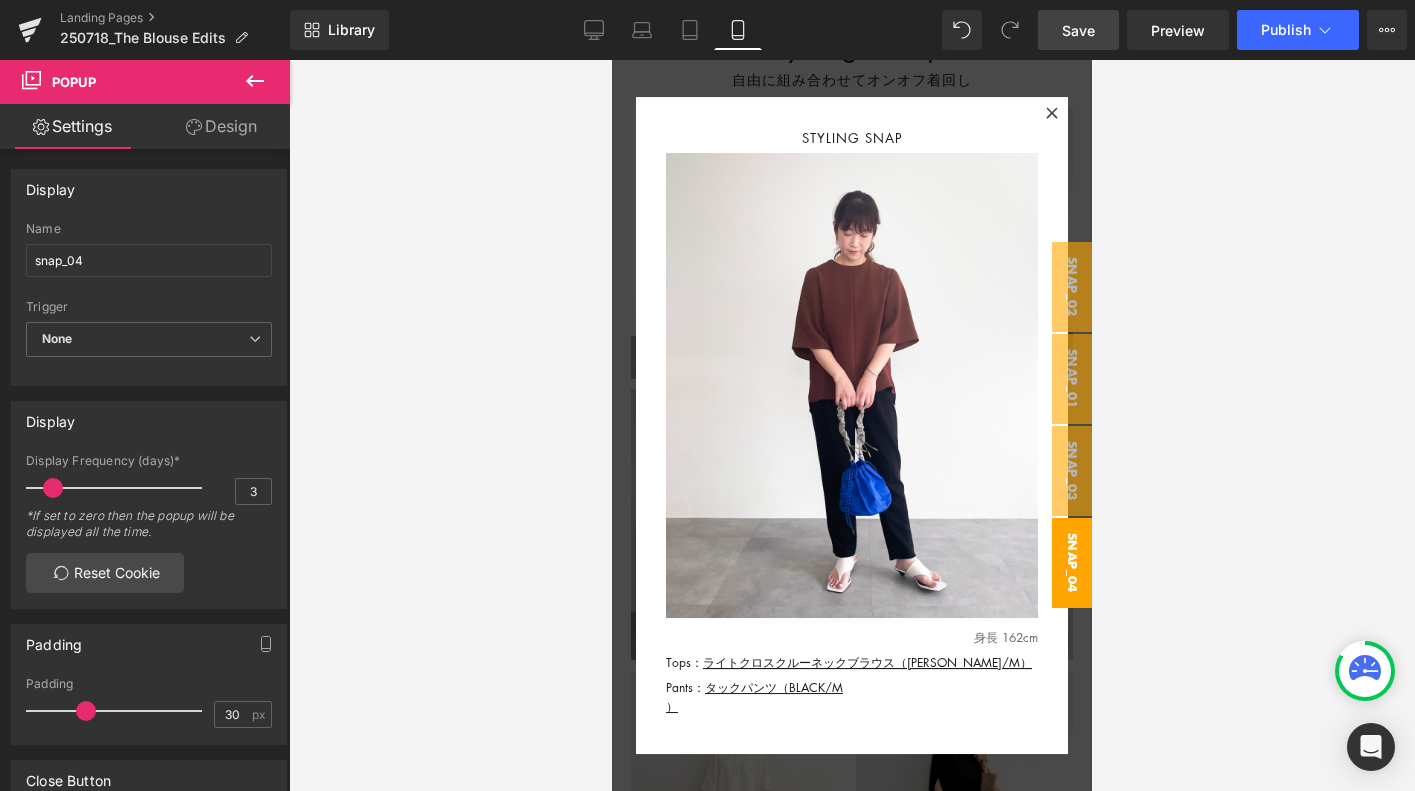 click on "Rendering Content" at bounding box center (707, 712) 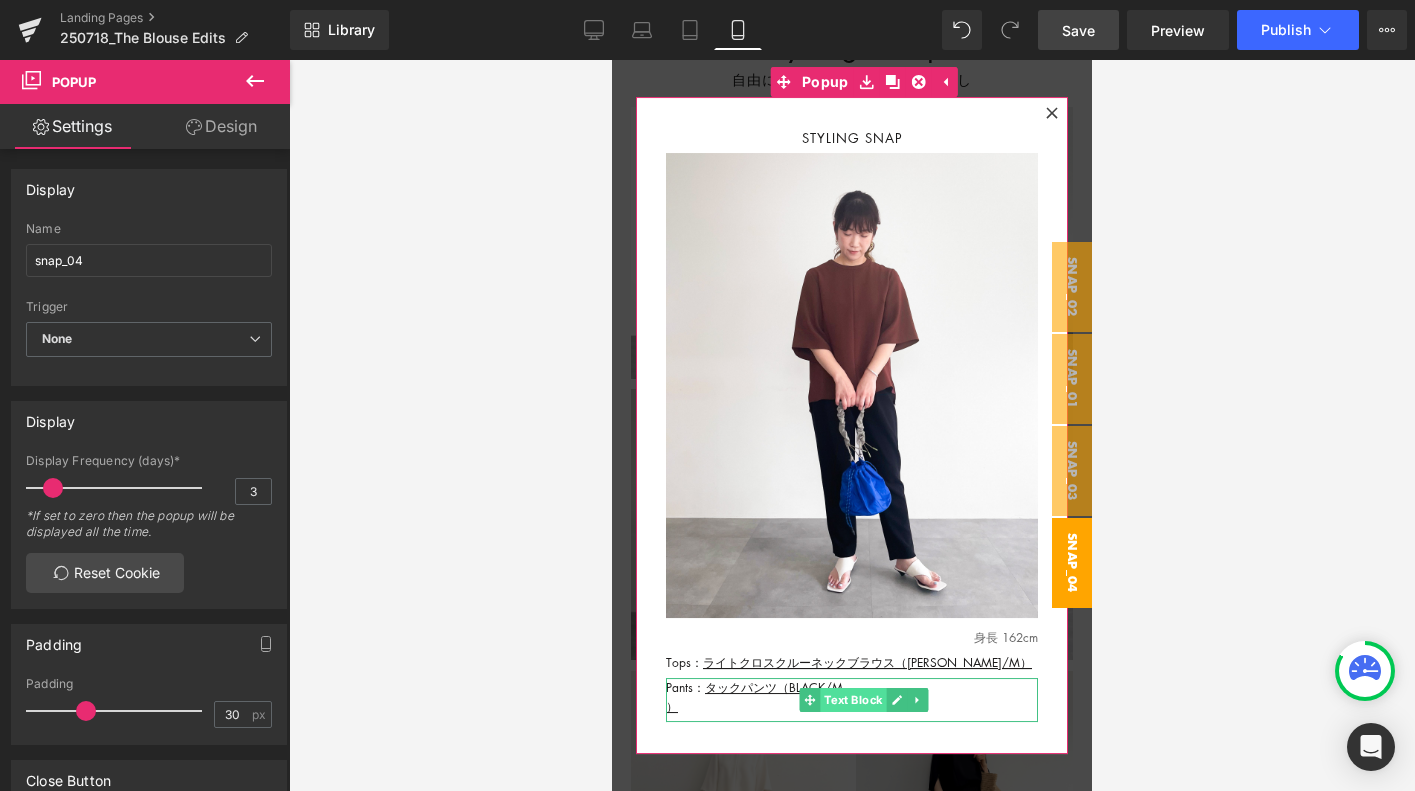 click on "Text Block" at bounding box center (854, 700) 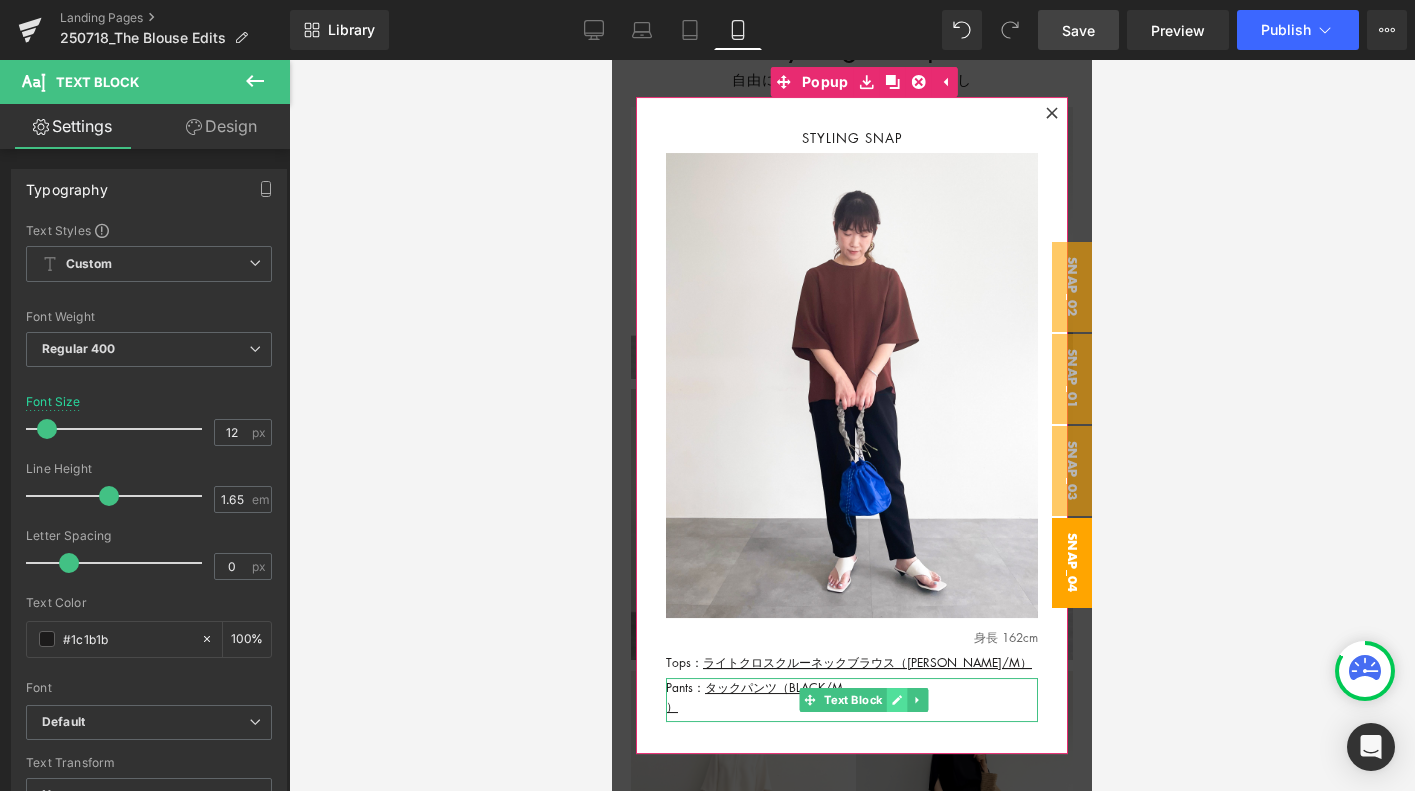 click 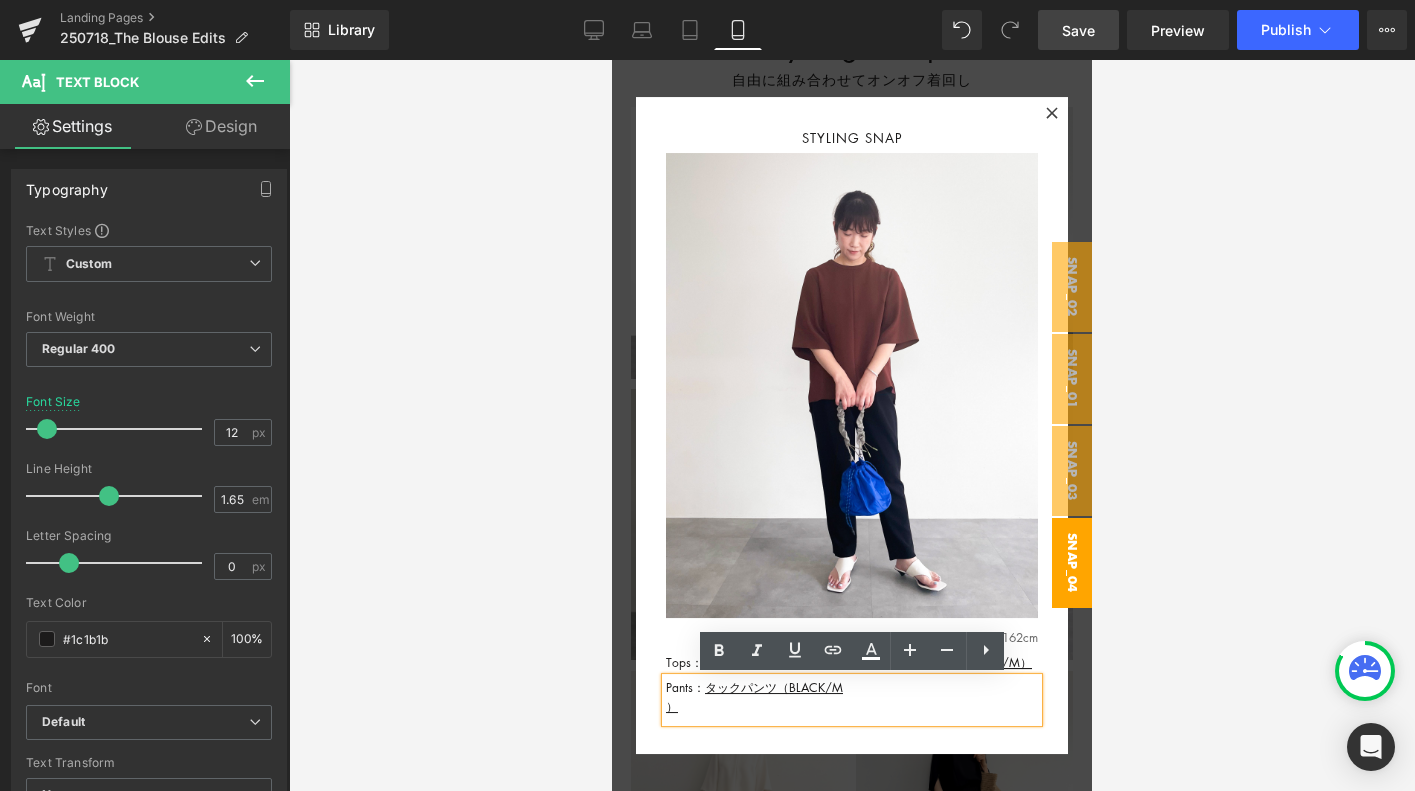 click on "）" at bounding box center [852, 707] 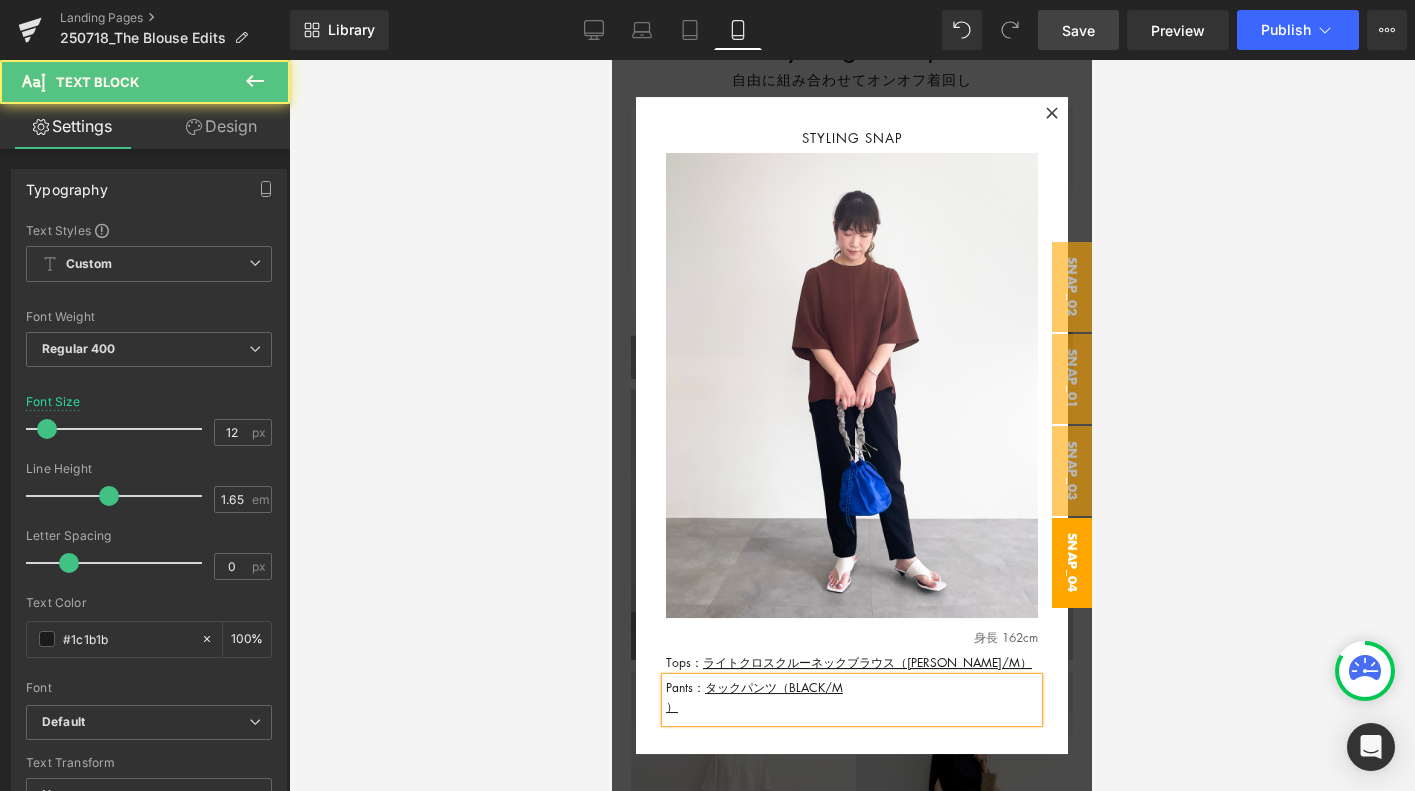 type 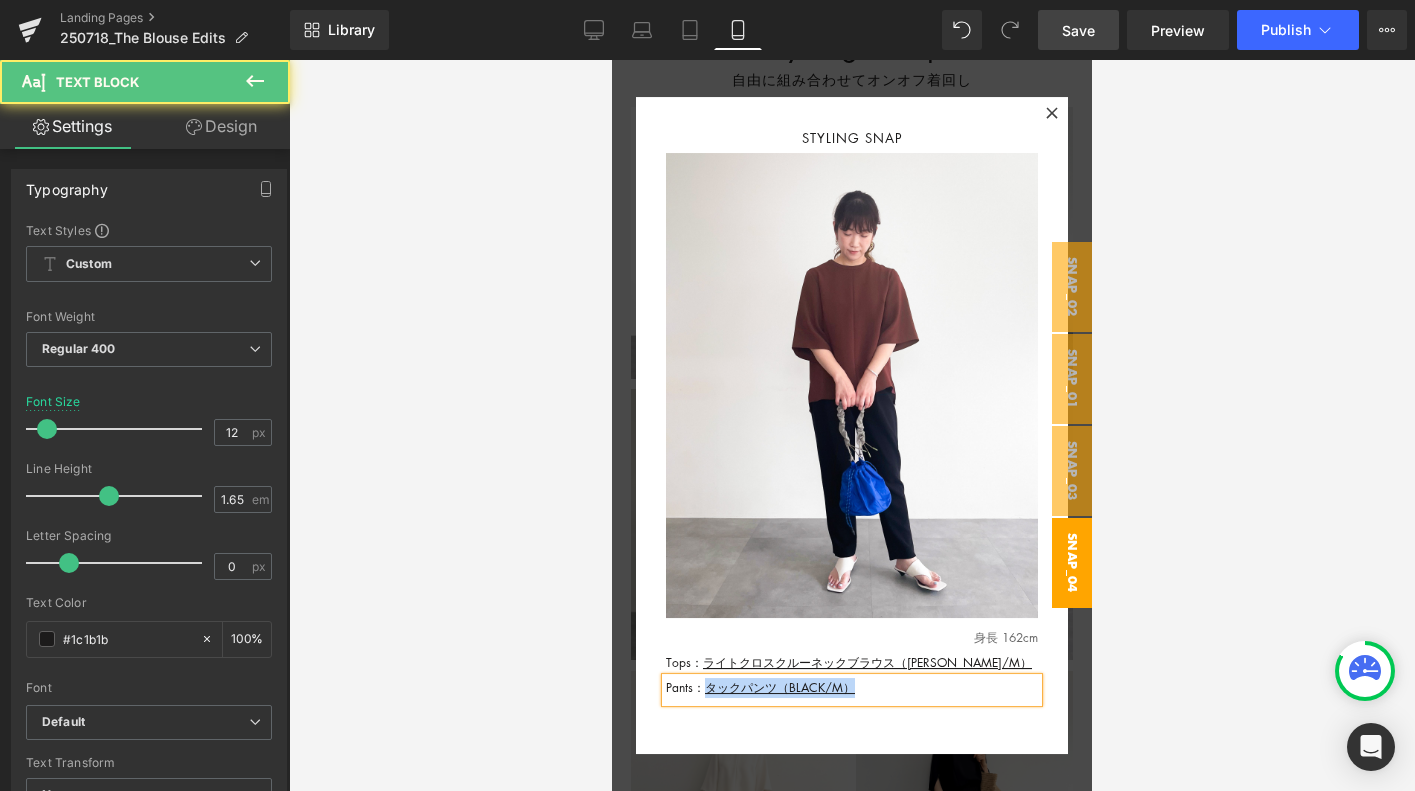 drag, startPoint x: 898, startPoint y: 687, endPoint x: 707, endPoint y: 688, distance: 191.00262 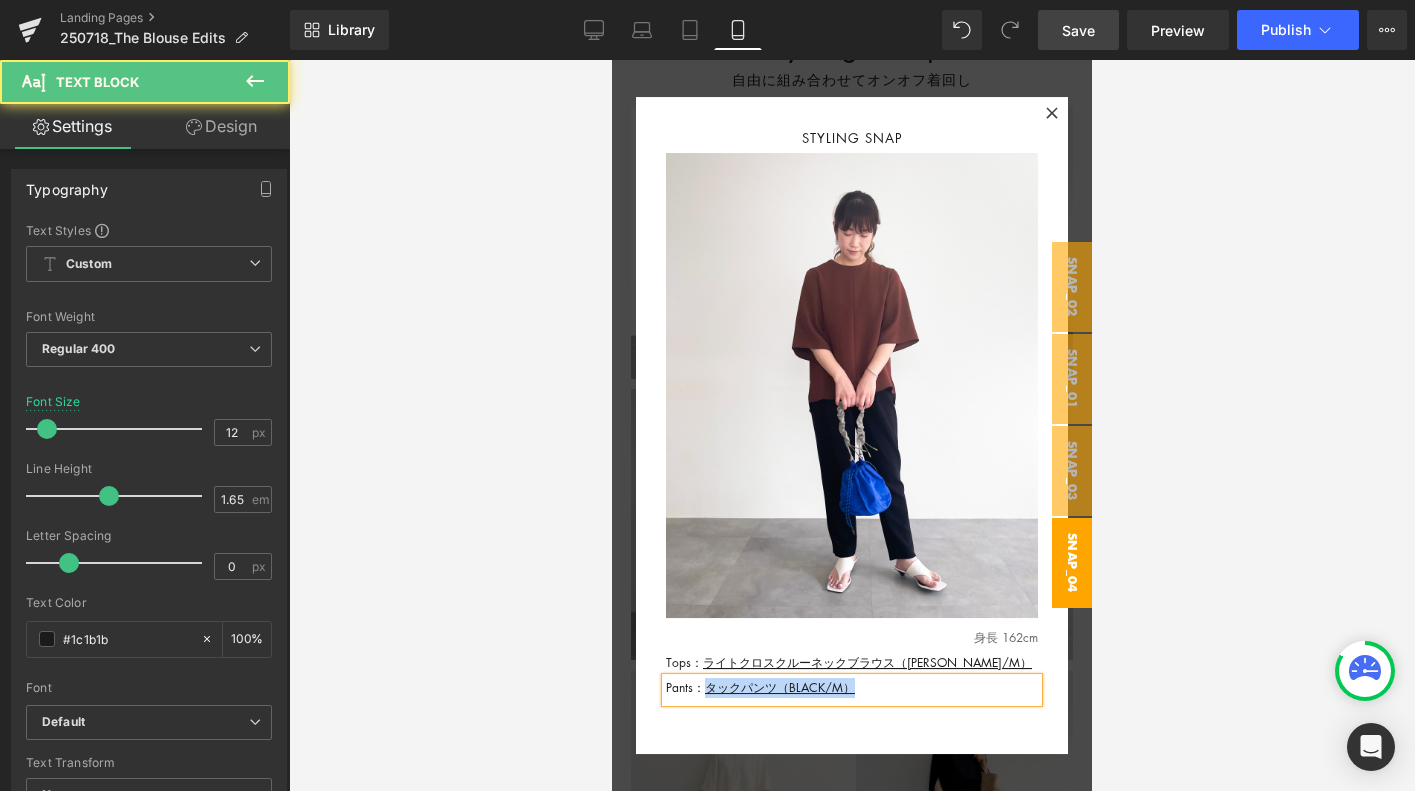 click on "Pants： タックパンツ（BLACK/M ）" at bounding box center [852, 688] 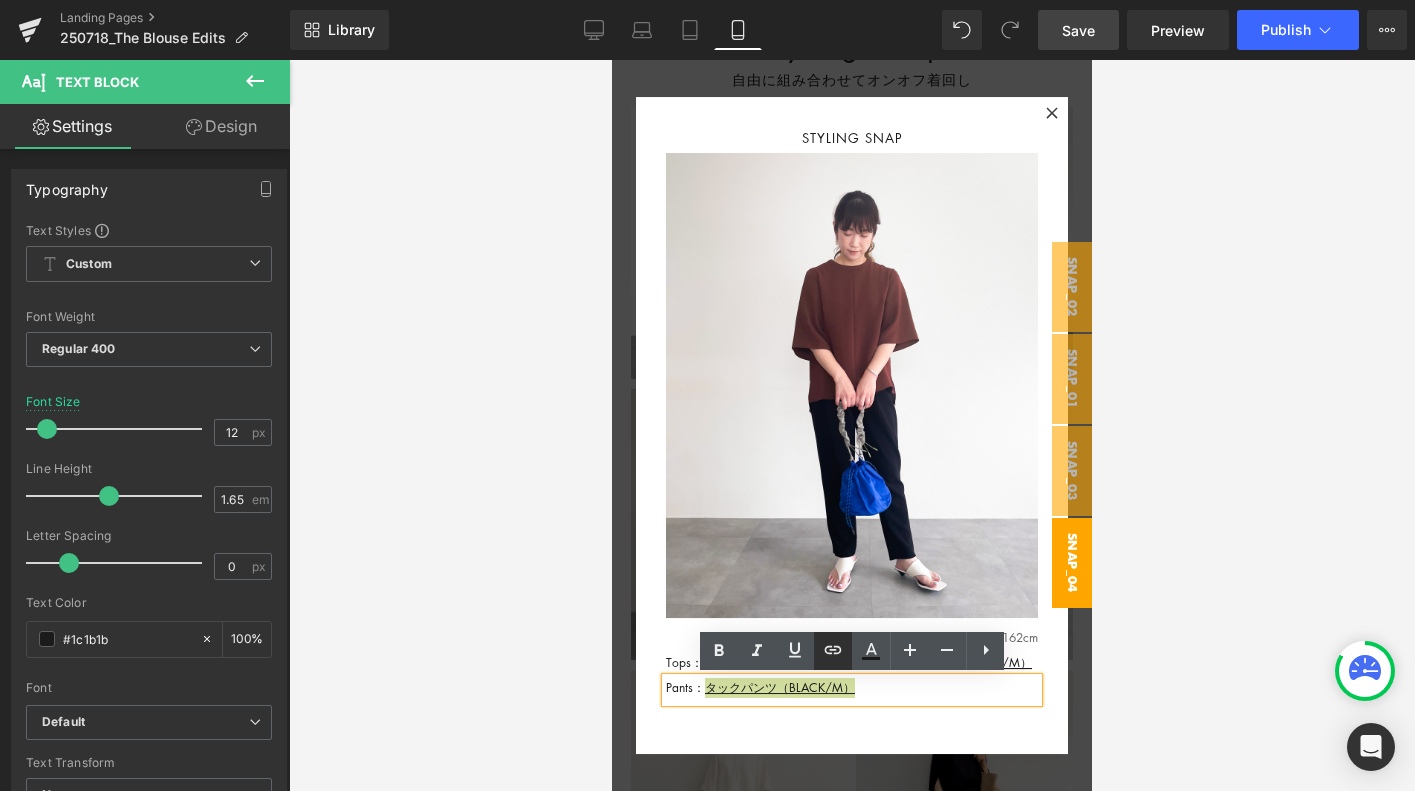 click 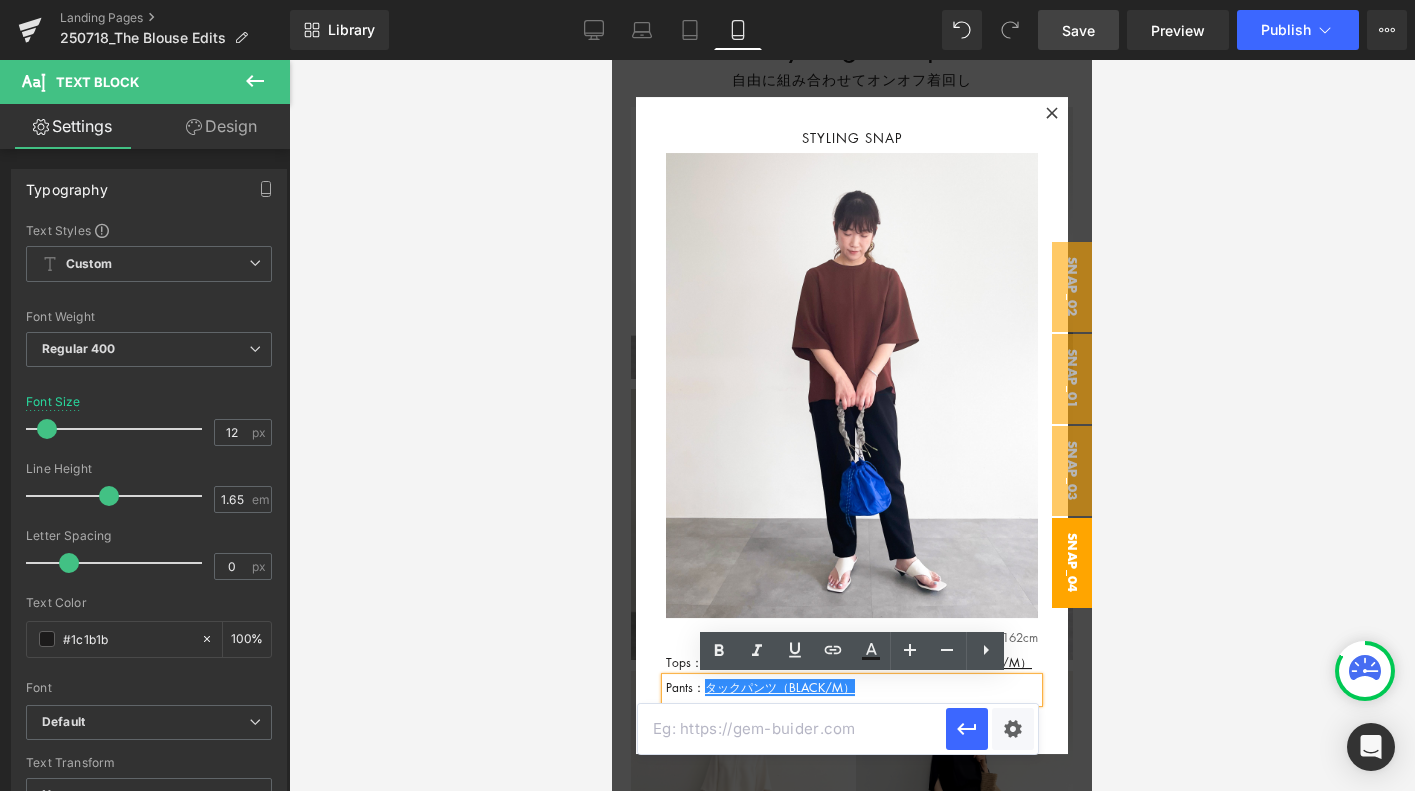 click at bounding box center (792, 729) 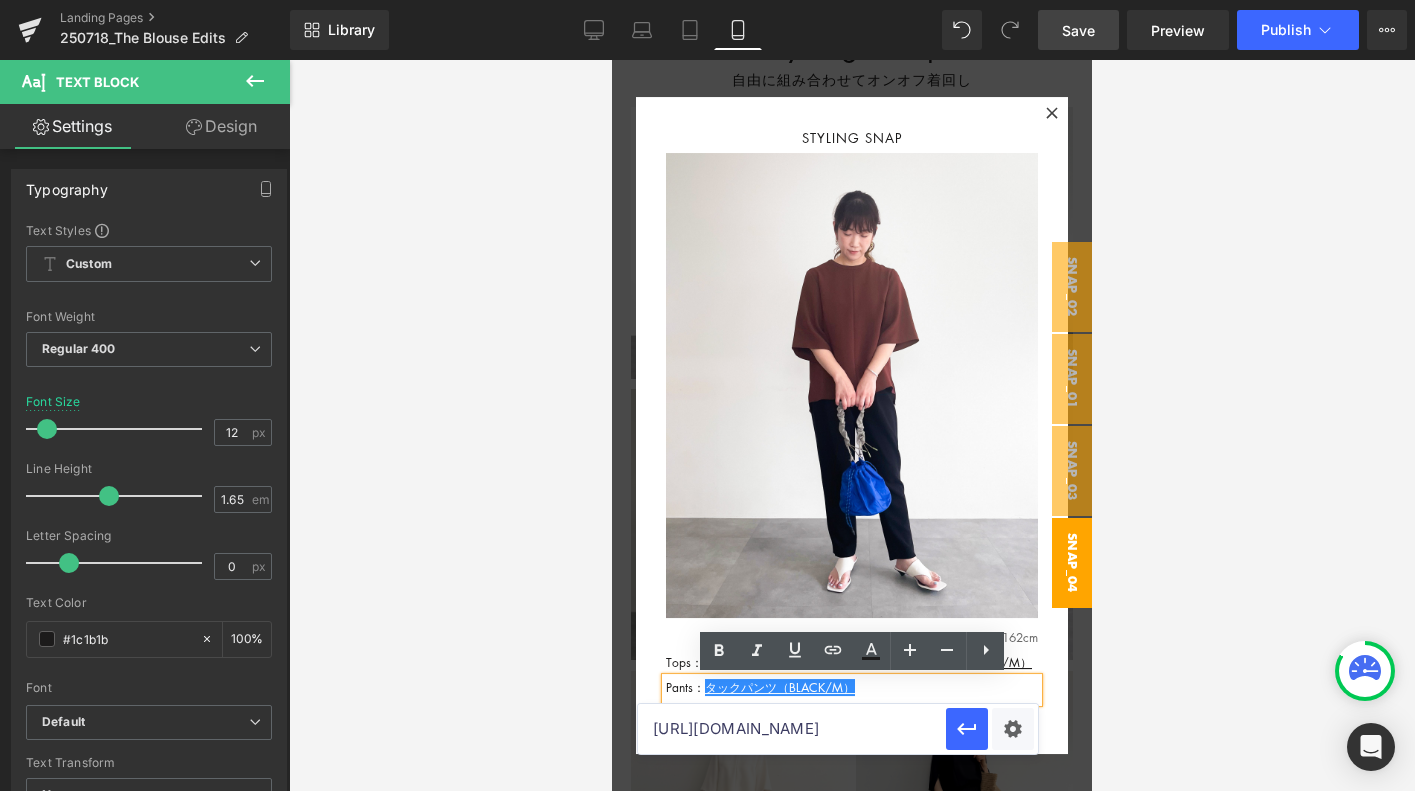 scroll, scrollTop: 0, scrollLeft: 89, axis: horizontal 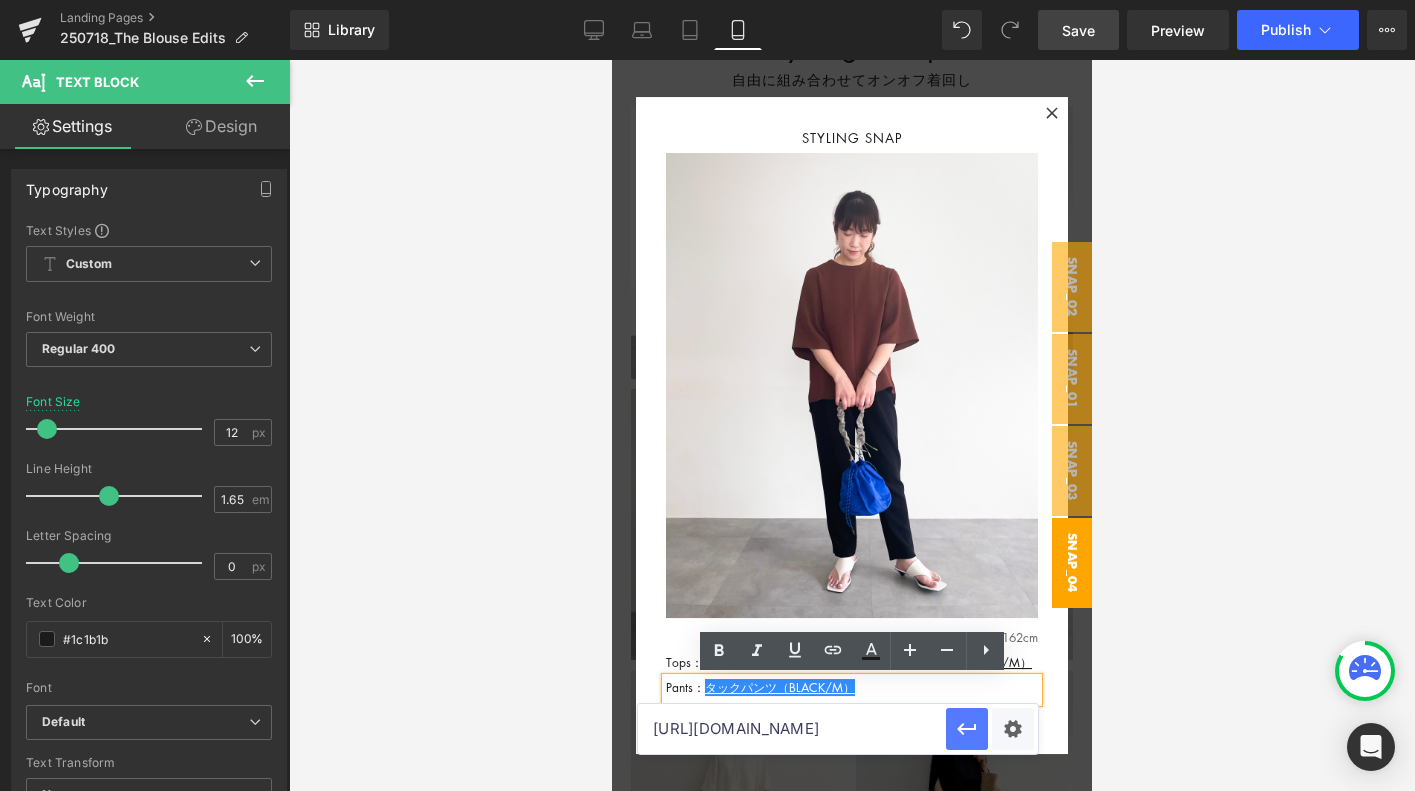 type on "[URL][DOMAIN_NAME]" 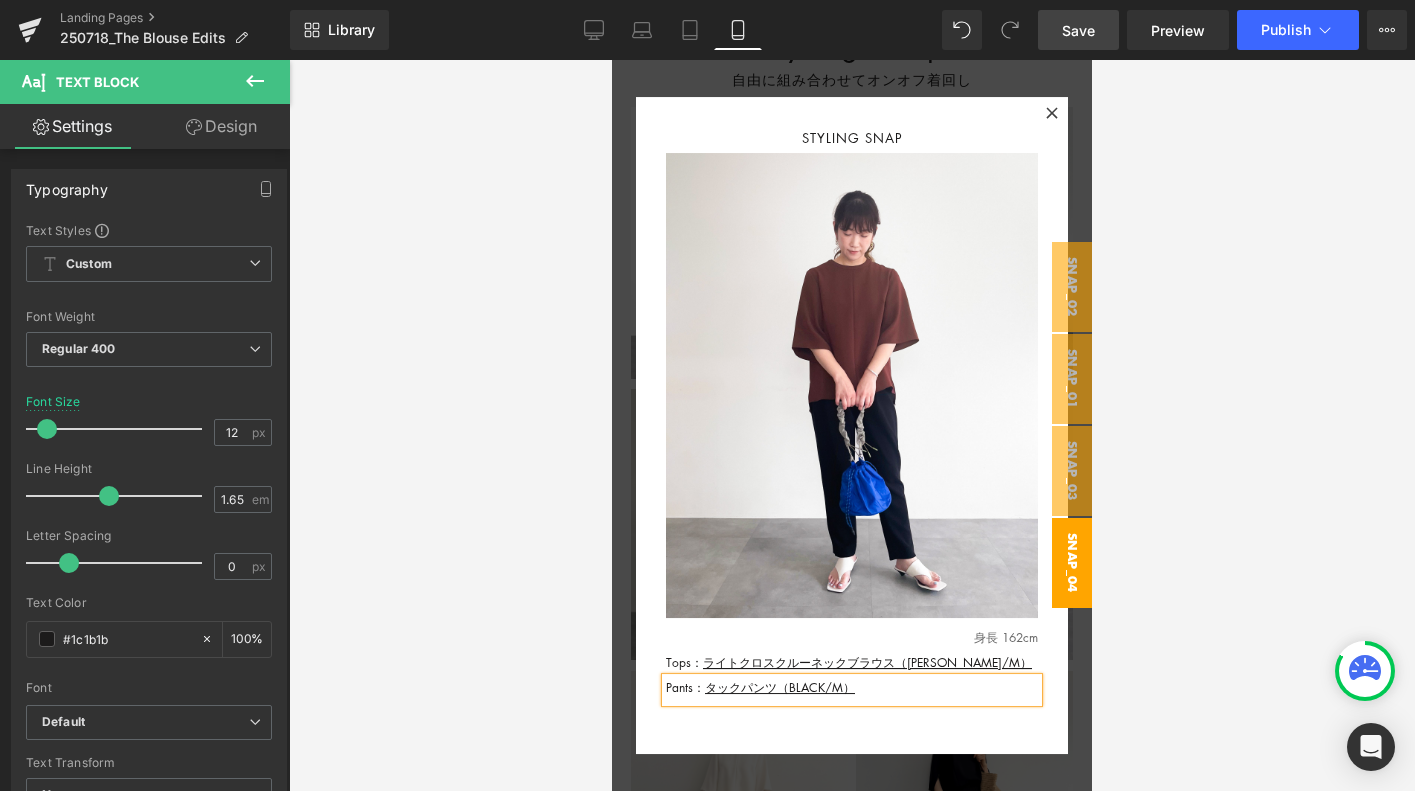 click on "Save" at bounding box center [1078, 30] 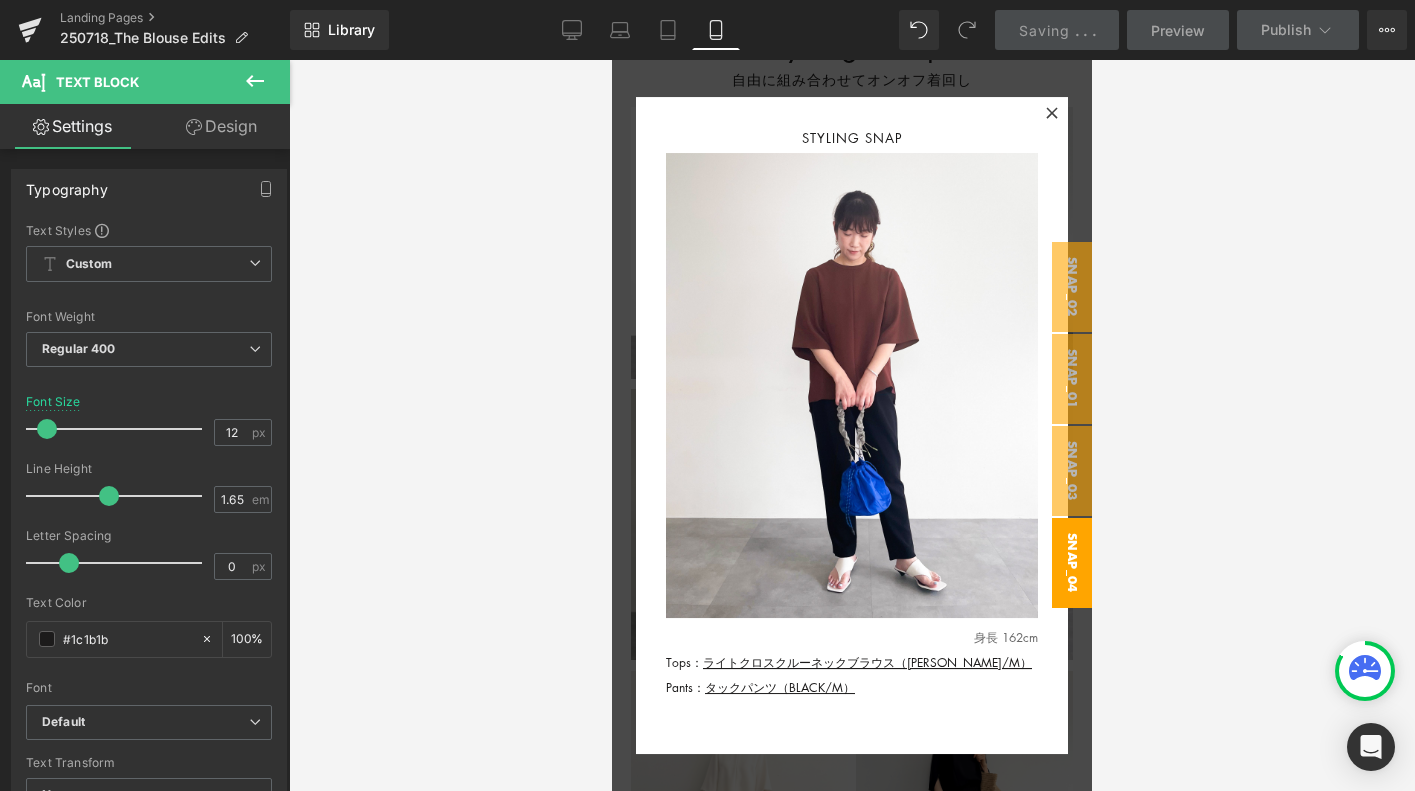 click on "snap_04" at bounding box center [1072, 563] 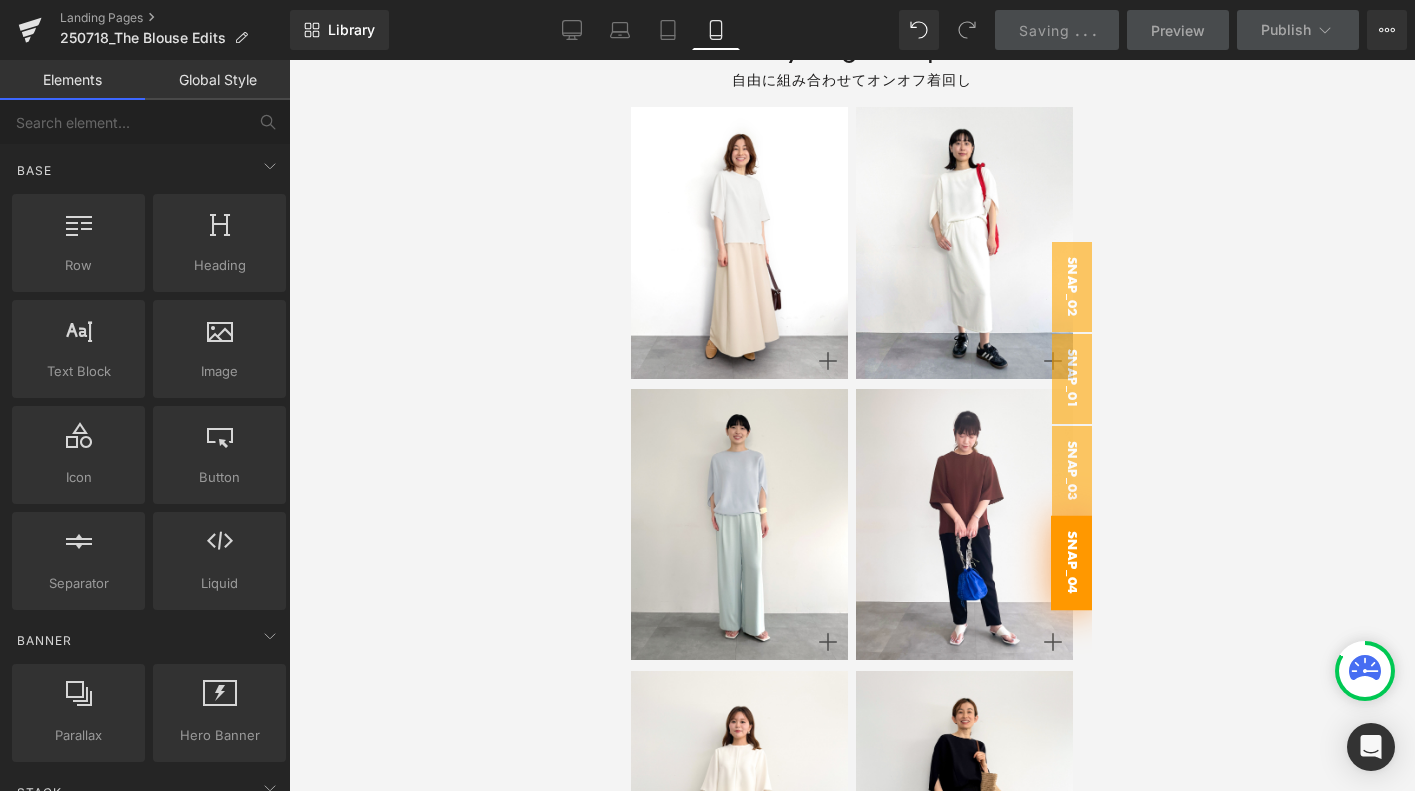 click on "snap_04" at bounding box center (1072, 562) 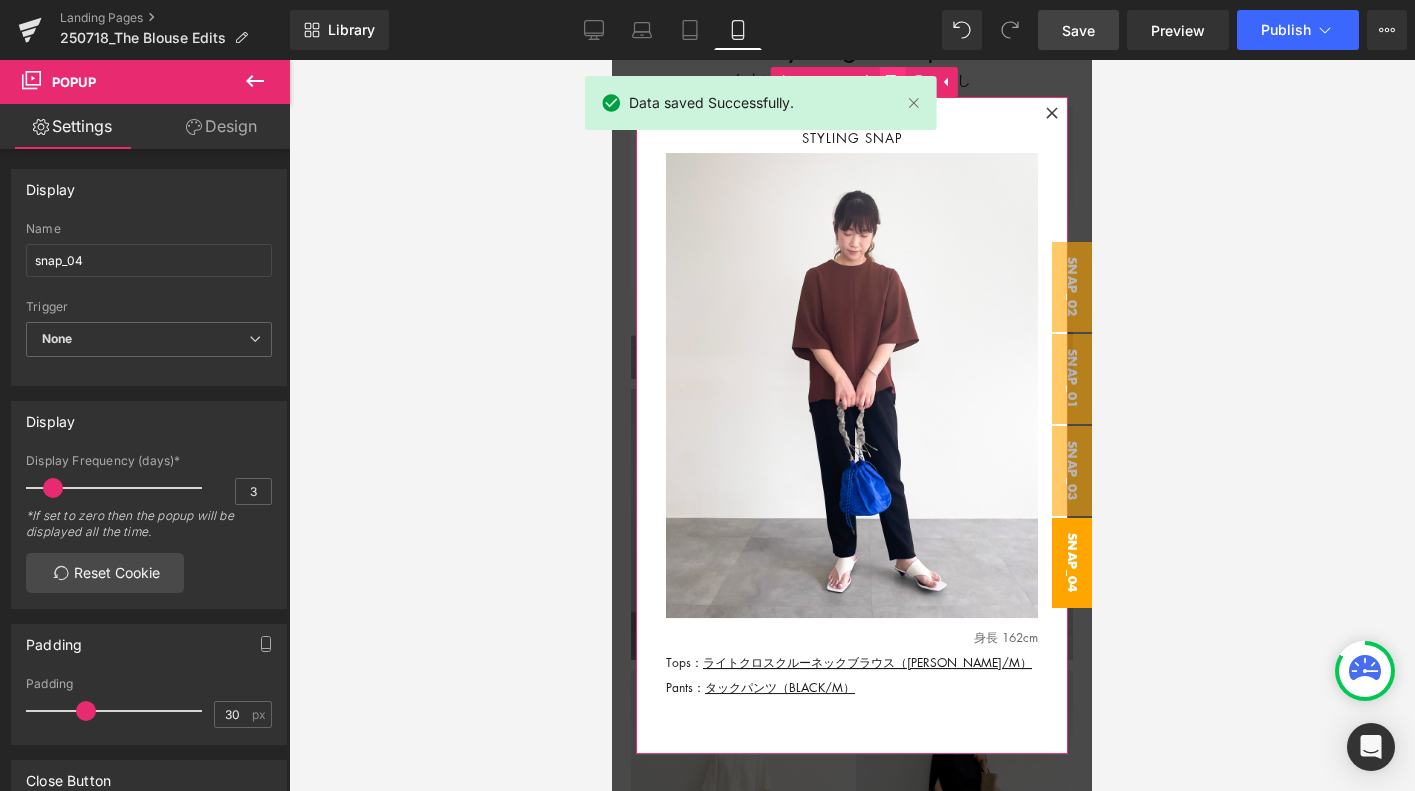 click on "Data saved Successfully." at bounding box center [760, 103] 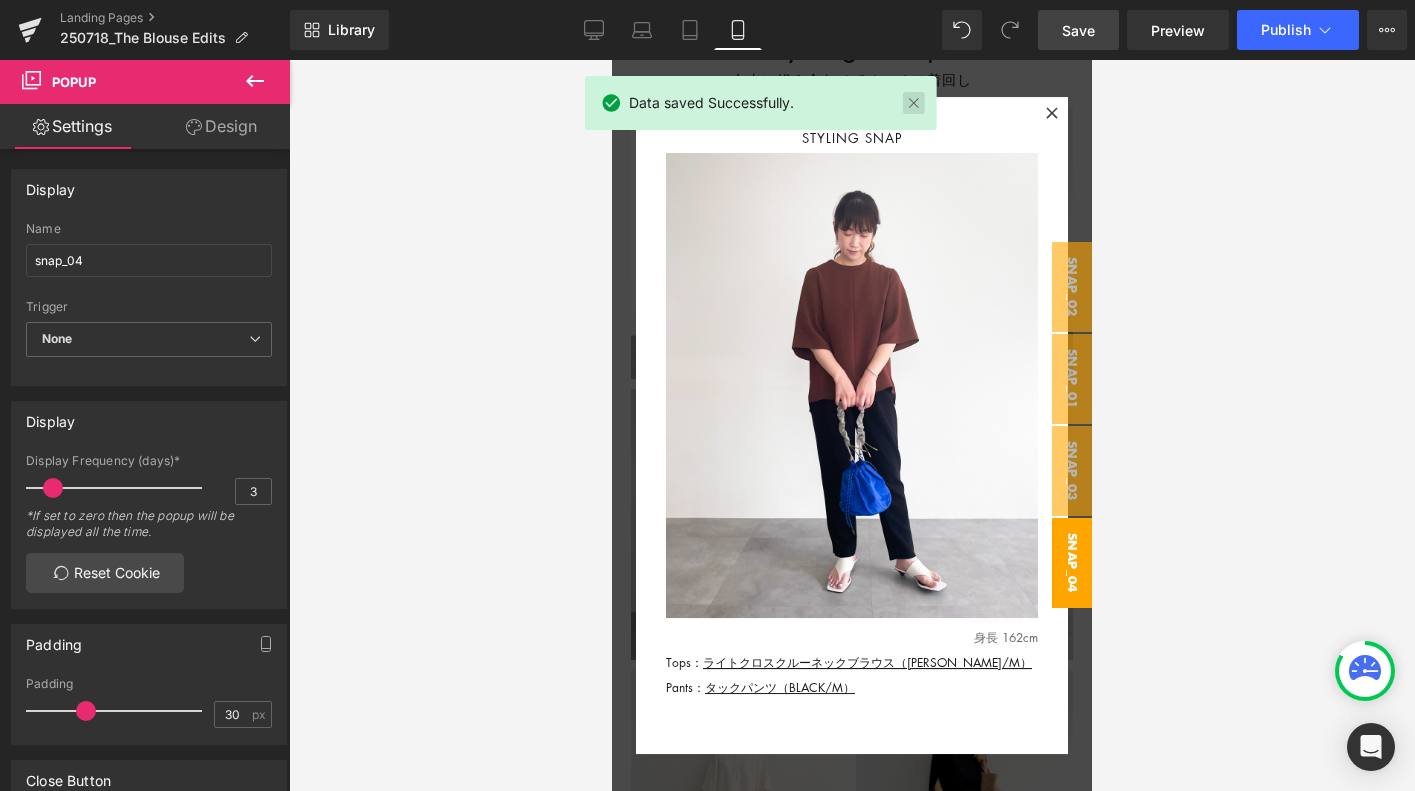 click at bounding box center [913, 103] 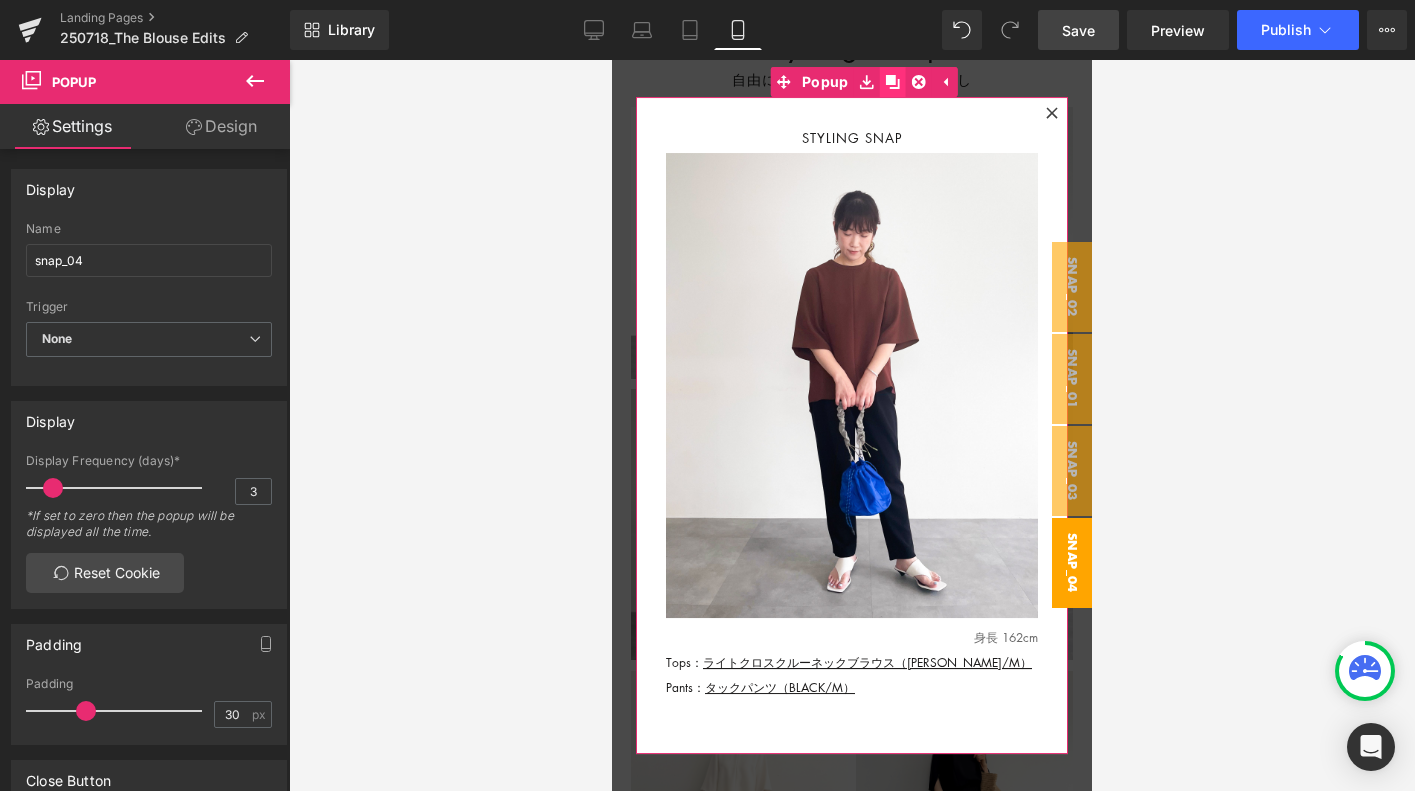click at bounding box center [893, 82] 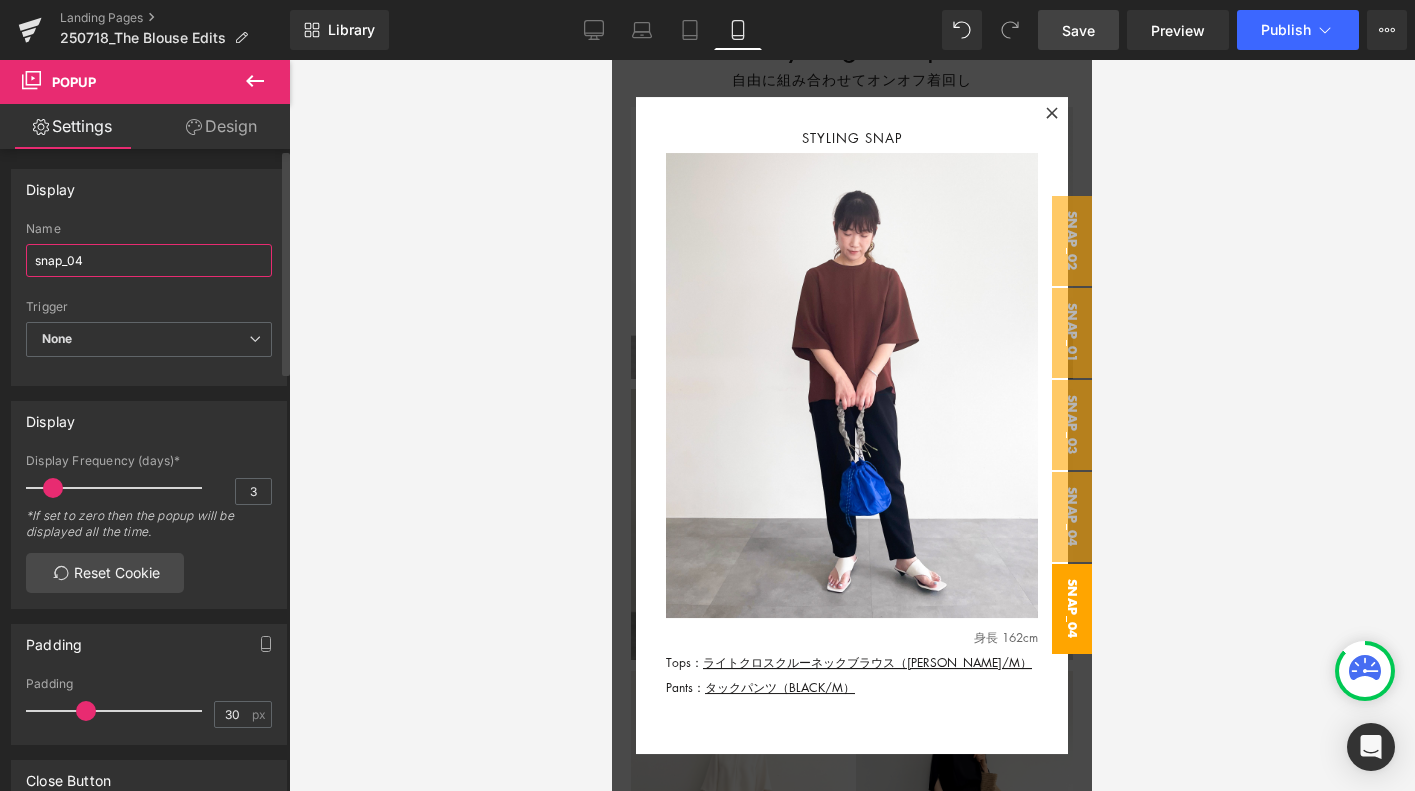 click on "snap_04" at bounding box center (149, 260) 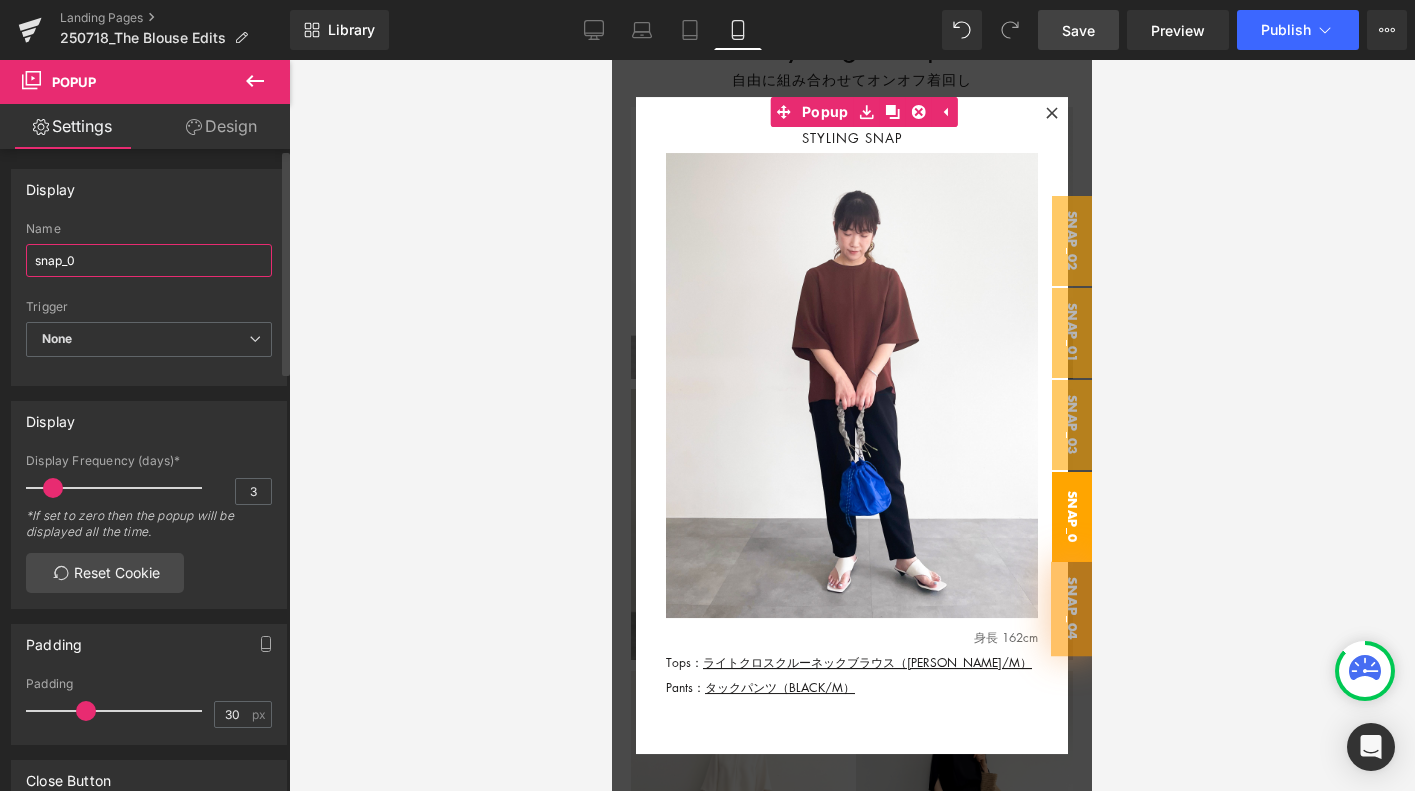 type on "snap_05" 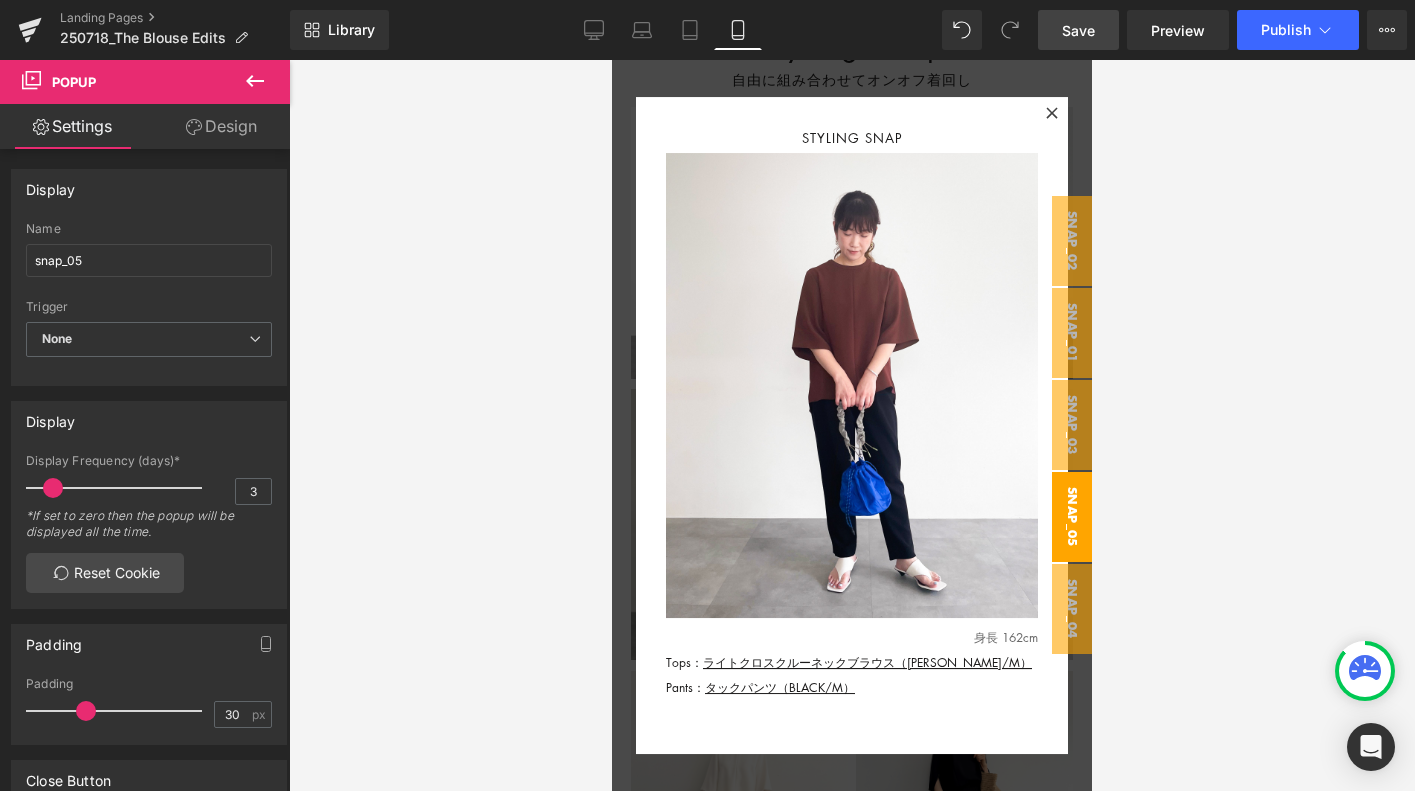 click on "snap_05" at bounding box center (1072, 517) 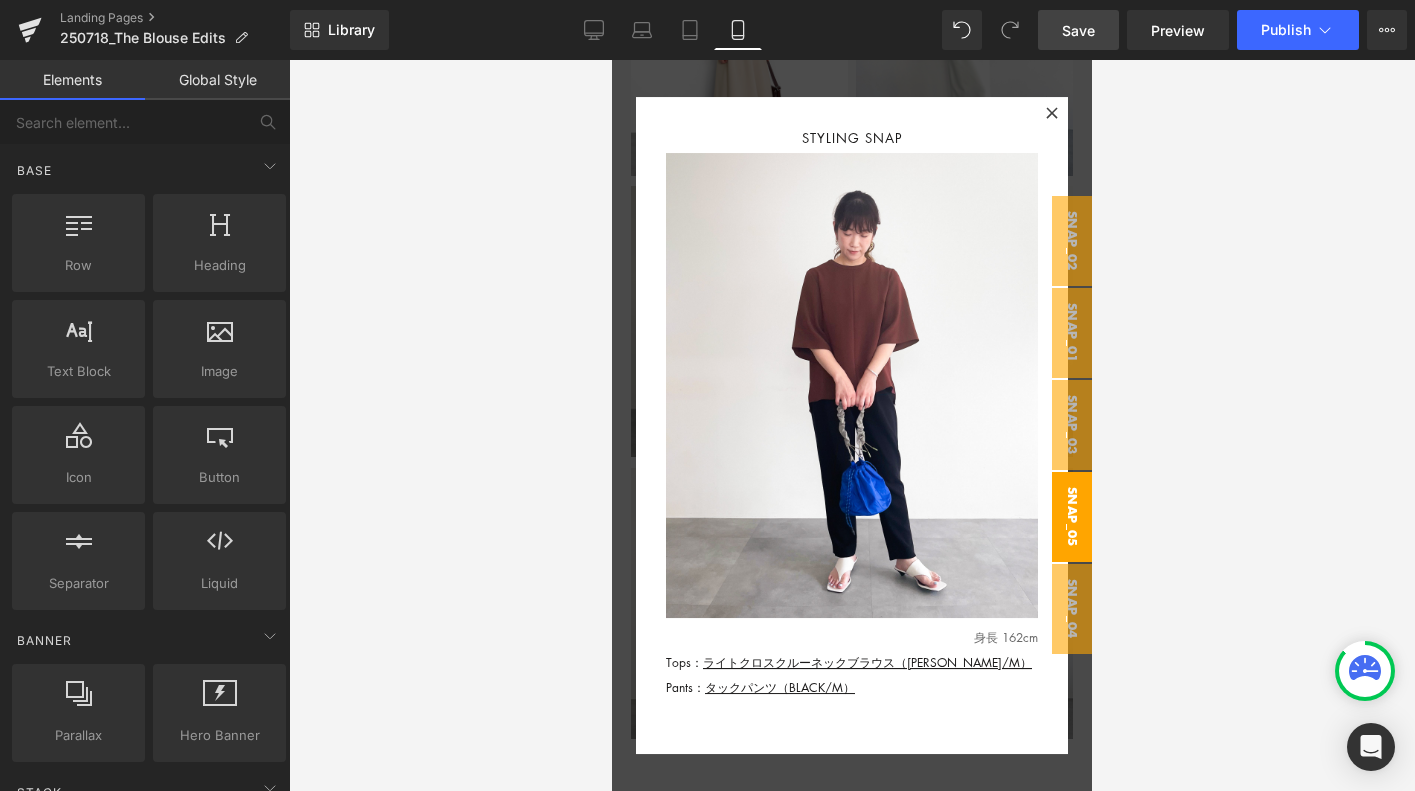 scroll, scrollTop: 10724, scrollLeft: 0, axis: vertical 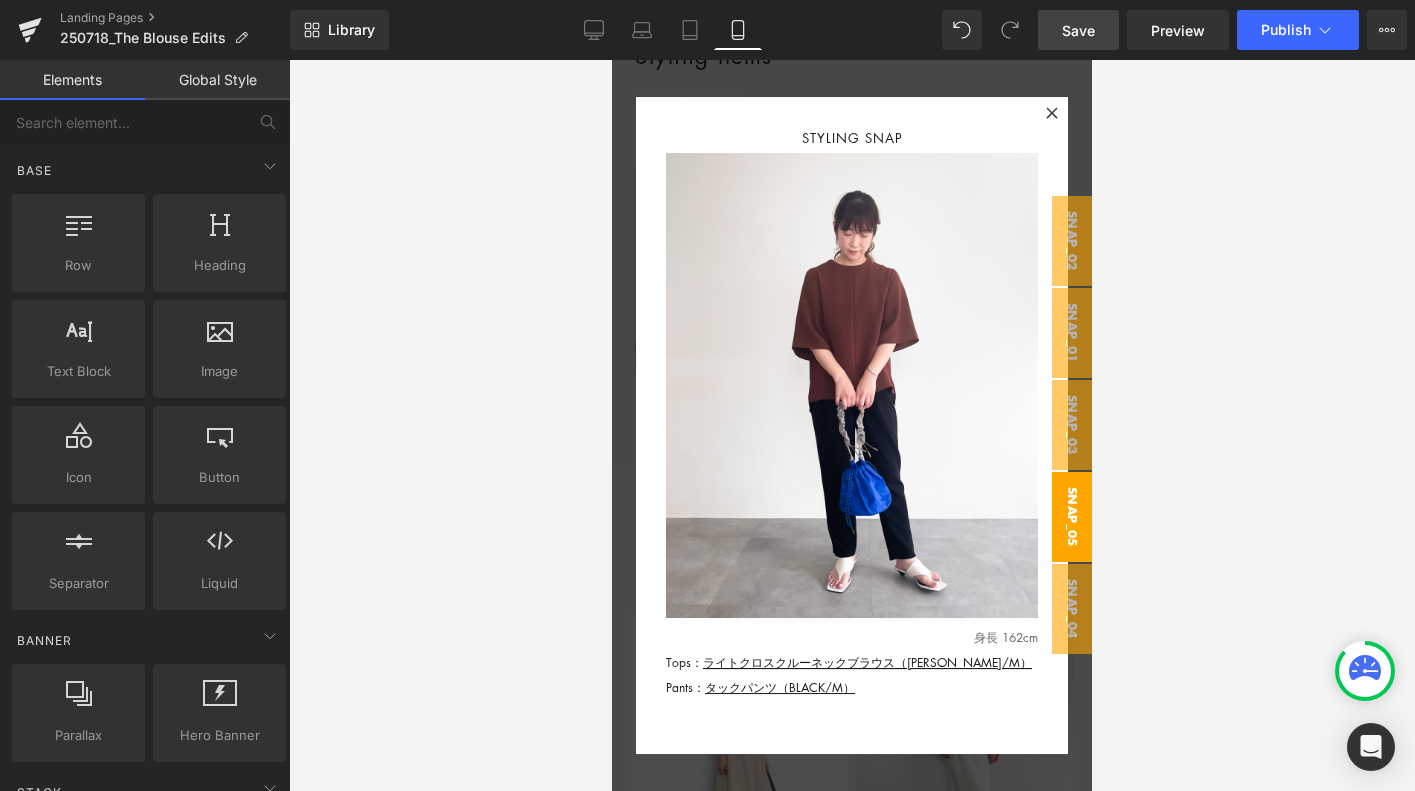 click on "snap_05" at bounding box center [1072, 517] 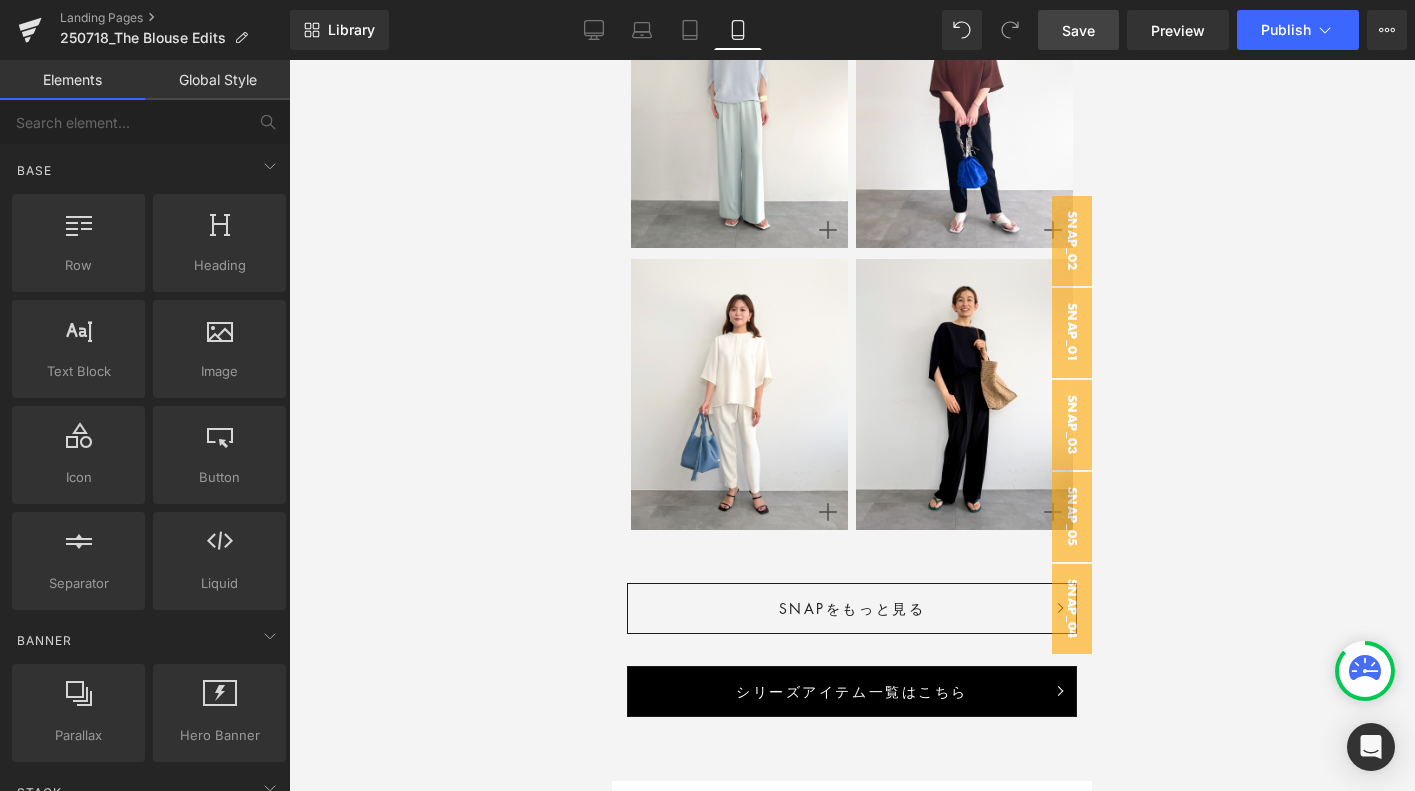 scroll, scrollTop: 11611, scrollLeft: 0, axis: vertical 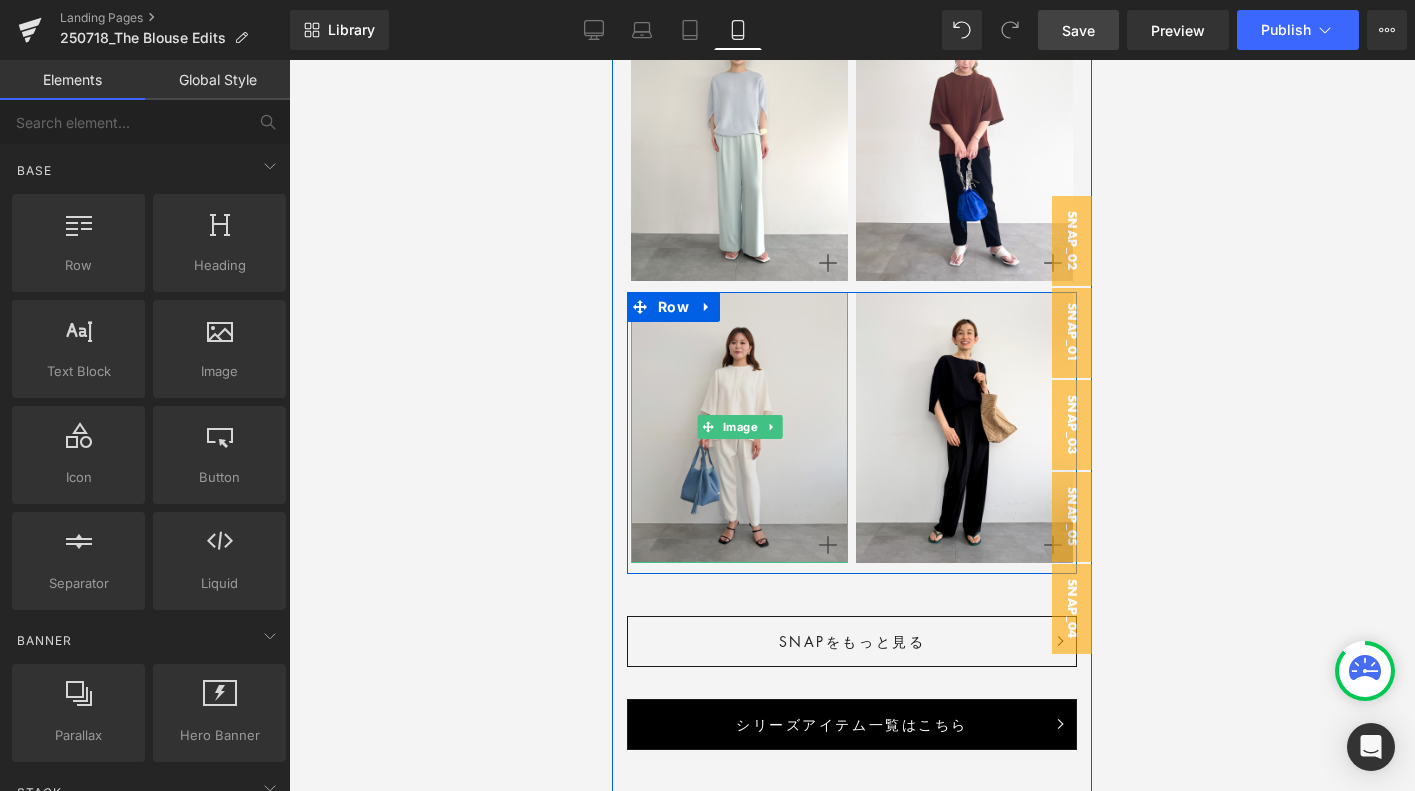 click at bounding box center (739, 427) 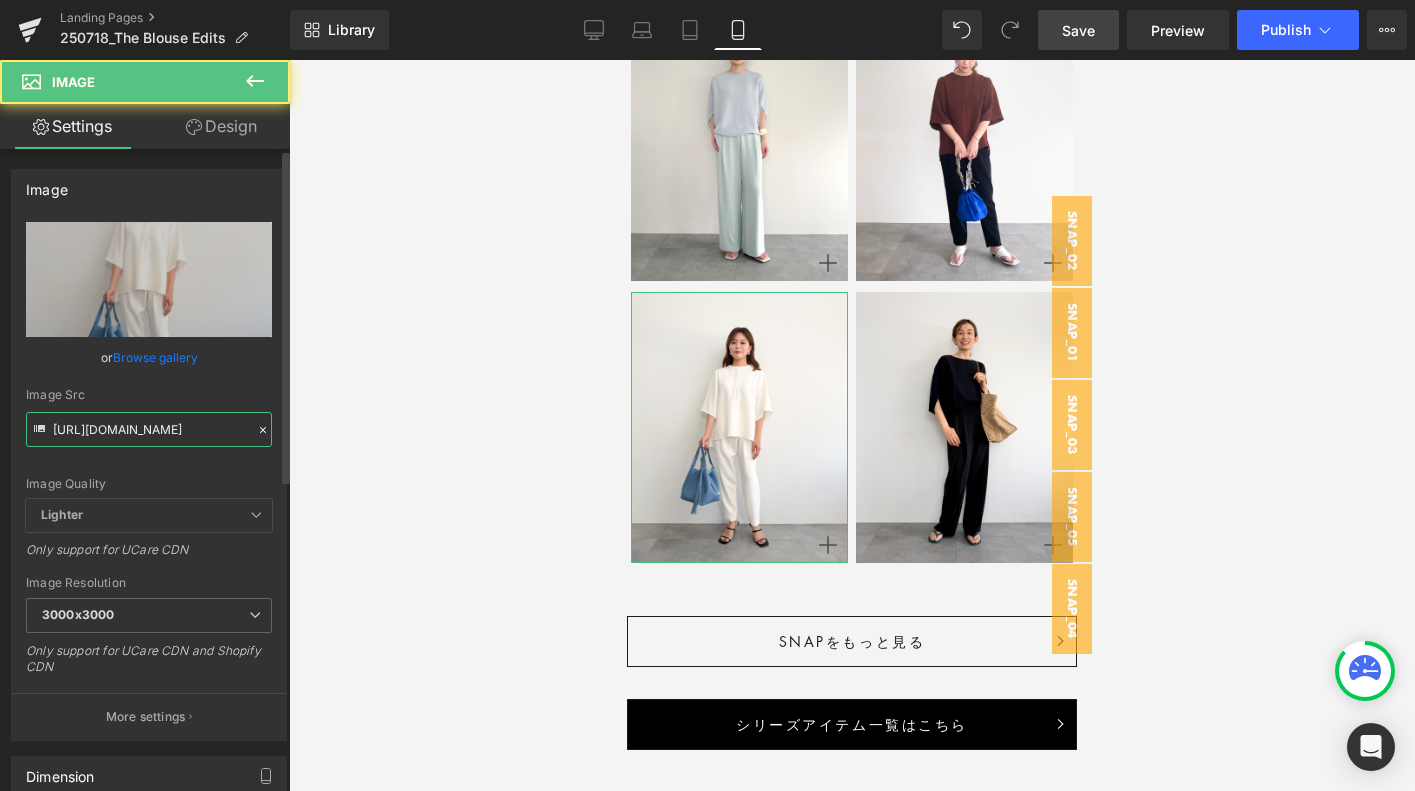 click on "[URL][DOMAIN_NAME]" at bounding box center (149, 429) 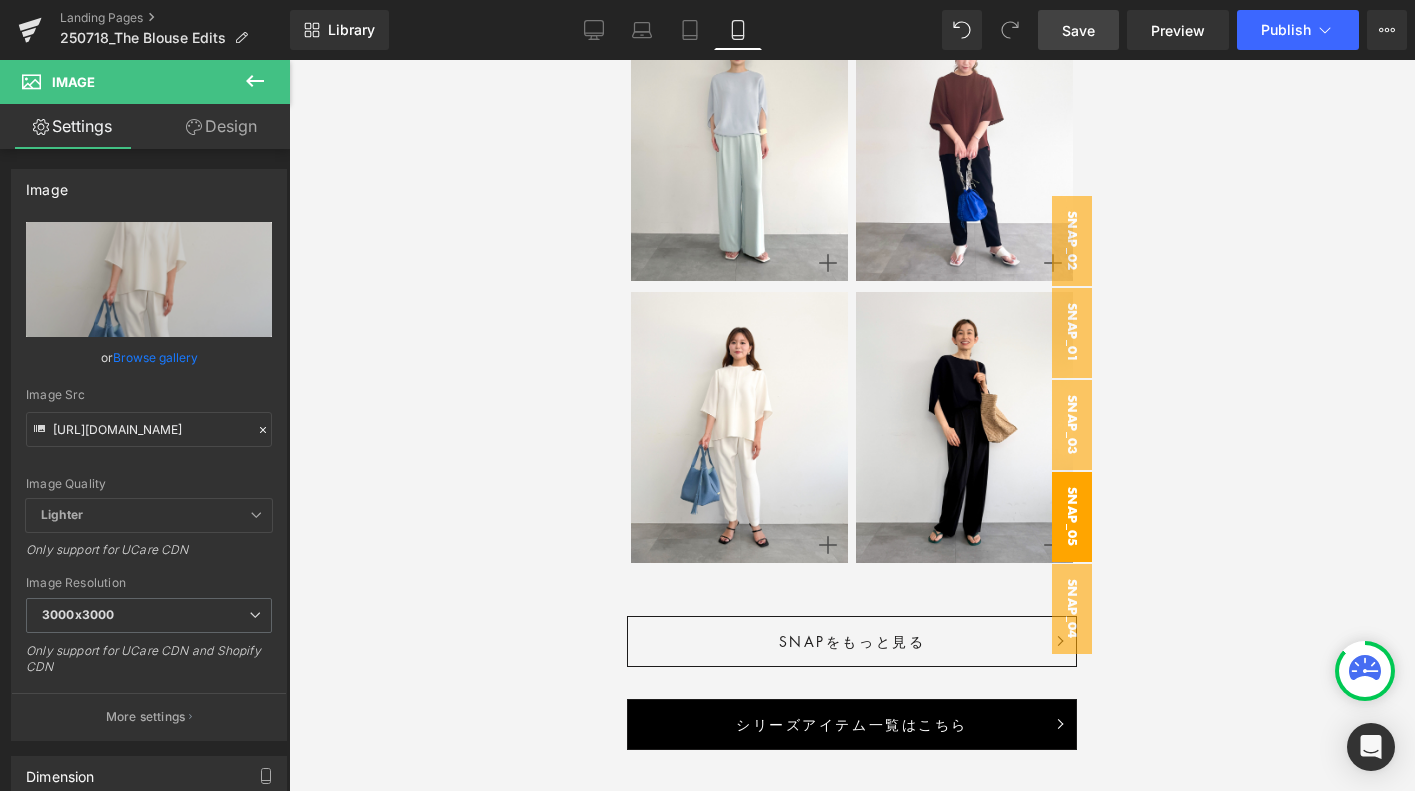 click on "snap_05" at bounding box center [1072, 517] 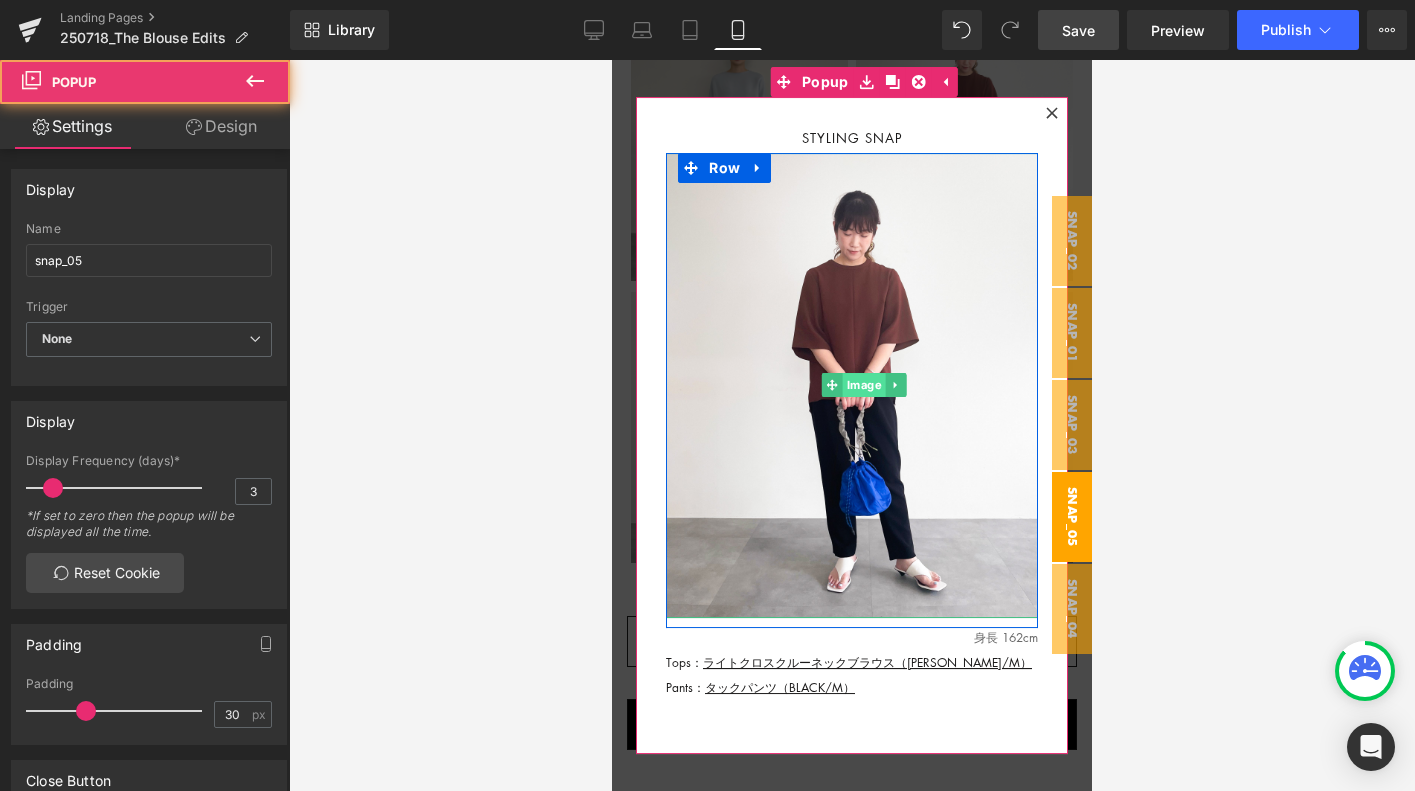 click on "Image" at bounding box center [864, 386] 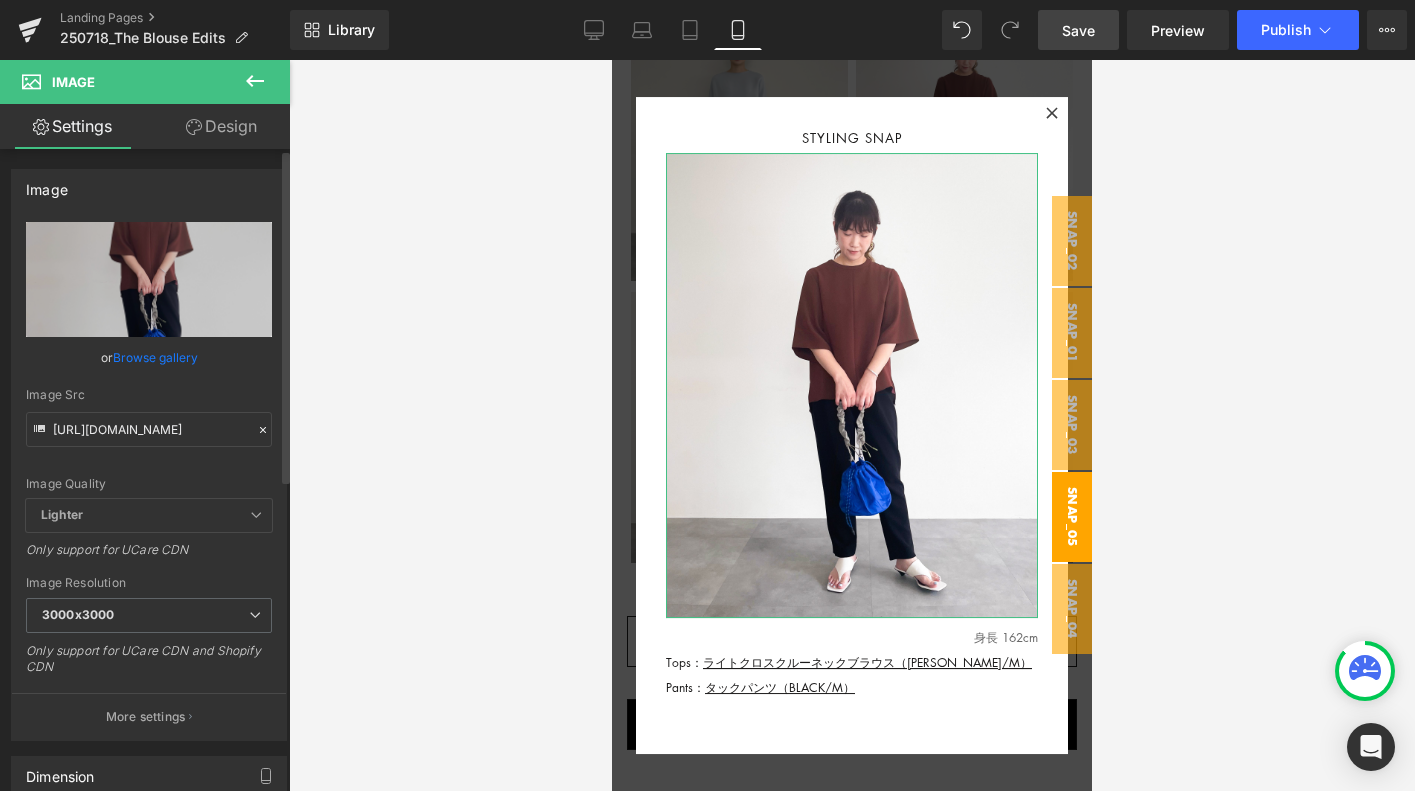 click 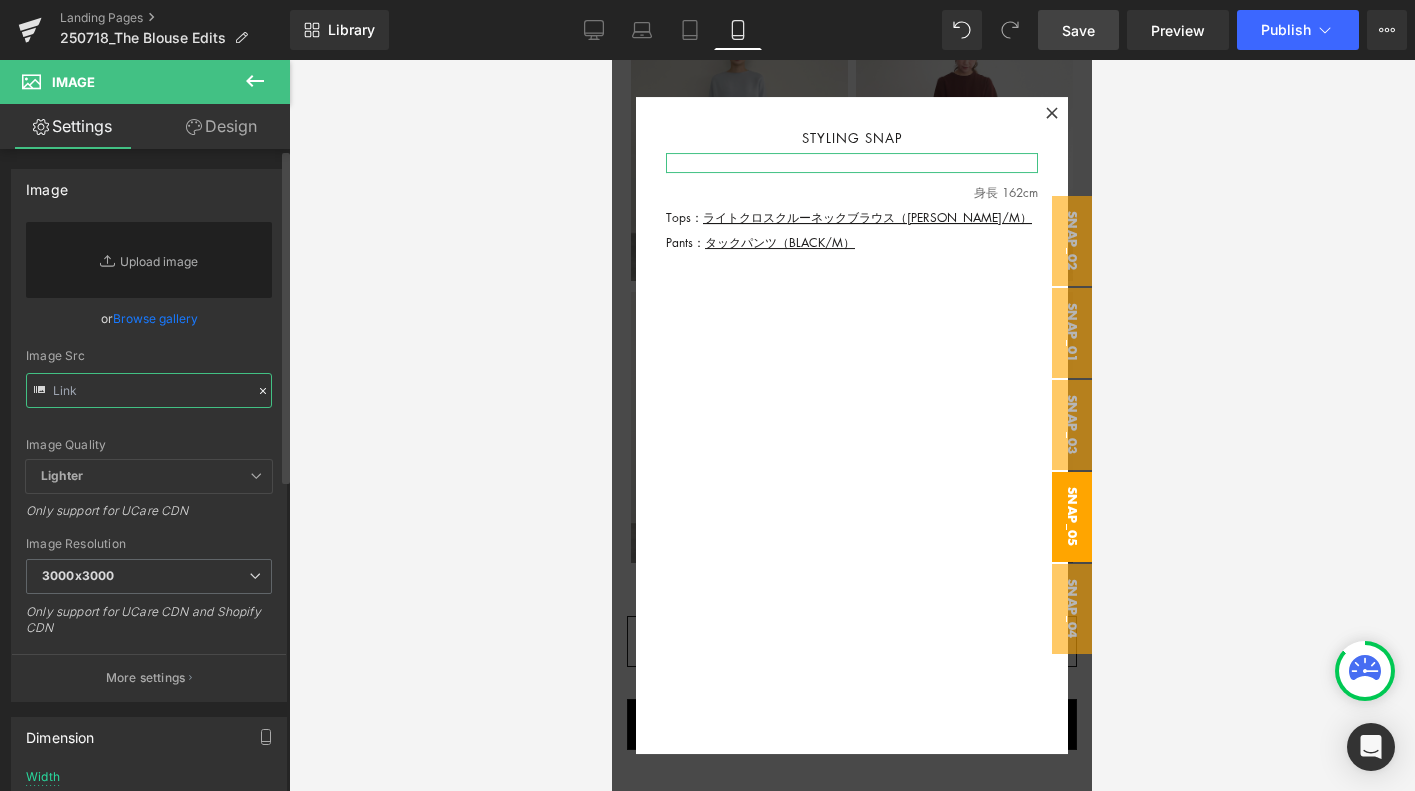 click at bounding box center (149, 390) 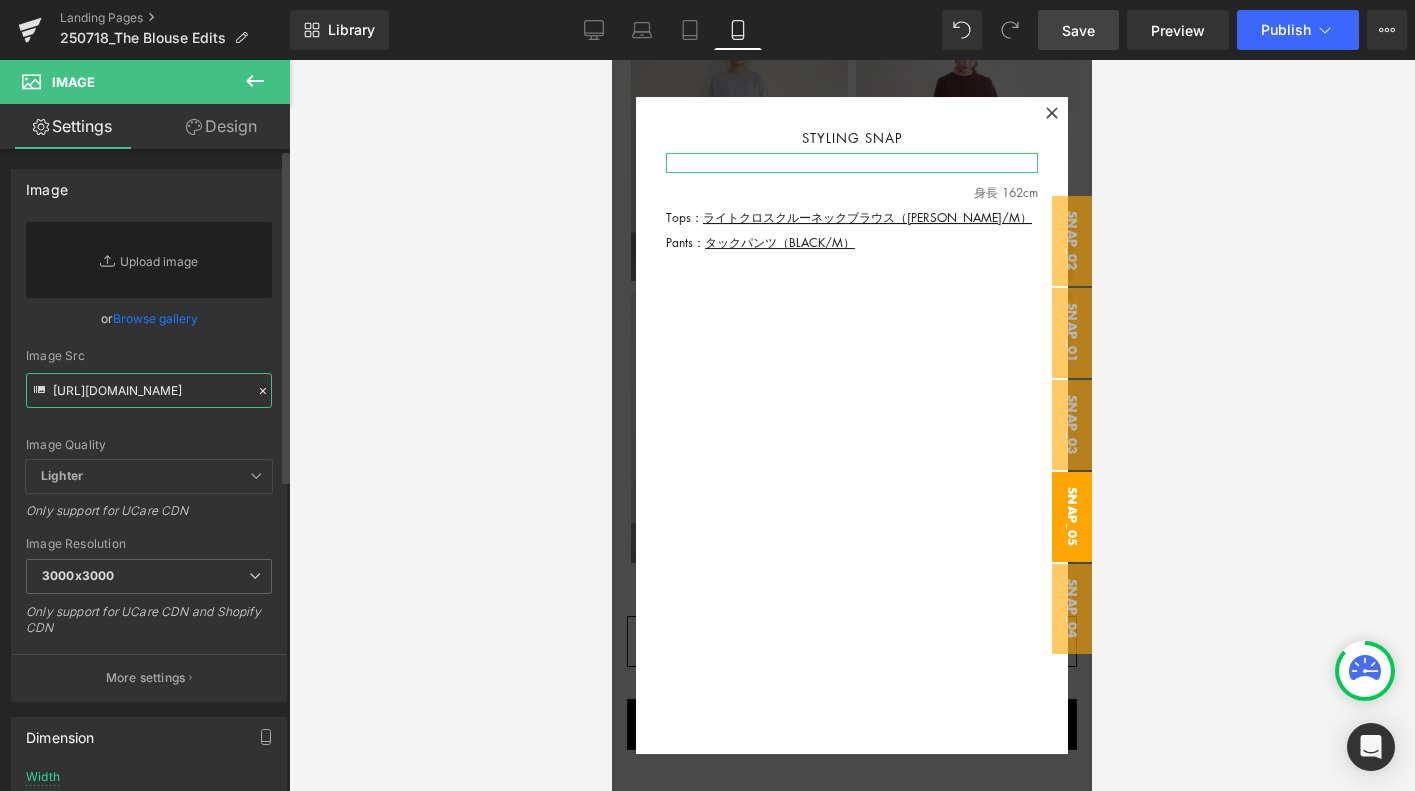 scroll, scrollTop: 0, scrollLeft: 370, axis: horizontal 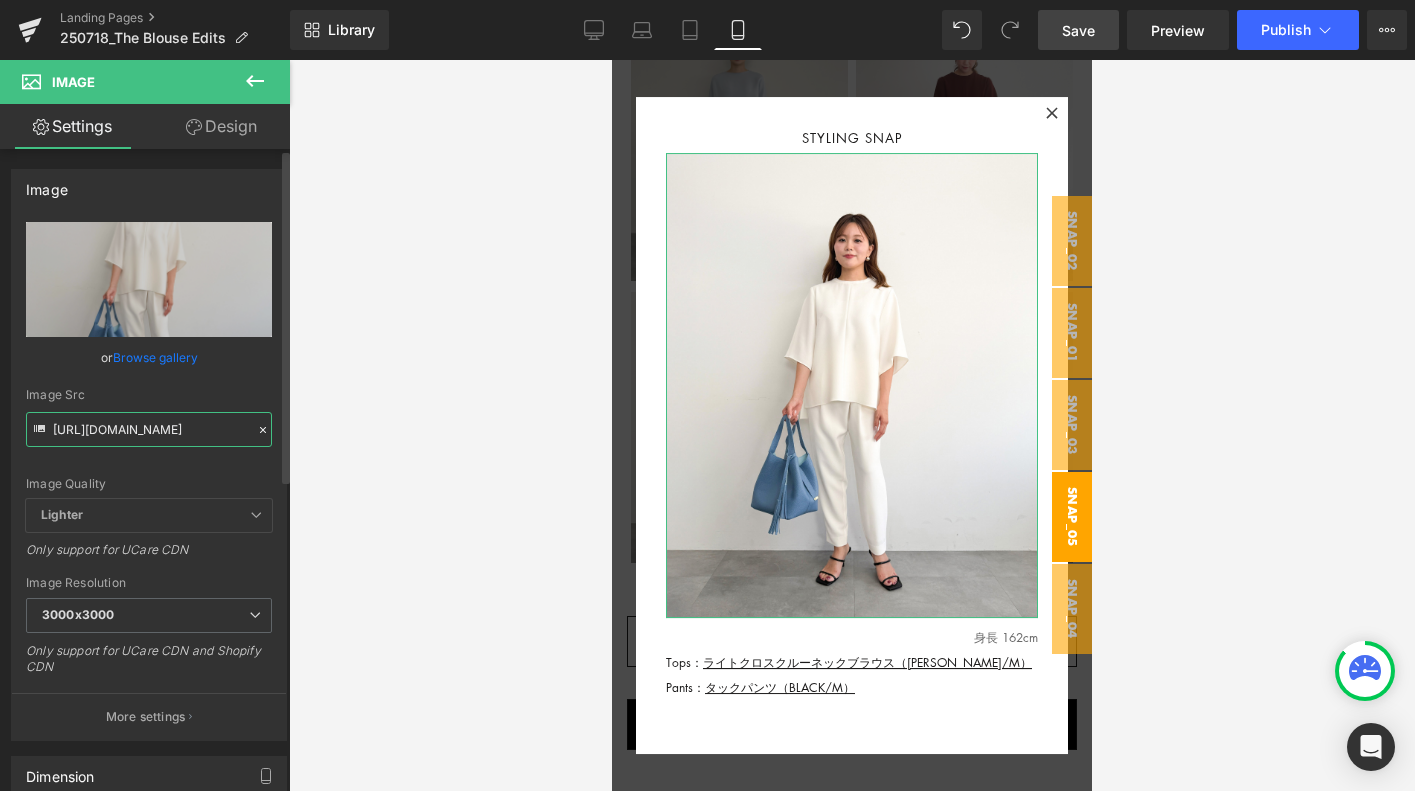 type on "[URL][DOMAIN_NAME]" 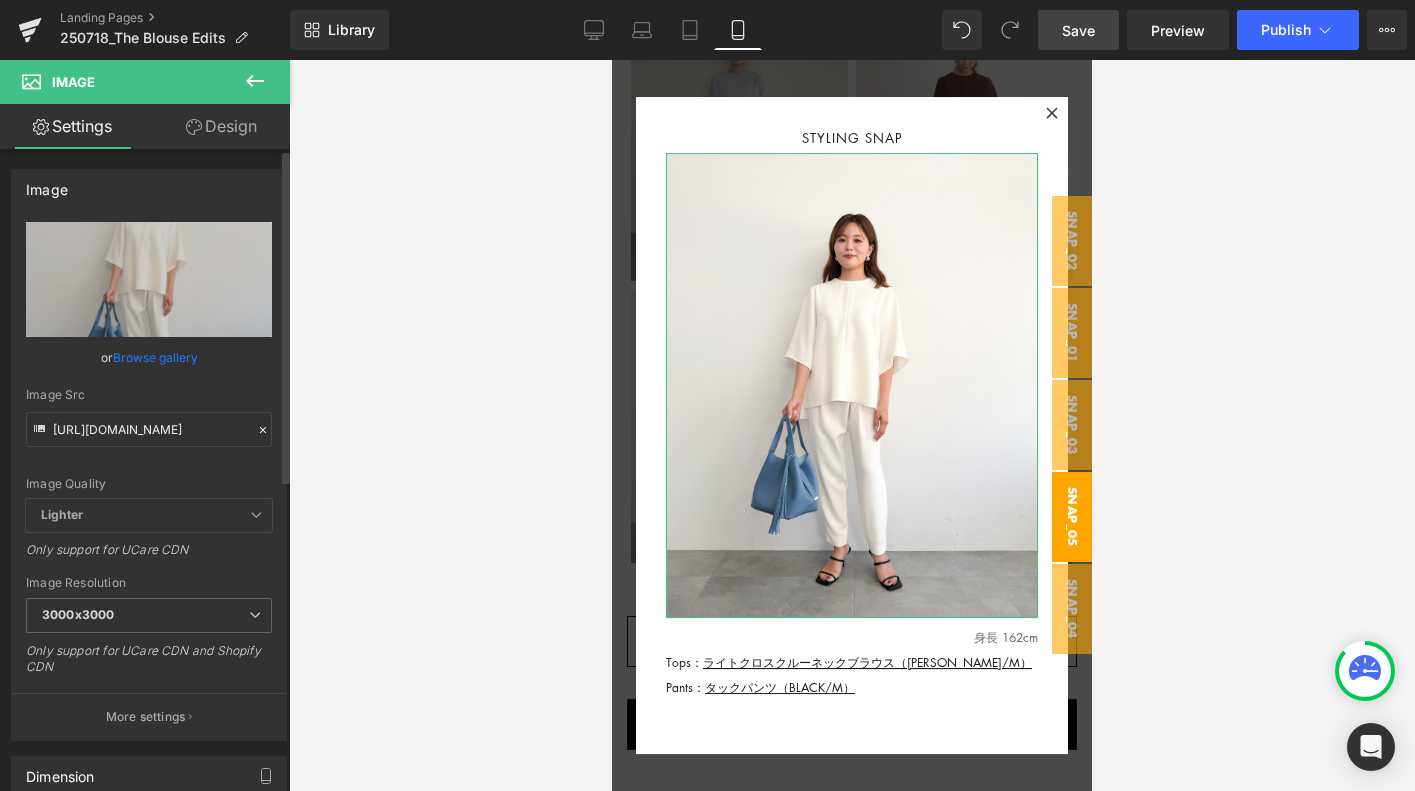 click on "Image Src" at bounding box center [149, 395] 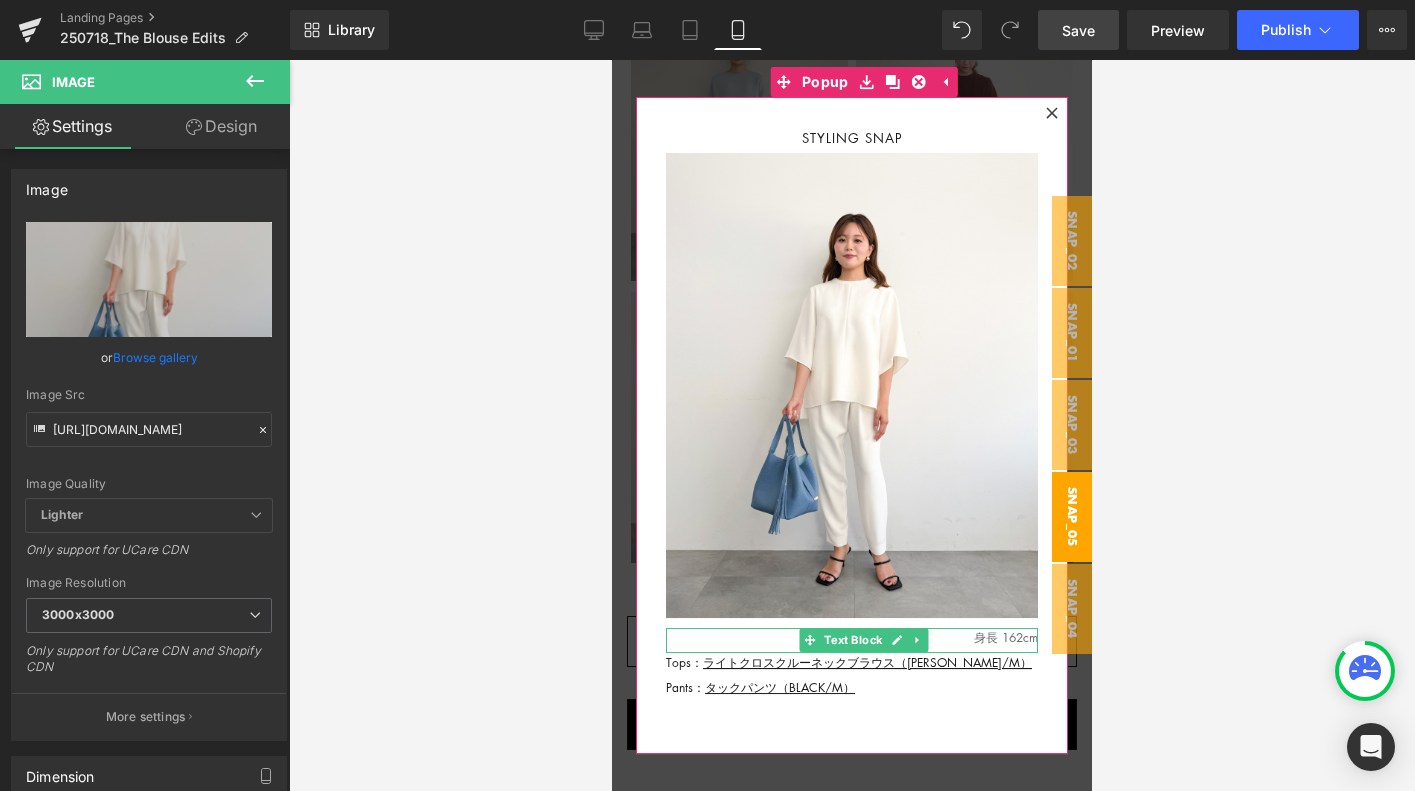 click on "身長 162cm" at bounding box center (852, 638) 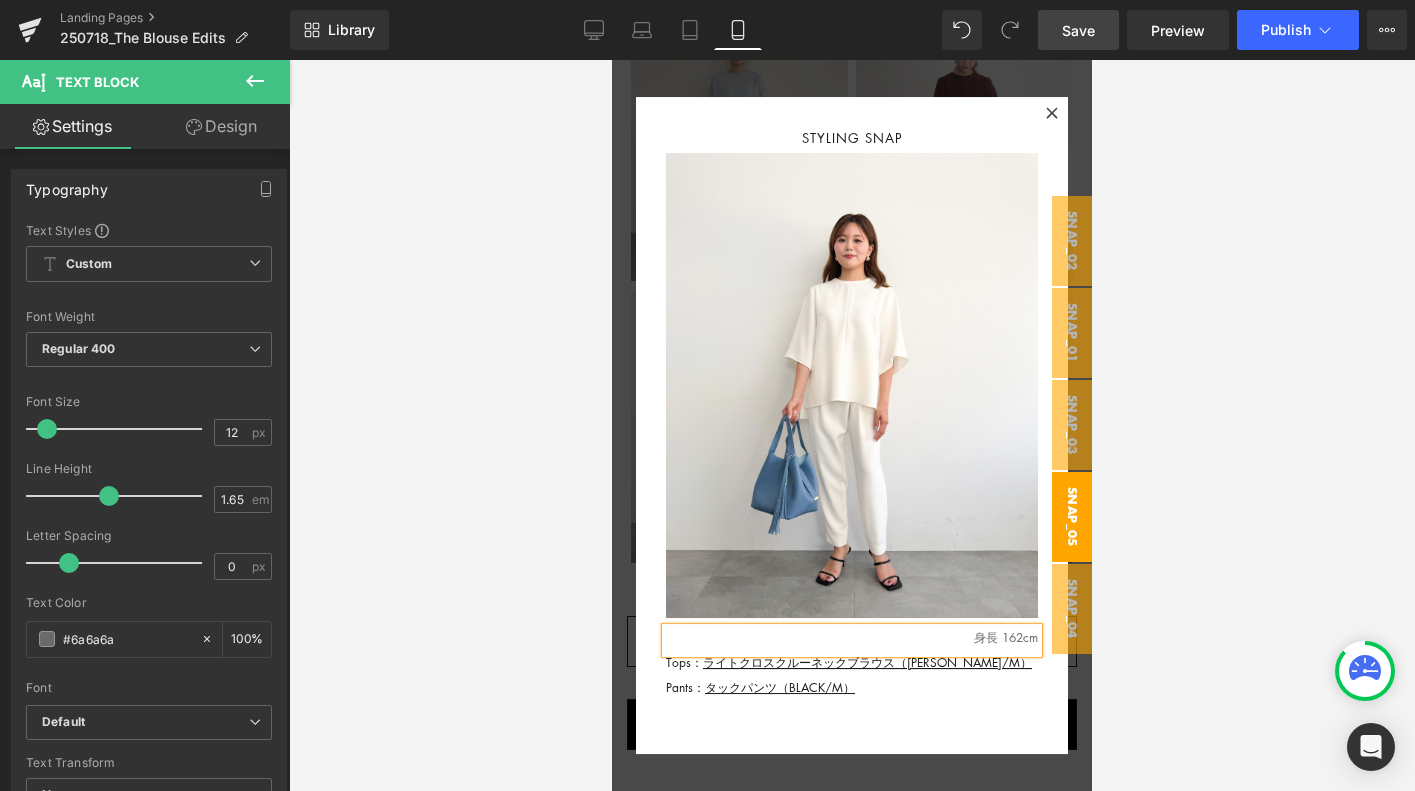 click on "身長 162cm" at bounding box center [852, 638] 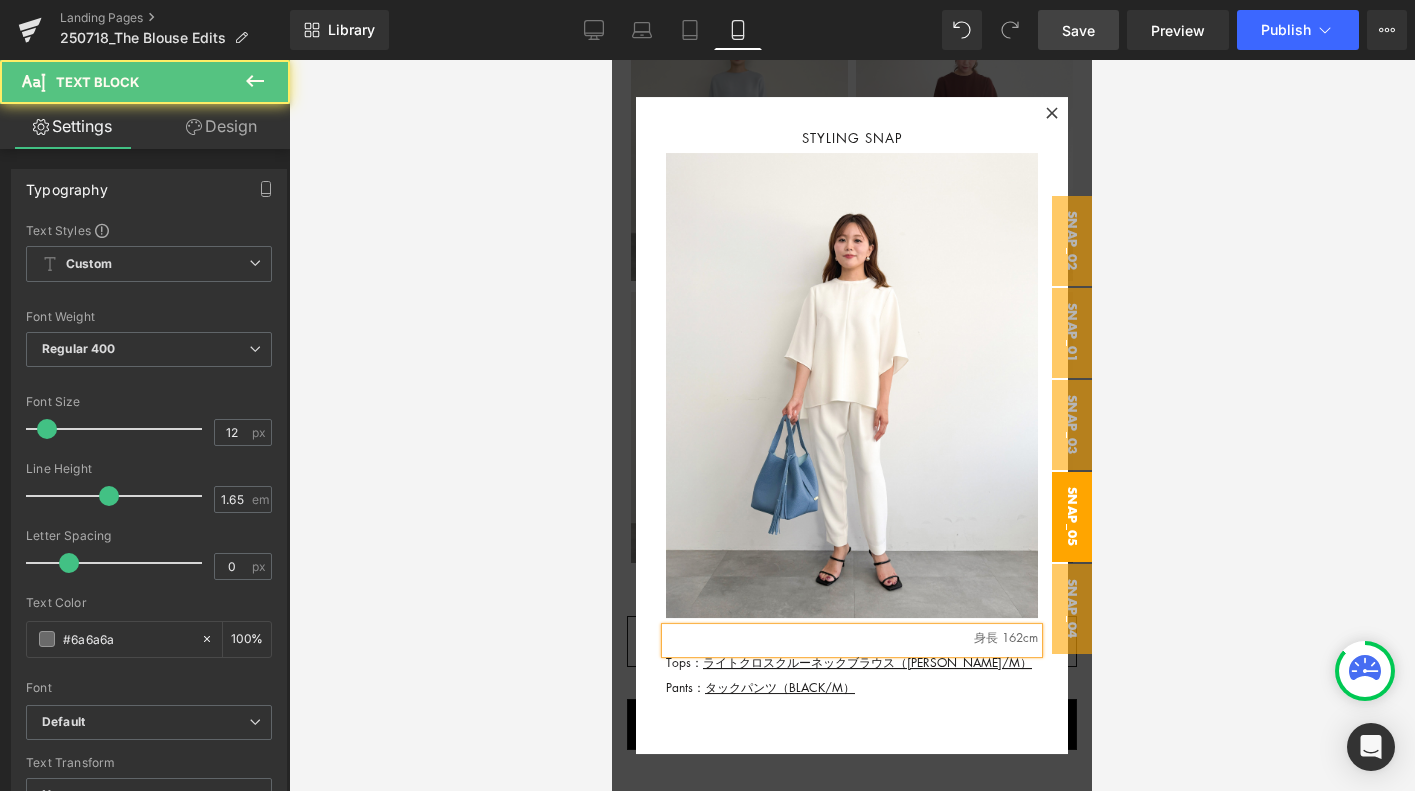 type 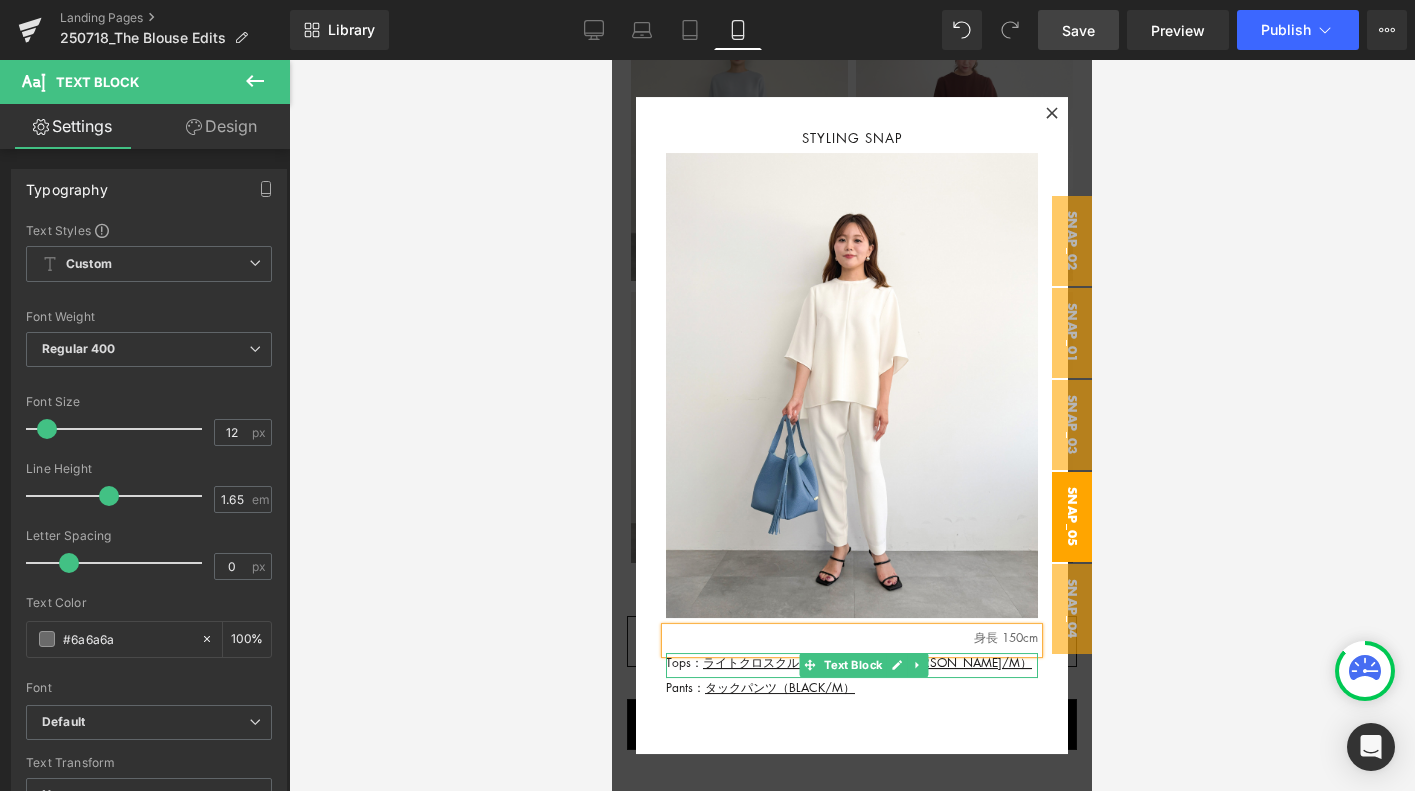 click on "Tops： ライトクロスクルーネックブラウス（[PERSON_NAME]/M）" at bounding box center [852, 663] 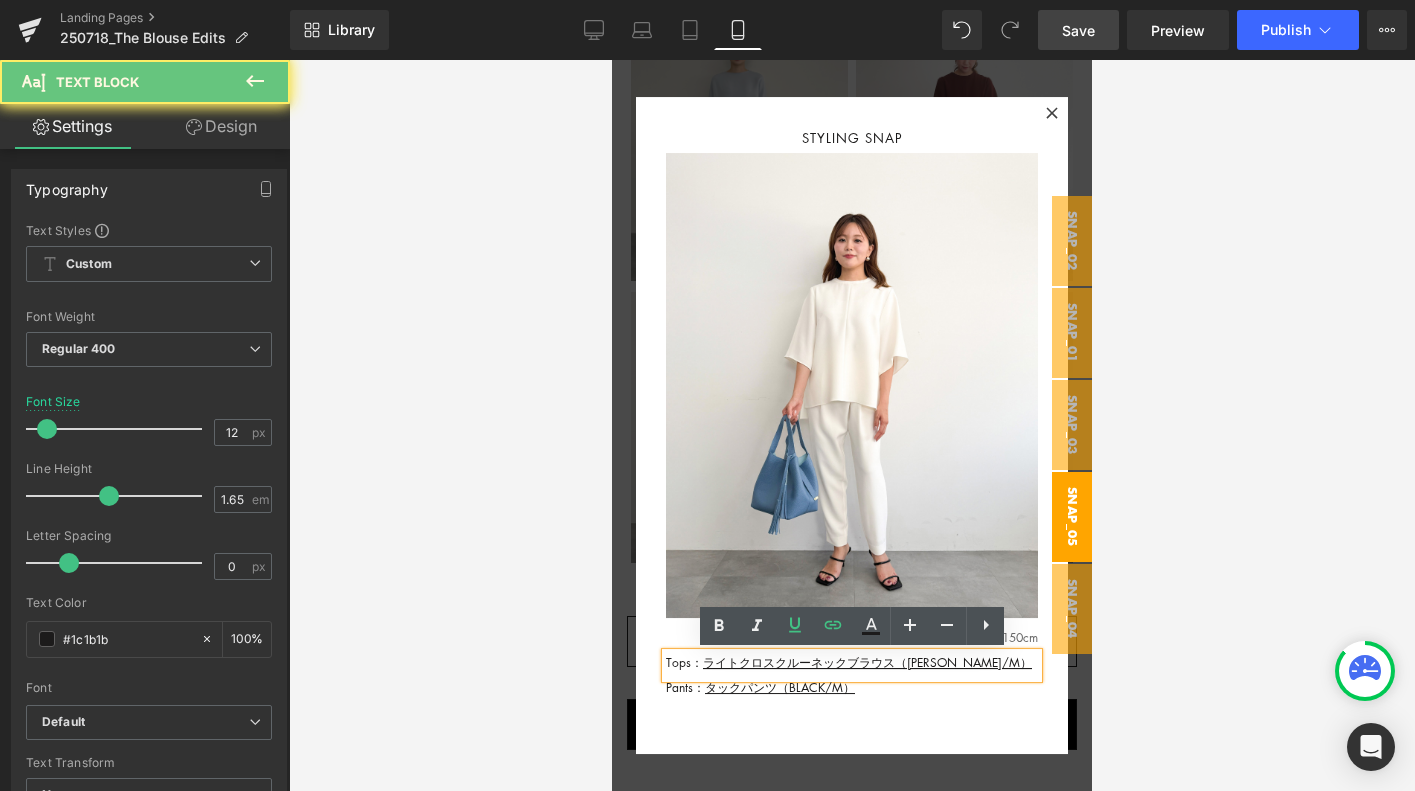click on "Tops： ライトクロスクルーネックブラウス（[PERSON_NAME]/M）" at bounding box center [852, 663] 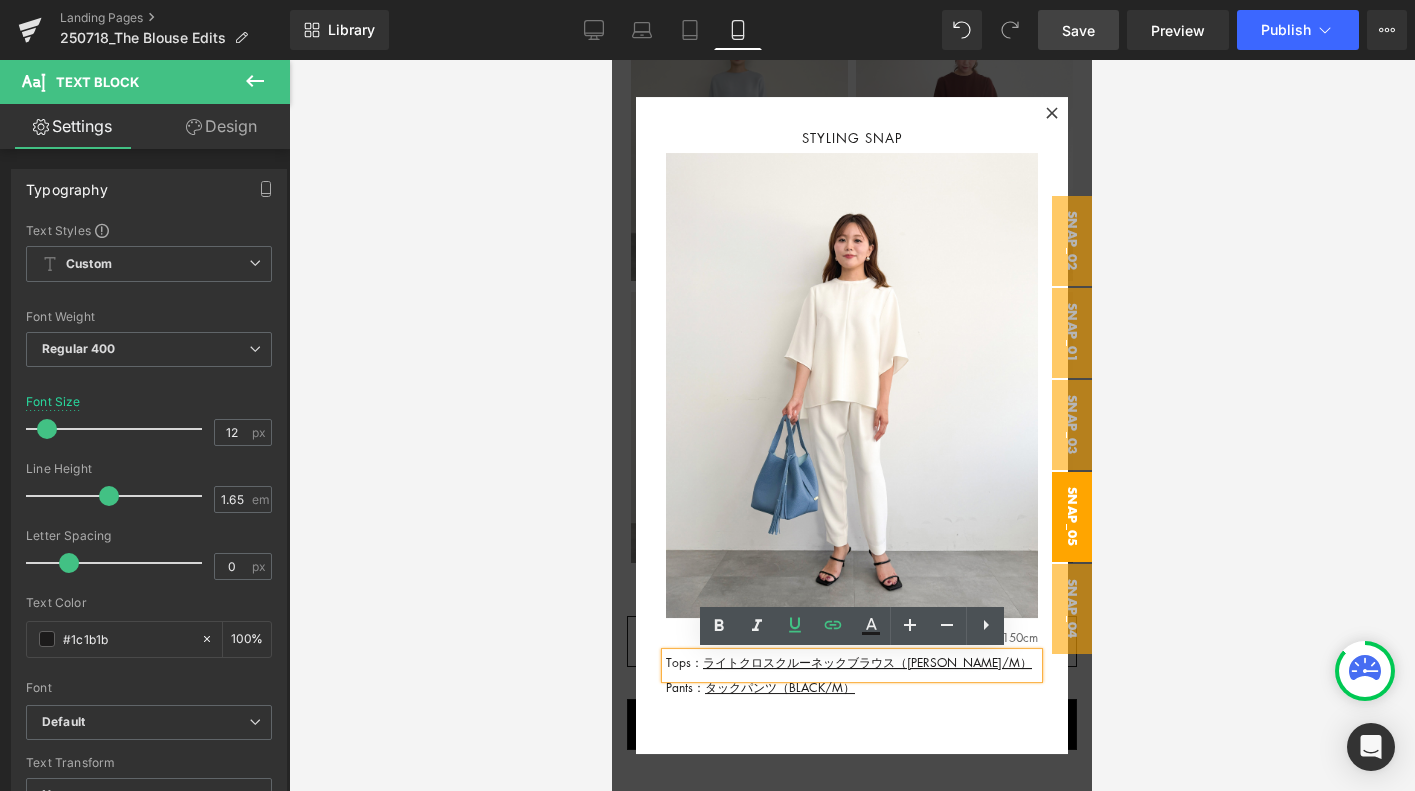 type 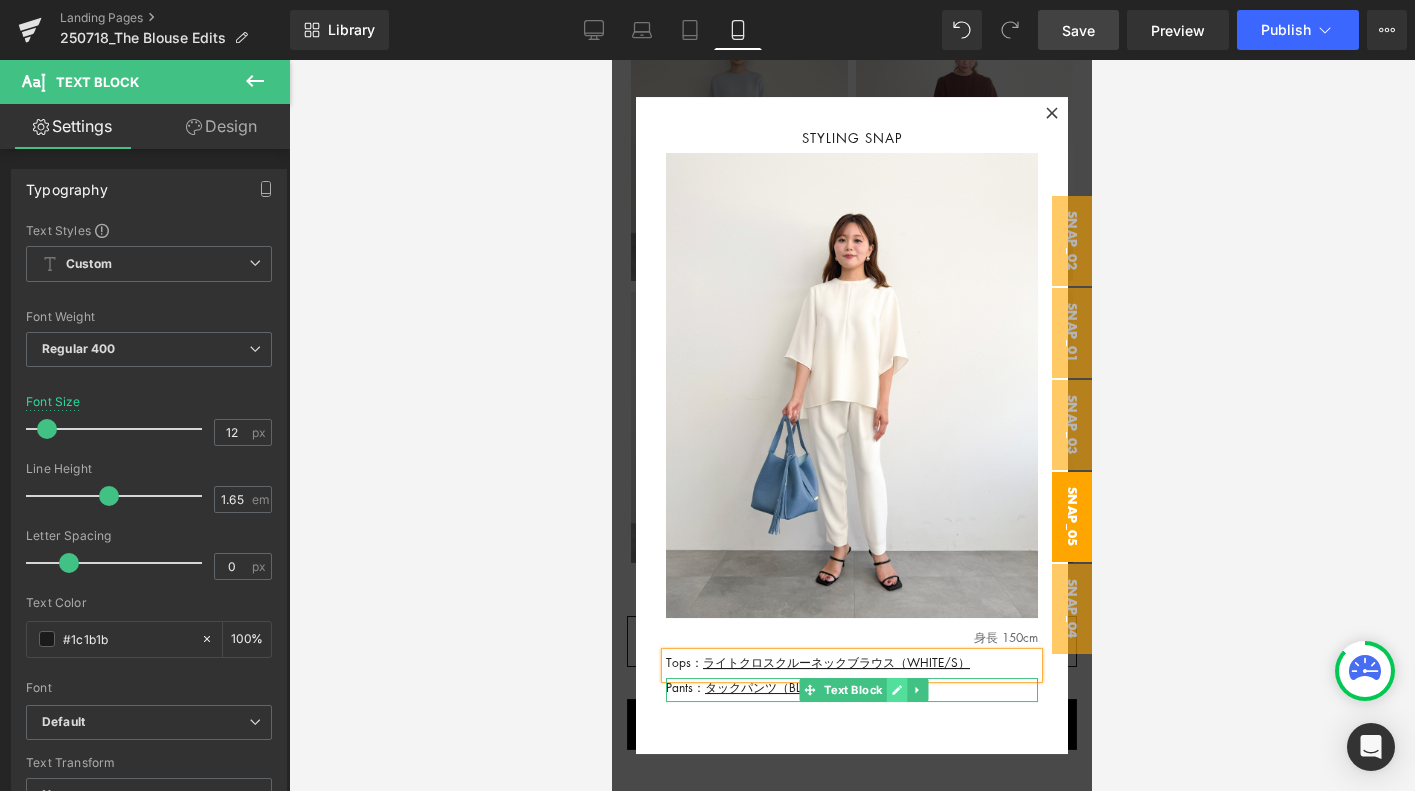 click at bounding box center [897, 690] 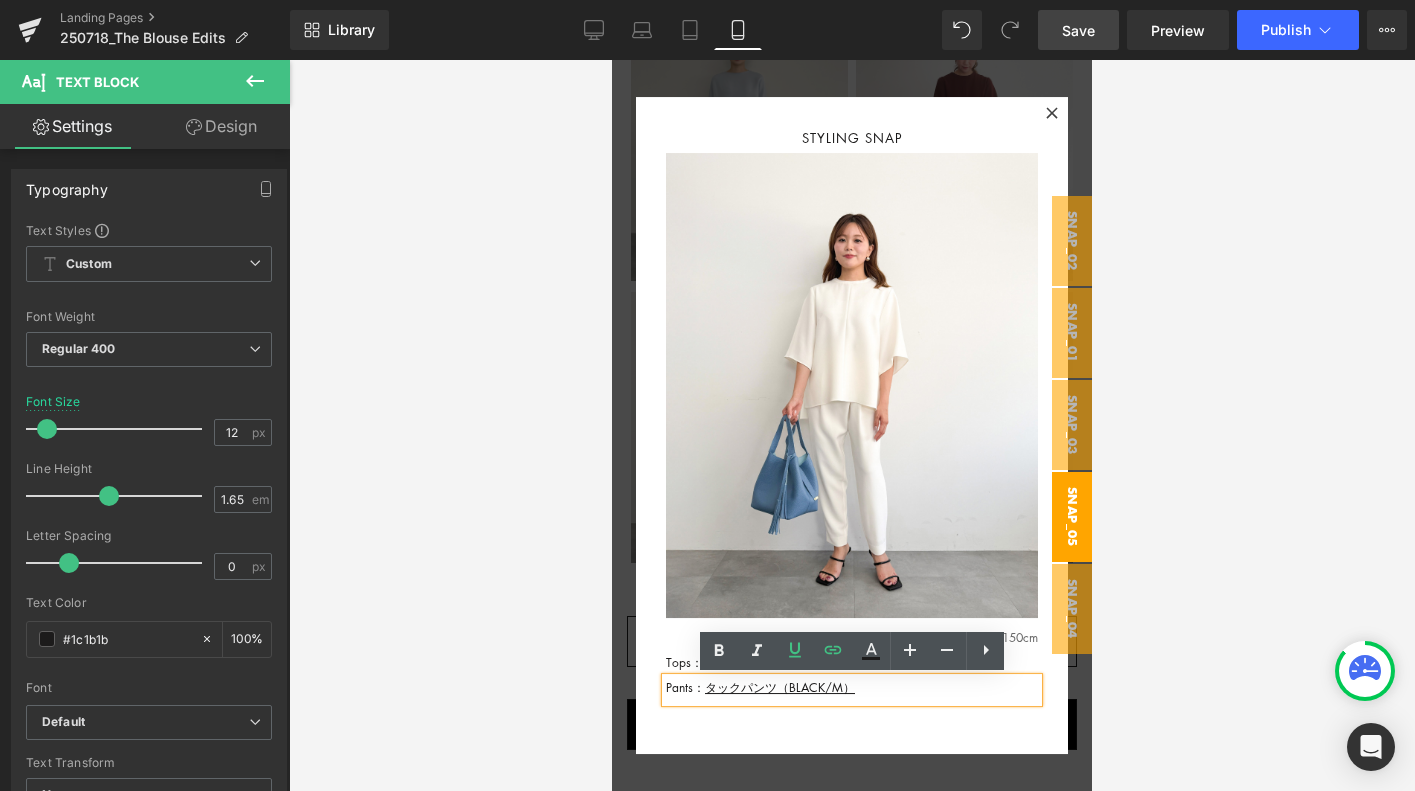 click on "Pants： タックパンツ（BLACK/M ）" at bounding box center [852, 688] 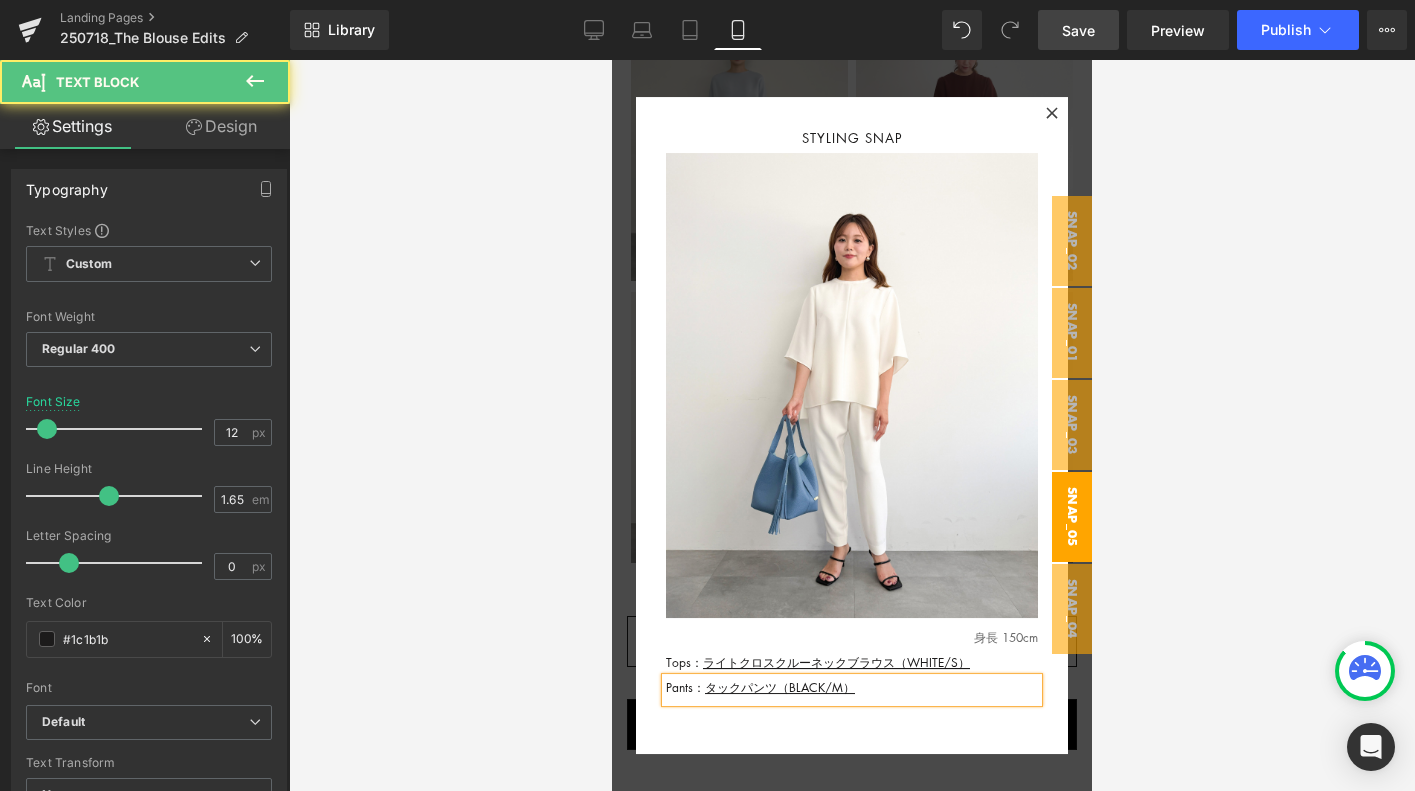 type 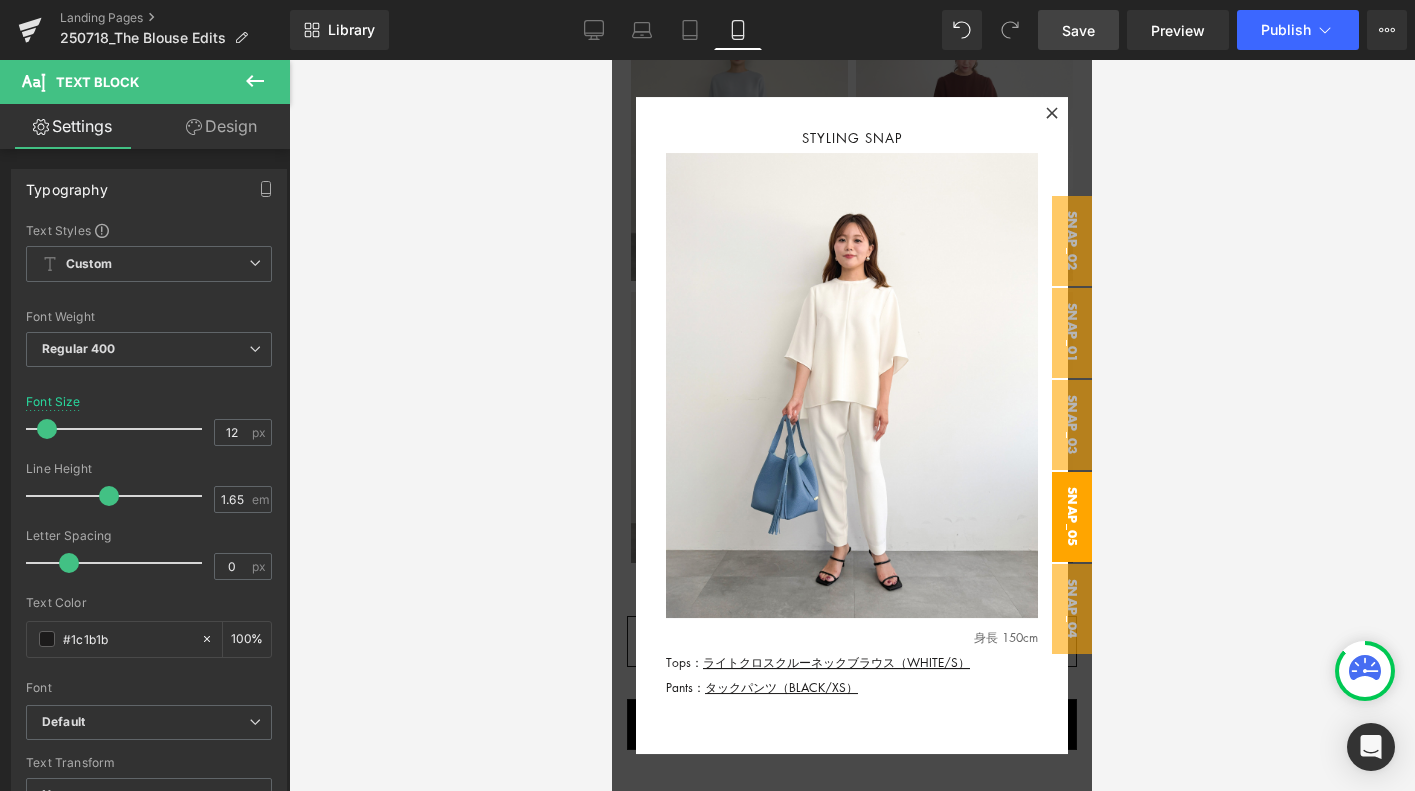 drag, startPoint x: 1076, startPoint y: 46, endPoint x: 444, endPoint y: 450, distance: 750.0933 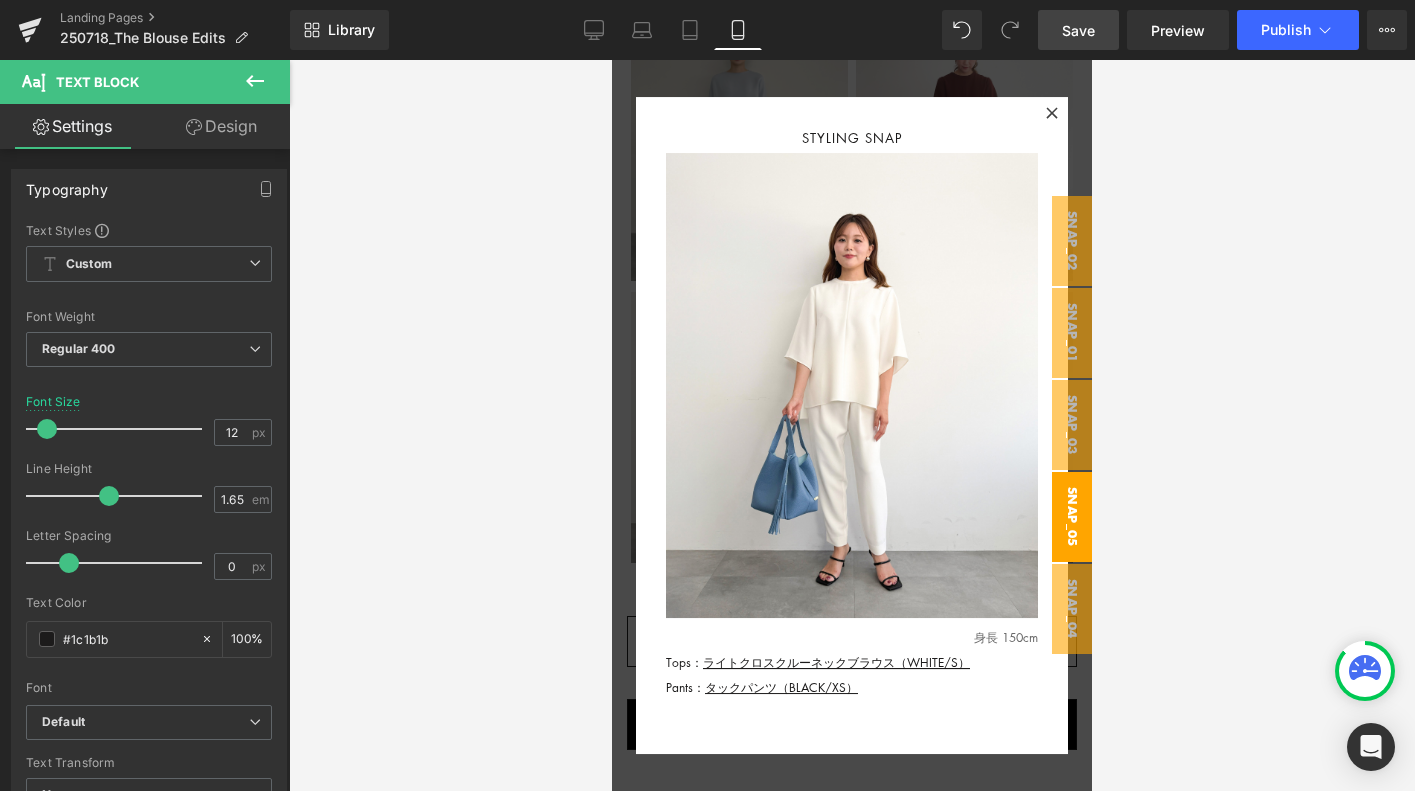 click on "Save" at bounding box center [1078, 30] 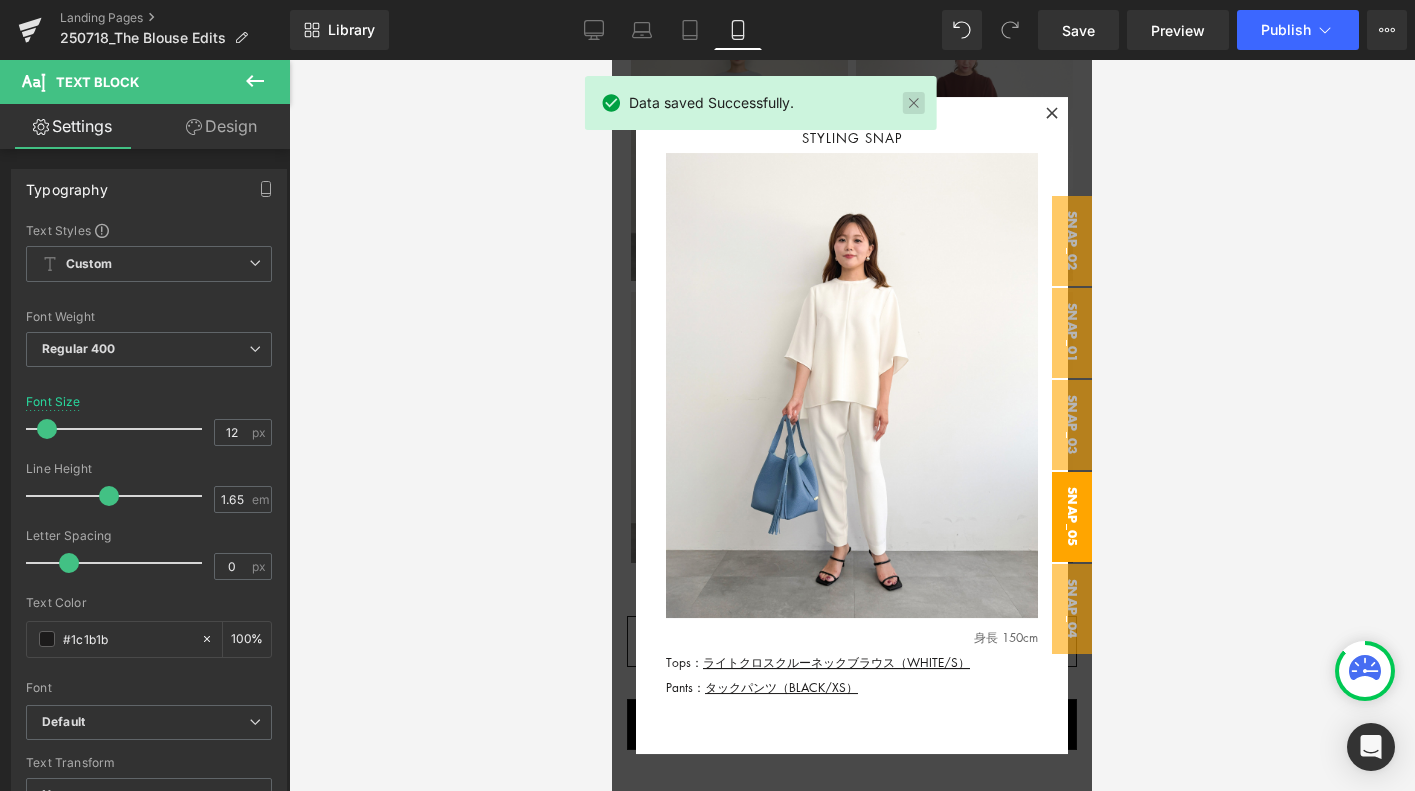 click at bounding box center (913, 103) 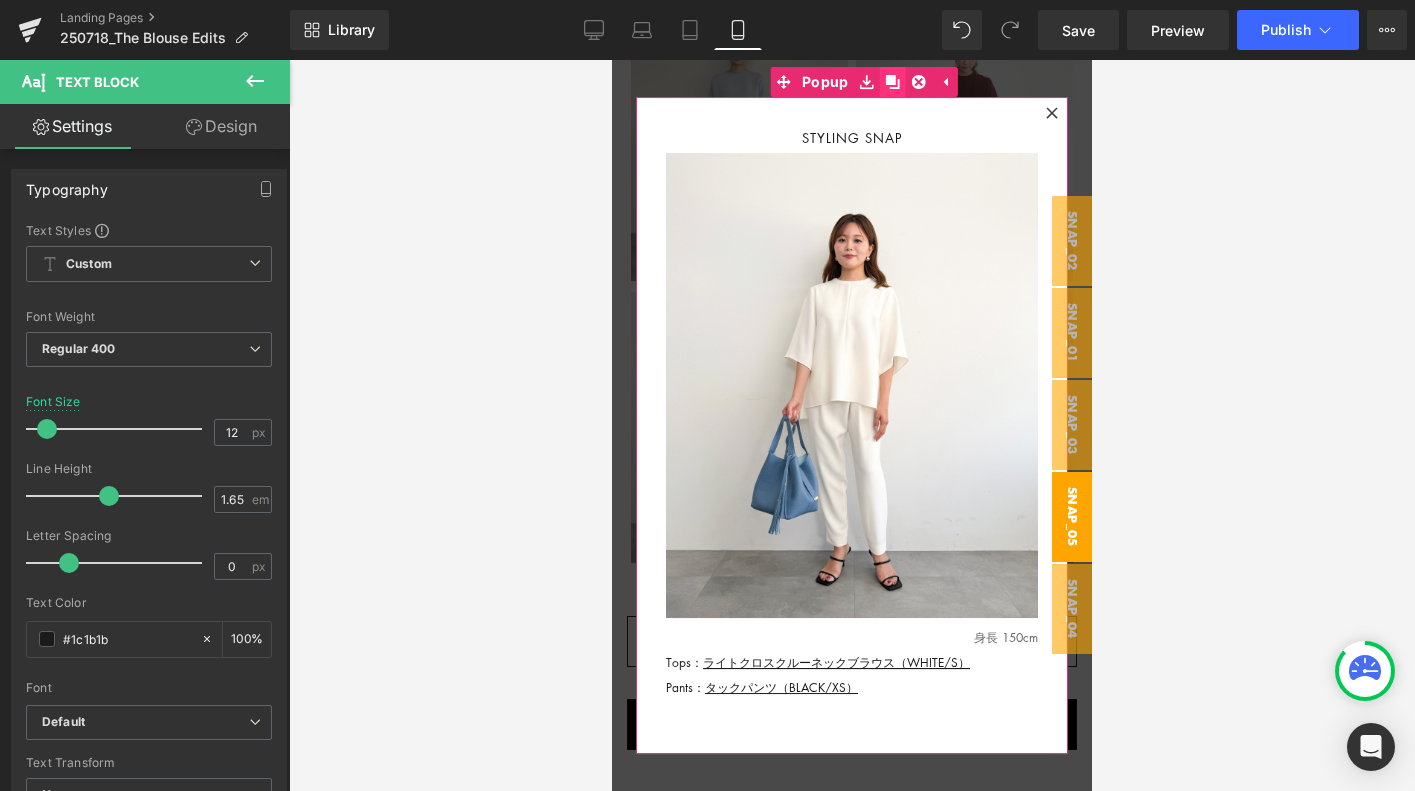 click 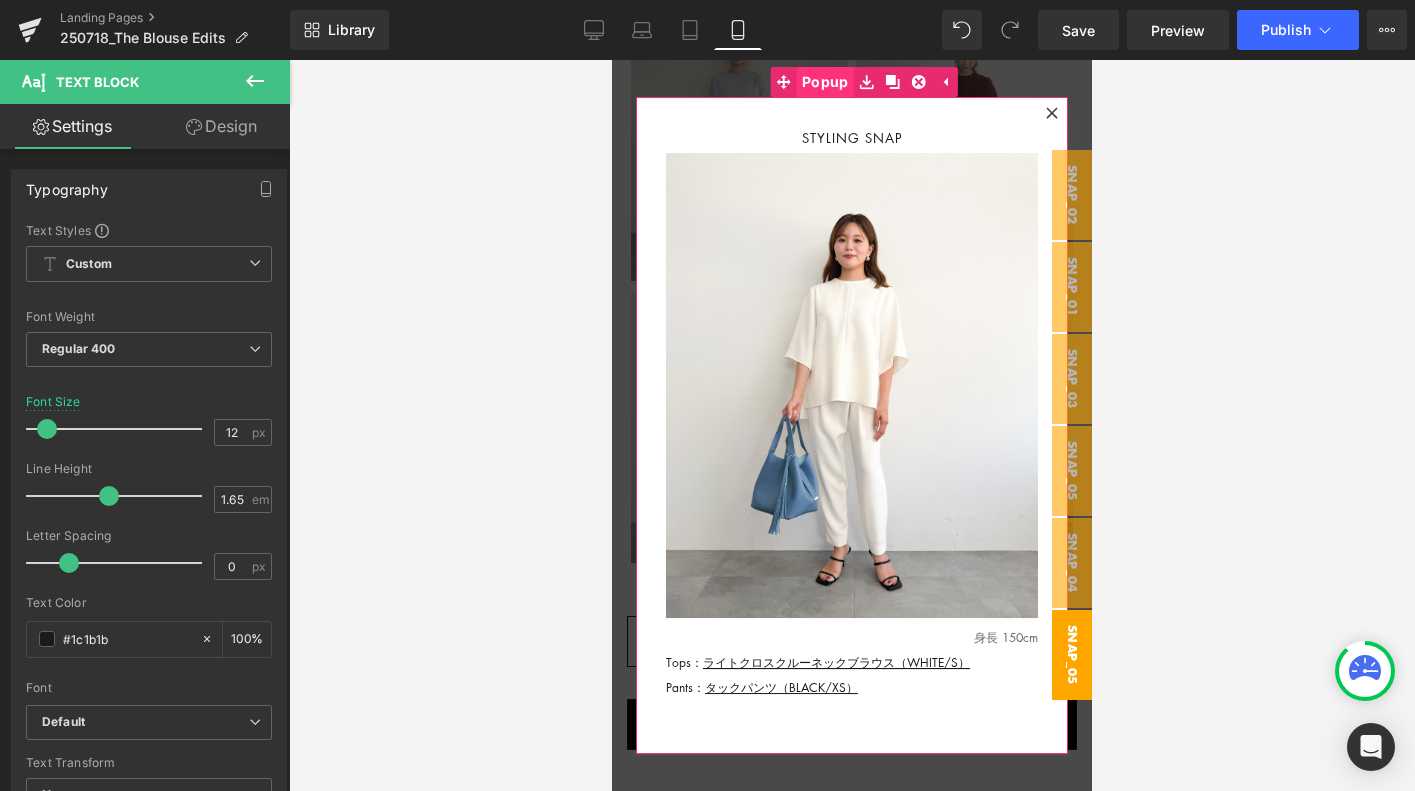 click on "Popup" at bounding box center (825, 82) 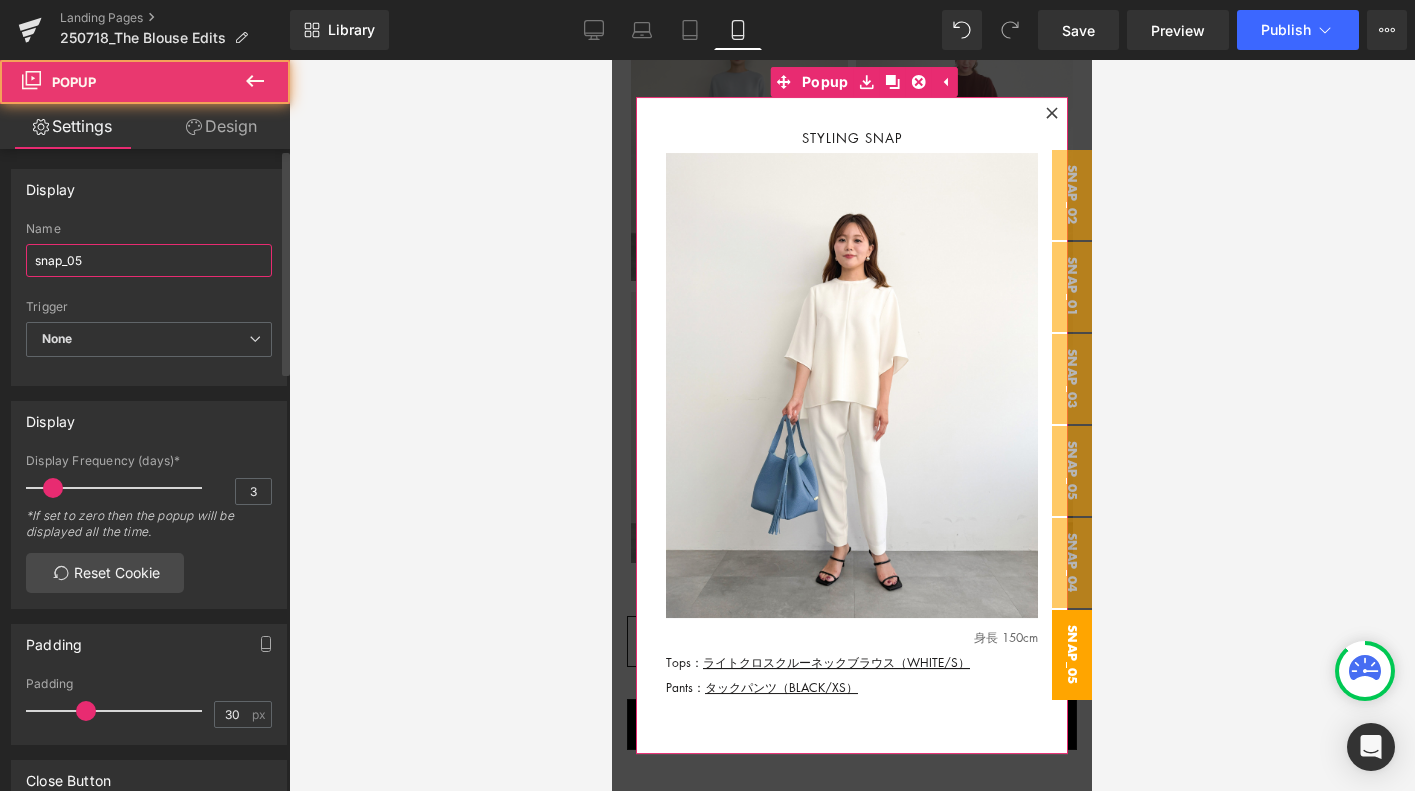 click on "snap_05" at bounding box center [149, 260] 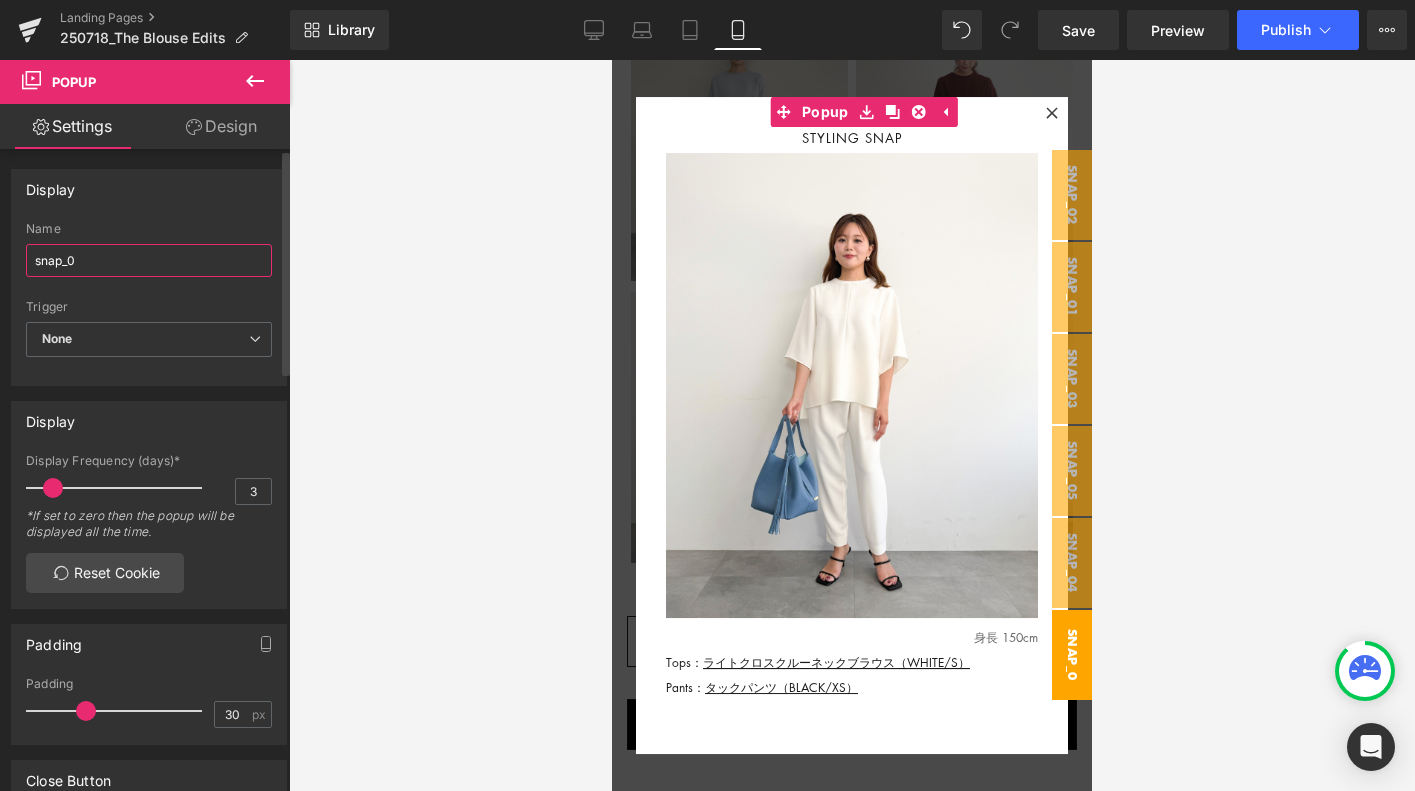 type on "snap_06" 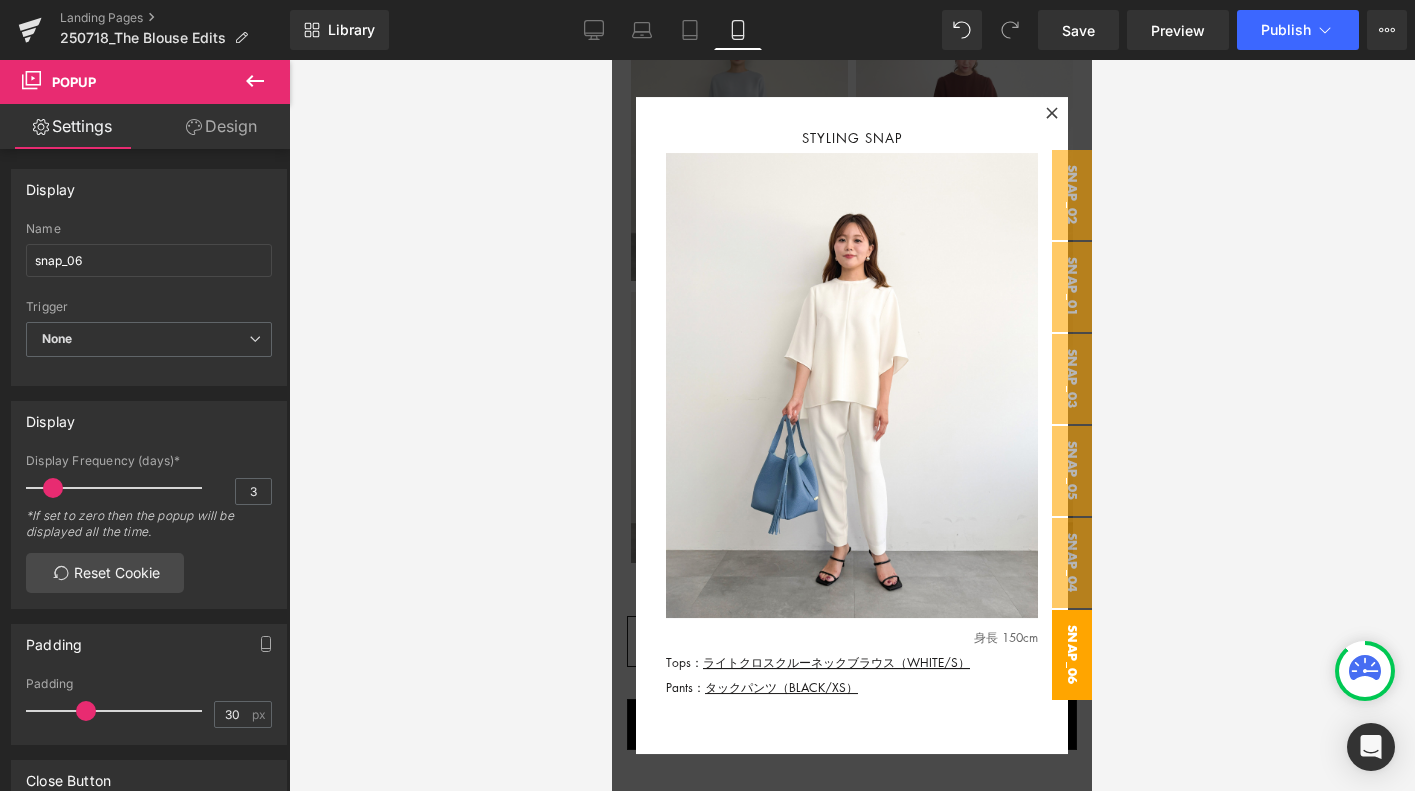 click on "snap_06" at bounding box center (1072, 655) 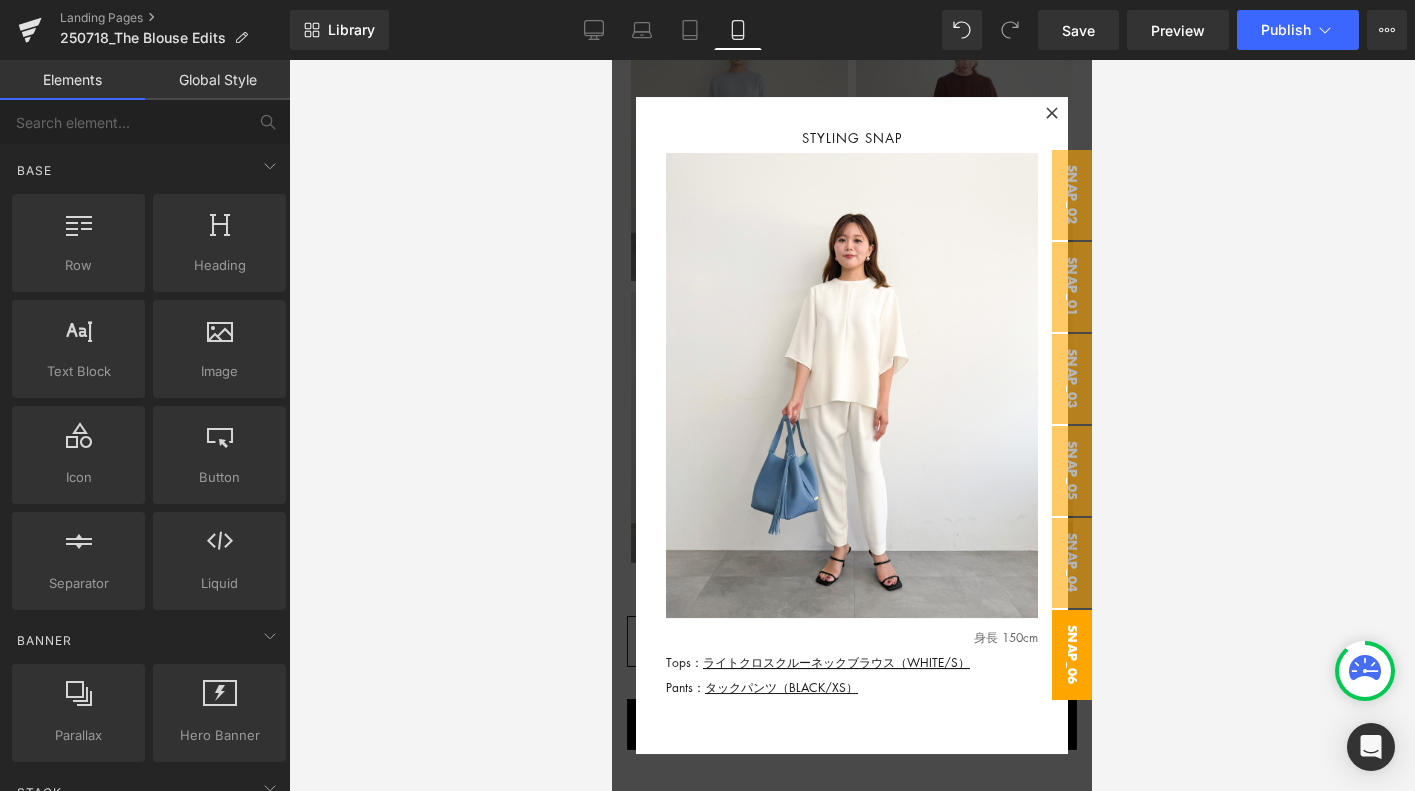 click on "snap_06" at bounding box center (1072, 655) 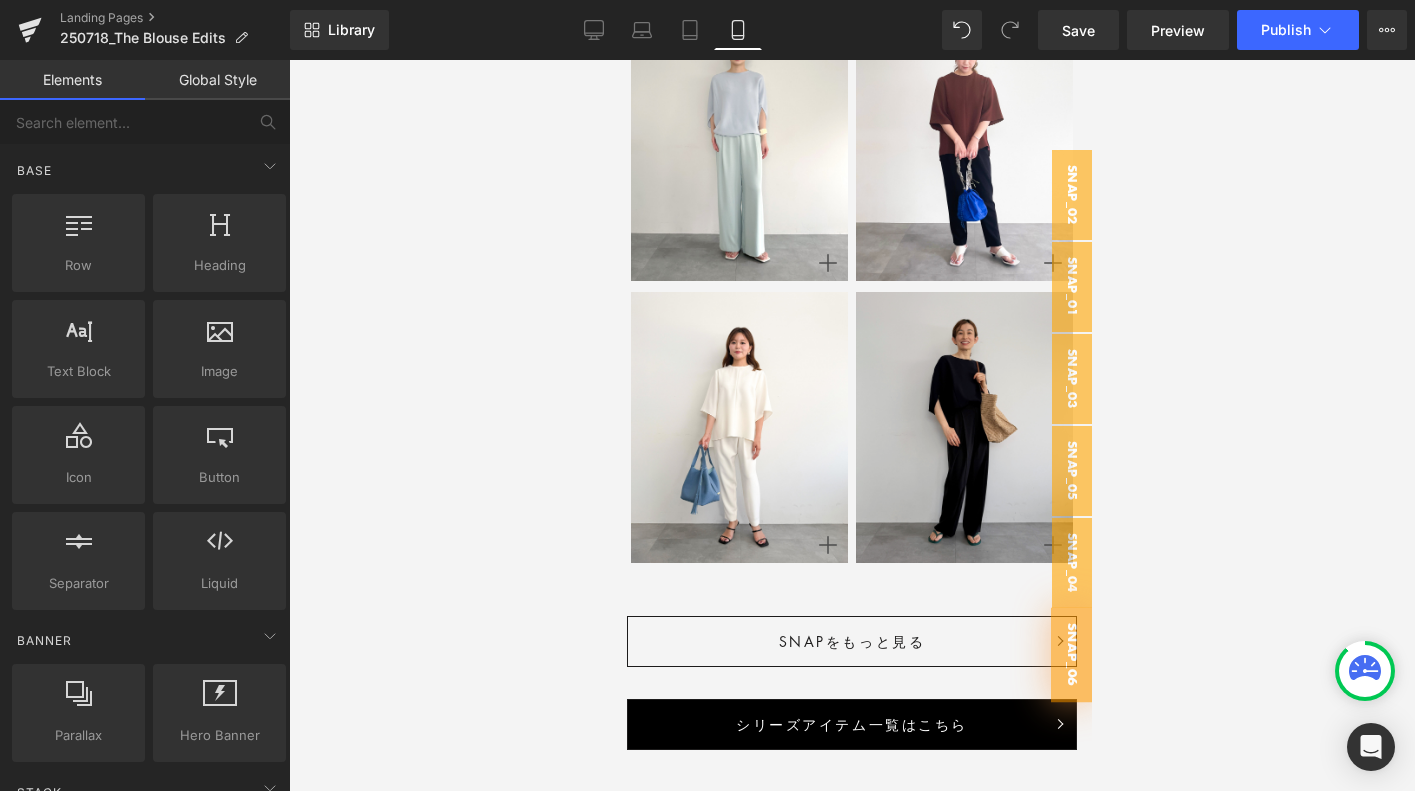 click at bounding box center [964, 427] 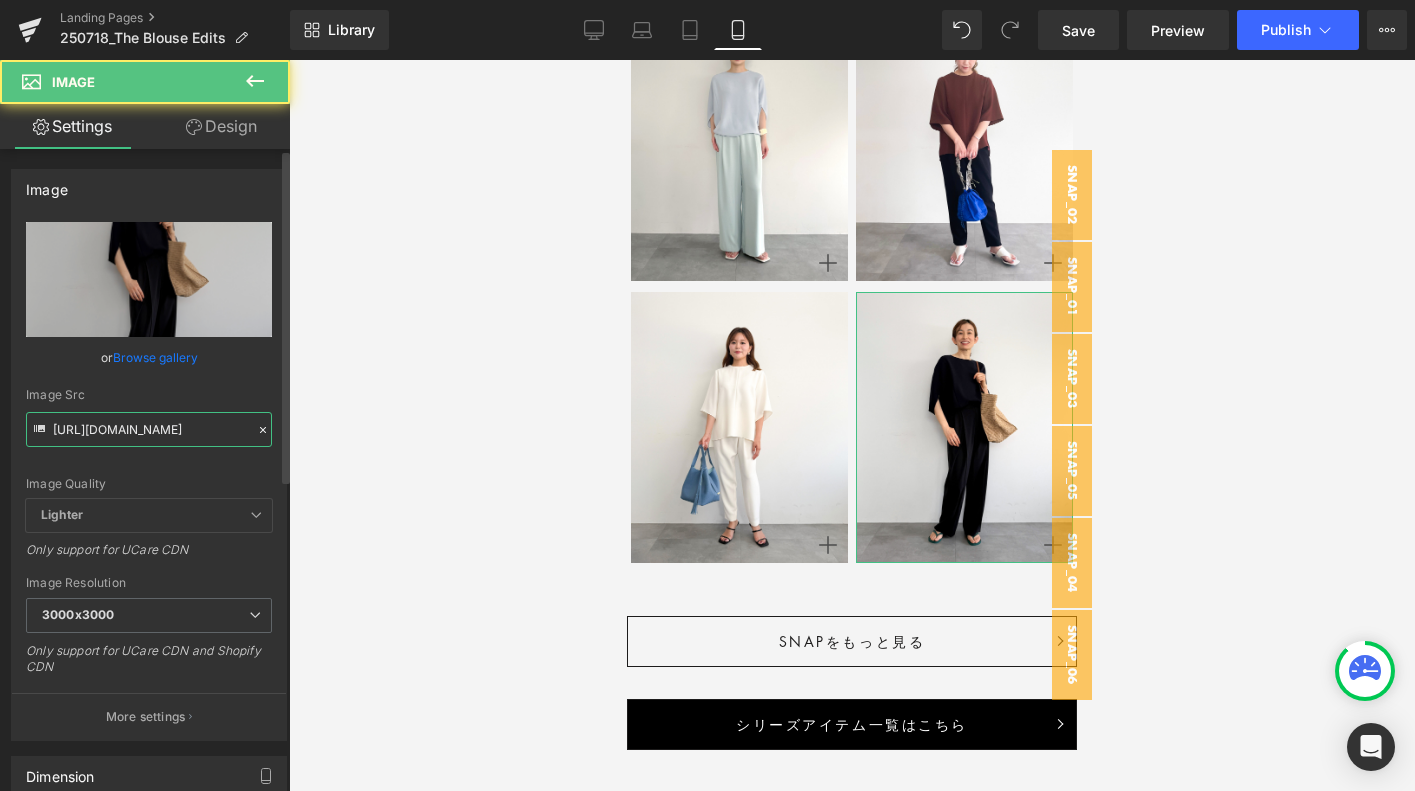 click on "[URL][DOMAIN_NAME]" at bounding box center (149, 429) 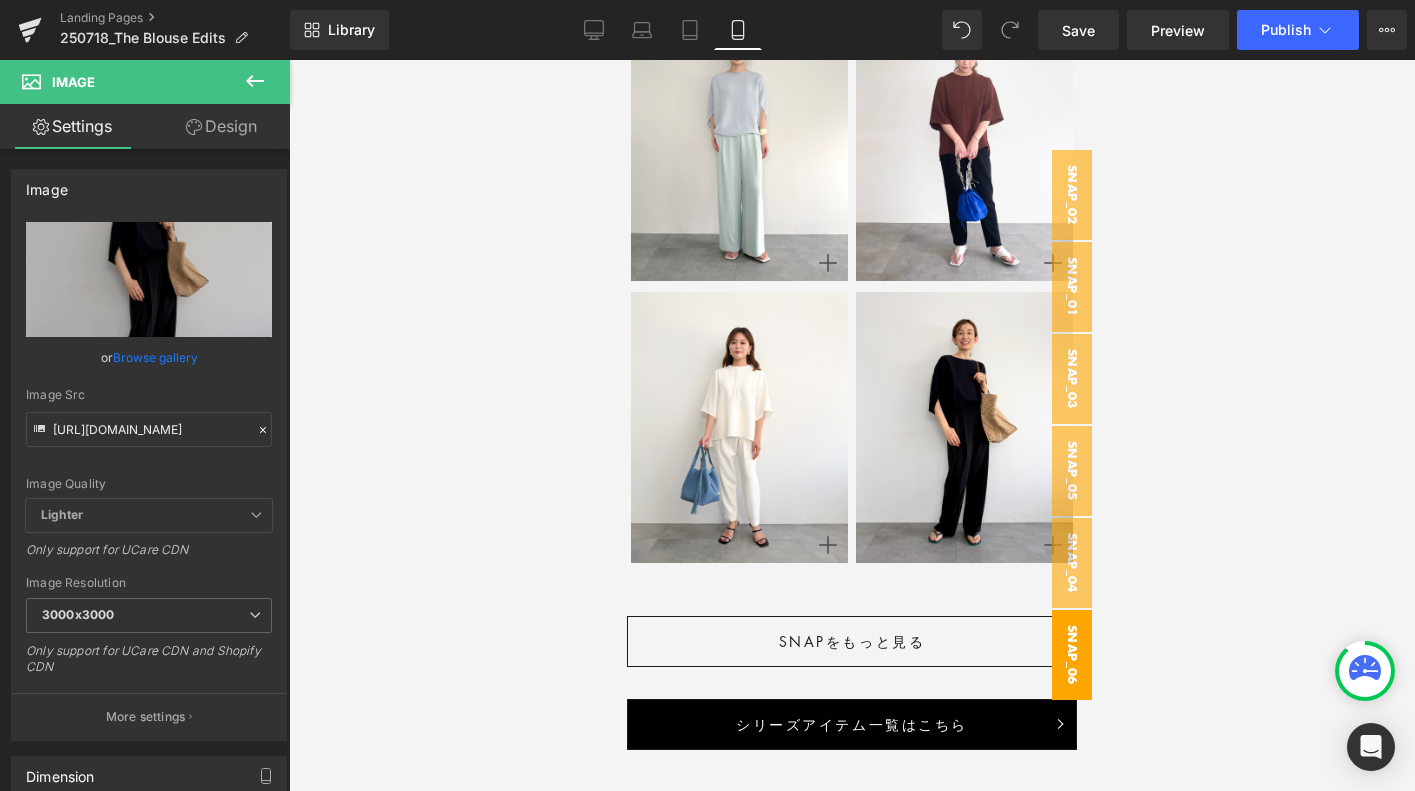 click on "snap_06" at bounding box center [1072, 655] 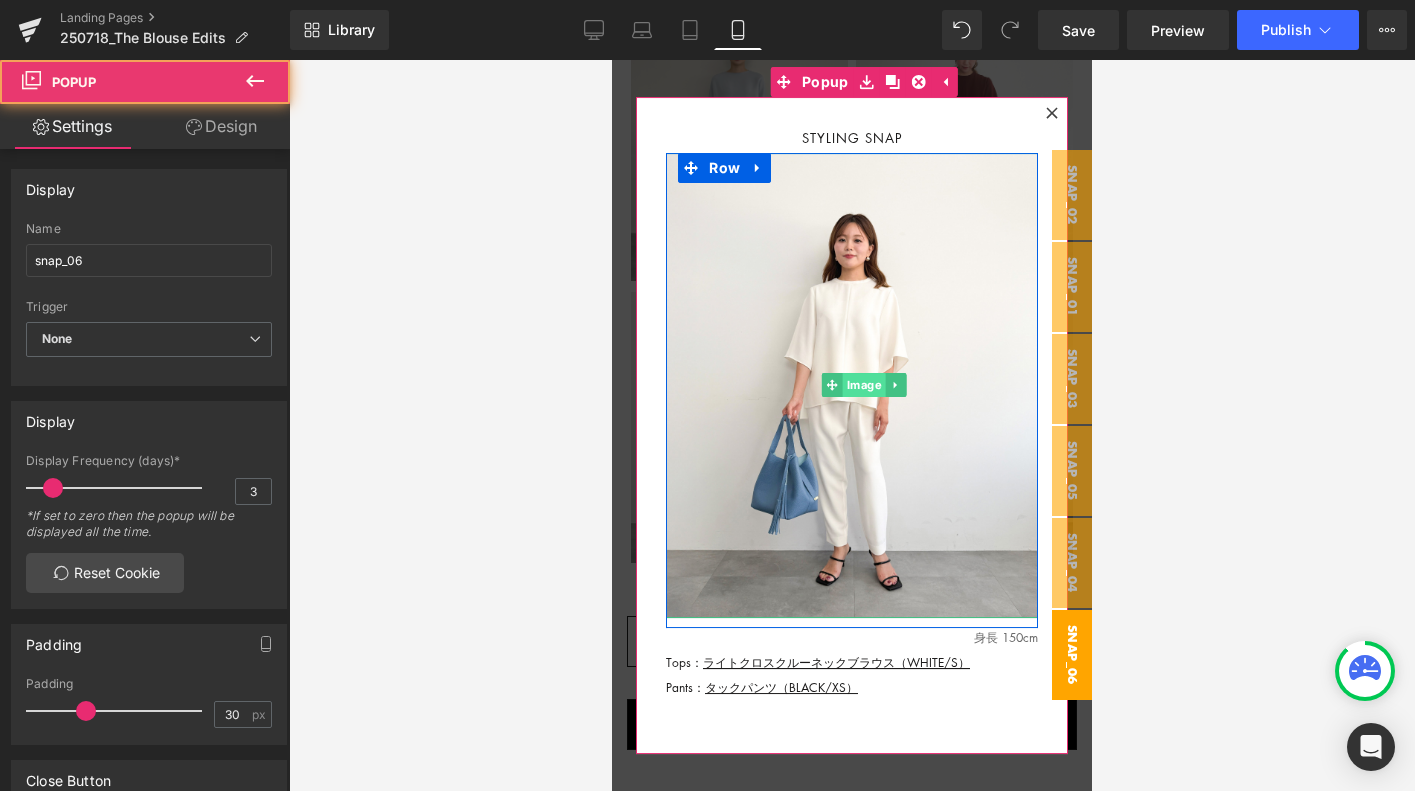 click on "Image" at bounding box center [864, 386] 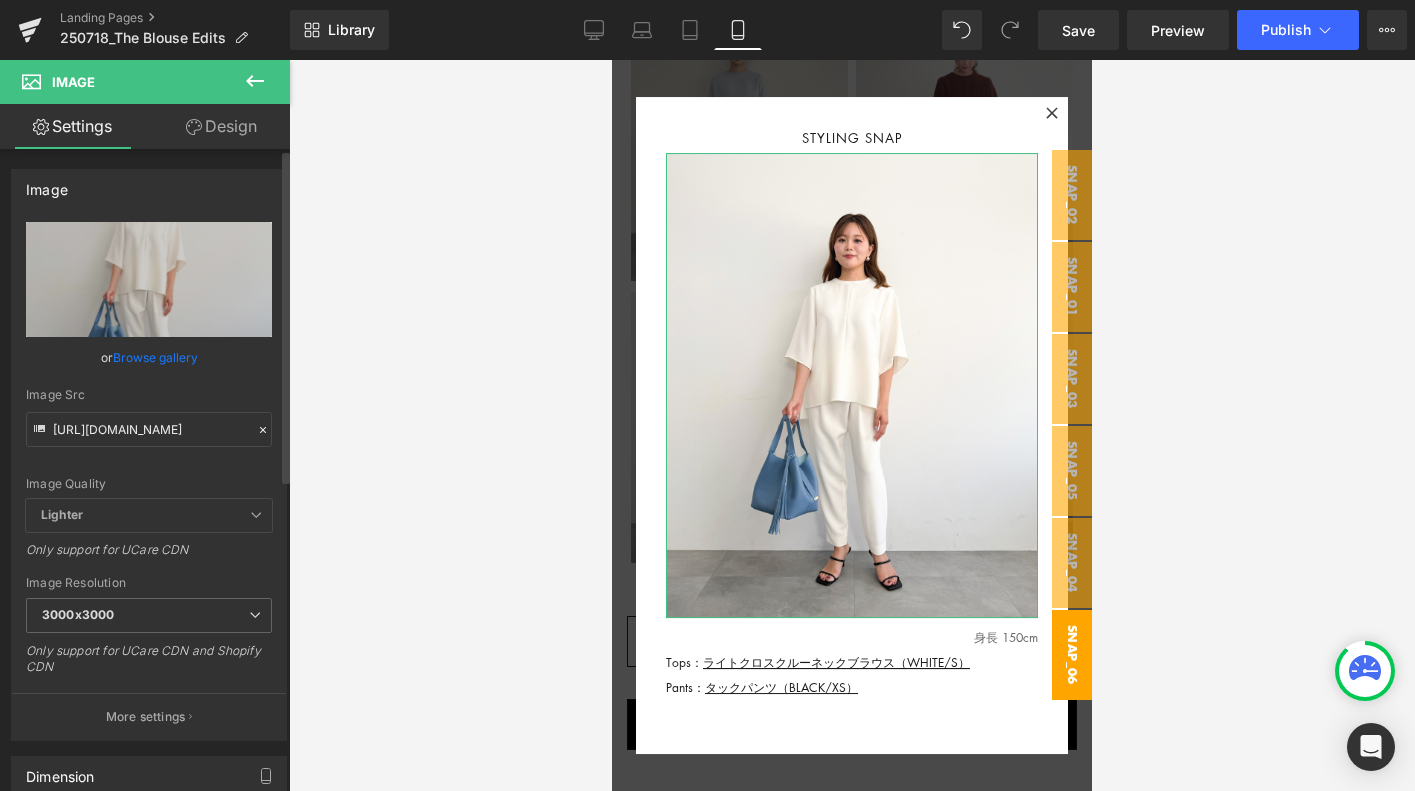 click 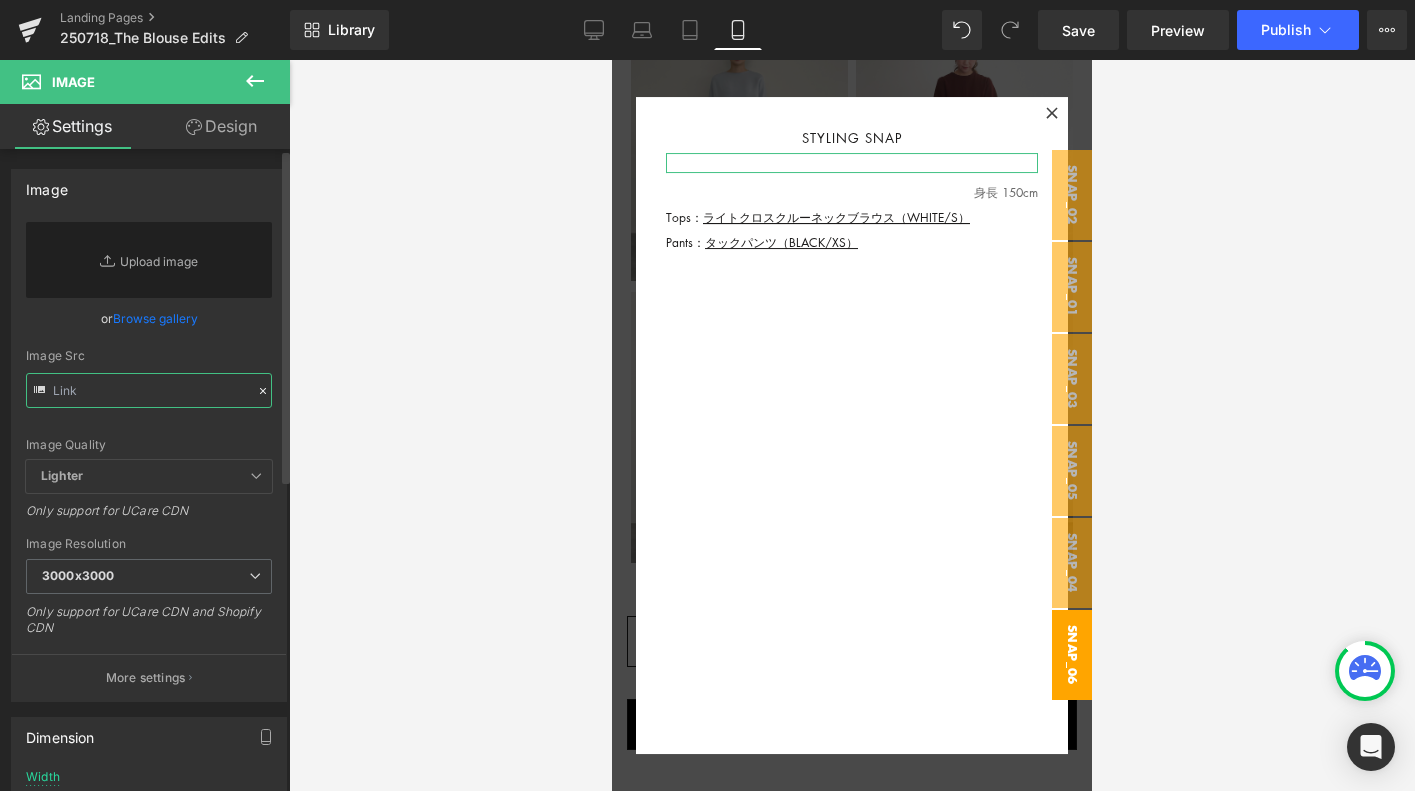 click at bounding box center (149, 390) 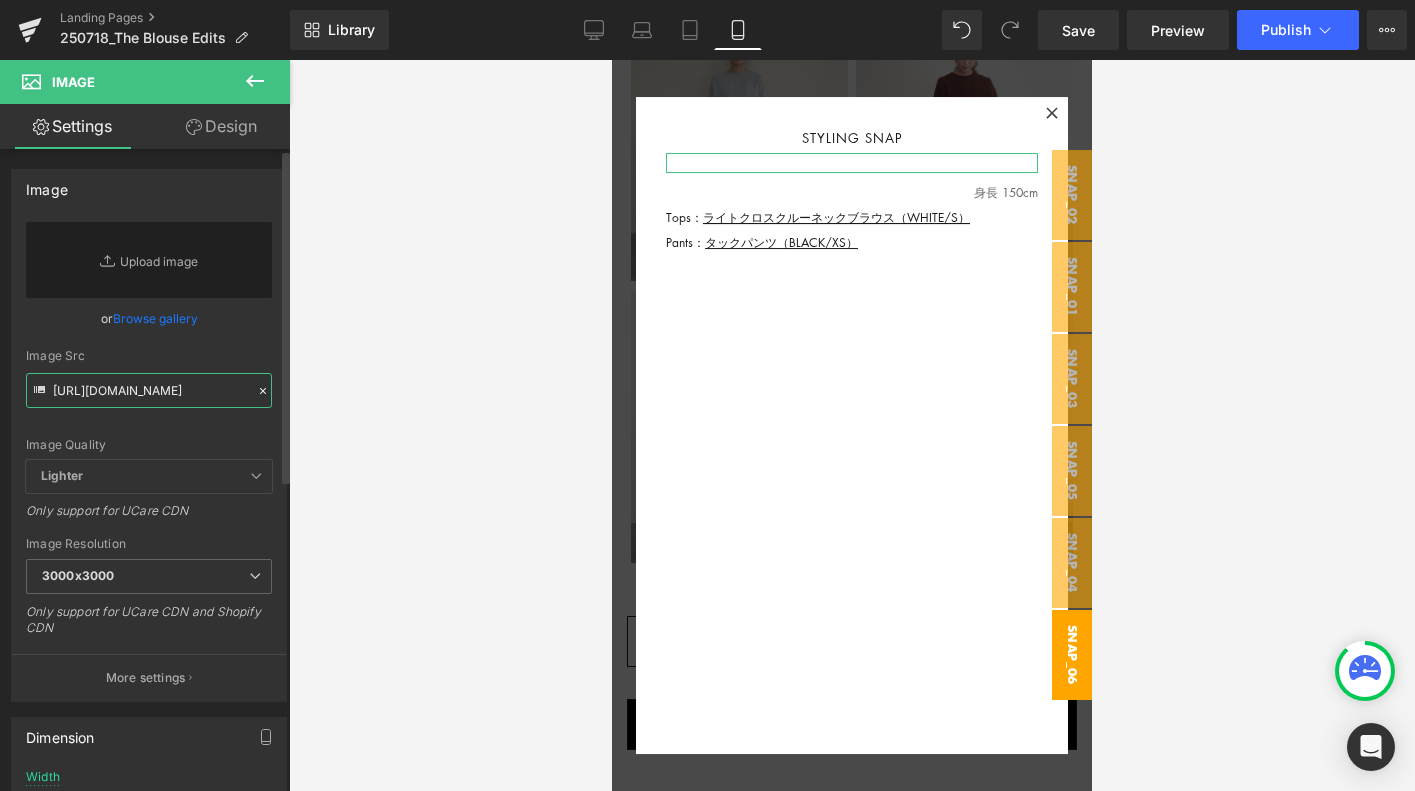 scroll, scrollTop: 0, scrollLeft: 367, axis: horizontal 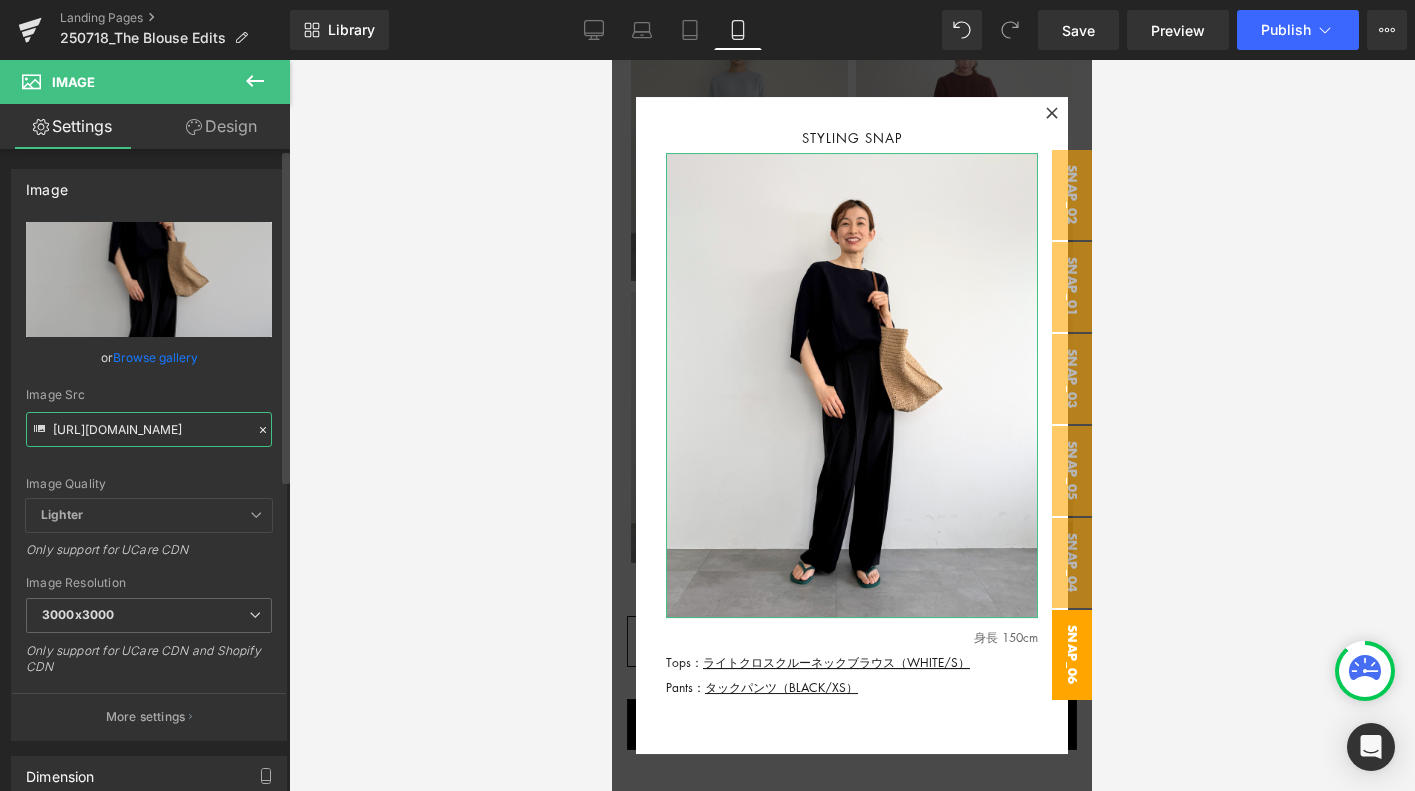type on "[URL][DOMAIN_NAME]" 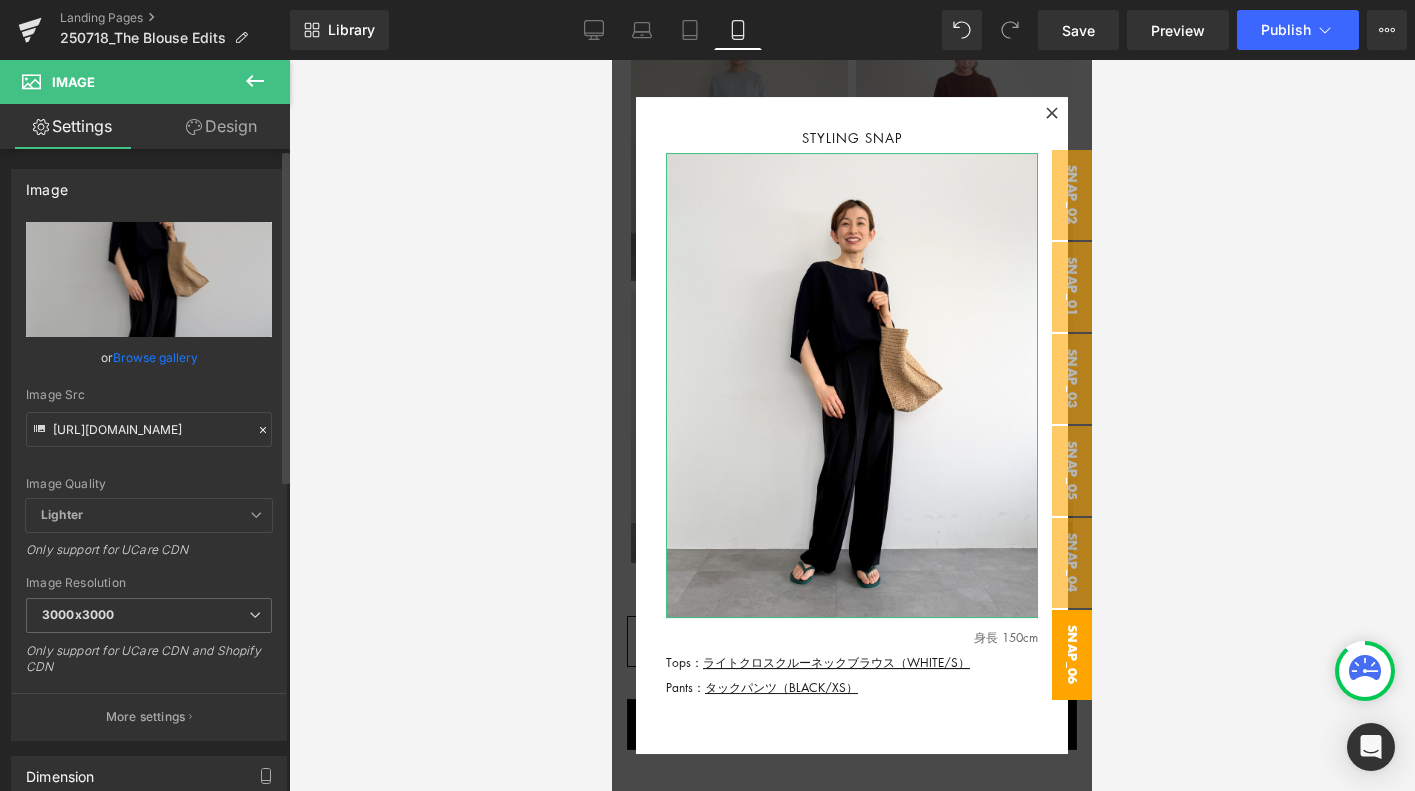 click on "Image Src" at bounding box center (149, 395) 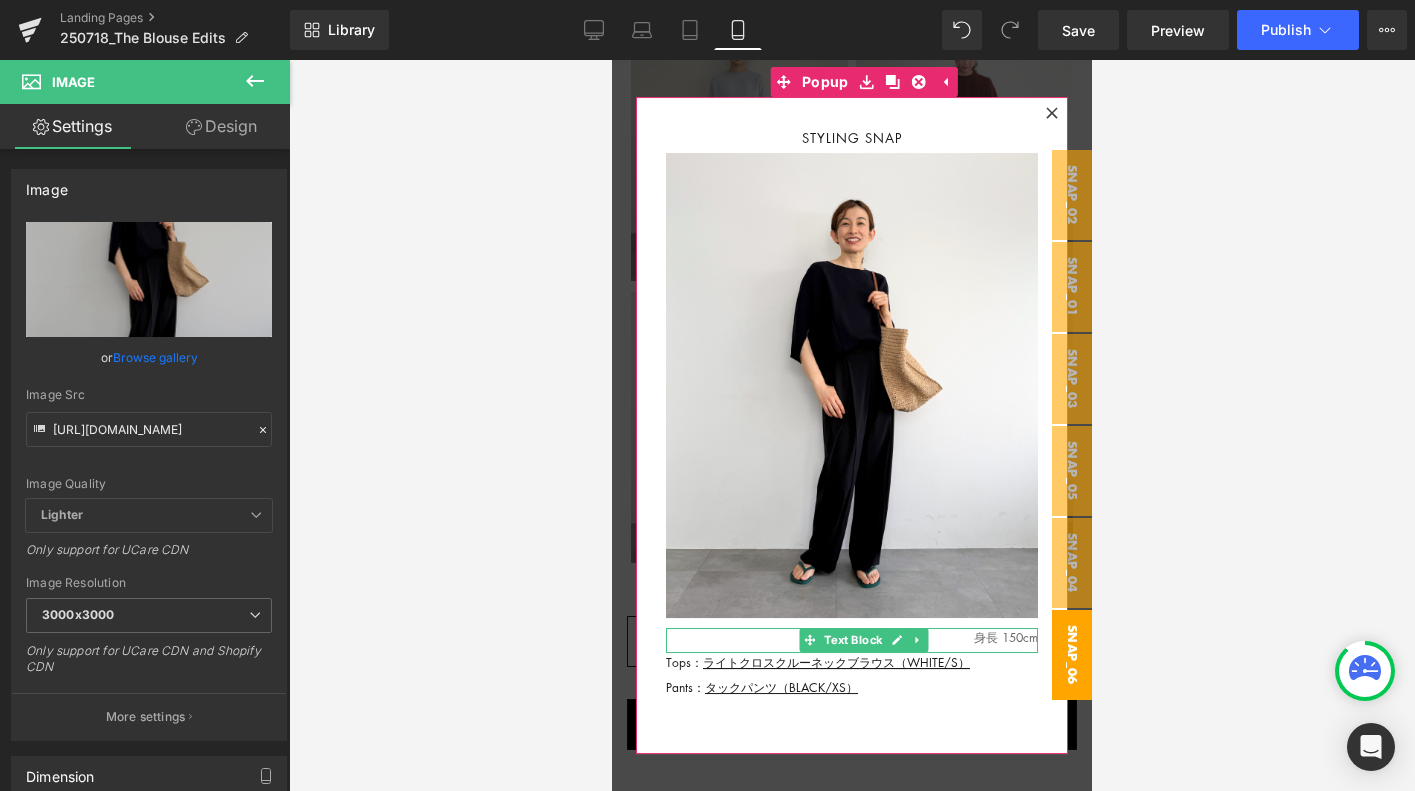 click on "身長 150cm" at bounding box center [852, 638] 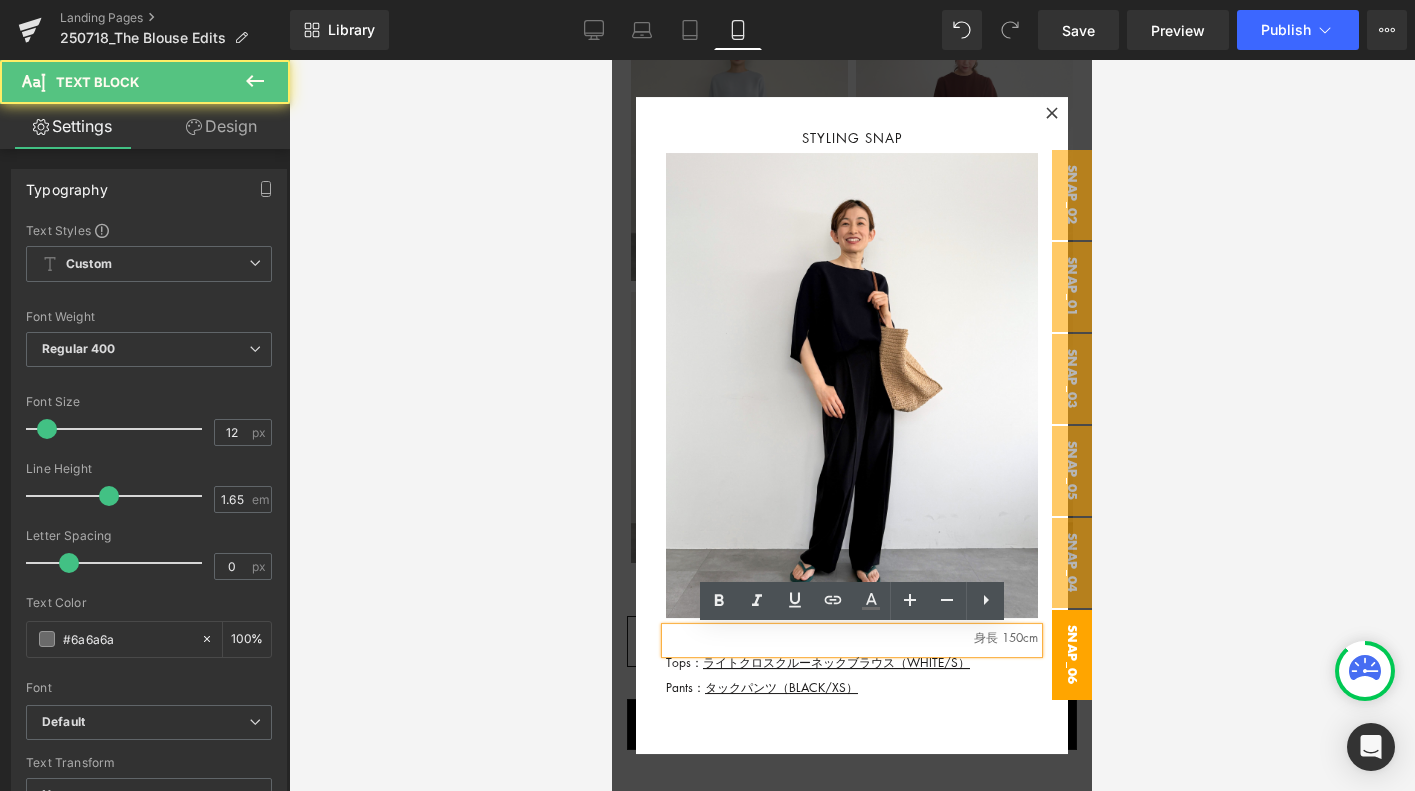click on "身長 150cm" at bounding box center [852, 638] 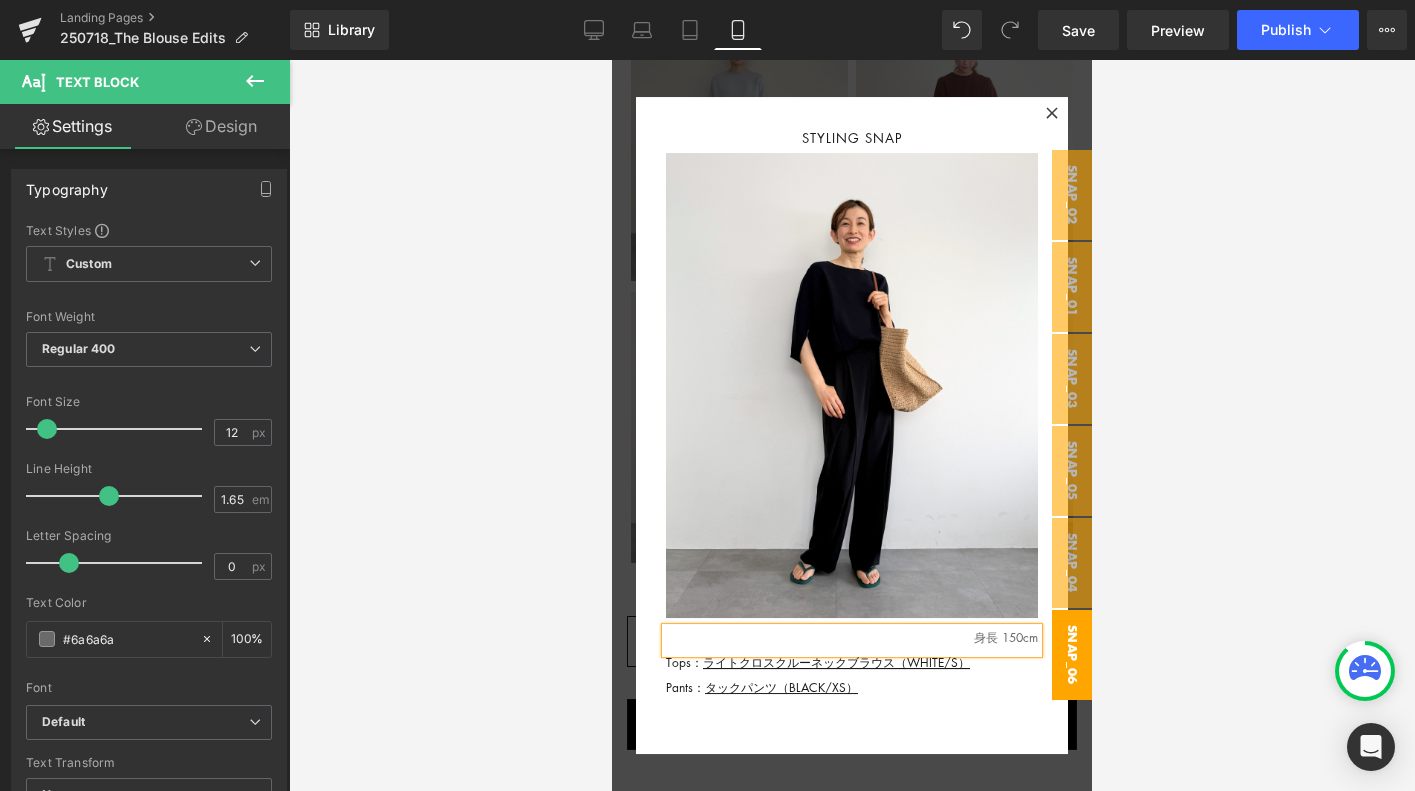 type 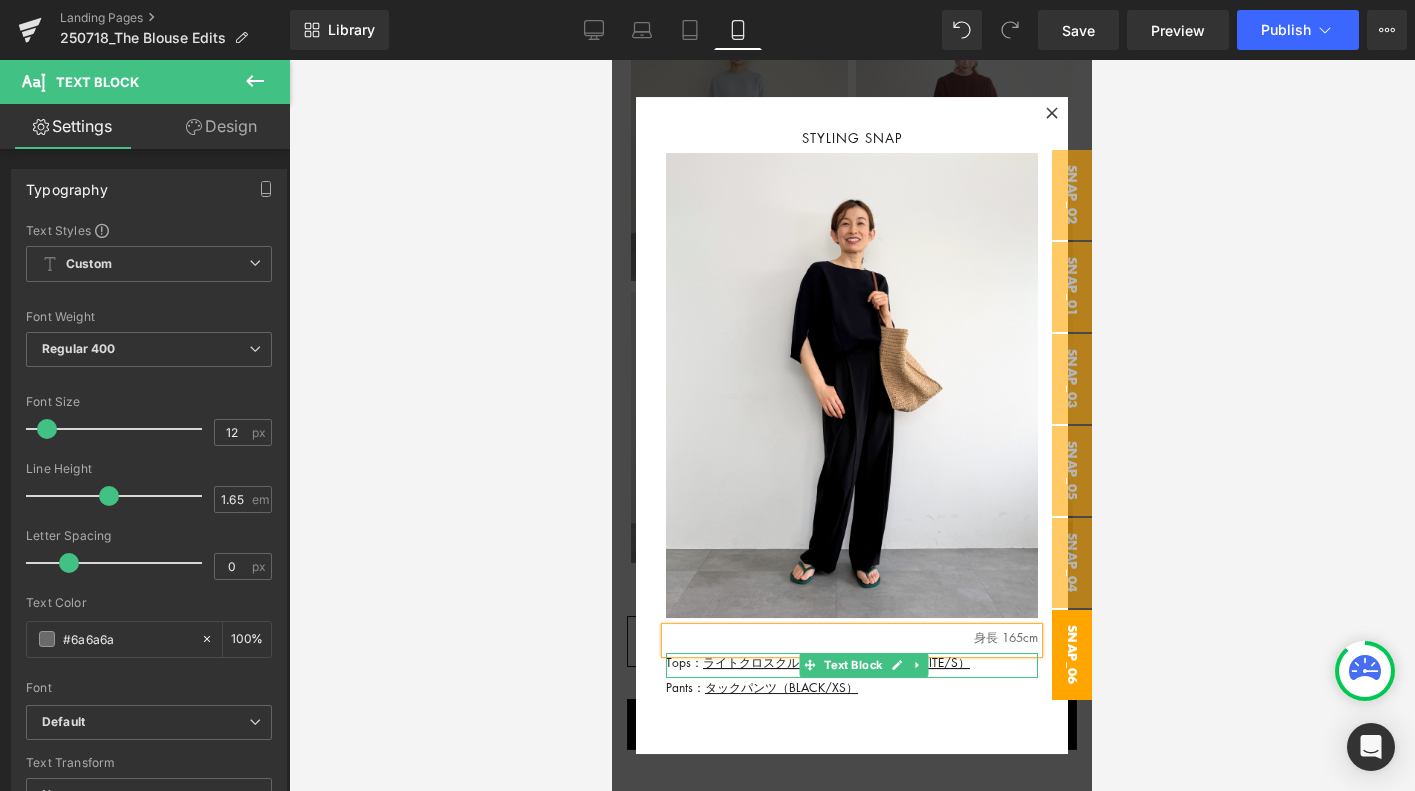 click on "Tops： ライトクロスクルーネックブラウス（WHITE/S）" at bounding box center [852, 663] 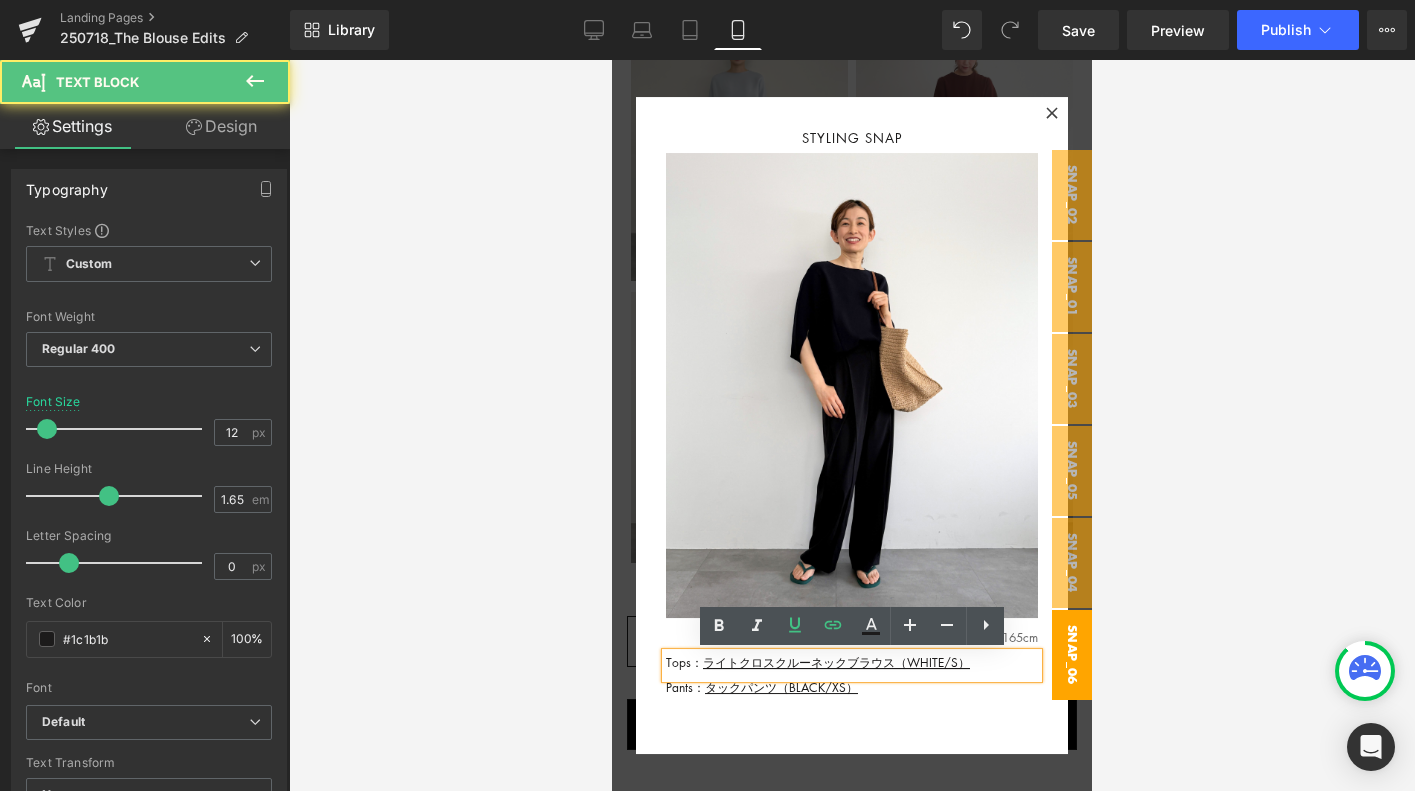 click on "Tops： ライトクロスクルーネックブラウス（WHITE/S）" at bounding box center (852, 663) 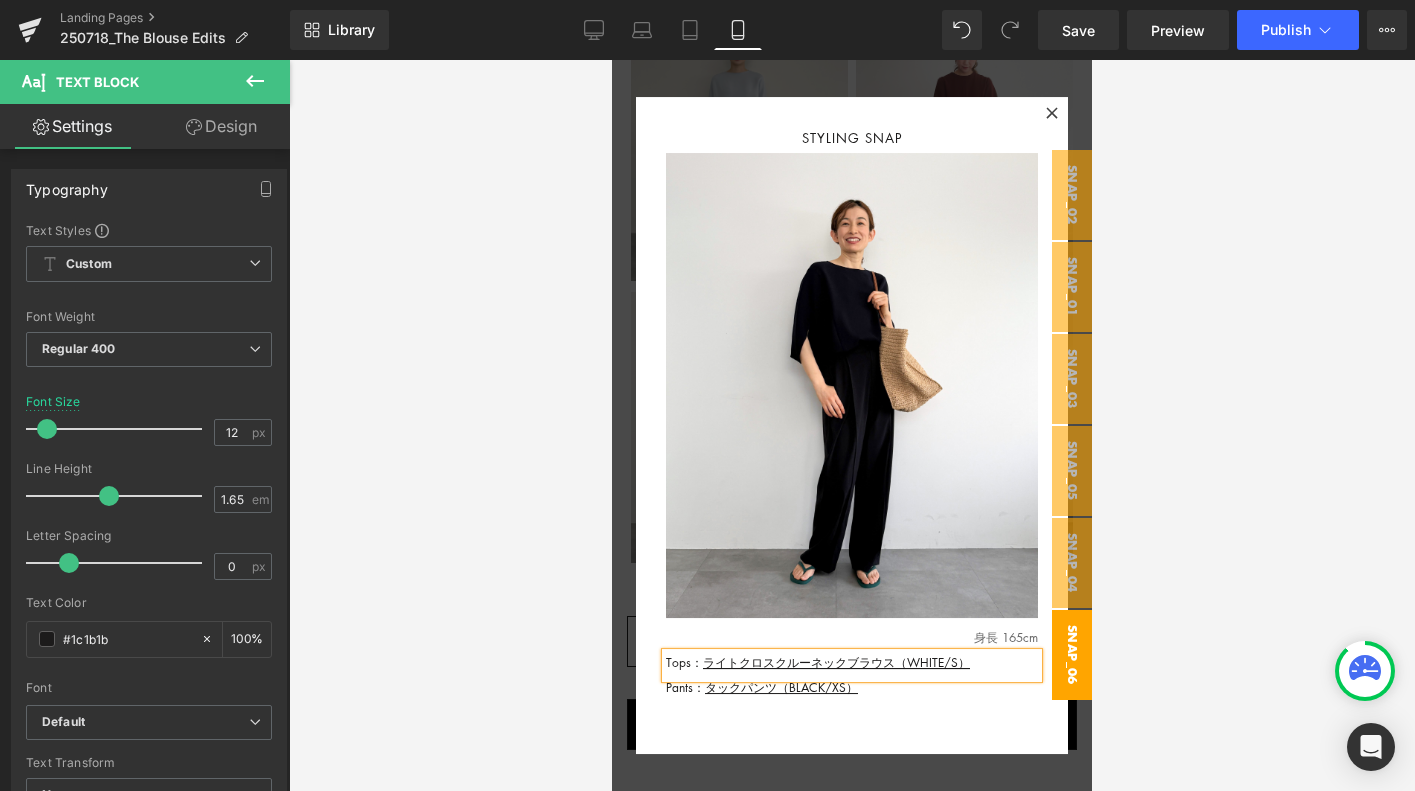 type 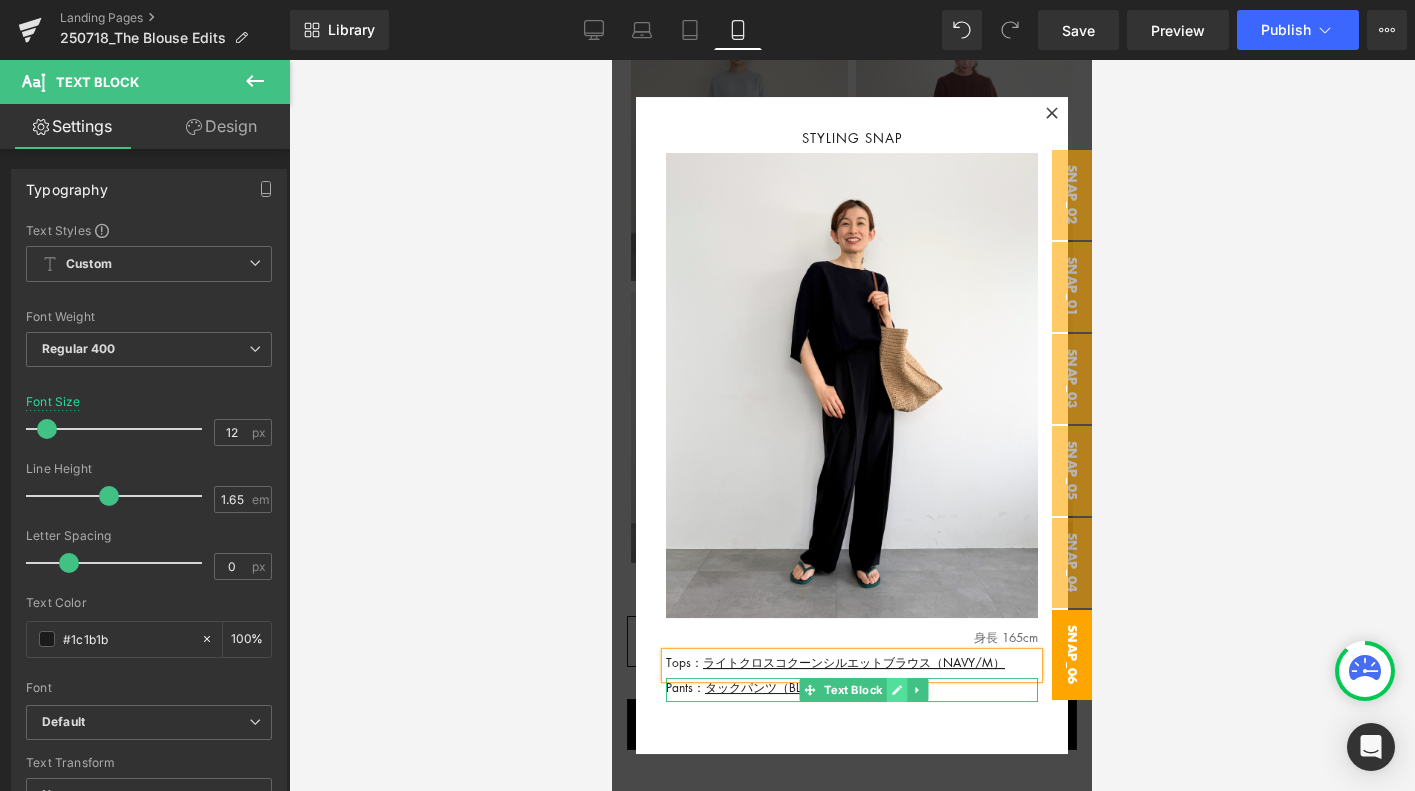 click at bounding box center [897, 690] 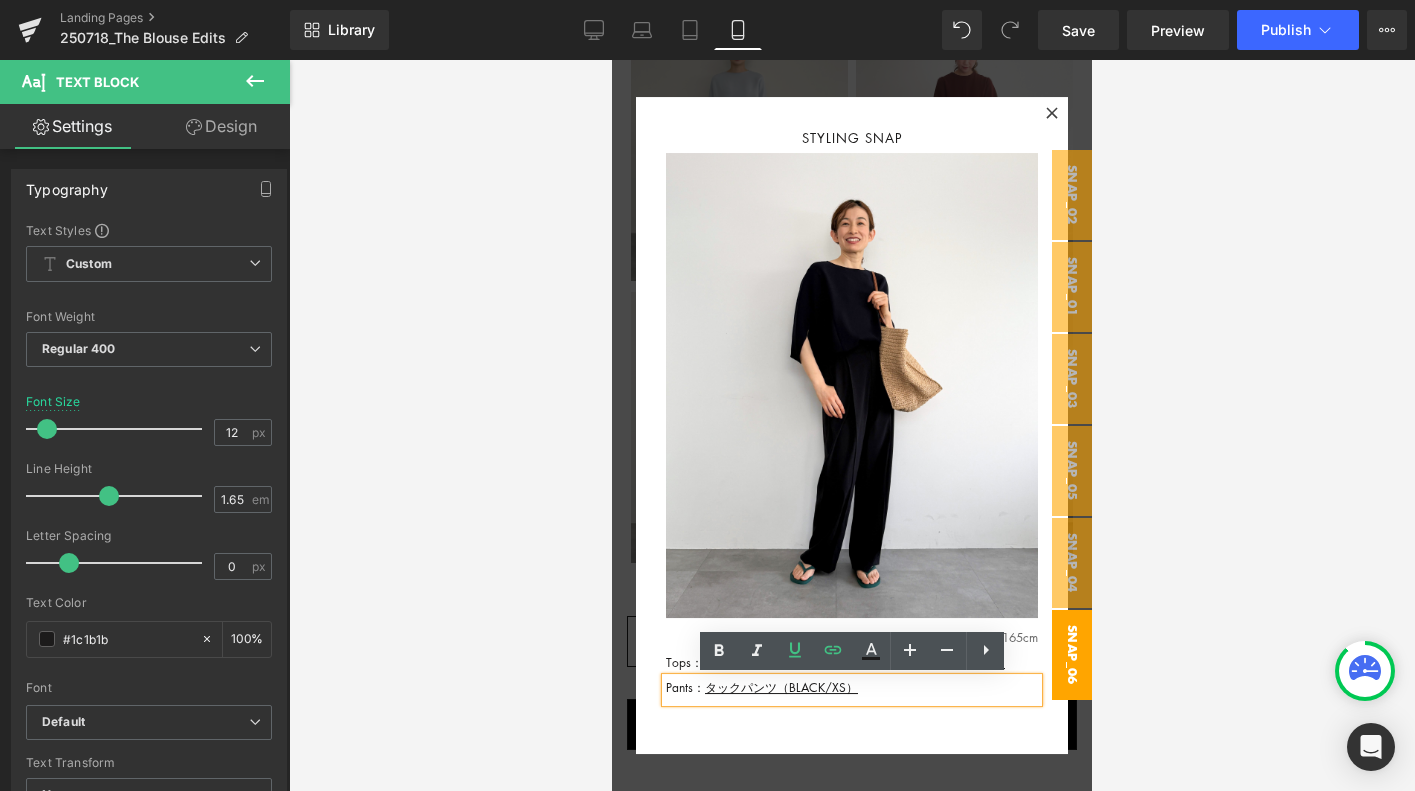 click on "Pants： タックパンツ（BLACK/XS ）" at bounding box center [852, 688] 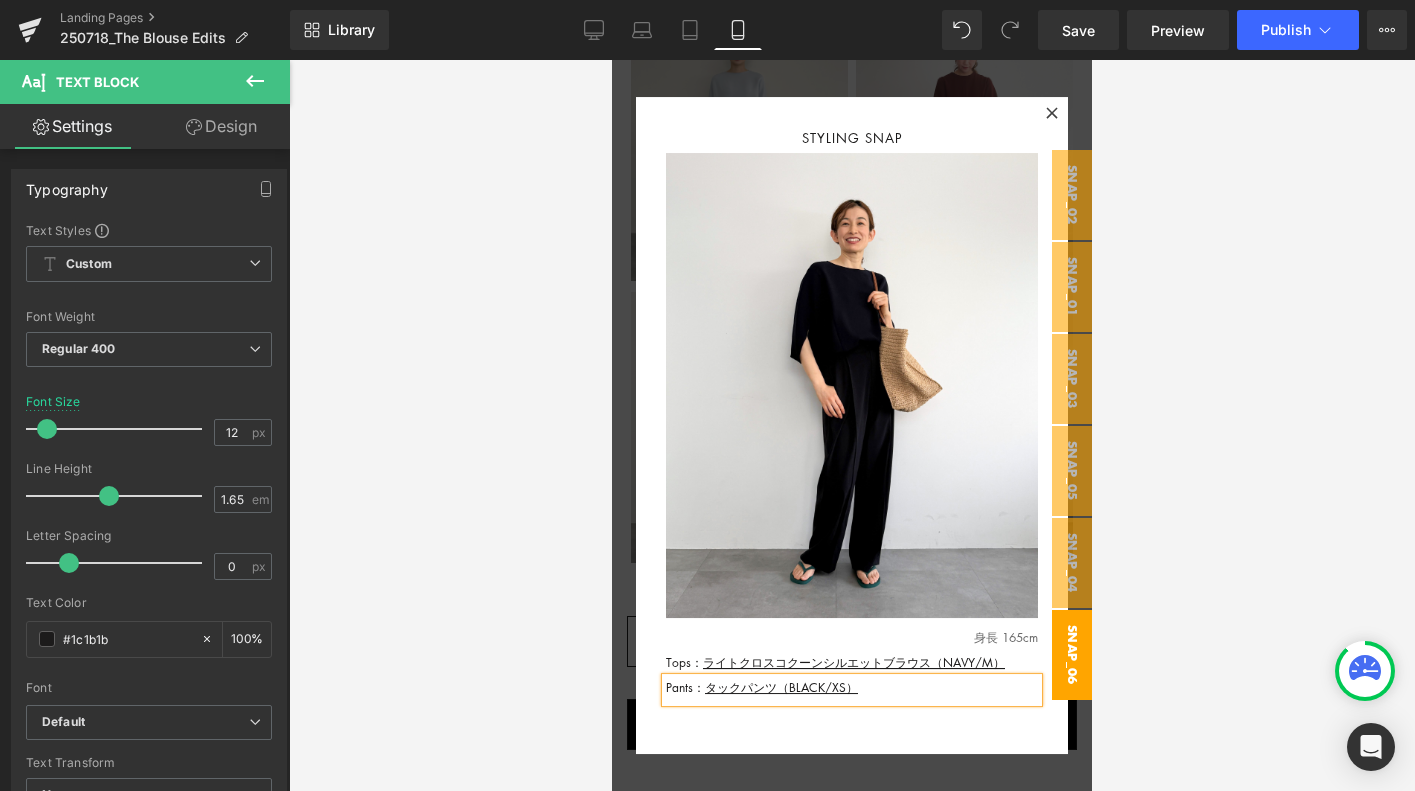 type 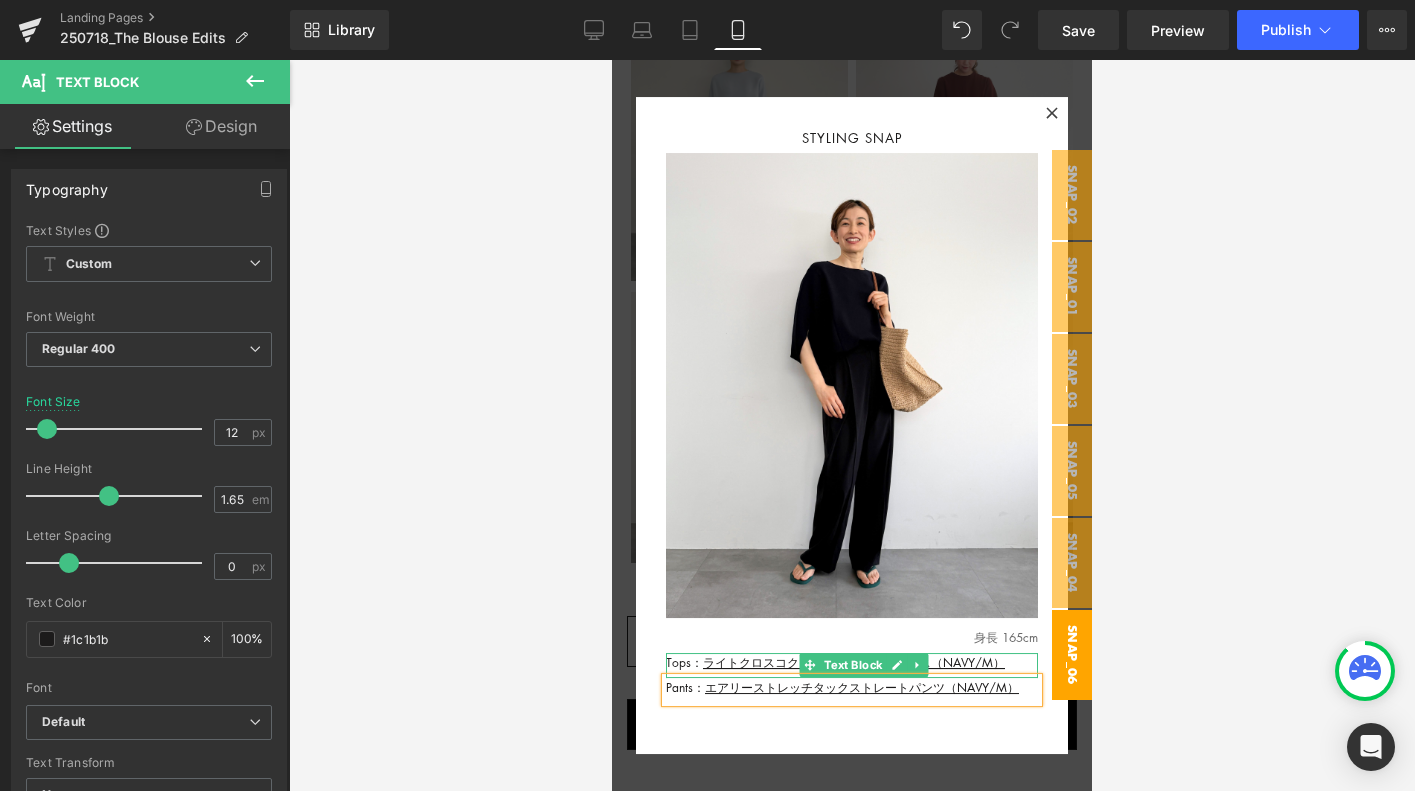 click on "Tops： ライトクロスコクーンシルエット[PERSON_NAME]（[PERSON_NAME]Y/M）" at bounding box center (852, 663) 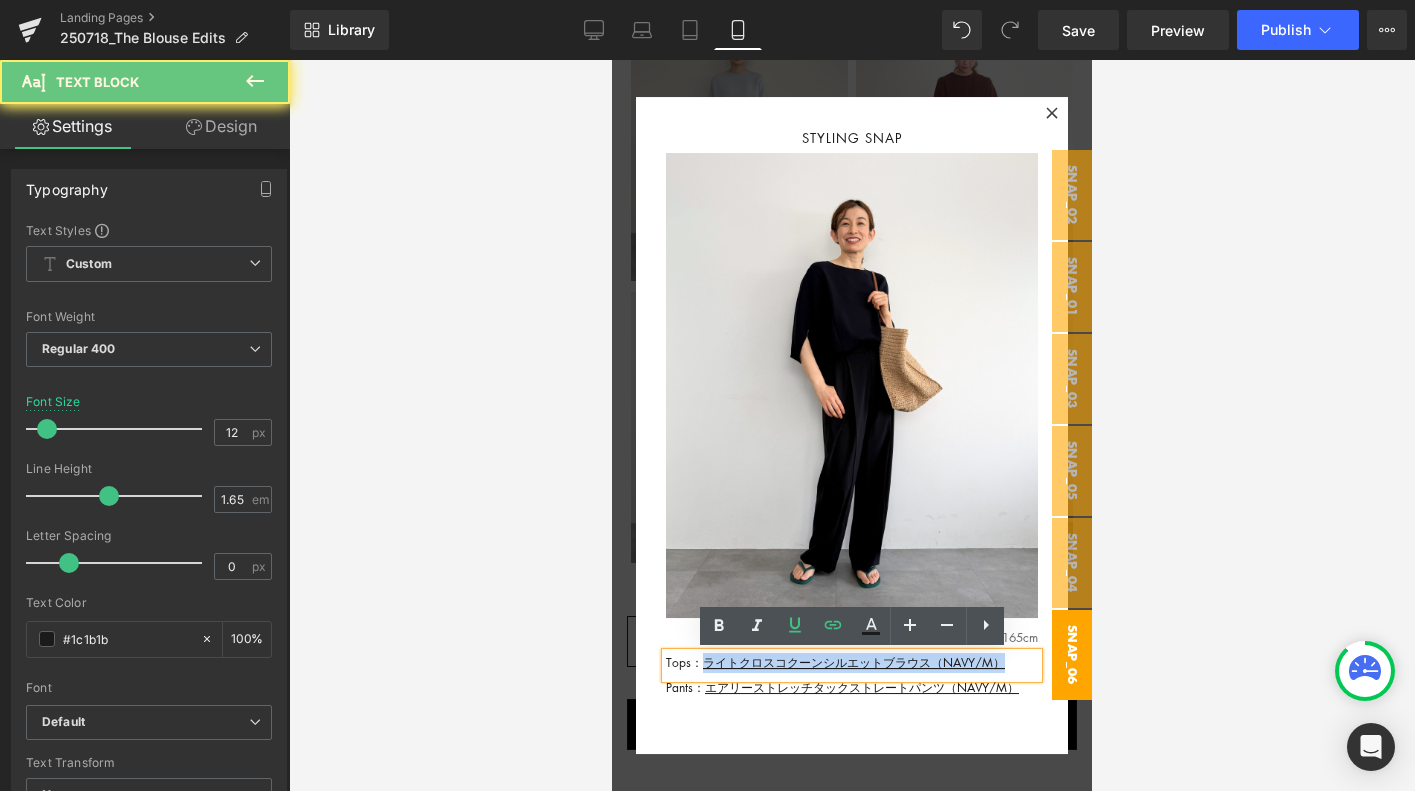 drag, startPoint x: 1016, startPoint y: 662, endPoint x: 706, endPoint y: 662, distance: 310 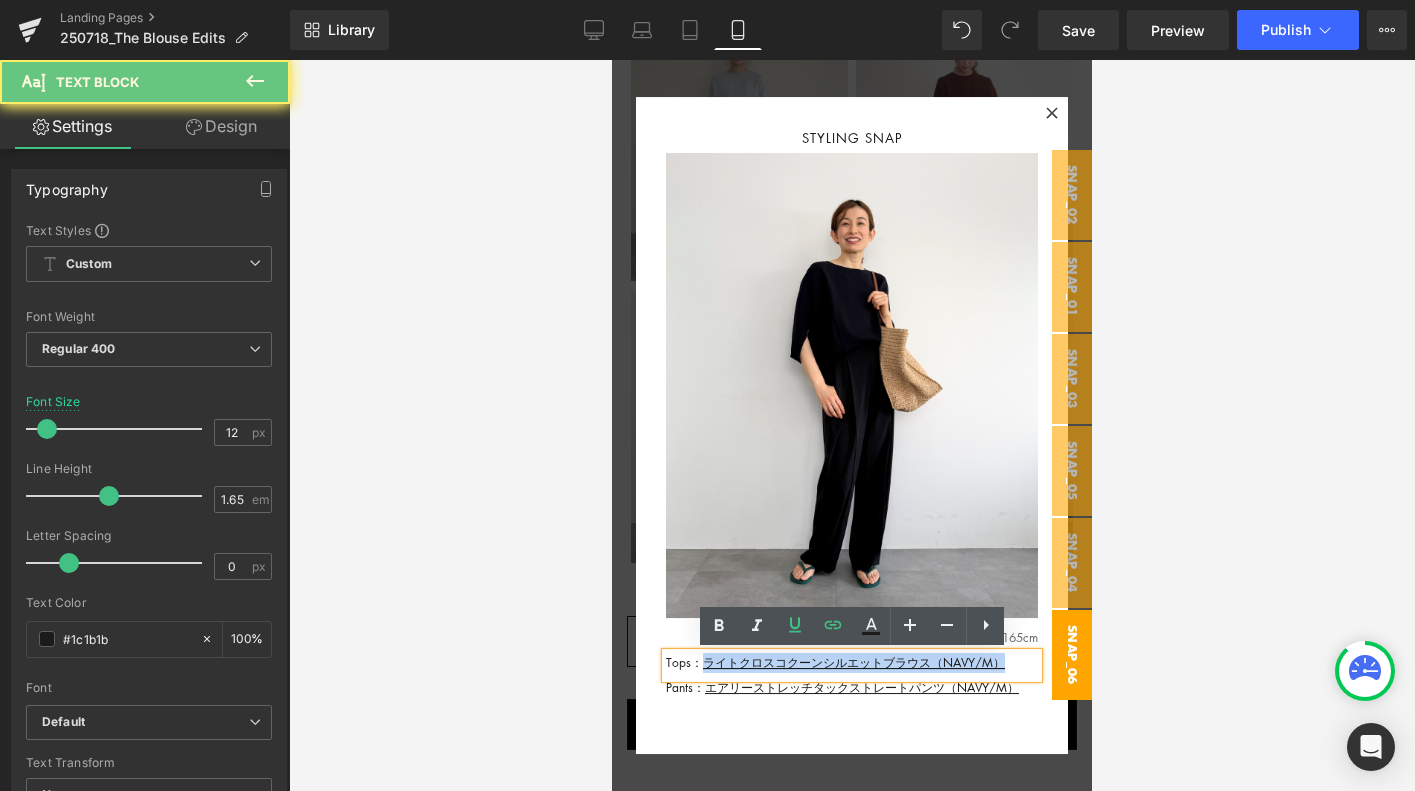 click on "Tops： ライトクロスコクーンシルエット[PERSON_NAME]（[PERSON_NAME]Y/M）" at bounding box center [852, 663] 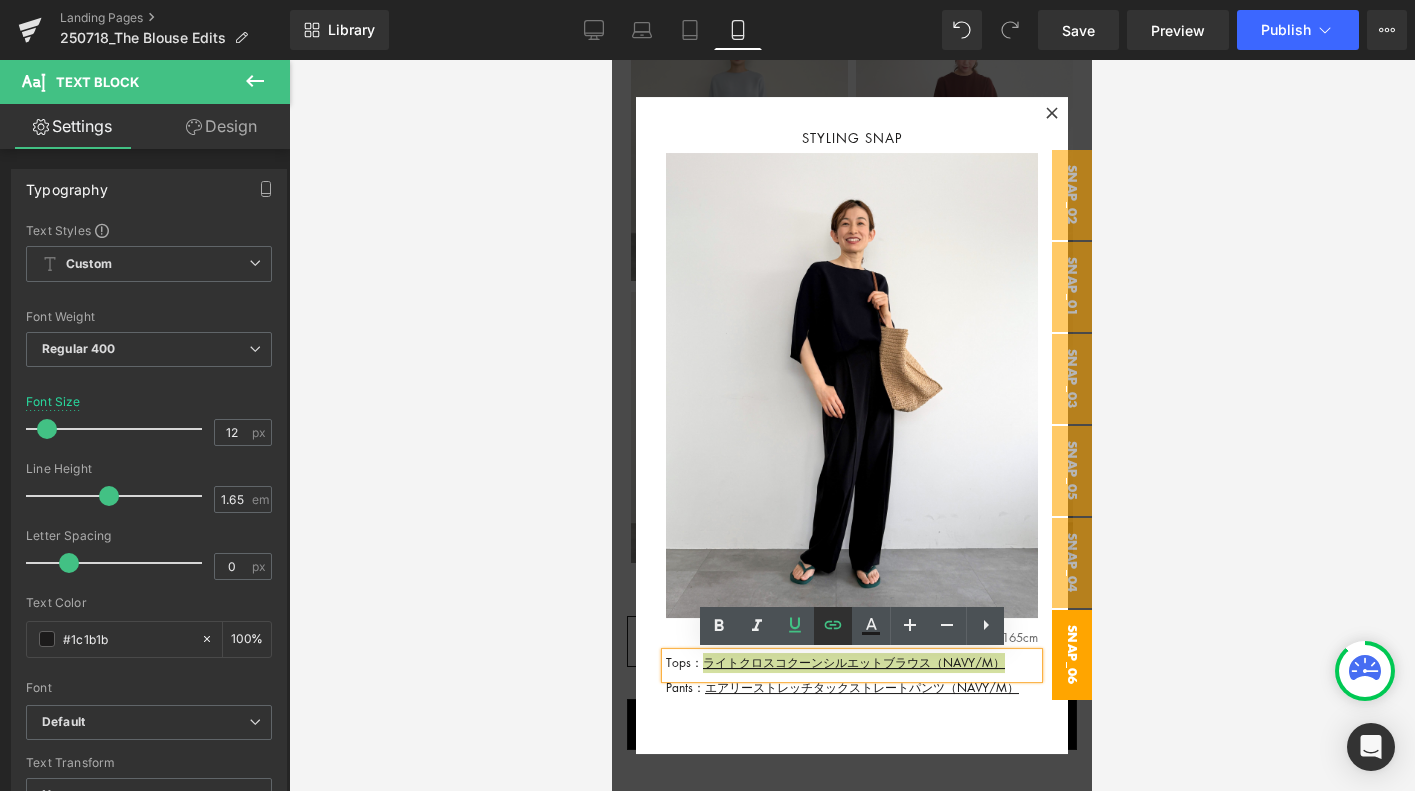 click 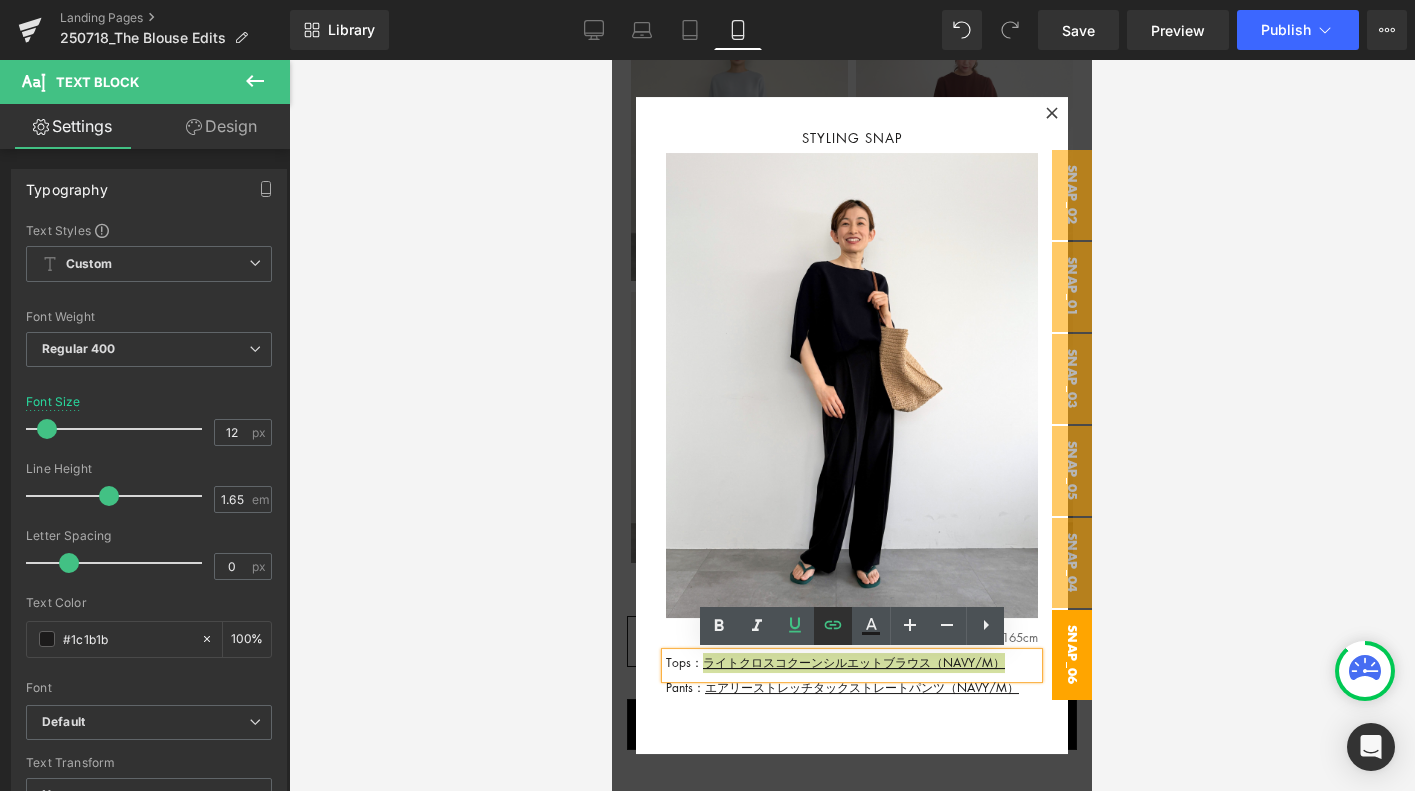 type on "[URL][DOMAIN_NAME]" 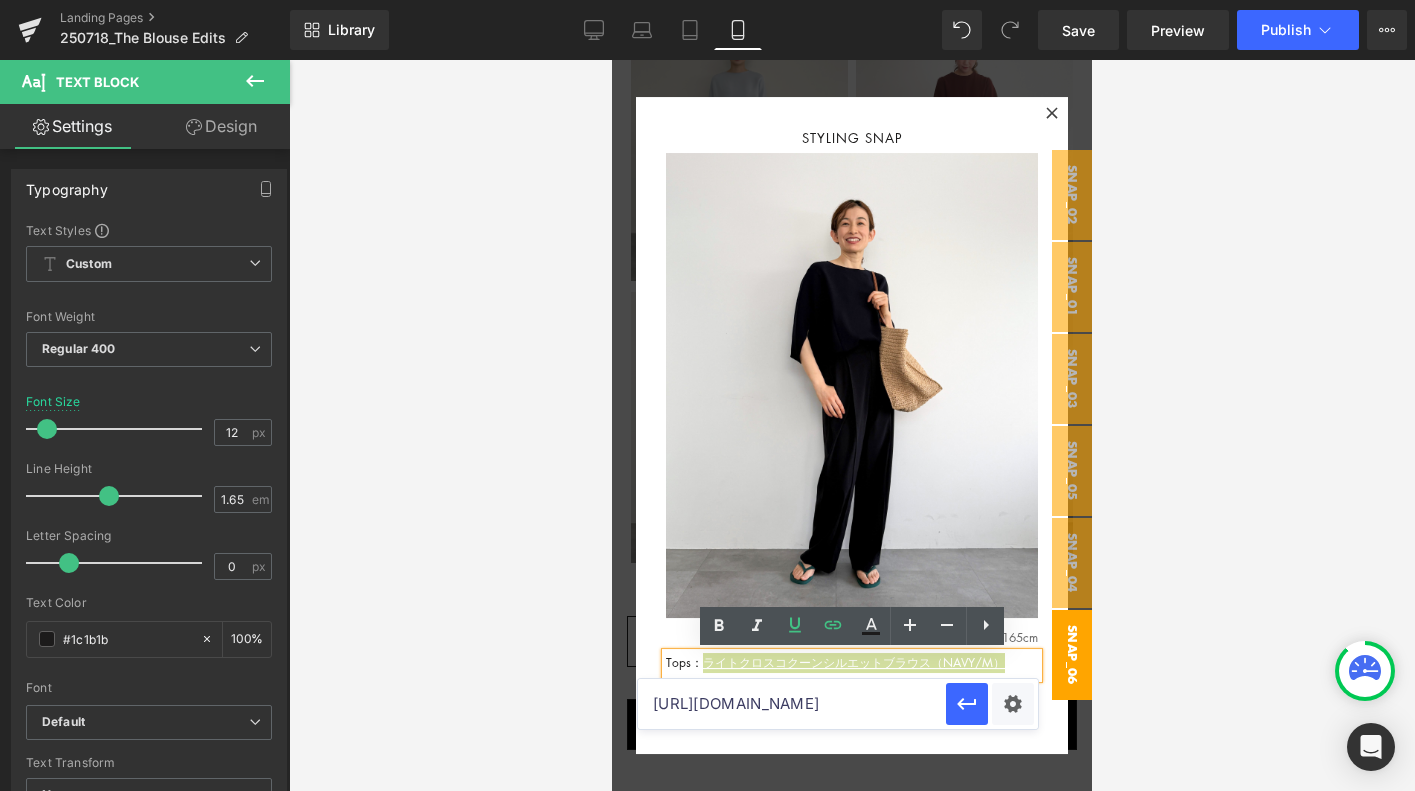 click on "[URL][DOMAIN_NAME]" at bounding box center [792, 704] 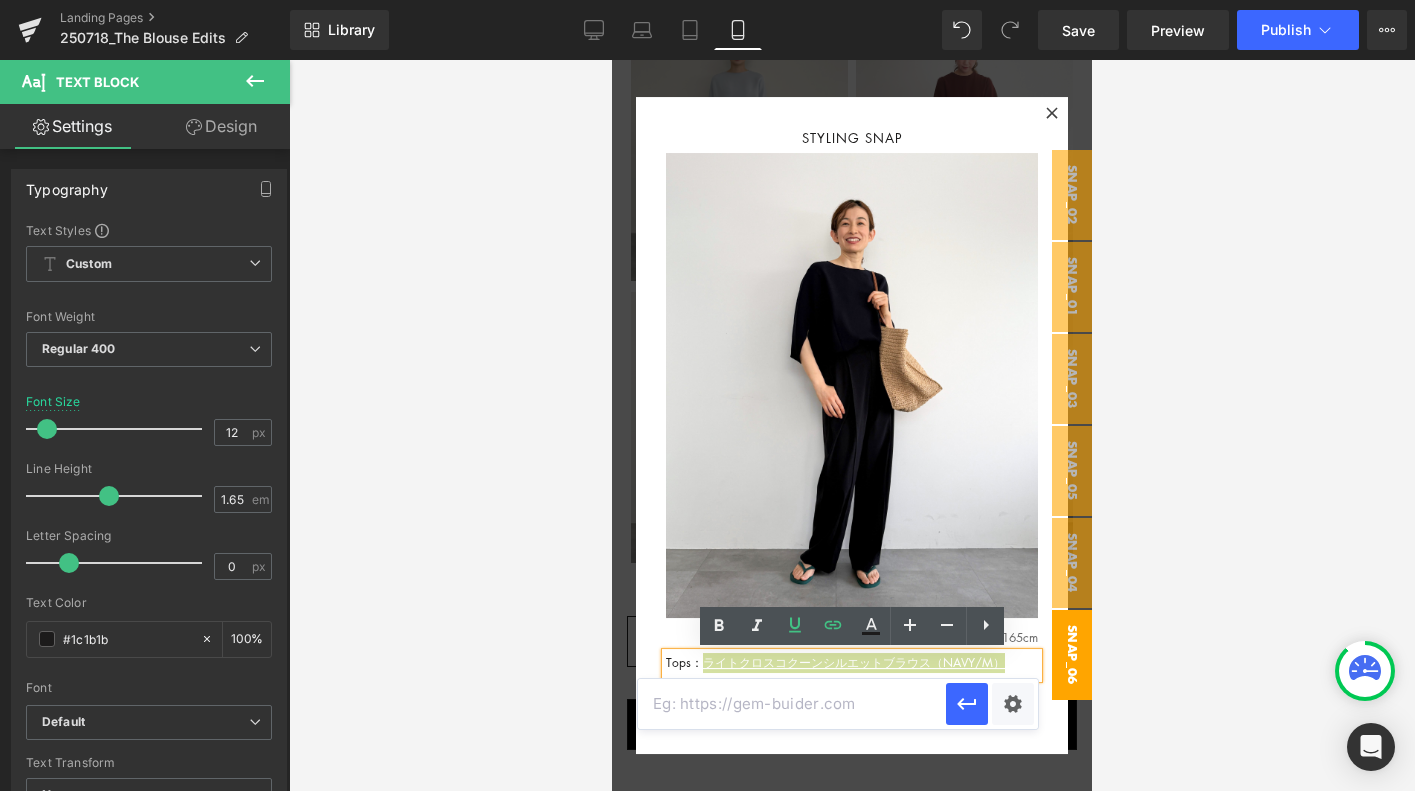 paste on "[URL][DOMAIN_NAME]" 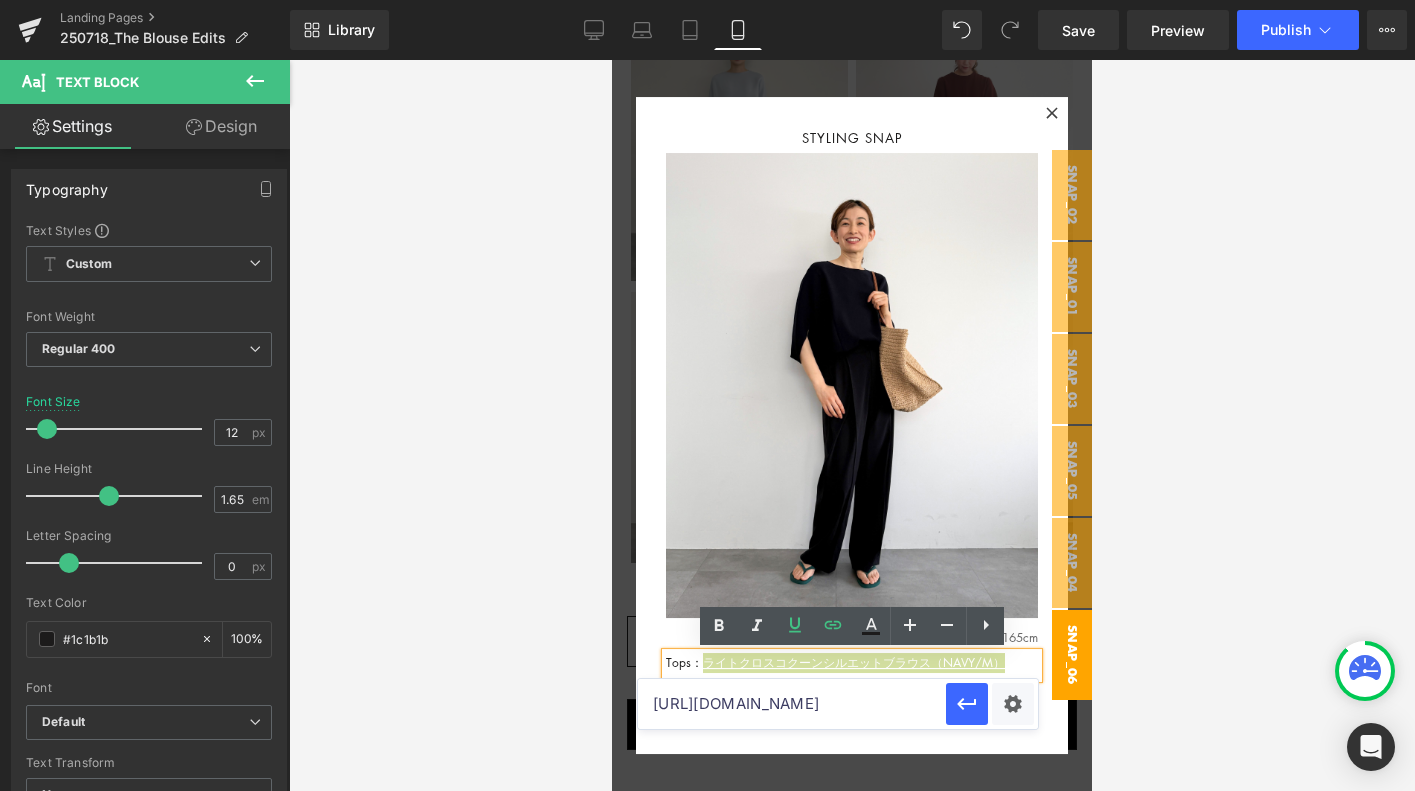 scroll, scrollTop: 0, scrollLeft: 156, axis: horizontal 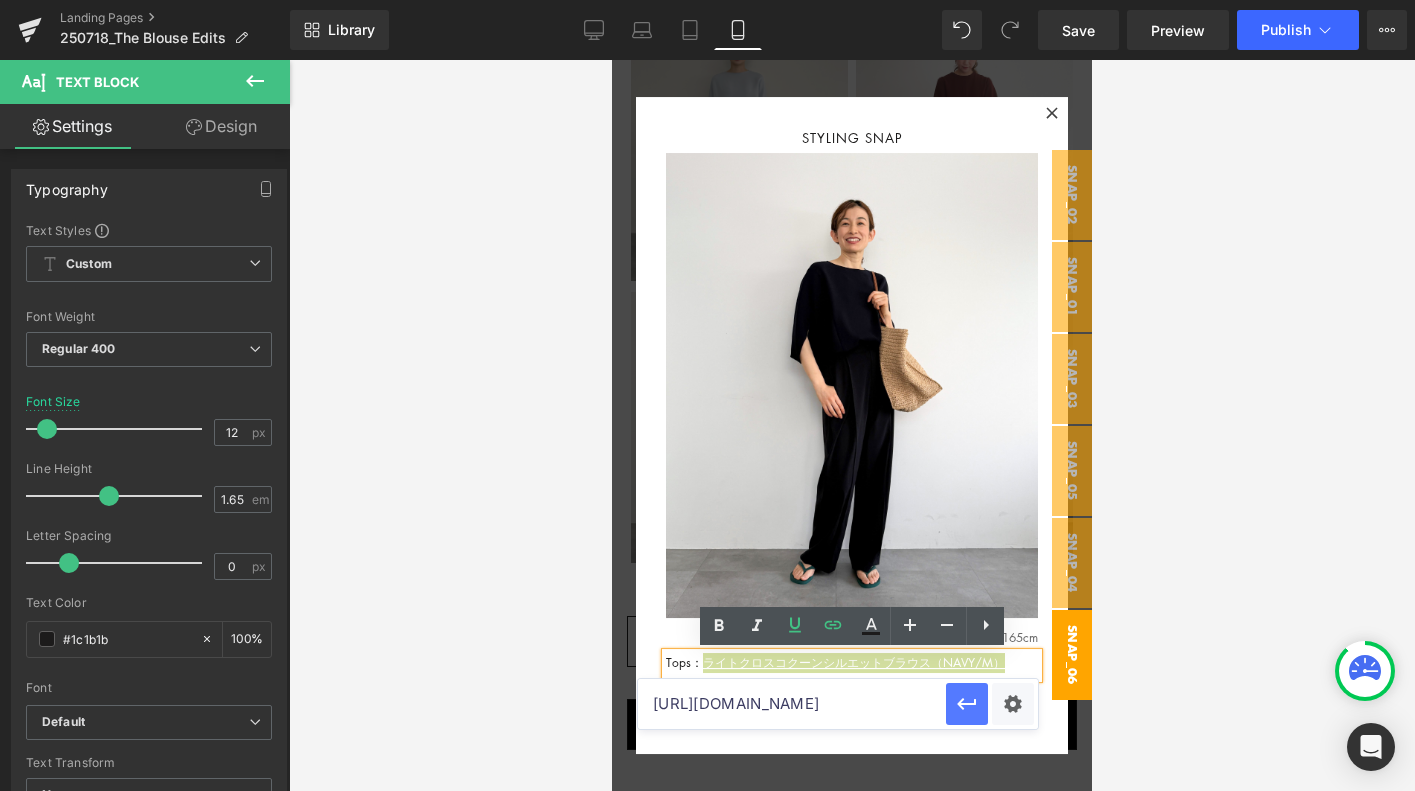 click 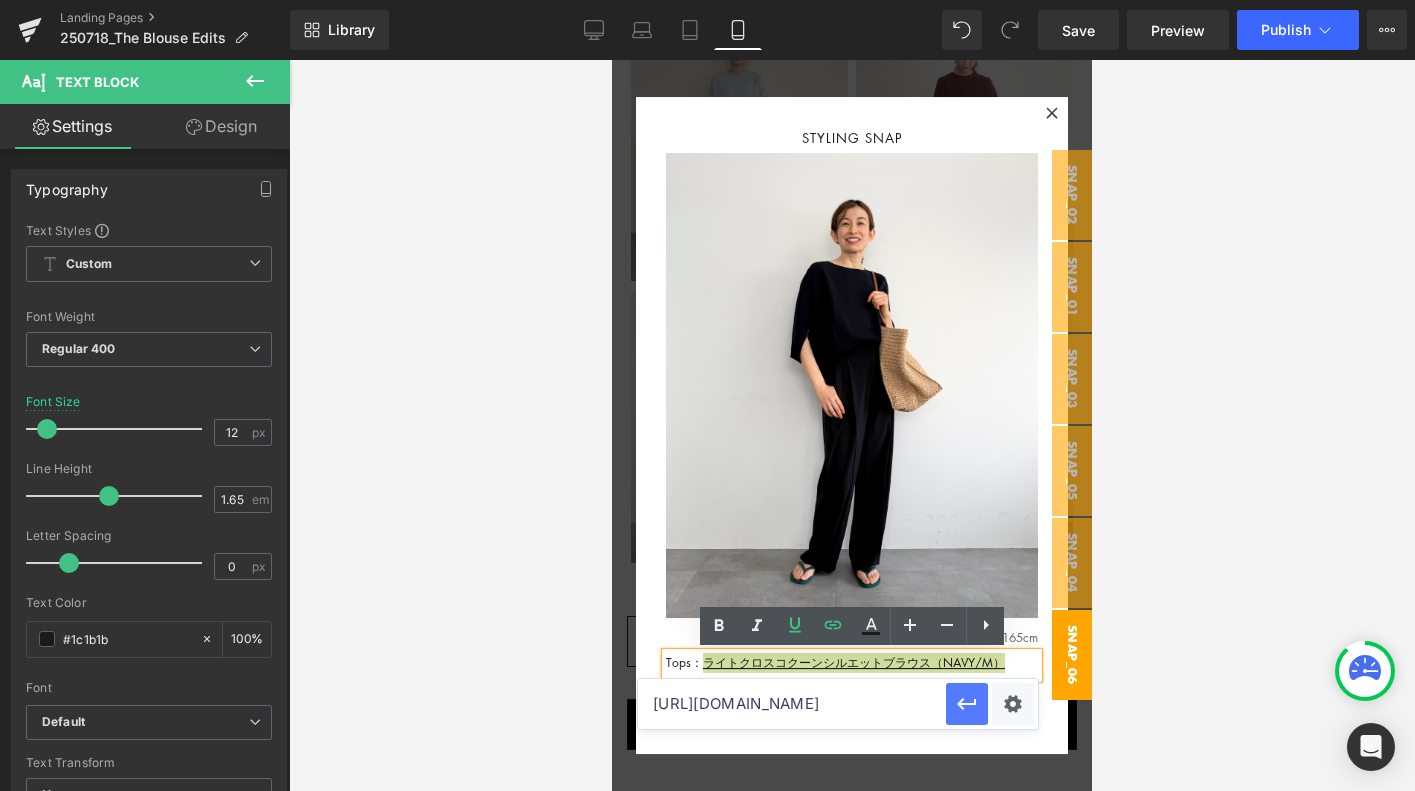 scroll, scrollTop: 0, scrollLeft: 0, axis: both 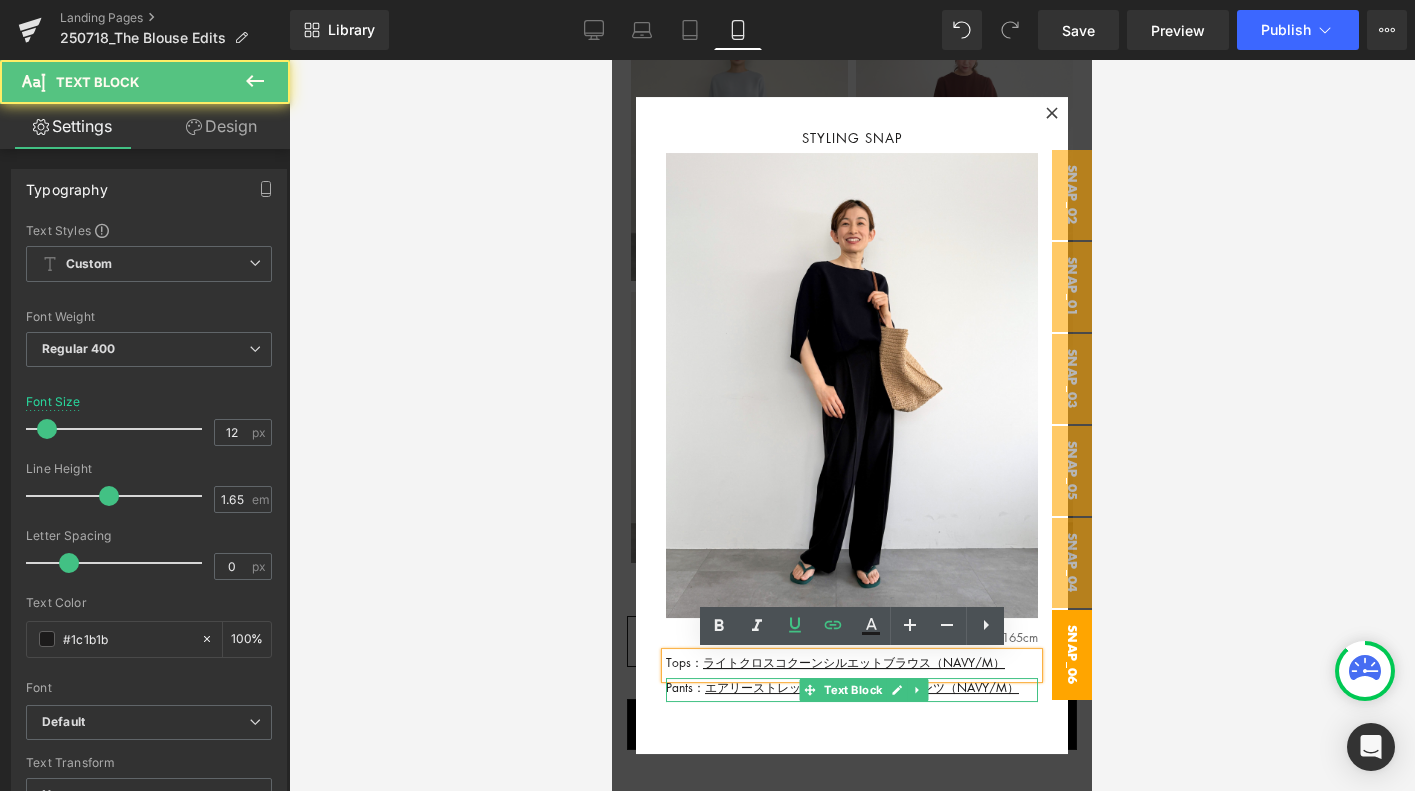 click on "Pants： エアリーストレッチタックストレートパンツ（NAVY/M ）" at bounding box center [852, 688] 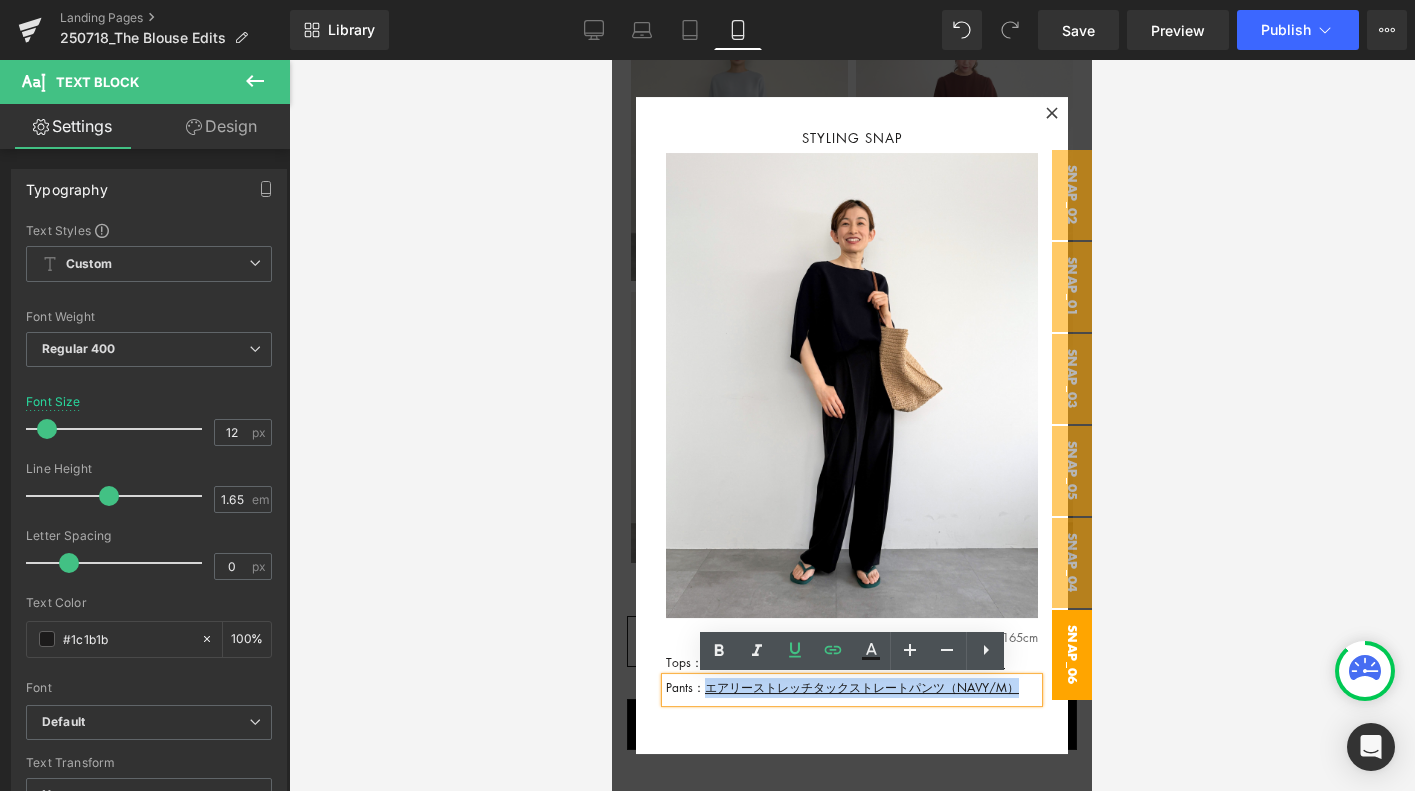 drag, startPoint x: 1019, startPoint y: 695, endPoint x: 706, endPoint y: 693, distance: 313.00638 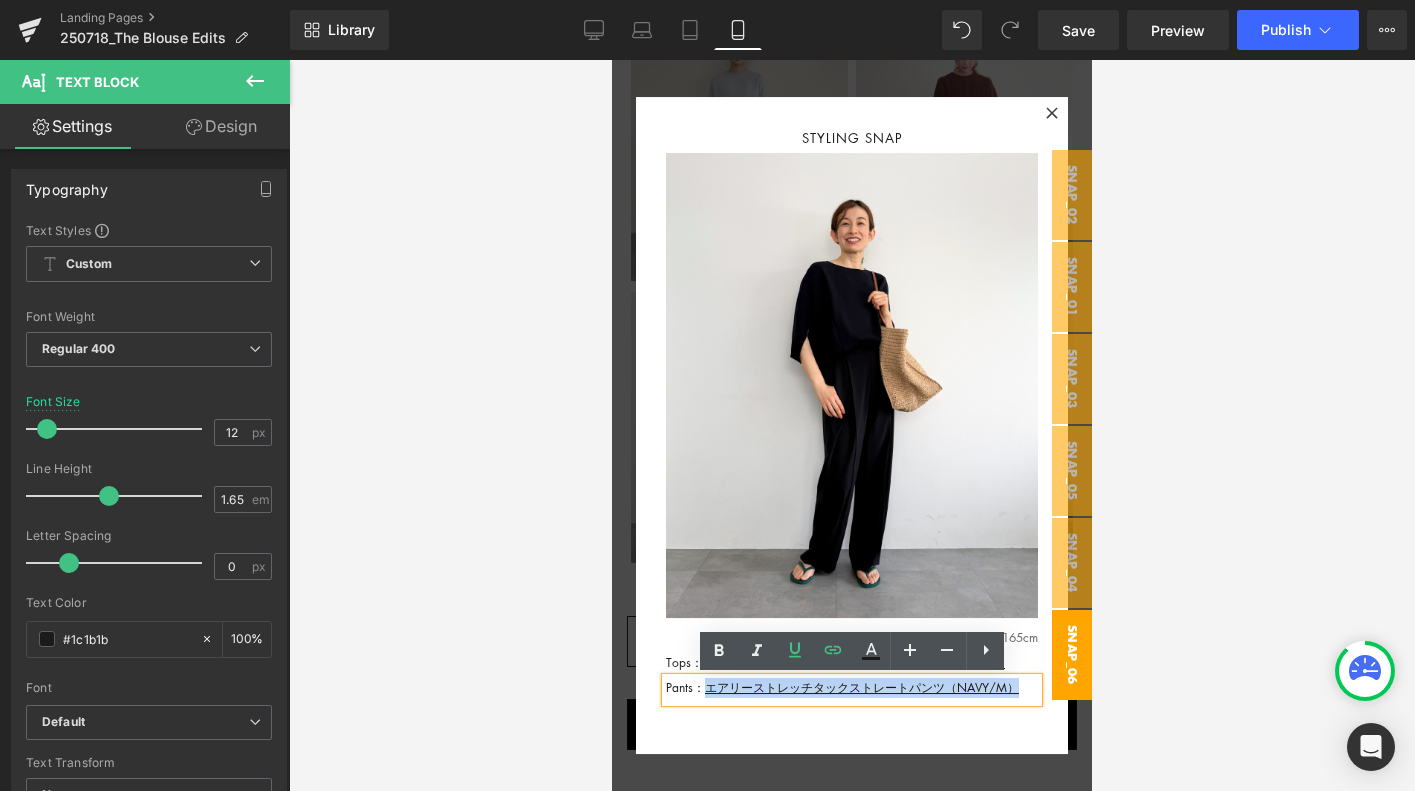 click on "Pants： エアリーストレッチタックストレートパンツ（NAVY/M ）" at bounding box center [852, 688] 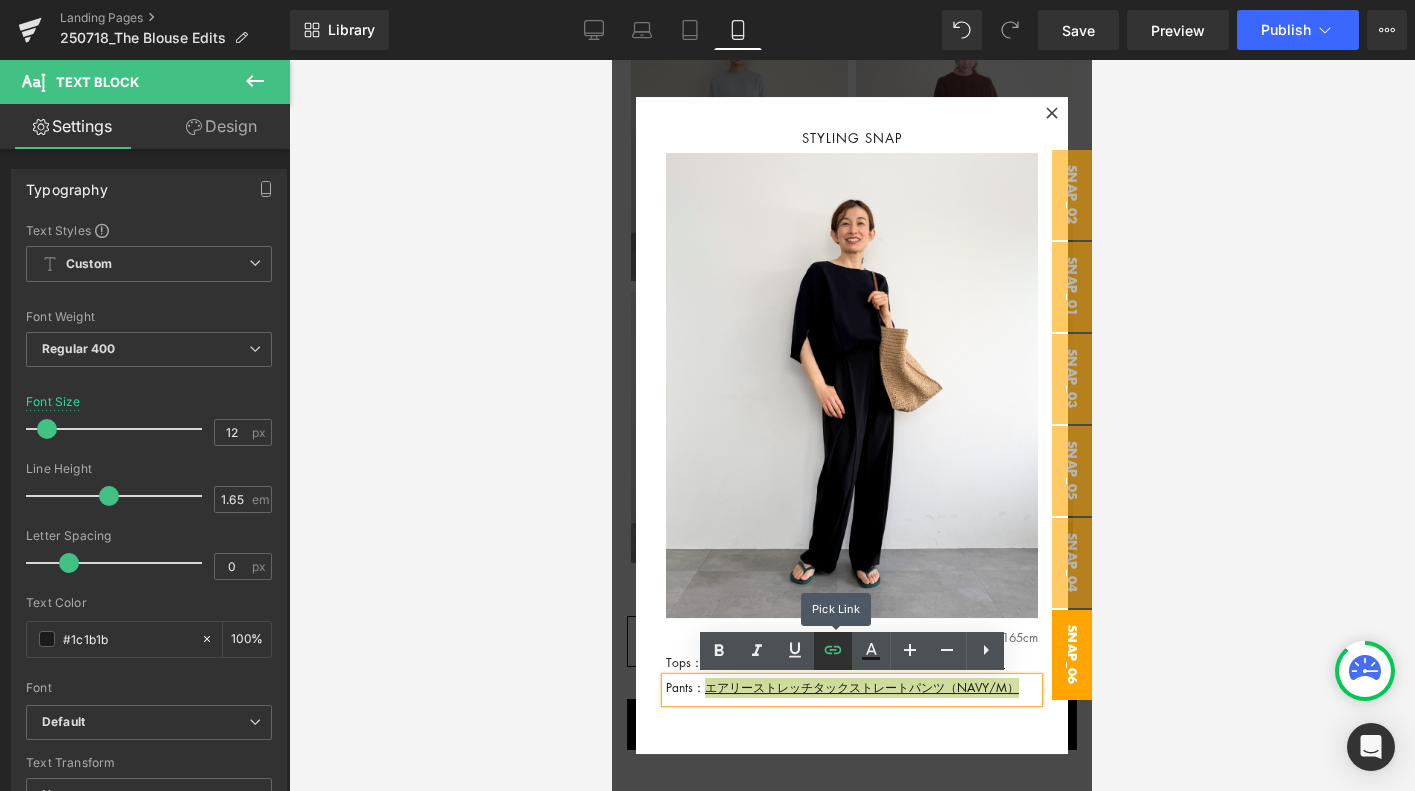 click at bounding box center (833, 651) 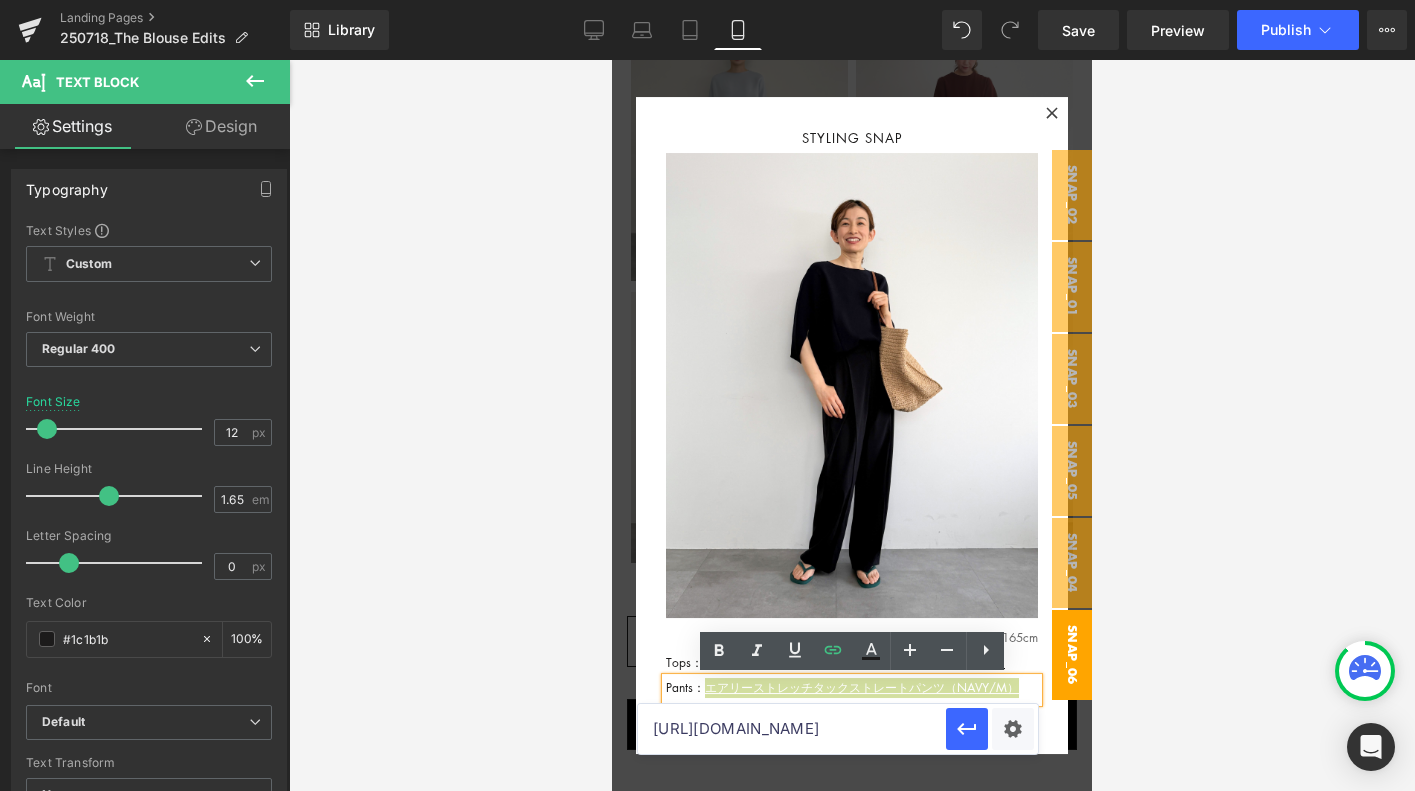 click on "[URL][DOMAIN_NAME]" at bounding box center [792, 729] 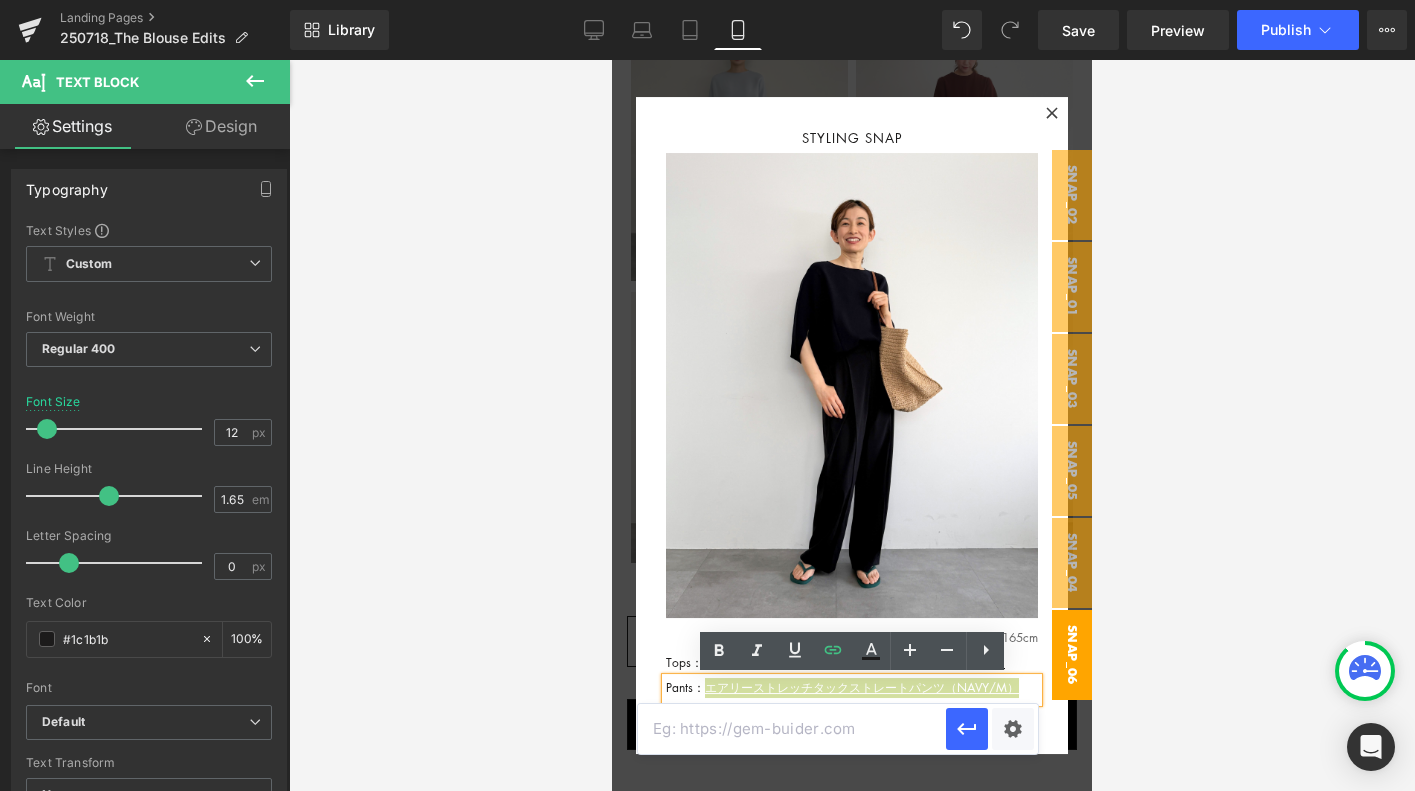 paste on "[URL][DOMAIN_NAME]" 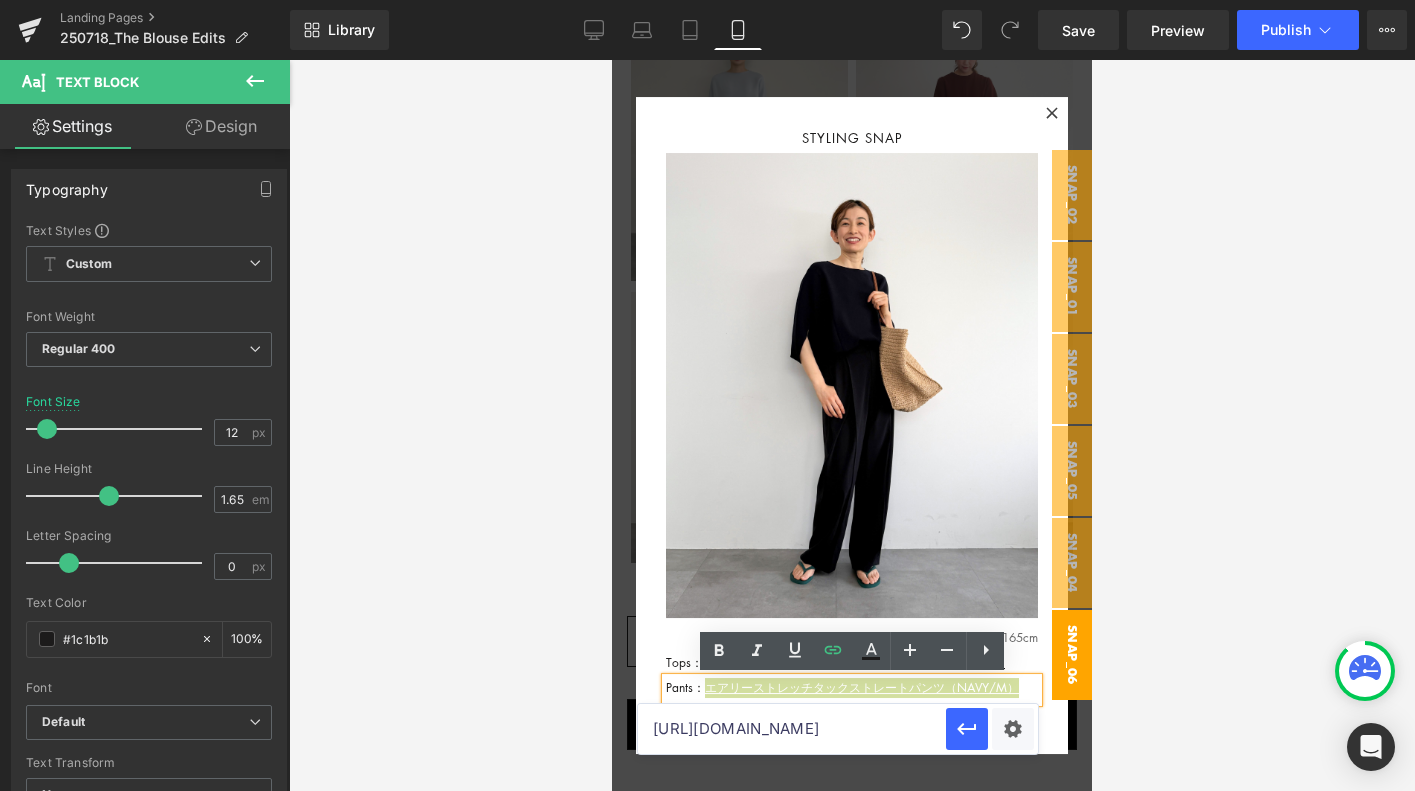 scroll, scrollTop: 0, scrollLeft: 160, axis: horizontal 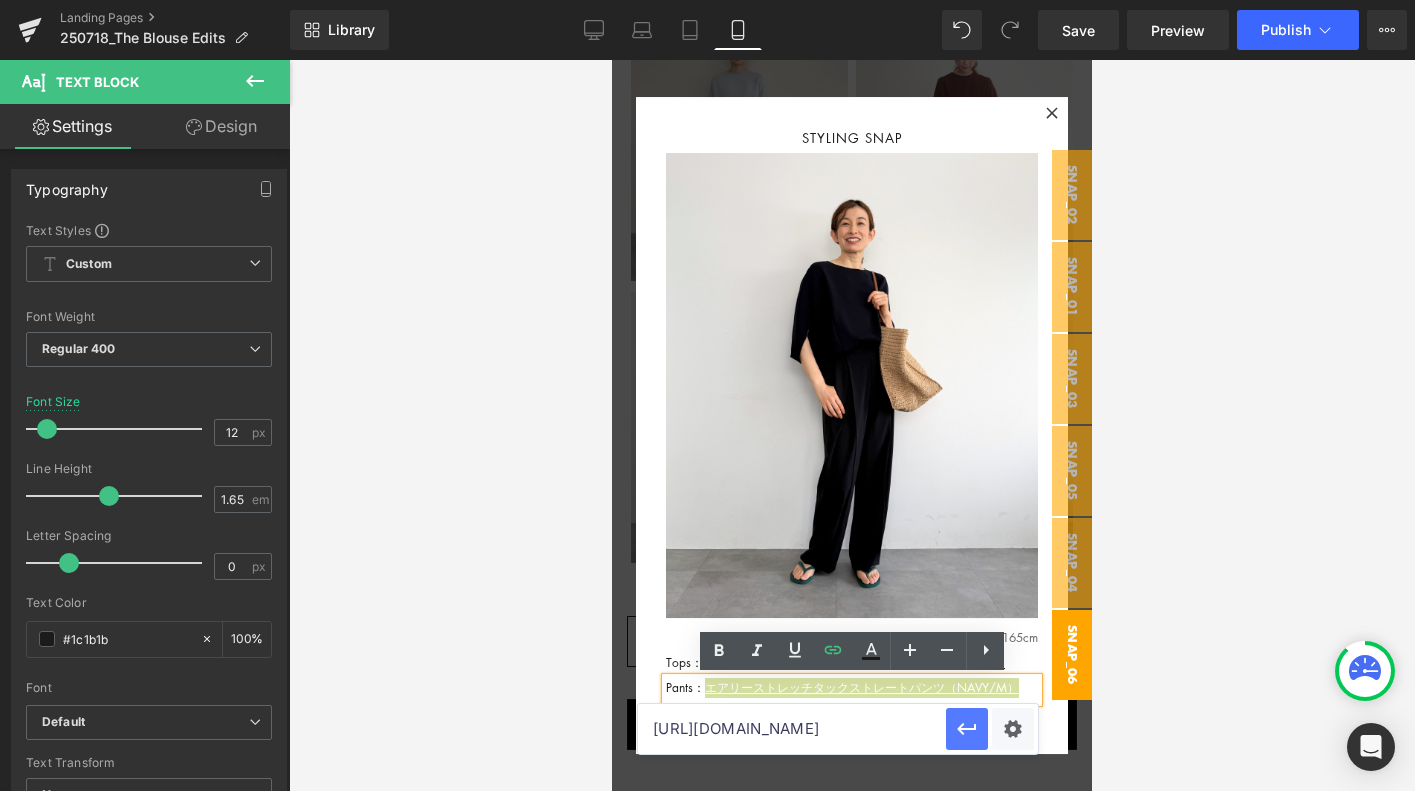 type on "[URL][DOMAIN_NAME]" 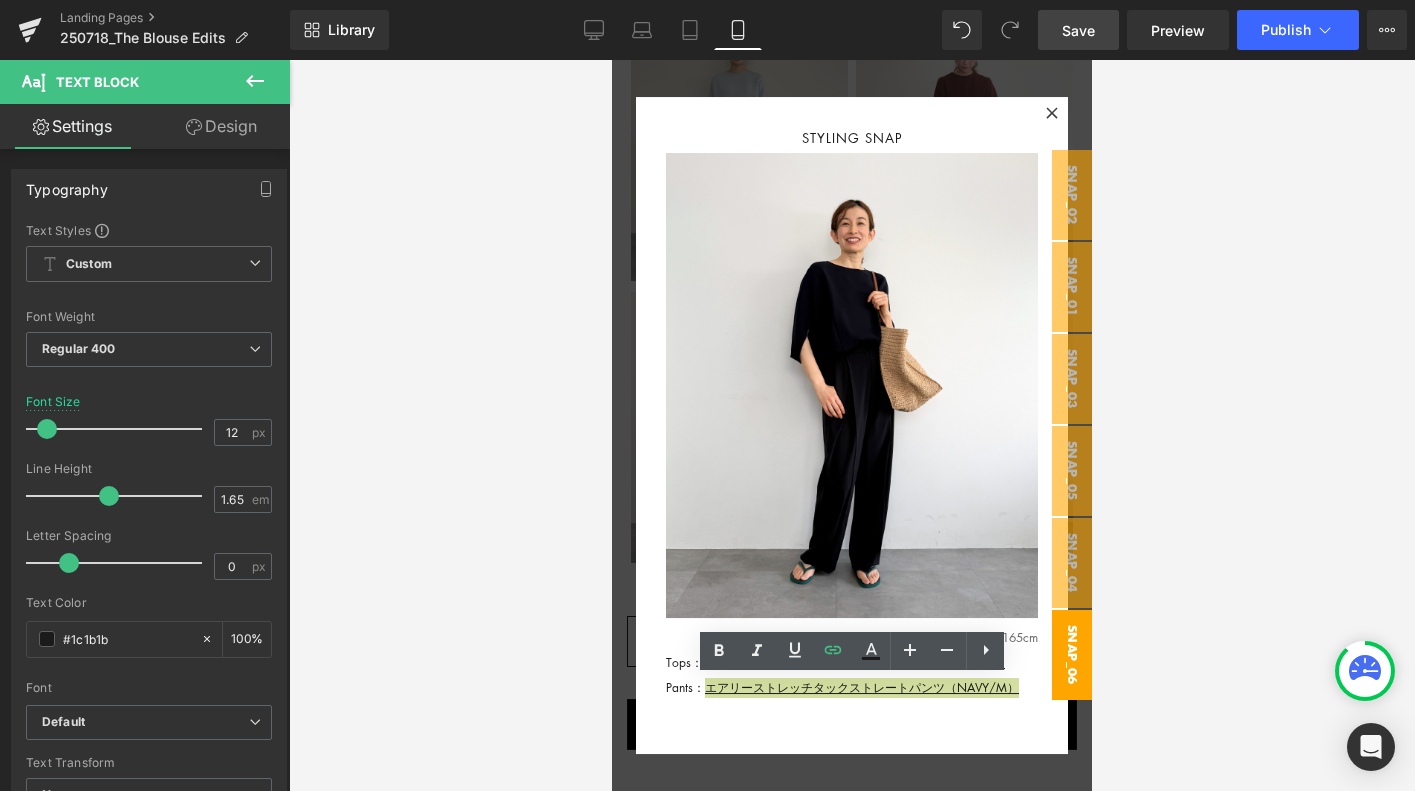 click on "Save" at bounding box center (1078, 30) 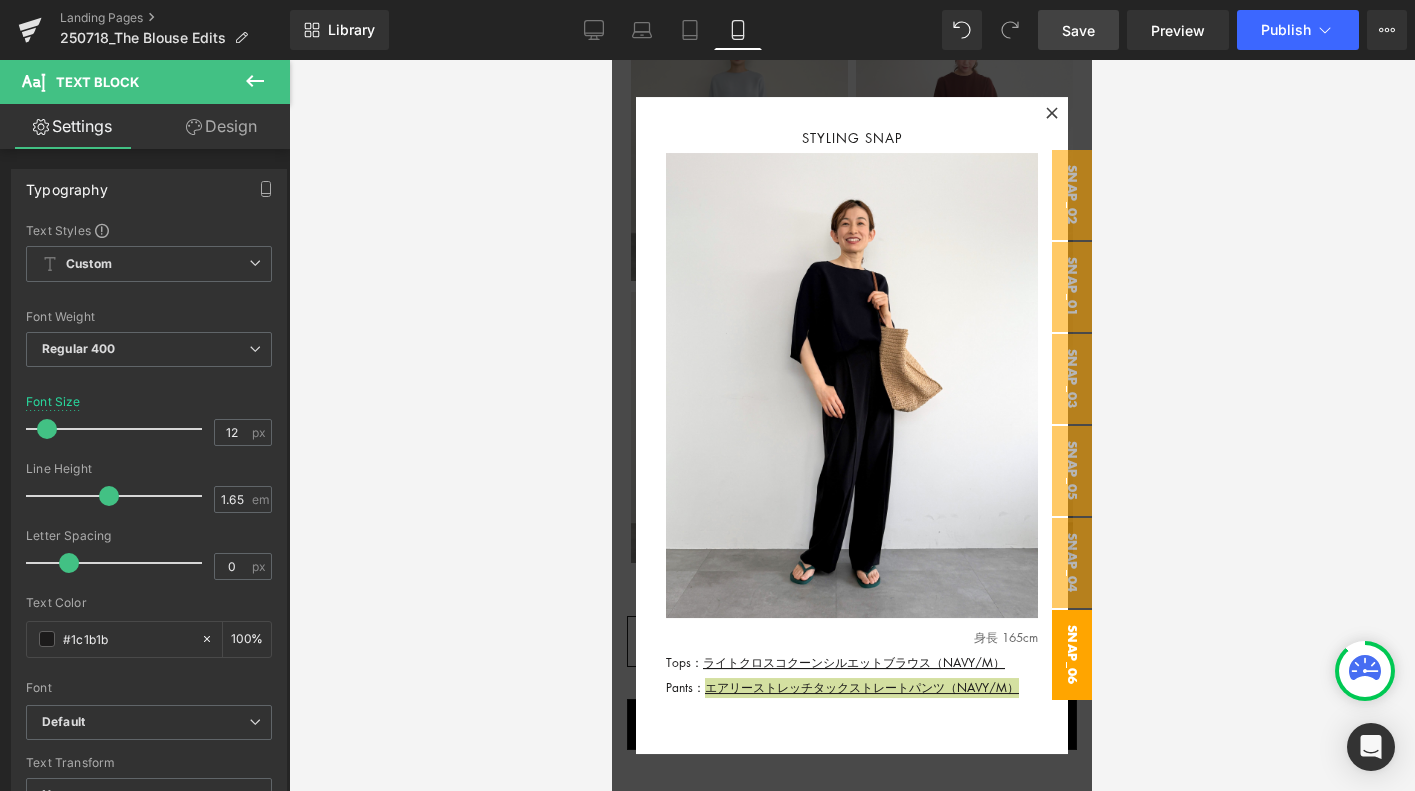 click on "Save" at bounding box center (1078, 30) 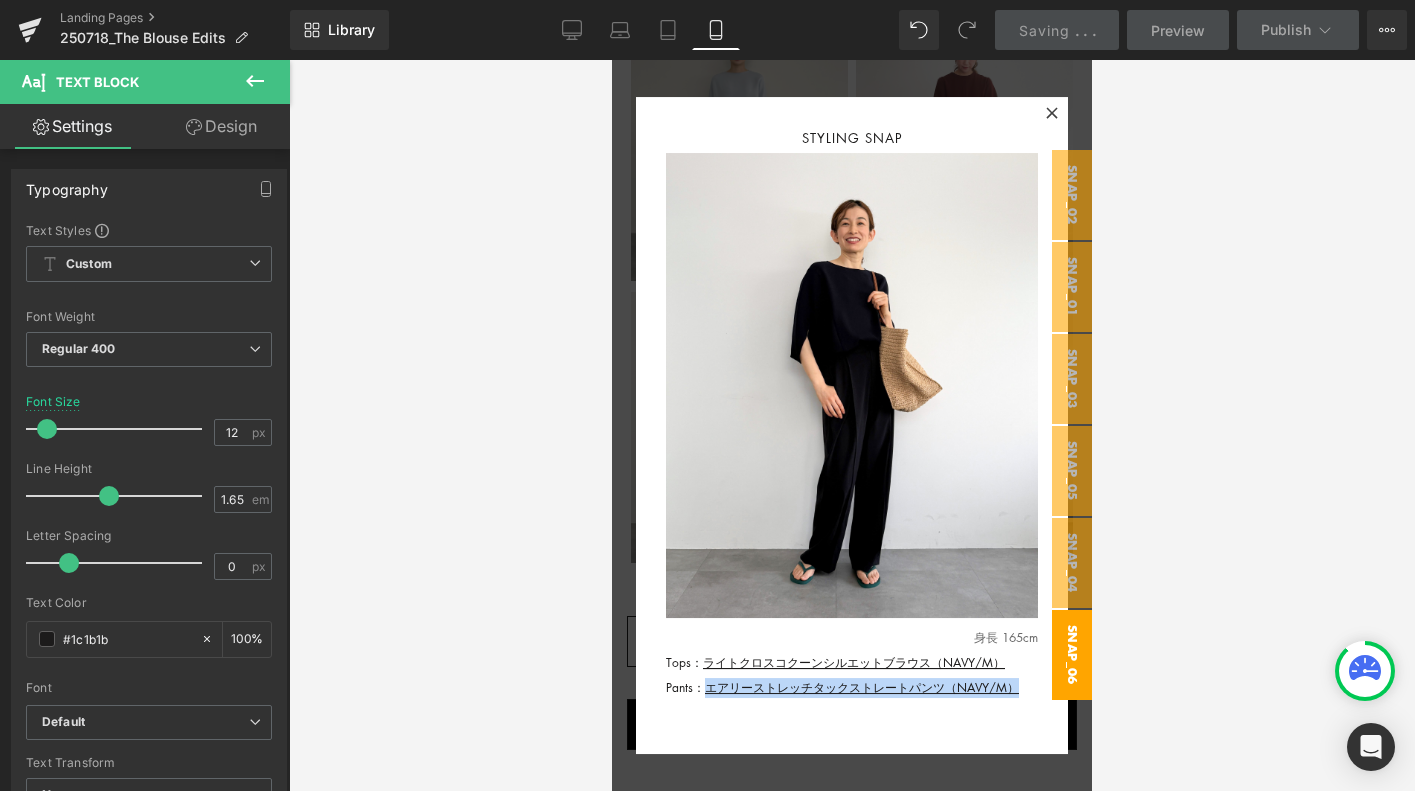 click on "snap_06" at bounding box center (1072, 655) 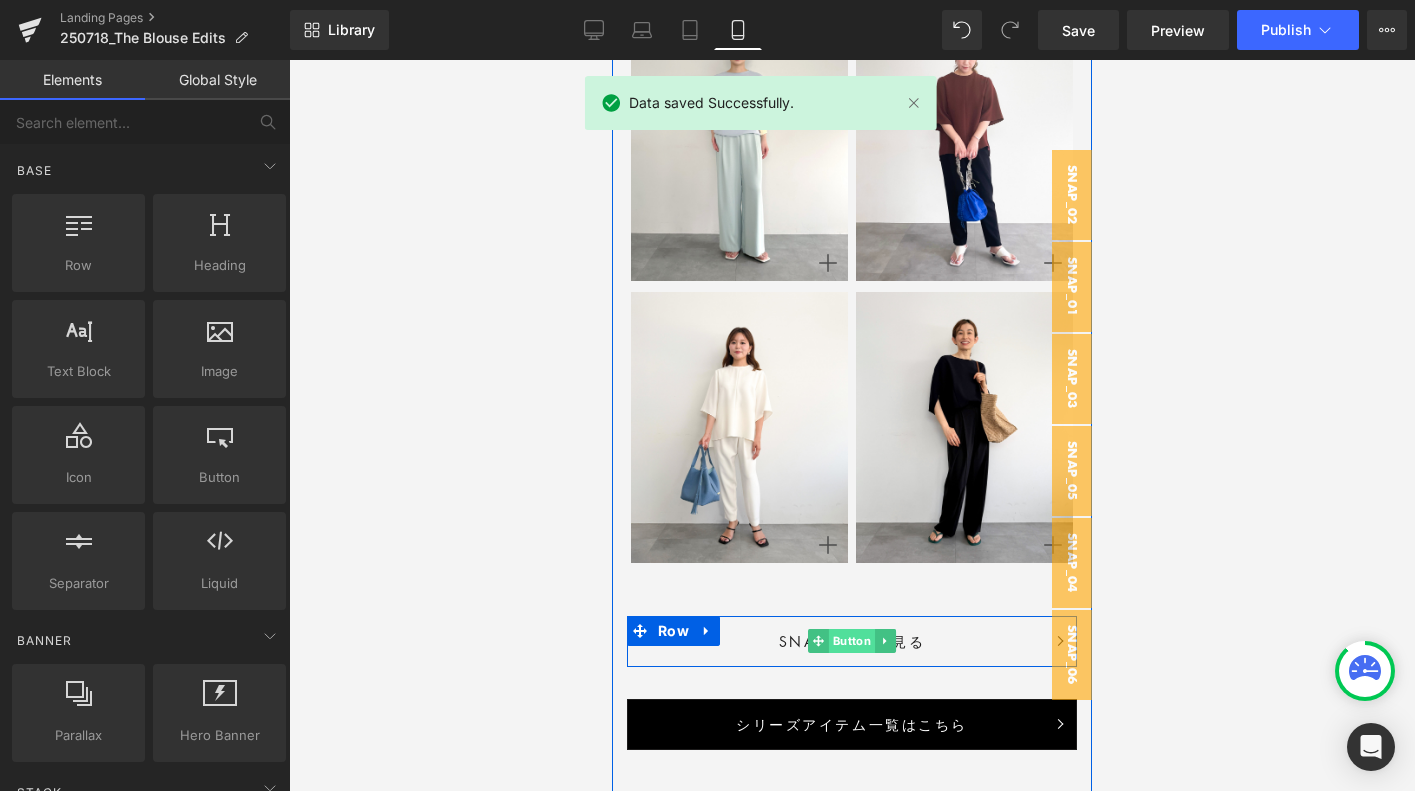click on "Button" at bounding box center (852, 641) 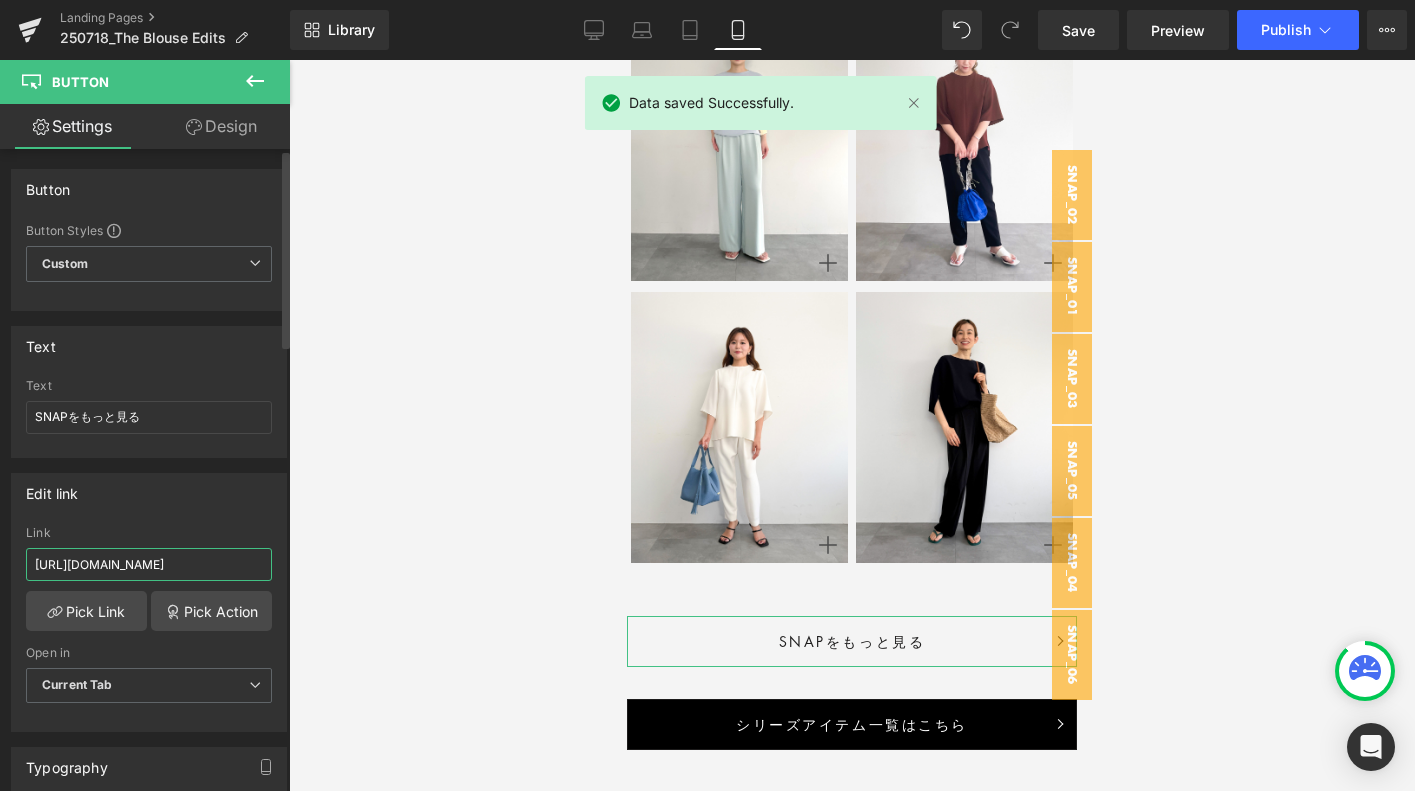 click on "[URL][DOMAIN_NAME]" at bounding box center [149, 564] 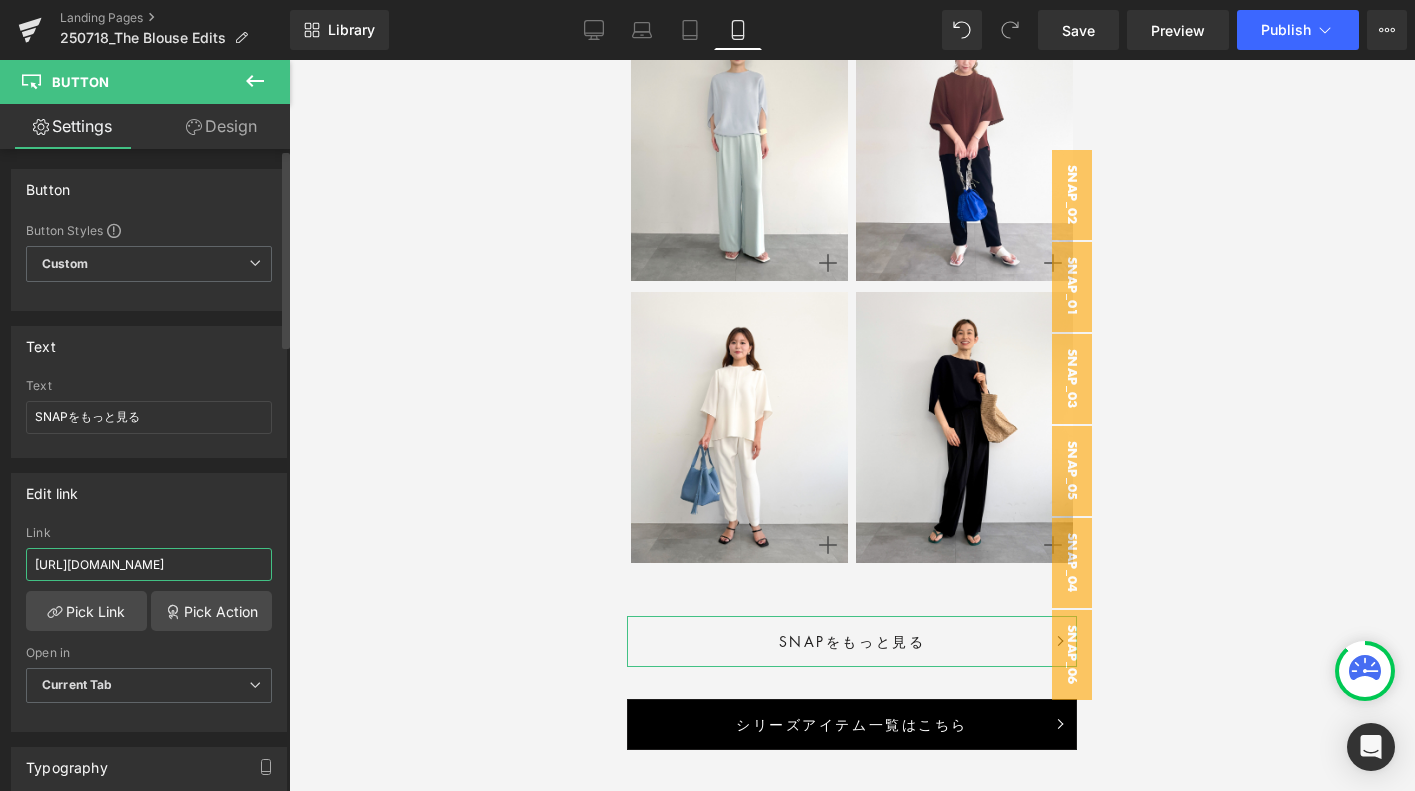 click on "[URL][DOMAIN_NAME]" at bounding box center (149, 564) 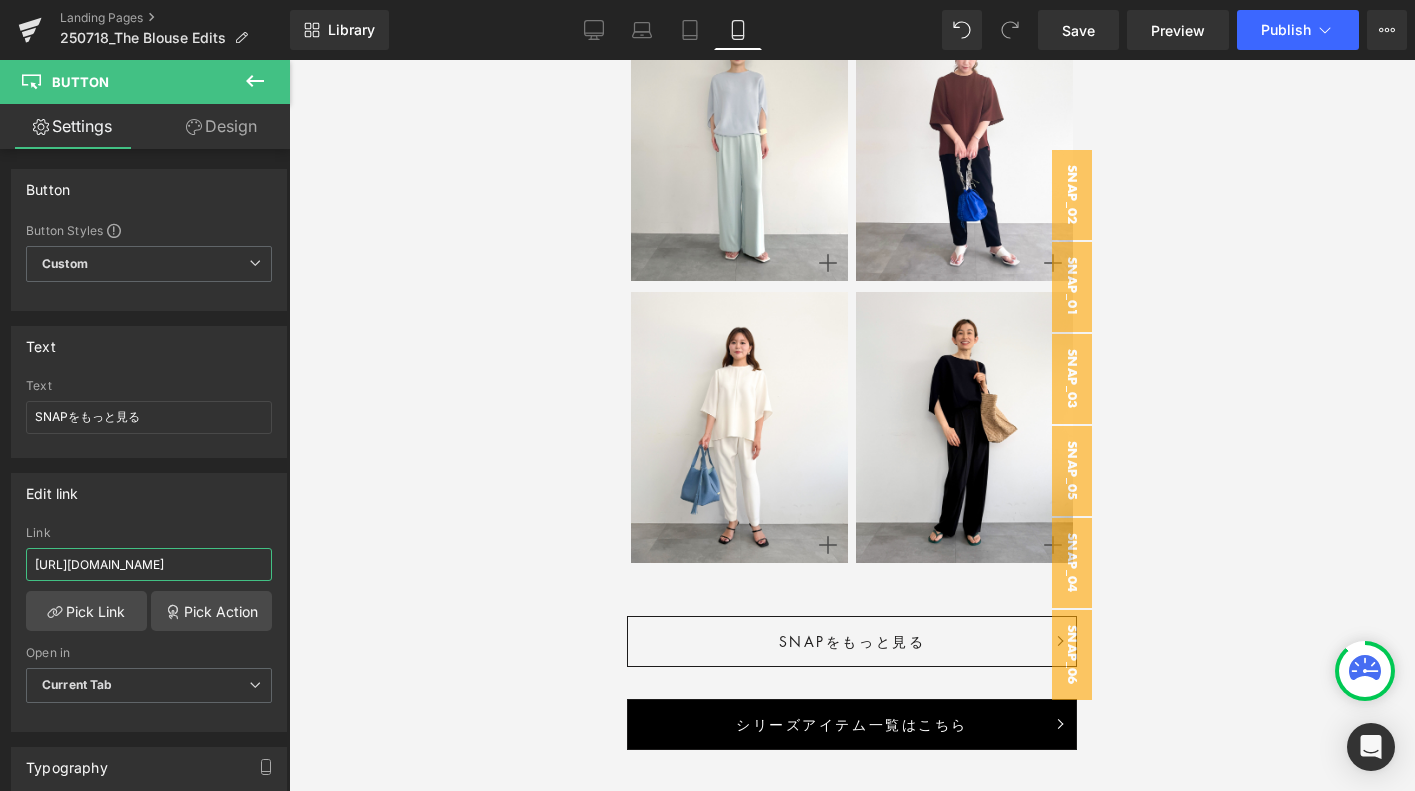 scroll, scrollTop: 0, scrollLeft: 0, axis: both 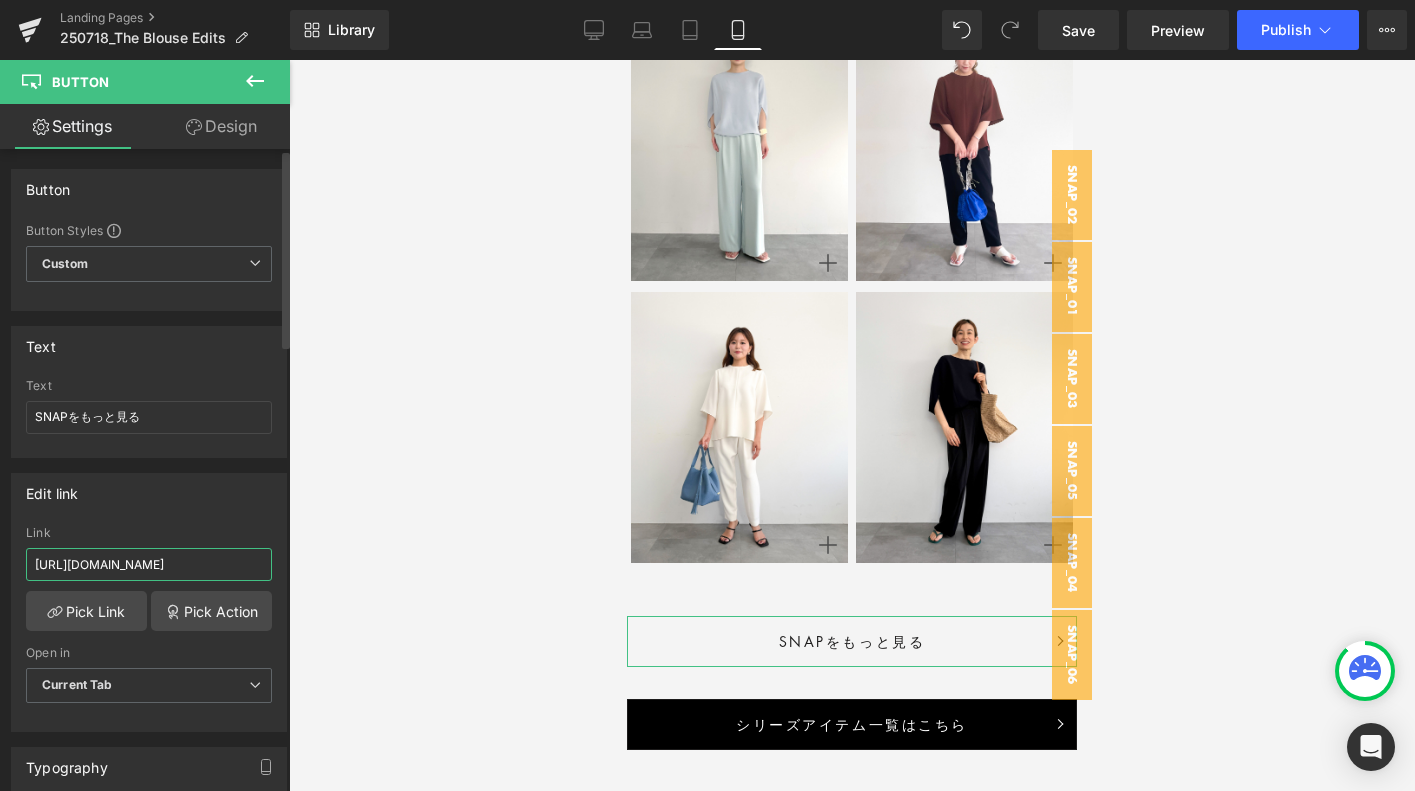 click on "[URL][DOMAIN_NAME]" at bounding box center (149, 564) 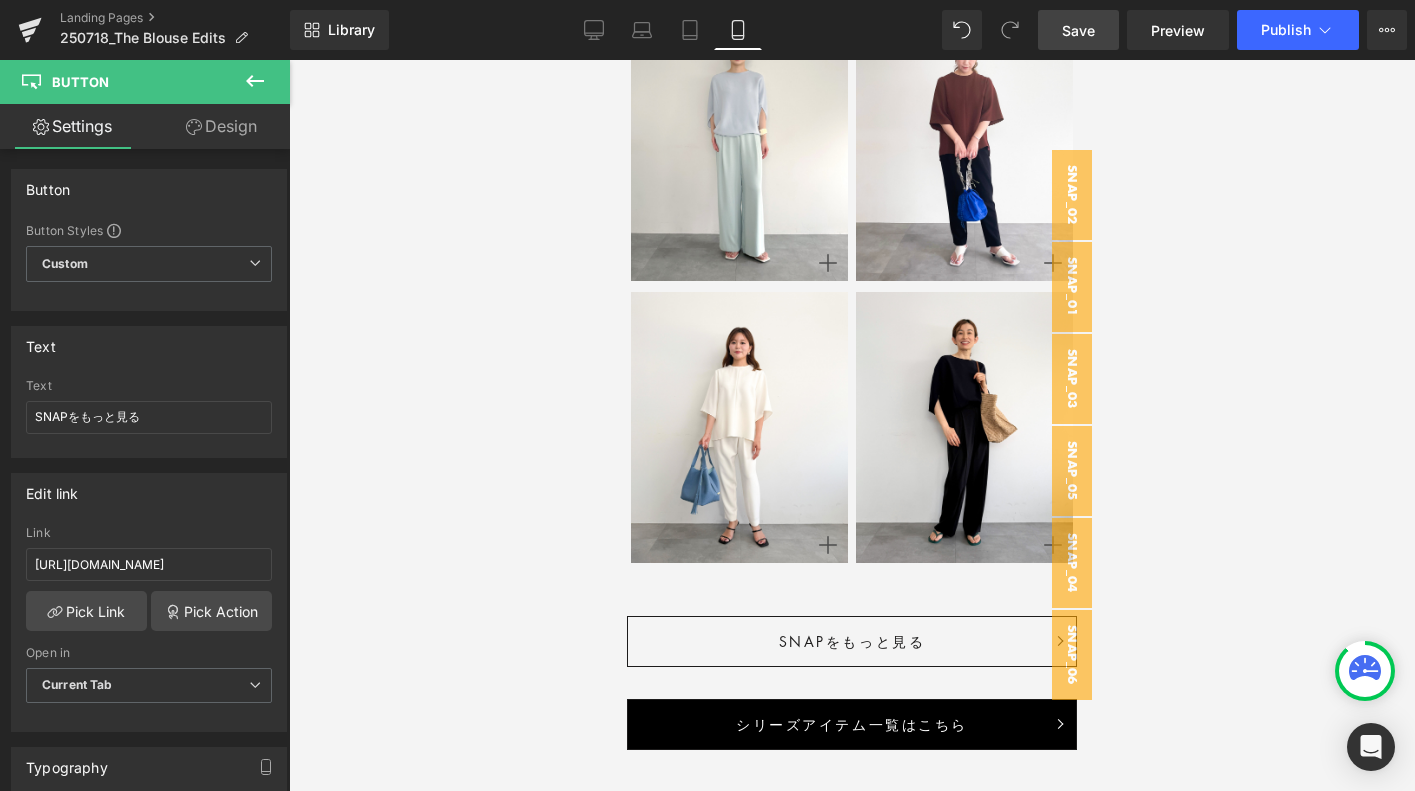 click on "Save" at bounding box center [1078, 30] 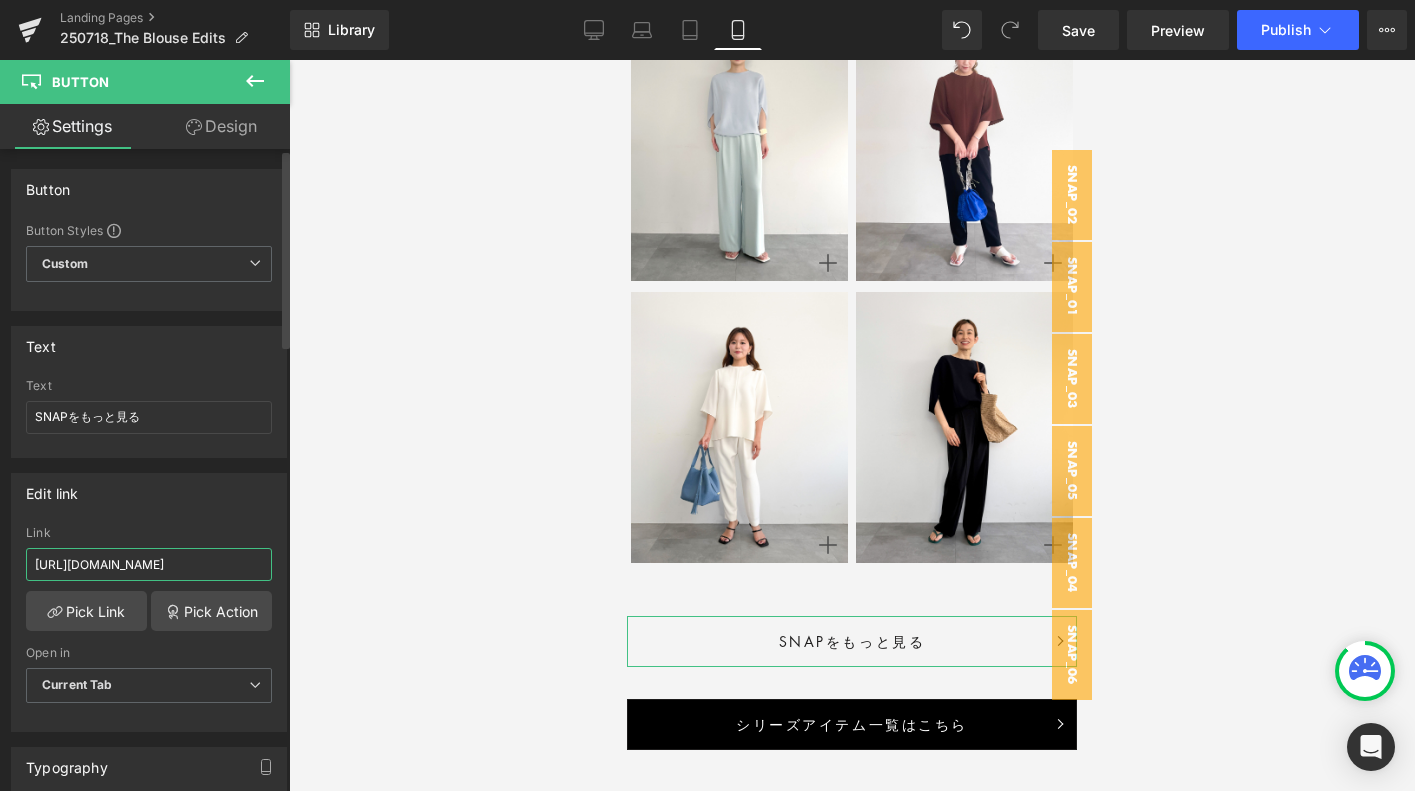 click on "[URL][DOMAIN_NAME]" at bounding box center [149, 564] 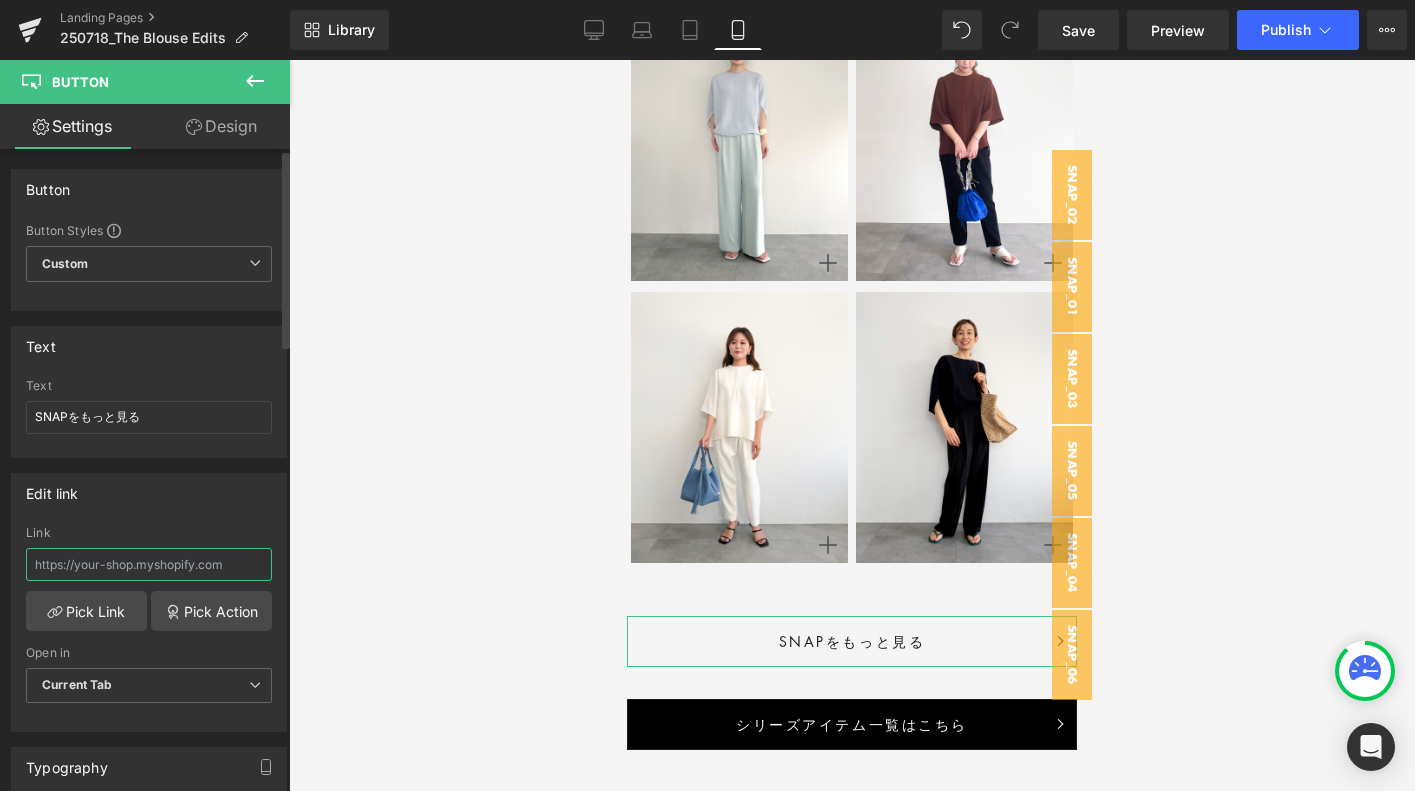 paste on "[URL][DOMAIN_NAME]" 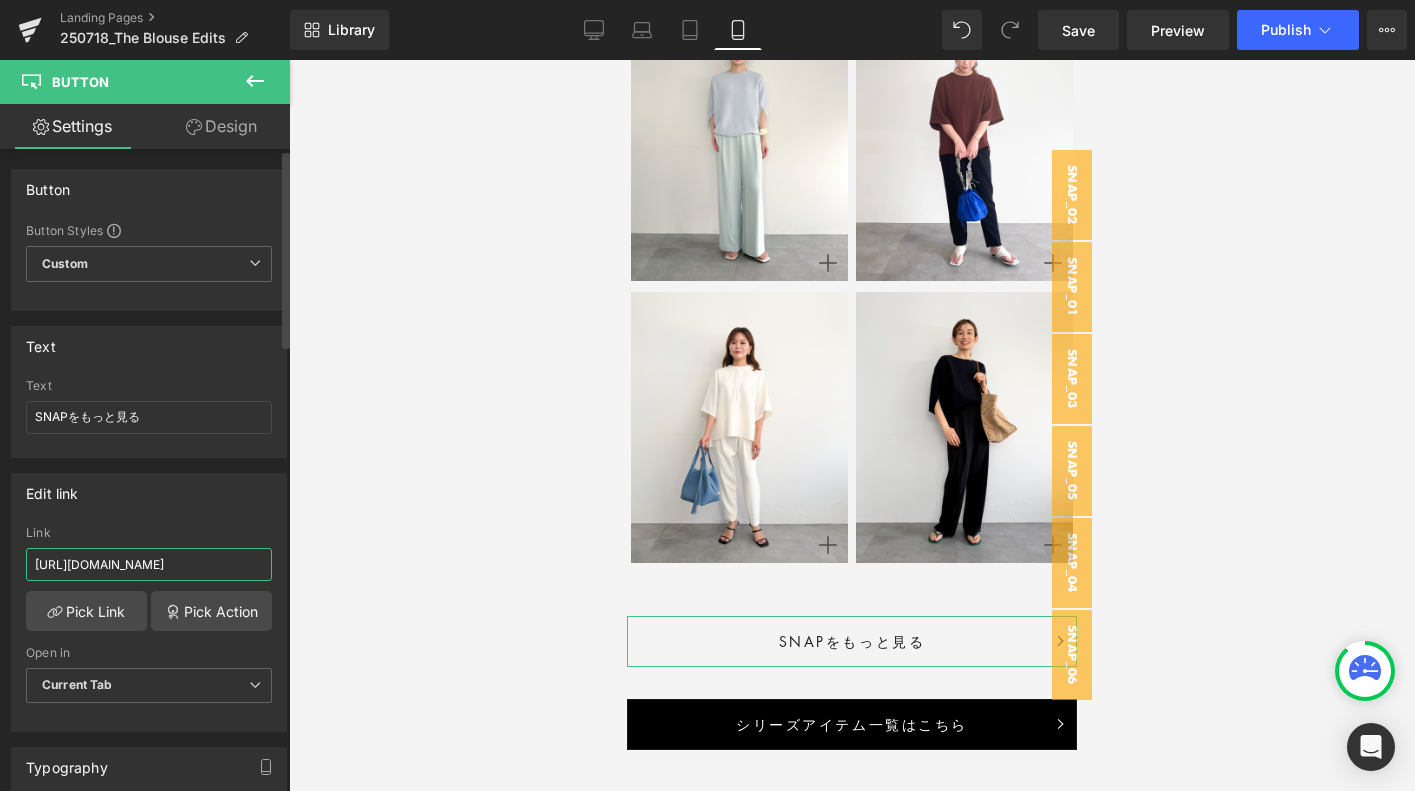 scroll, scrollTop: 0, scrollLeft: 249, axis: horizontal 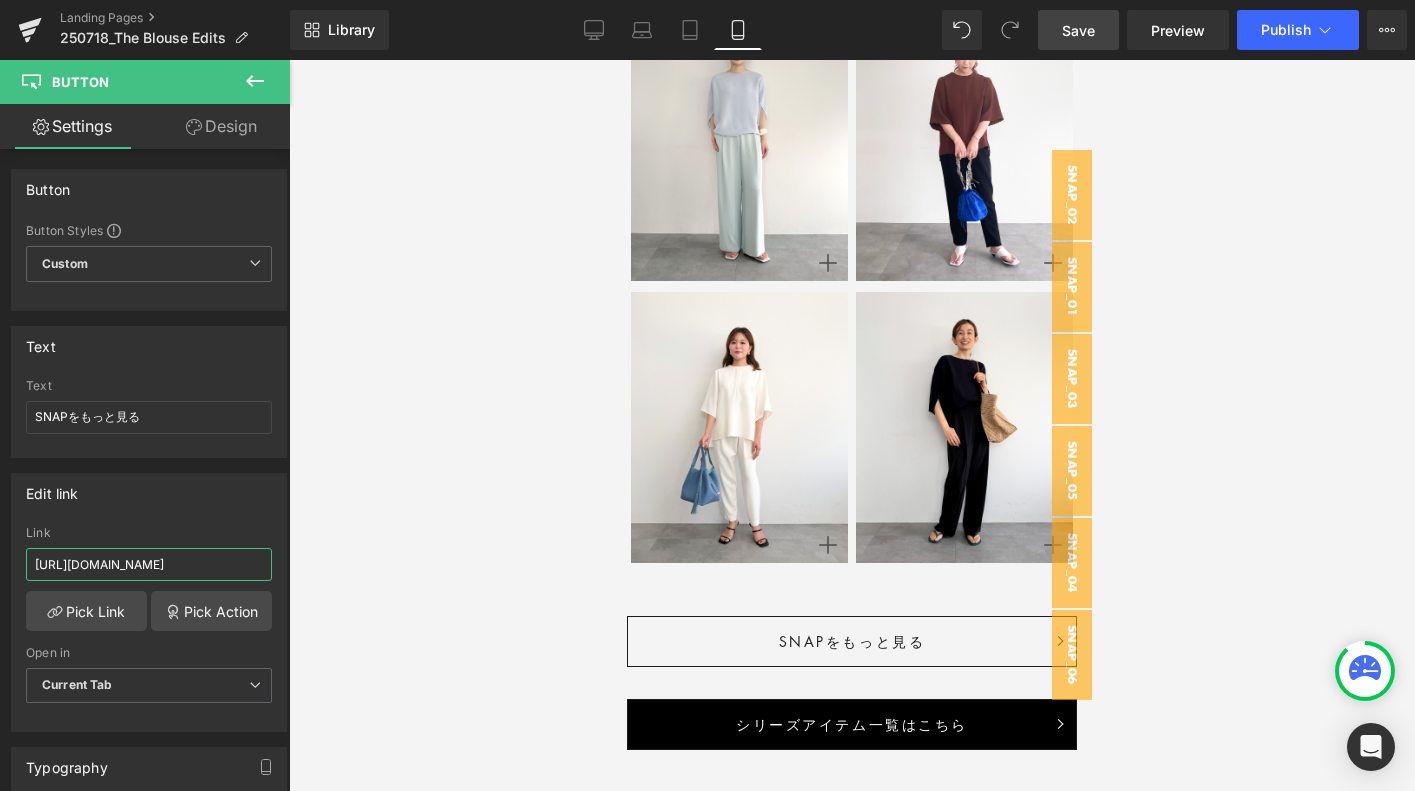 type on "[URL][DOMAIN_NAME]" 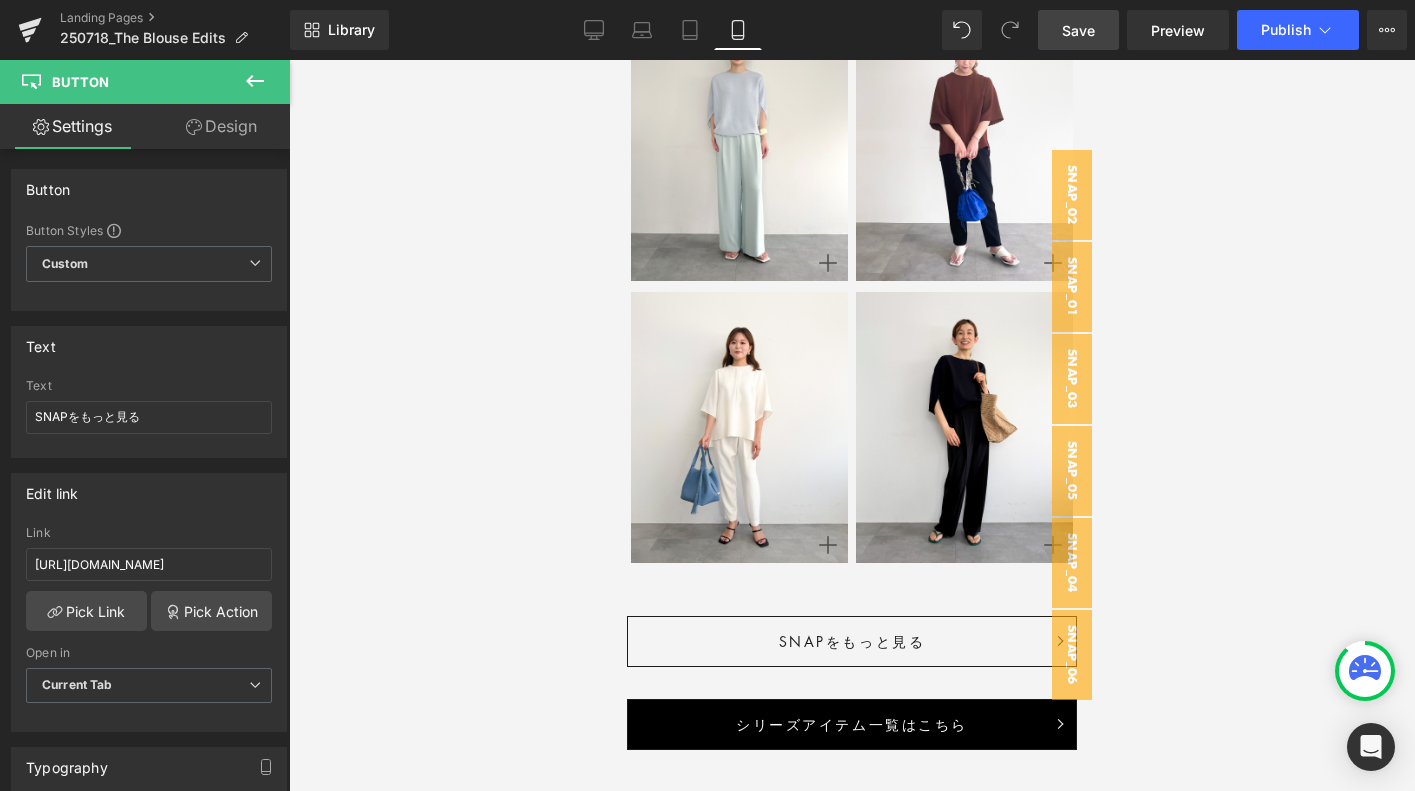 scroll, scrollTop: 0, scrollLeft: 0, axis: both 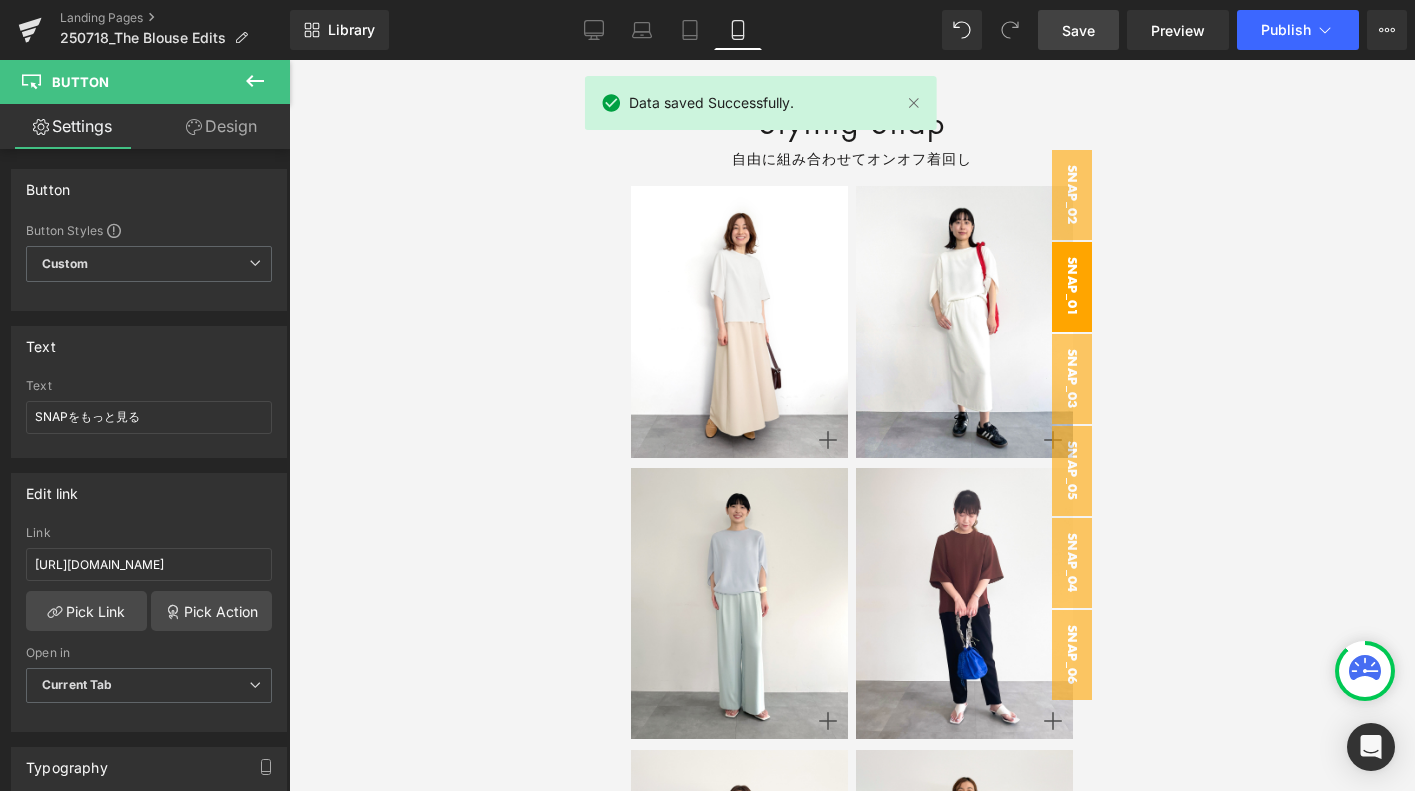 click on "snap_01" at bounding box center [1072, 287] 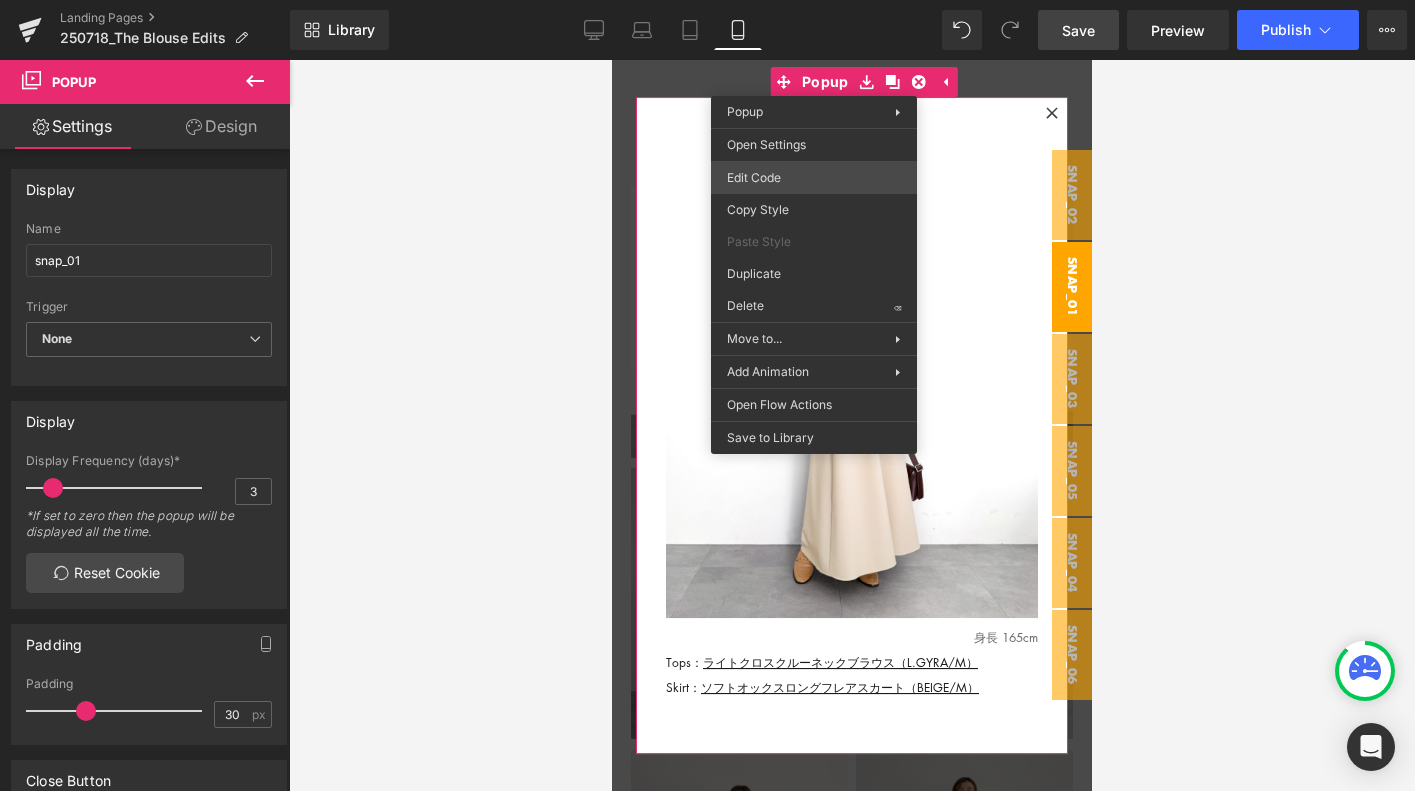 click on "Button  You are previewing how the   will restyle your page. You can not edit Elements in Preset Preview Mode.  Landing Pages 250718_The Blouse Edits Library Mobile Desktop Laptop Tablet Mobile Save Preview Publish Scheduled View Live Page View with current Template Save Template to Library Schedule Publish  Optimize  Publish Settings Shortcuts  Your page can’t be published   You've reached the maximum number of published pages on your plan  (0/0).  You need to upgrade your plan or unpublish all your pages to get 1 publish slot.   Unpublish pages   Upgrade plan  Elements Global Style Base Row  rows, columns, layouts, div Heading  headings, titles, h1,h2,h3,h4,h5,h6 Text Block  texts, paragraphs, contents, blocks Image  images, photos, alts, uploads Icon  icons, symbols Button  button, call to action, cta Separator  separators, dividers, horizontal lines Liquid  liquid, custom code, html, javascript, css, reviews, apps, applications, embeded, iframe Banner Parallax  Hero Banner  Stack Tabs  Carousel  List" at bounding box center (707, 0) 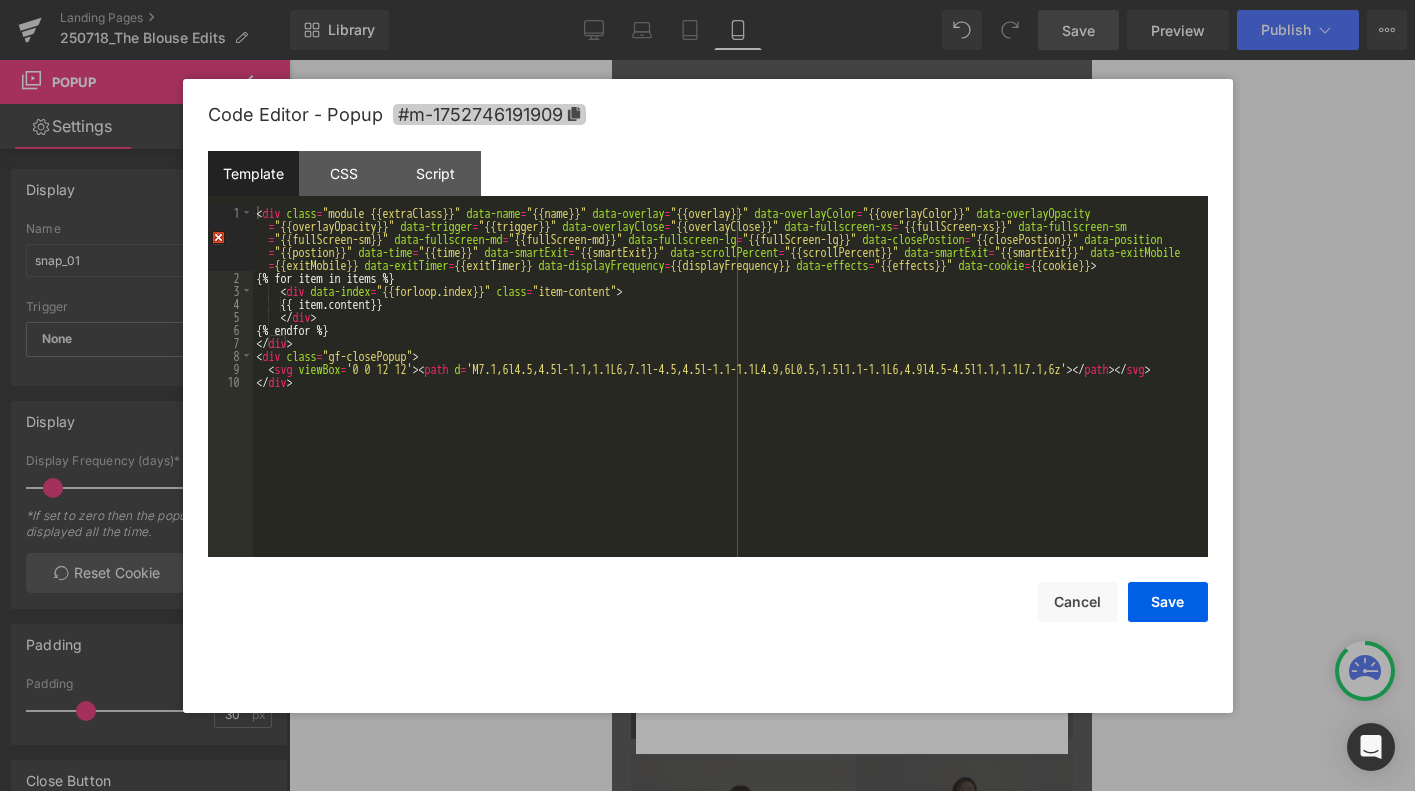 click on "#m-1752746191909" at bounding box center (489, 114) 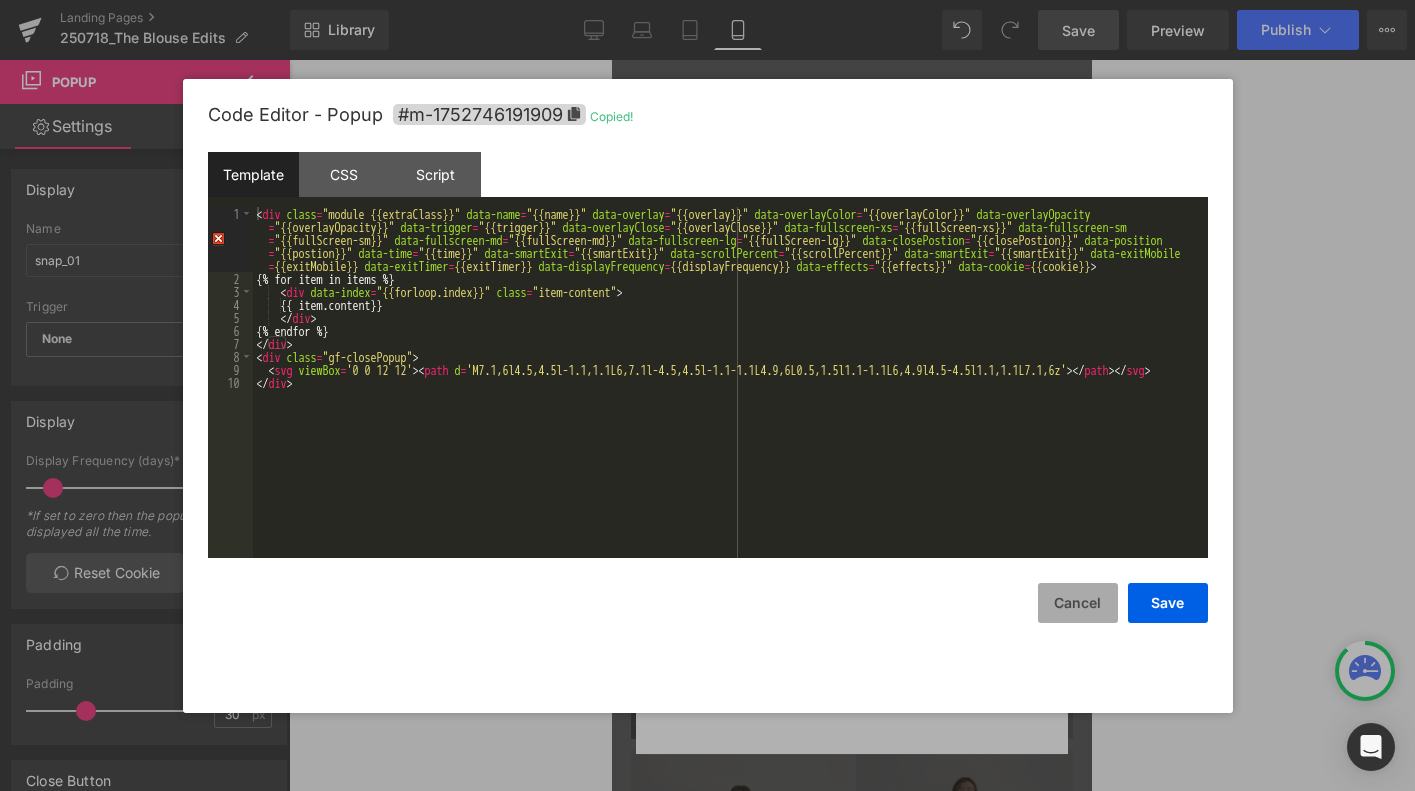 click on "Cancel" at bounding box center [1078, 603] 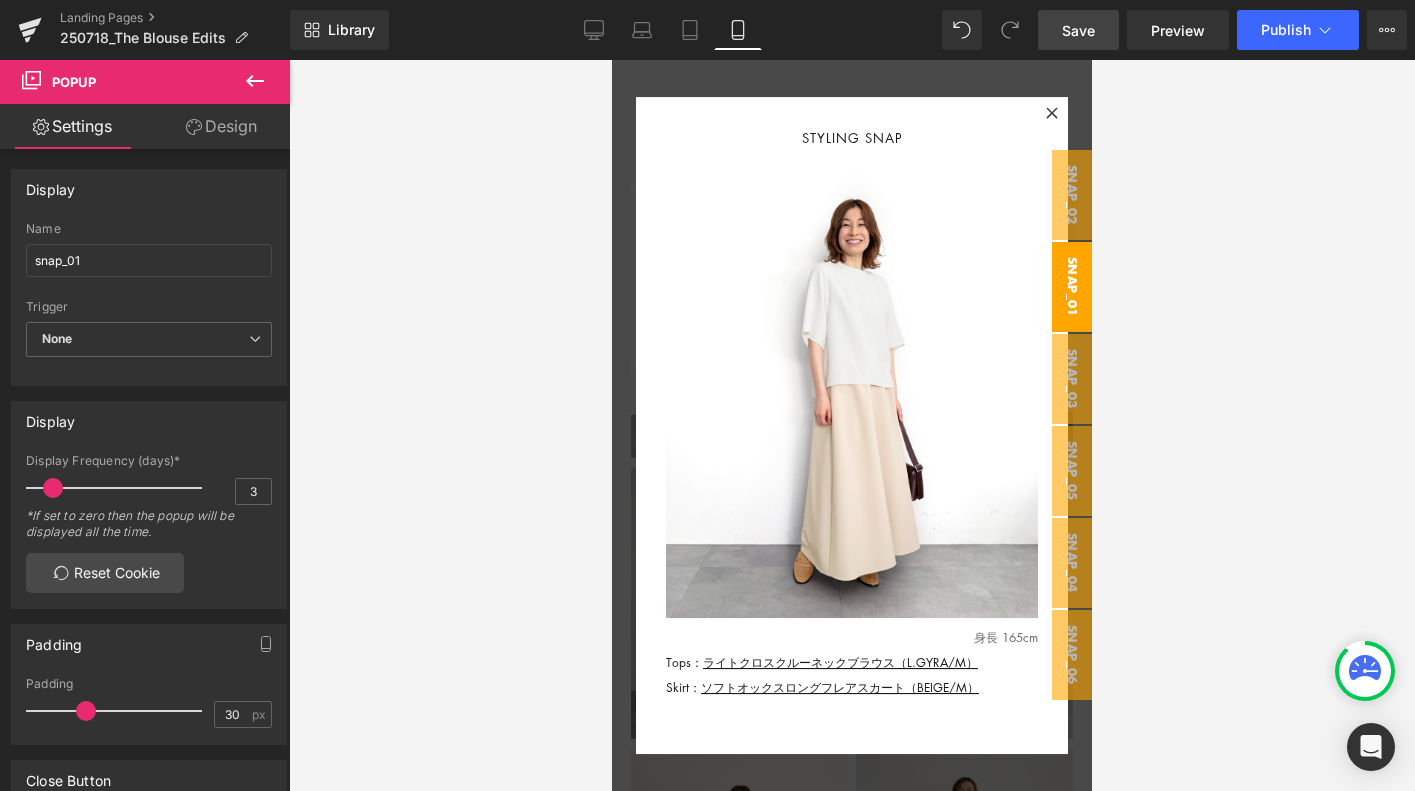 click at bounding box center [852, 425] 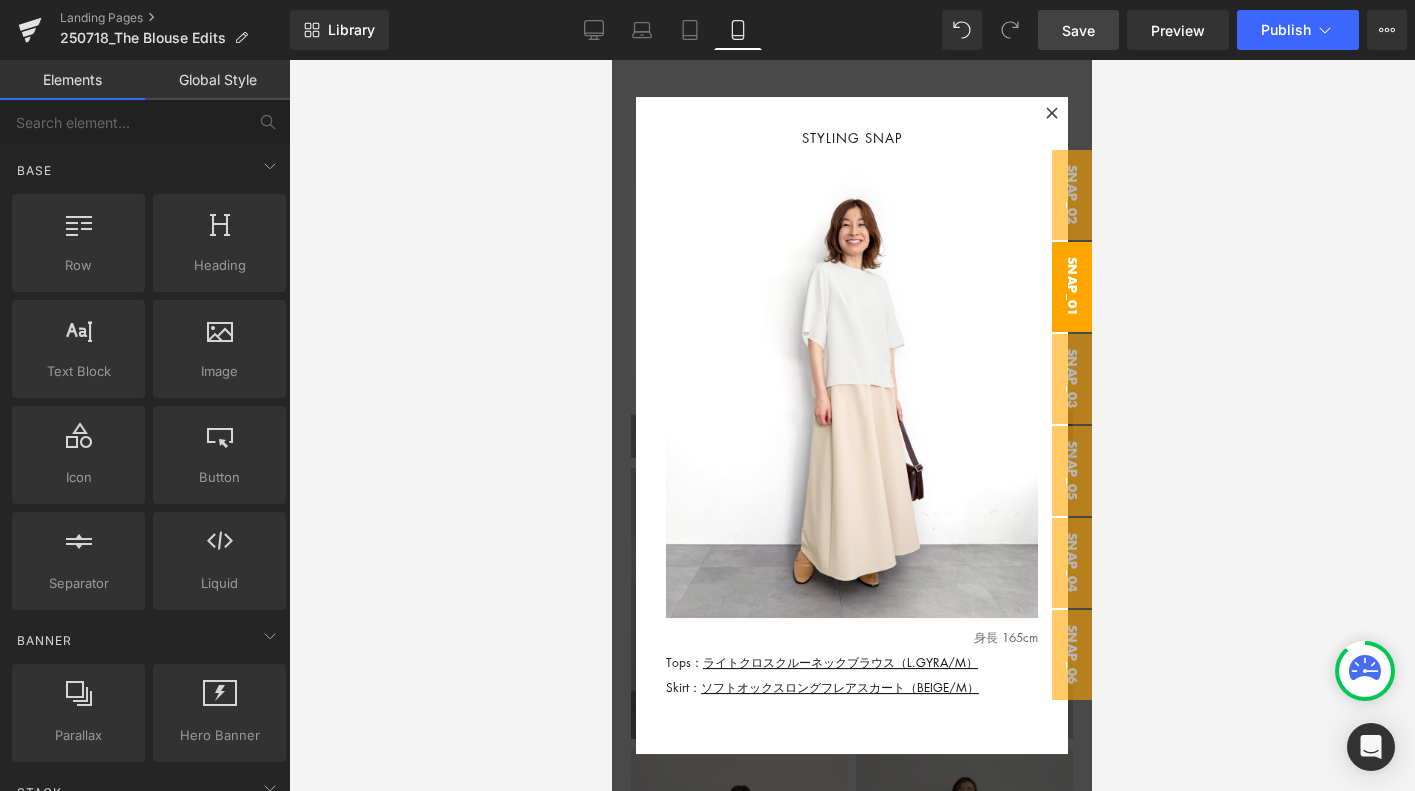 click on "snap_01" at bounding box center [1072, 287] 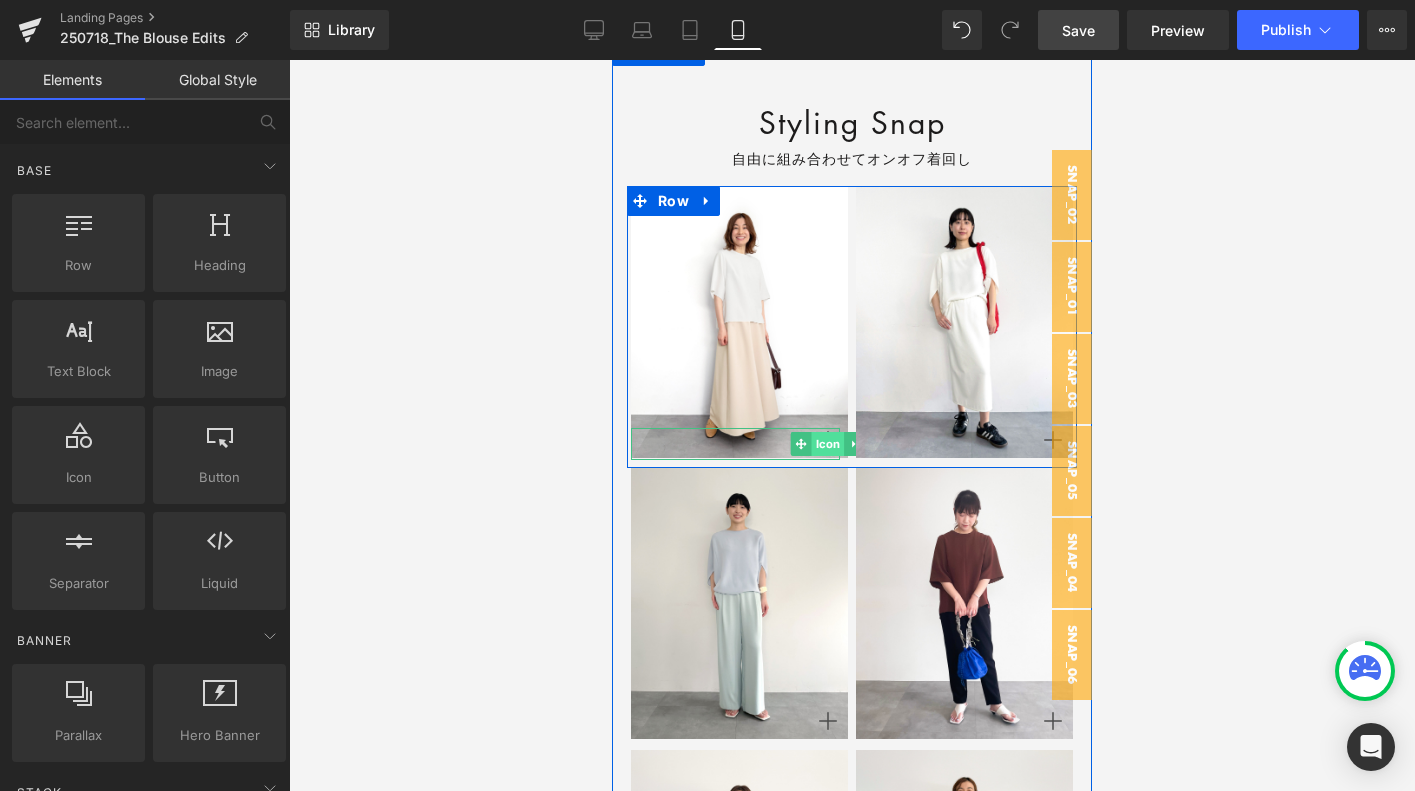 click on "Icon" at bounding box center [828, 444] 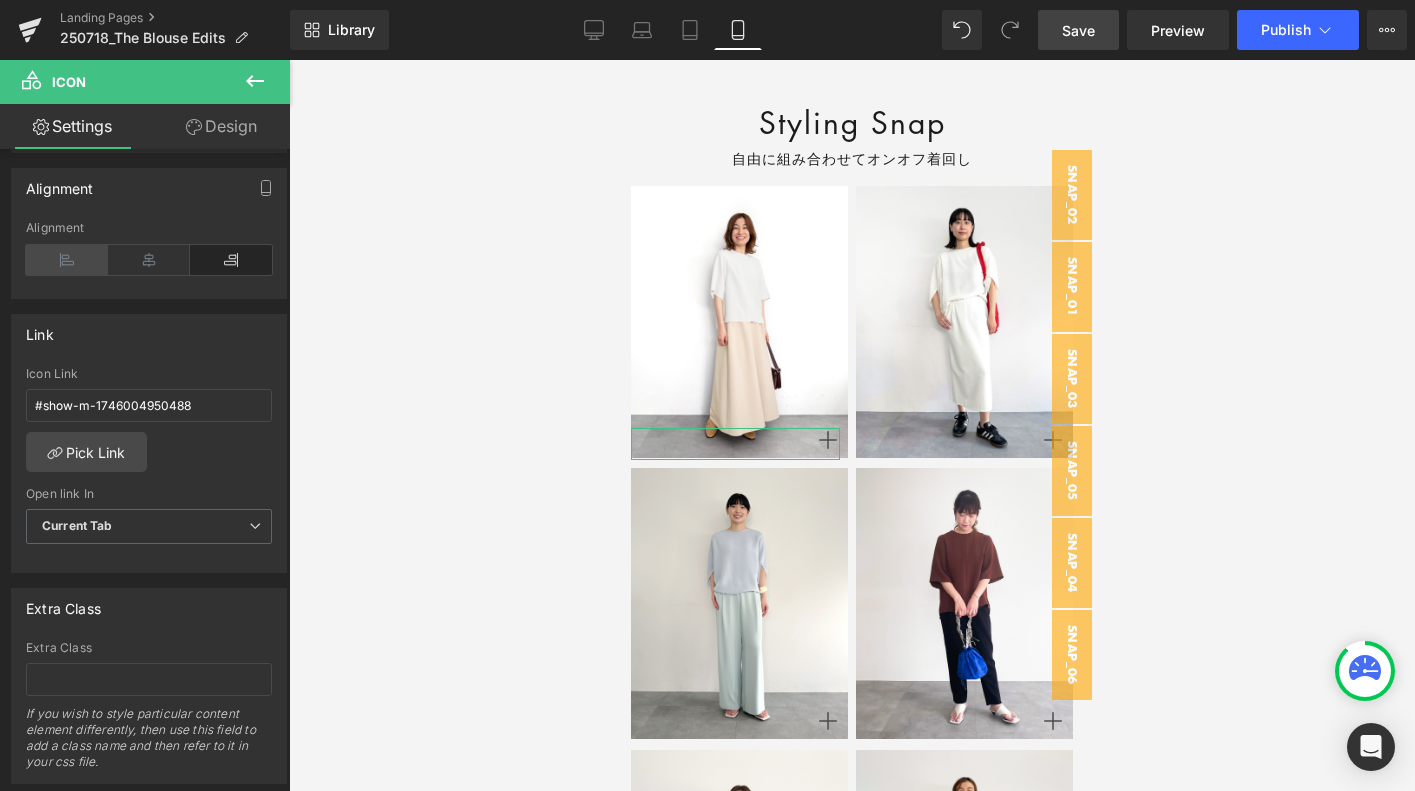 scroll, scrollTop: 516, scrollLeft: 0, axis: vertical 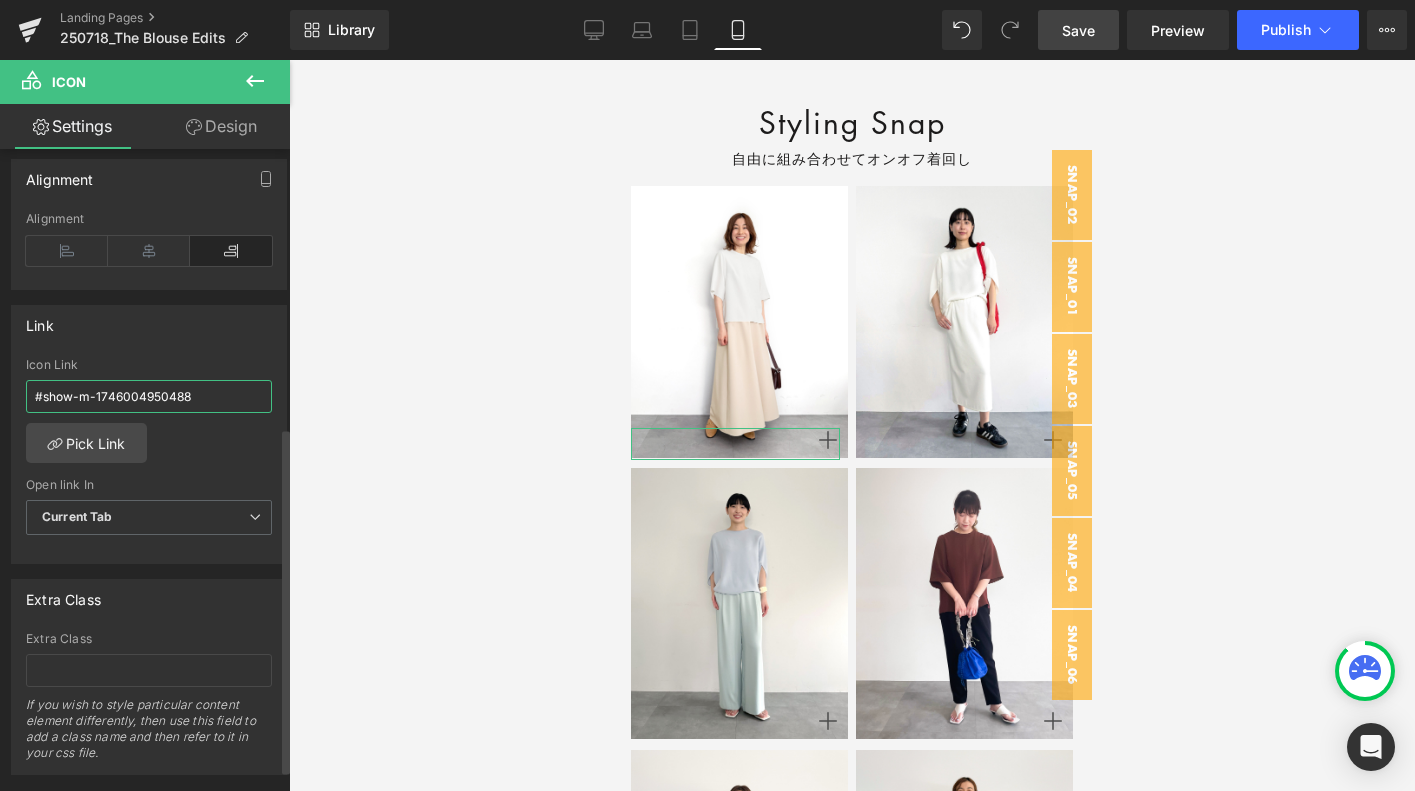 drag, startPoint x: 95, startPoint y: 395, endPoint x: 245, endPoint y: 395, distance: 150 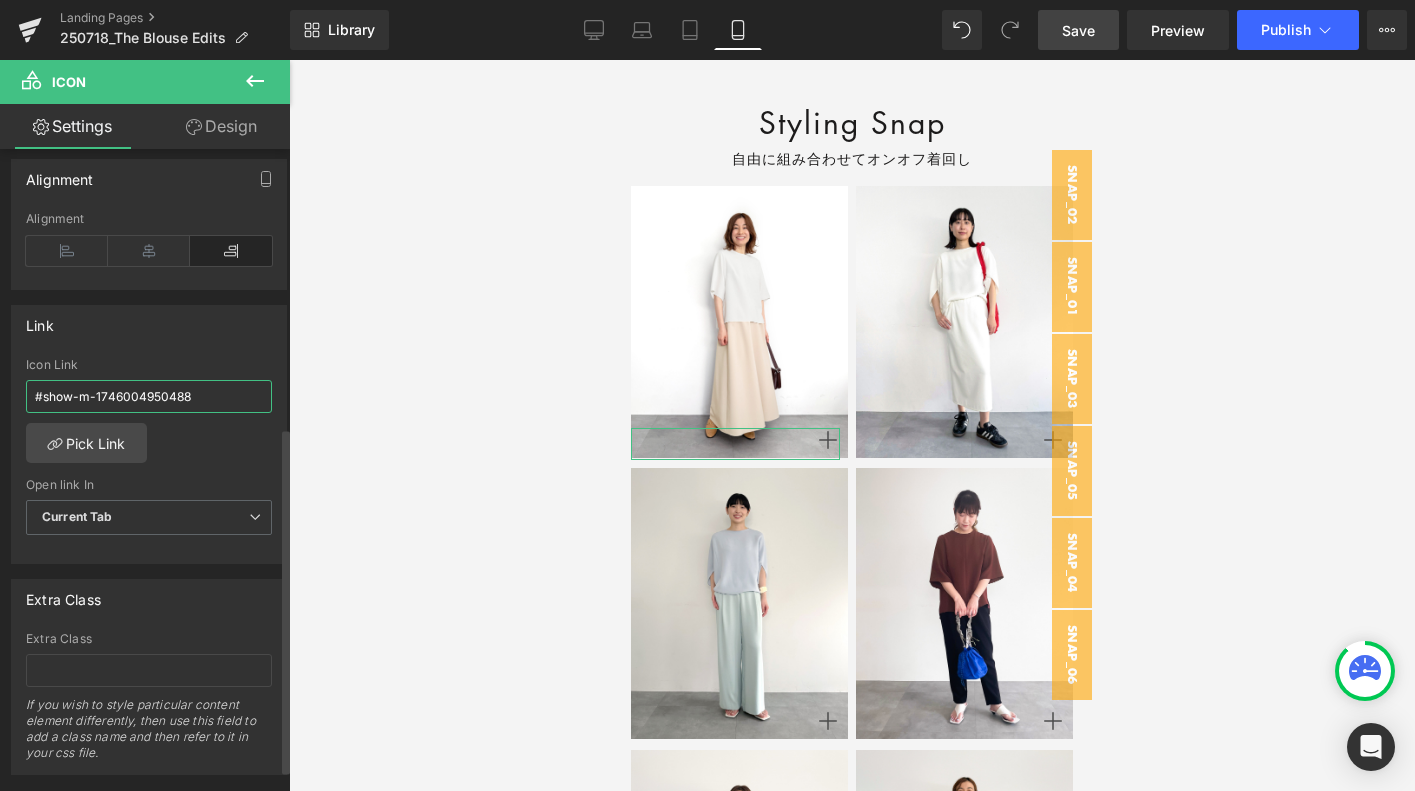 click on "#show-m-1746004950488" at bounding box center (149, 396) 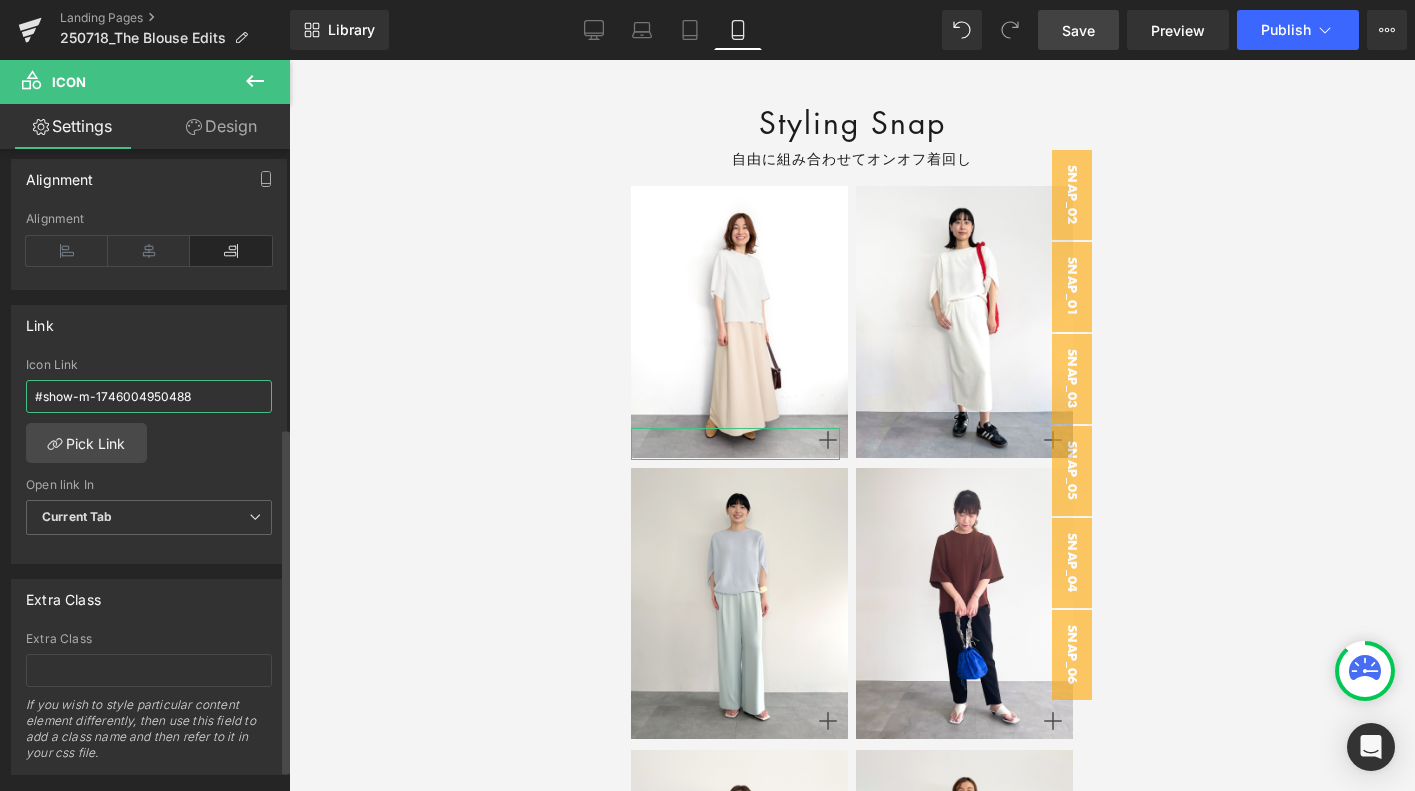 paste on "#m-1752746191909" 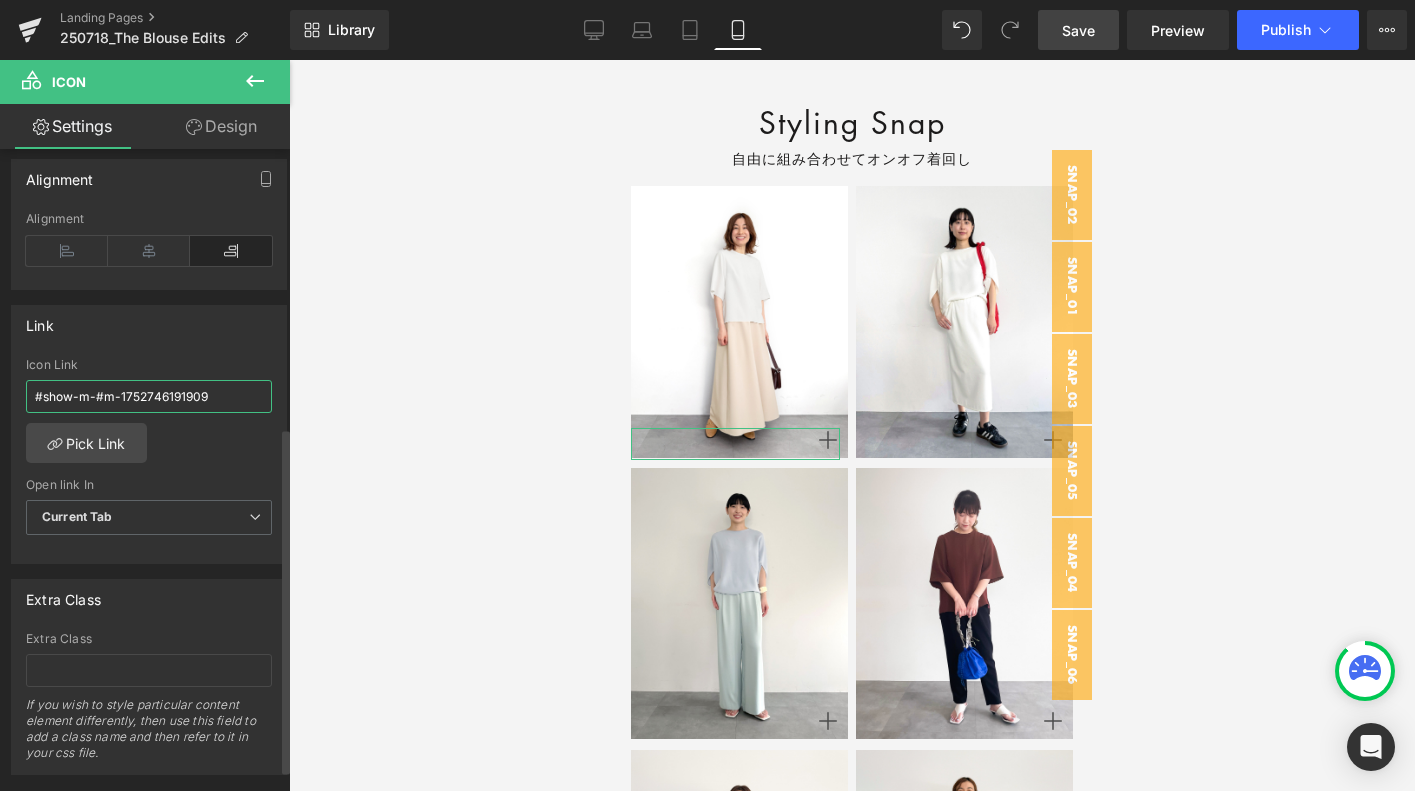 click on "#show-m-#m-1752746191909" at bounding box center (149, 396) 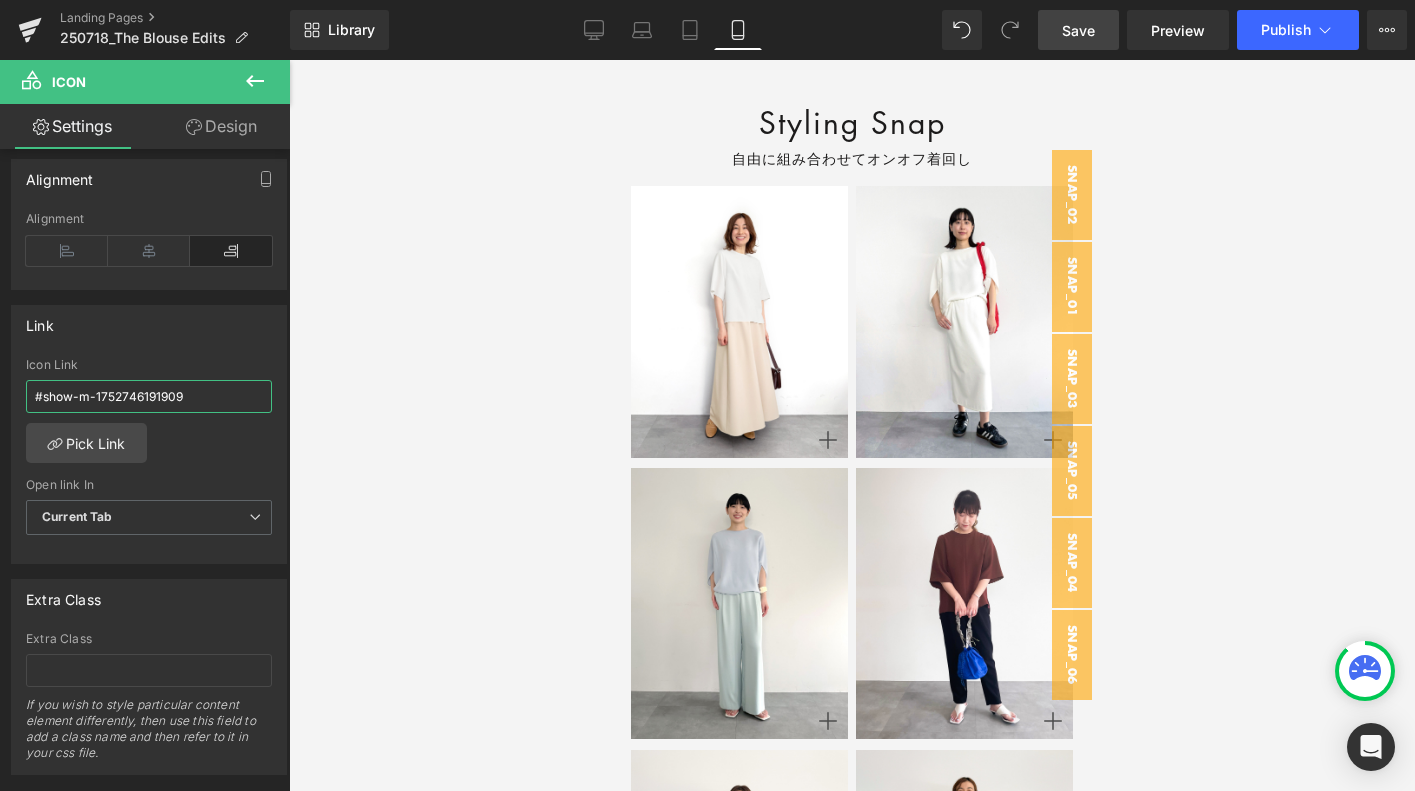 type on "#show-m-1752746191909" 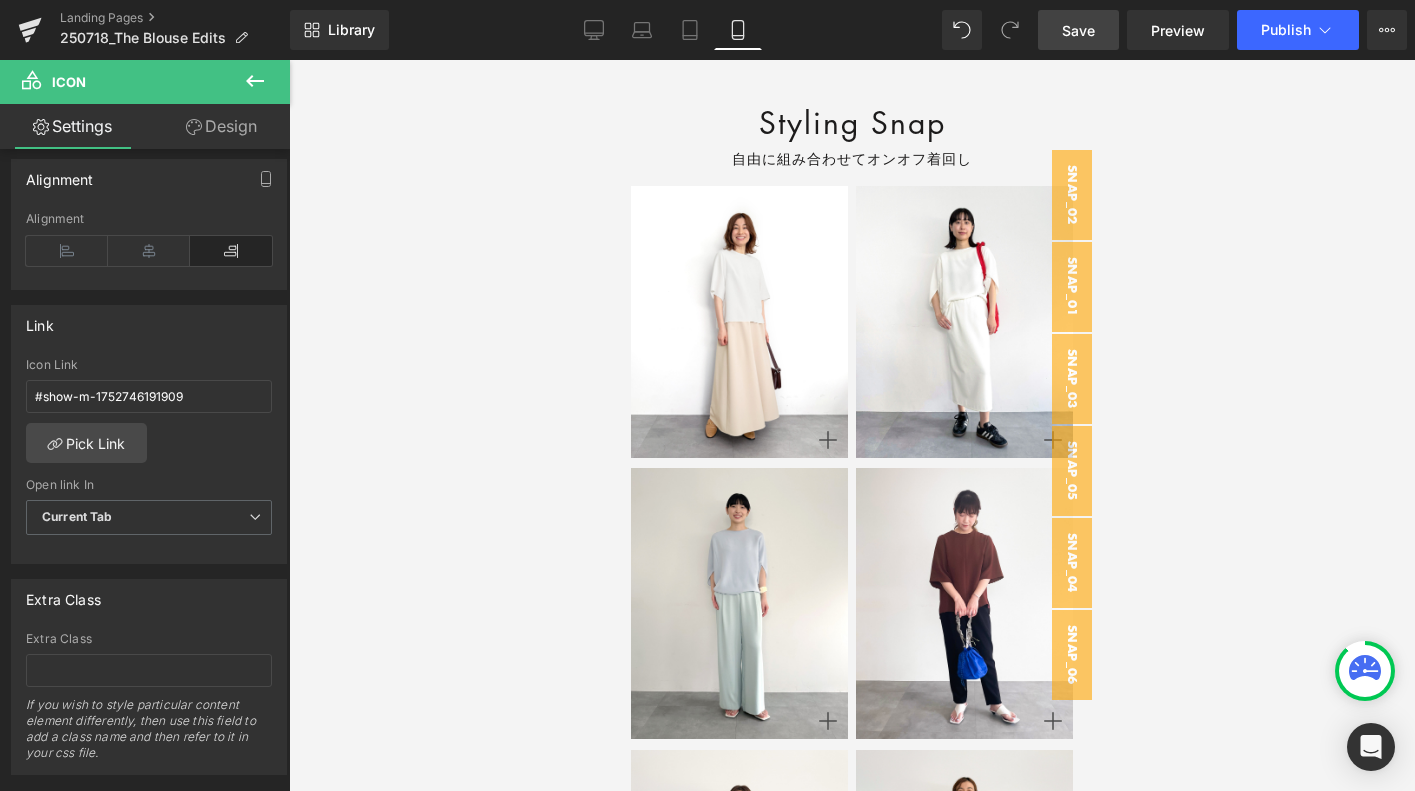 drag, startPoint x: 1067, startPoint y: 21, endPoint x: 451, endPoint y: 228, distance: 649.85 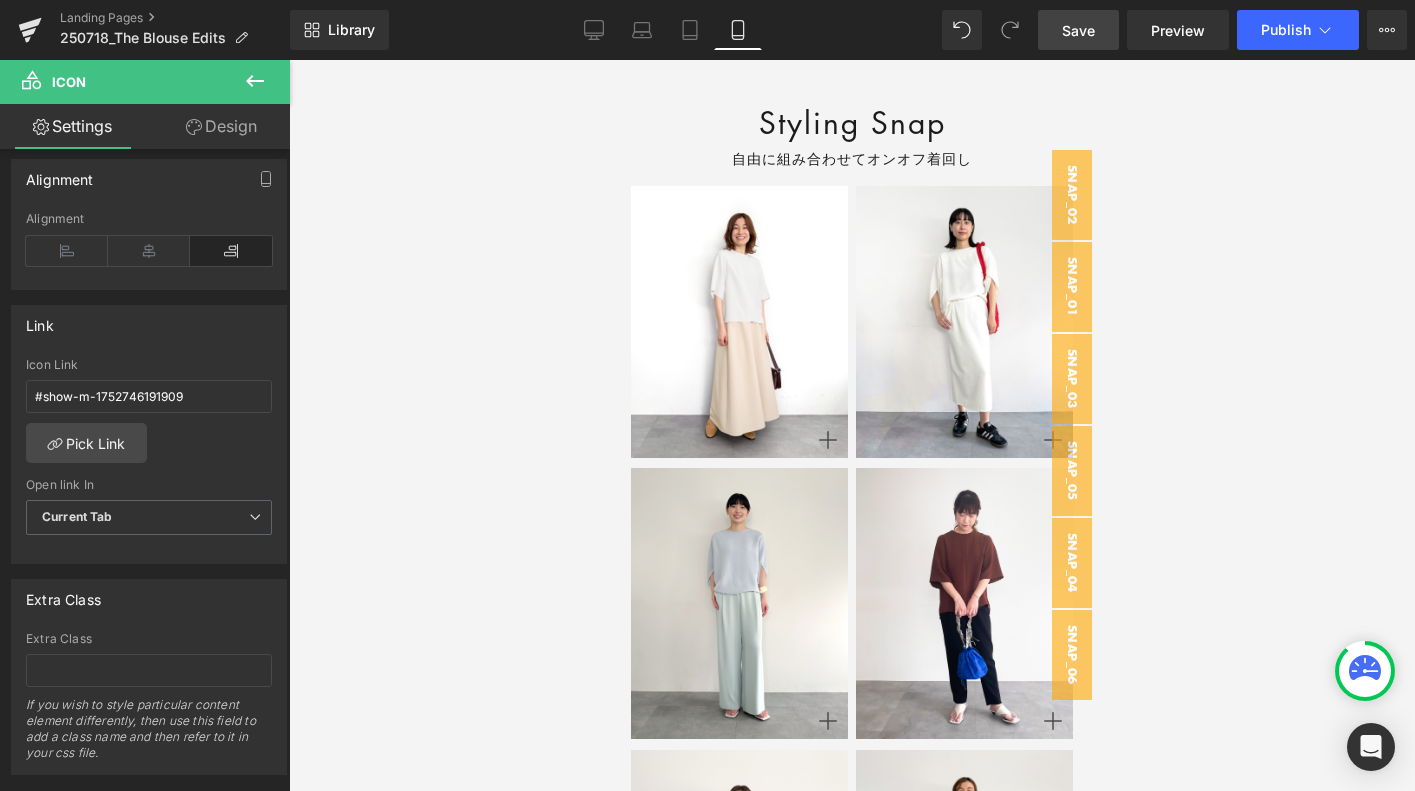click on "Save" at bounding box center [1078, 30] 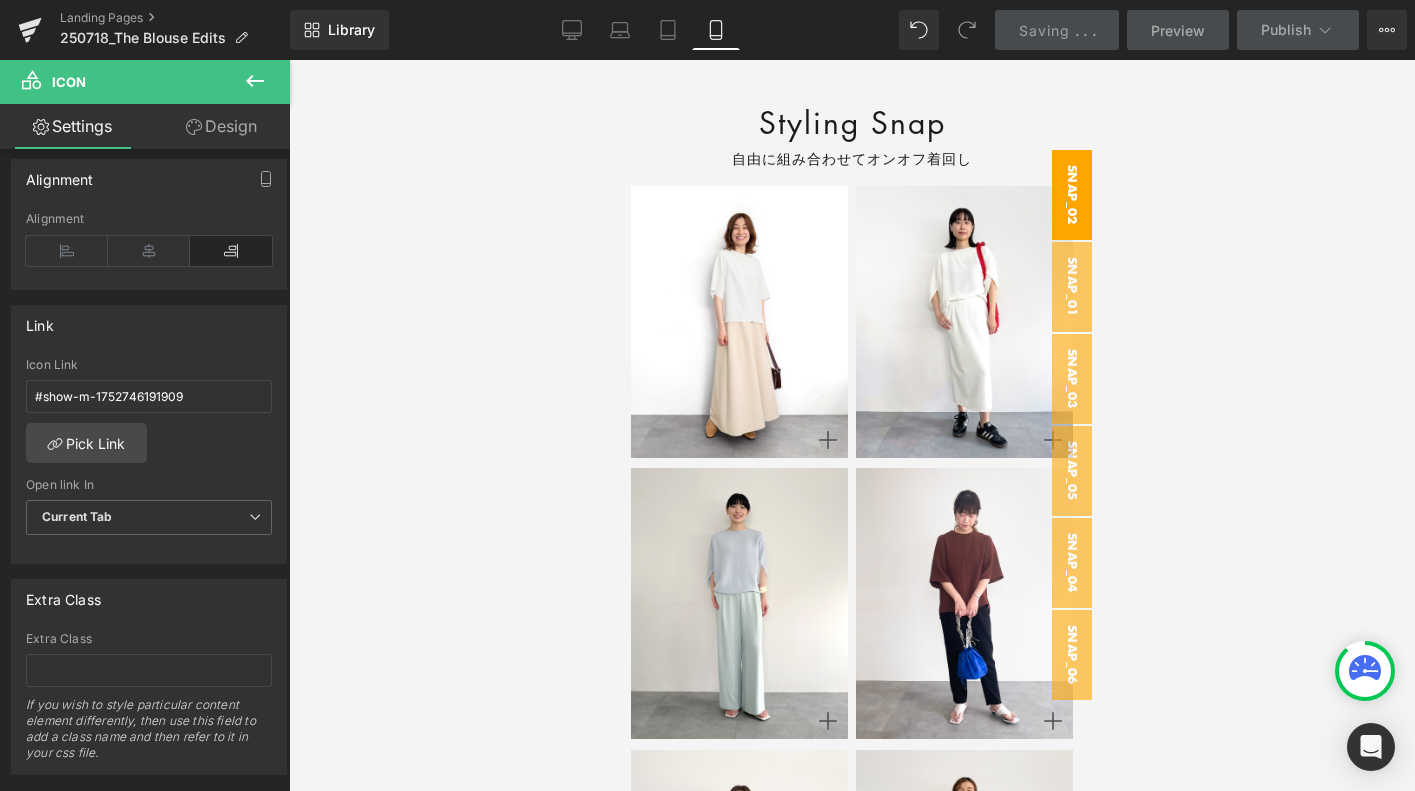 click on "snap_02" at bounding box center [1072, 195] 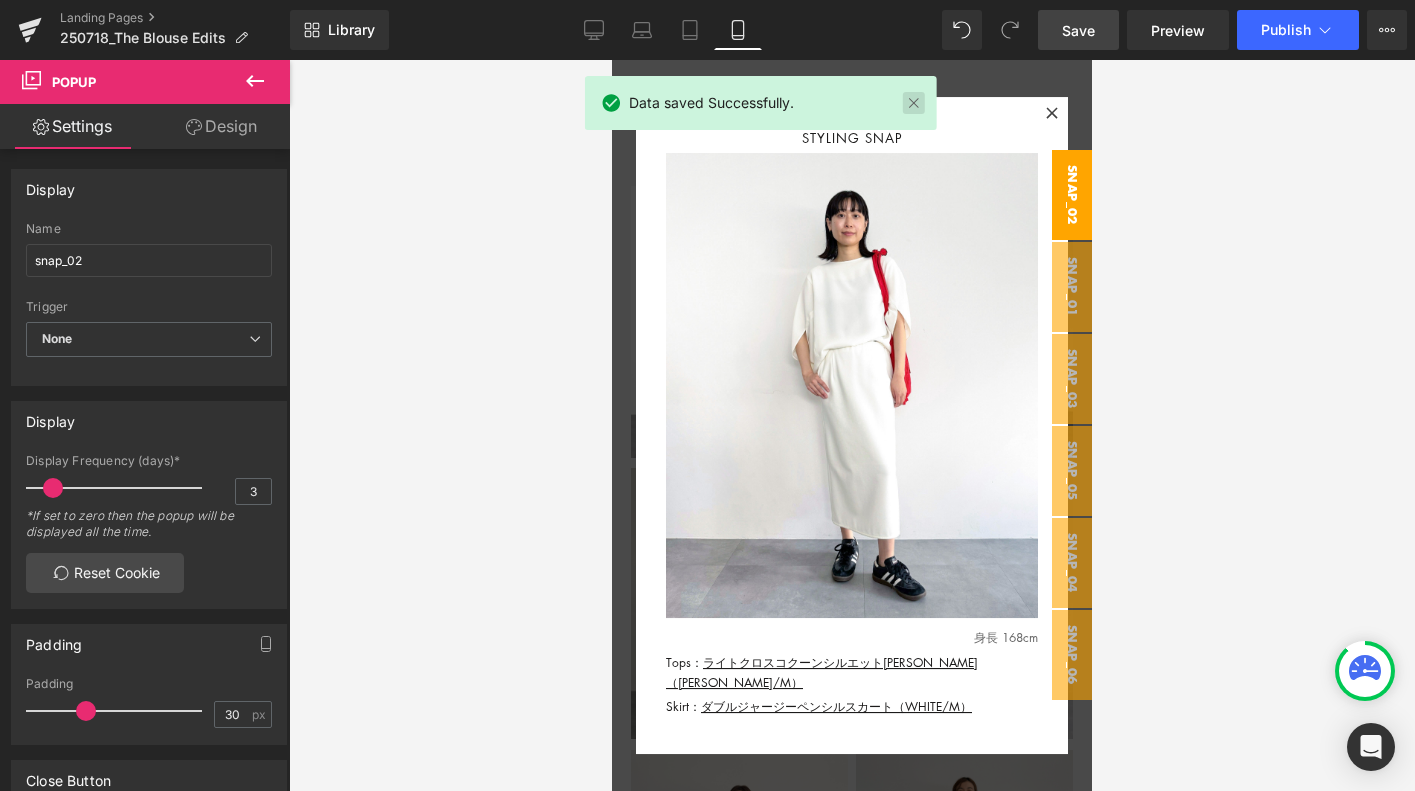 click at bounding box center [913, 103] 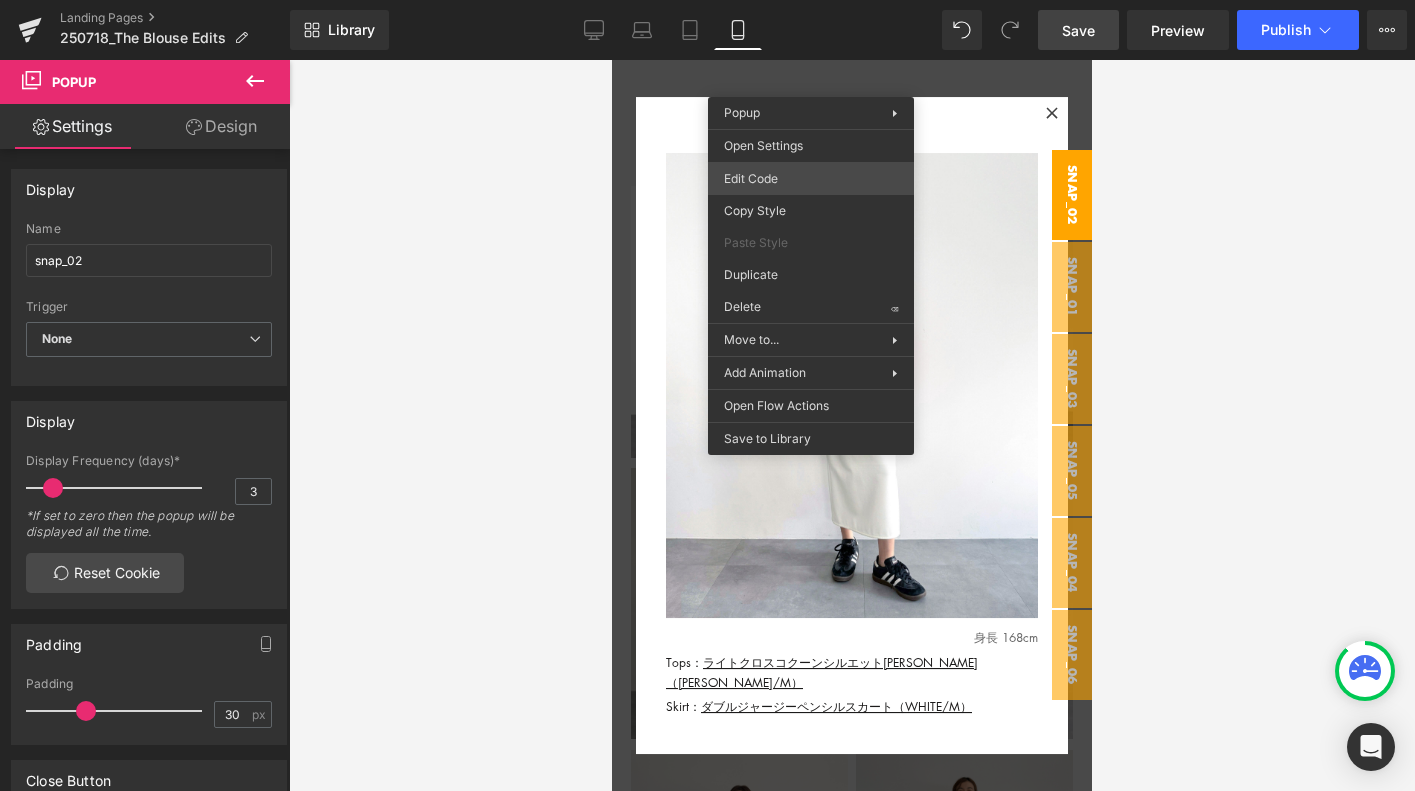 click on "Icon  You are previewing how the   will restyle your page. You can not edit Elements in Preset Preview Mode.  Landing Pages 250718_The Blouse Edits Library Mobile Desktop Laptop Tablet Mobile Save Preview Publish Scheduled View Live Page View with current Template Save Template to Library Schedule Publish  Optimize  Publish Settings Shortcuts  Your page can’t be published   You've reached the maximum number of published pages on your plan  (0/0).  You need to upgrade your plan or unpublish all your pages to get 1 publish slot.   Unpublish pages   Upgrade plan  Elements Global Style Base Row  rows, columns, layouts, div Heading  headings, titles, h1,h2,h3,h4,h5,h6 Text Block  texts, paragraphs, contents, blocks Image  images, photos, alts, uploads Icon  icons, symbols Button  button, call to action, cta Separator  separators, dividers, horizontal lines Liquid  liquid, custom code, html, javascript, css, reviews, apps, applications, embeded, iframe Banner Parallax  Hero Banner  Stack Tabs  Carousel  Pricing" at bounding box center (707, 0) 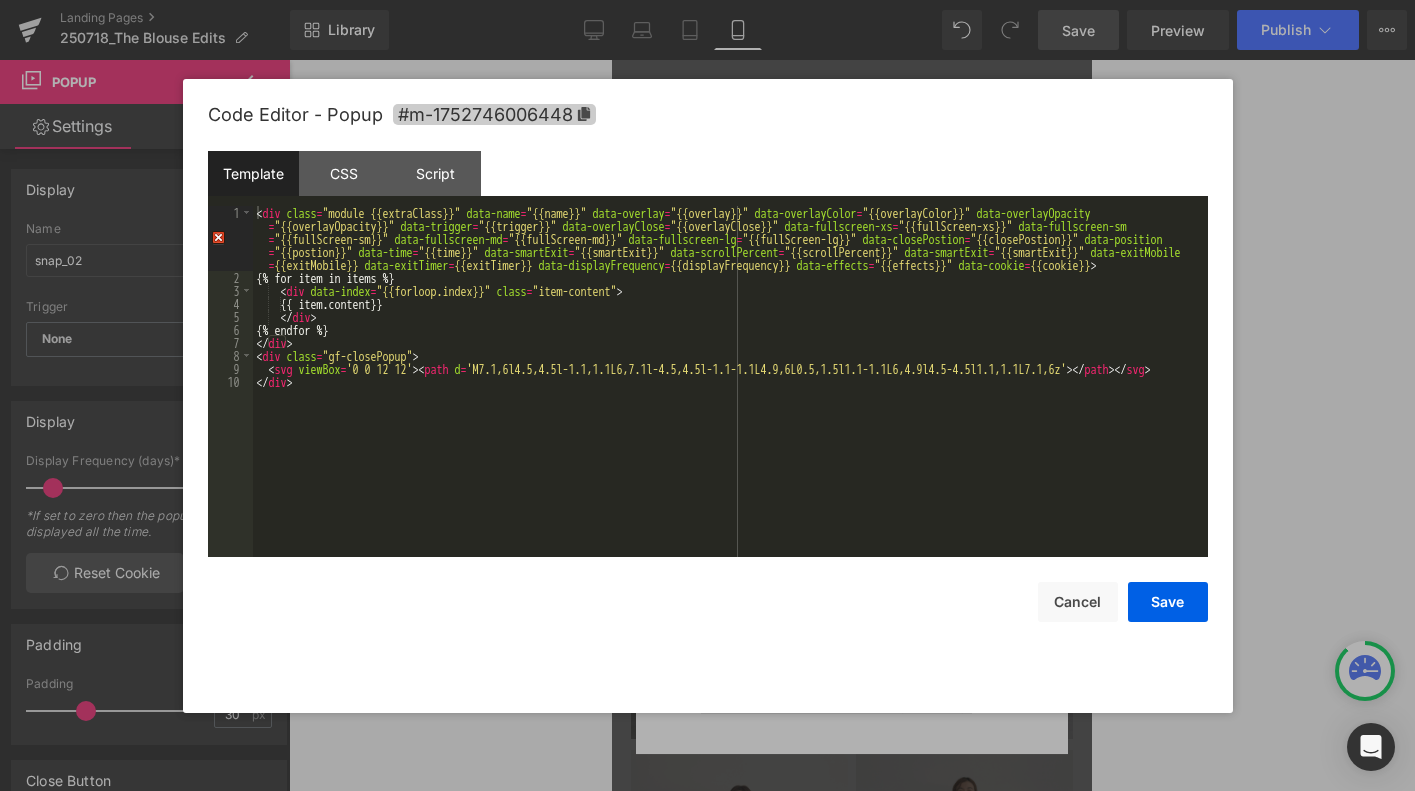 click 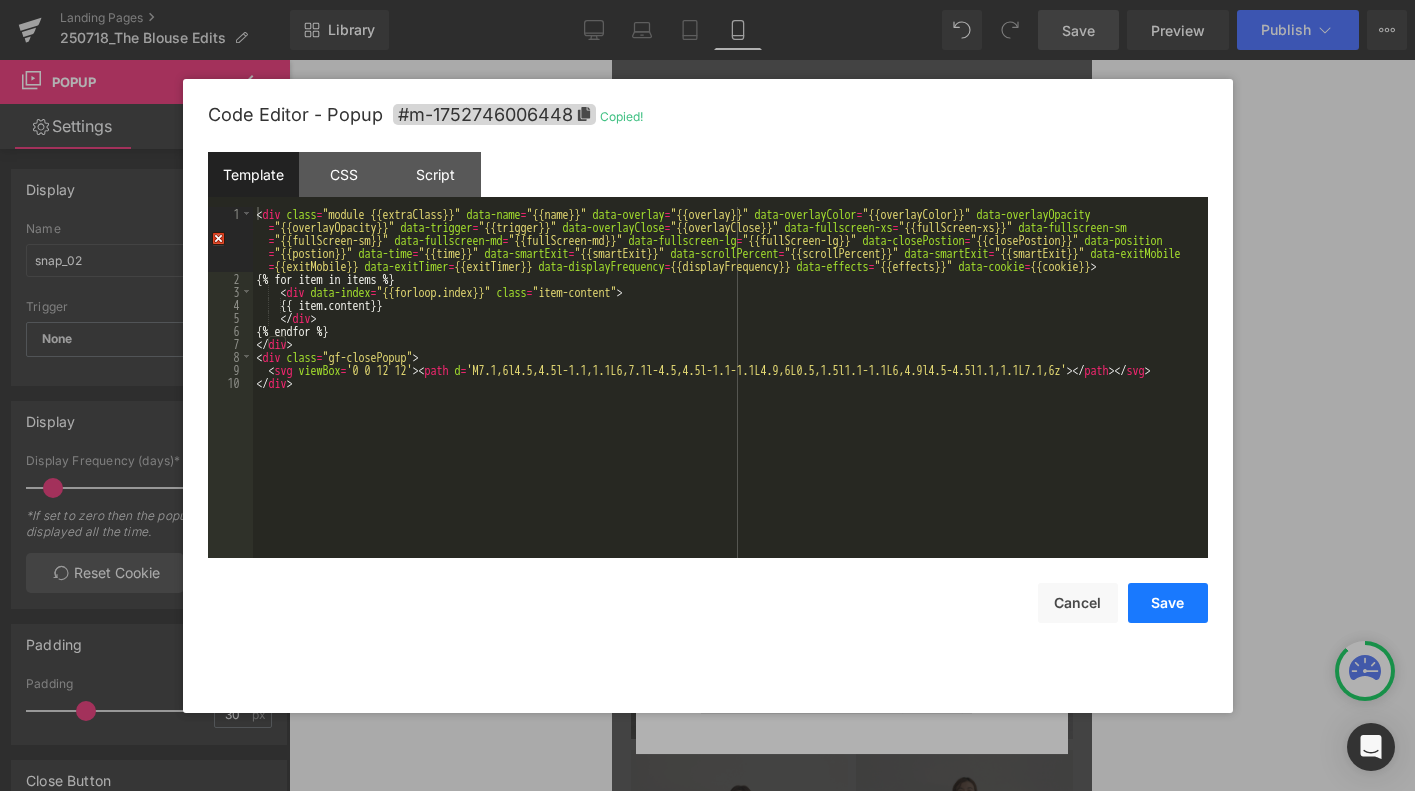 click on "Save" at bounding box center (1168, 603) 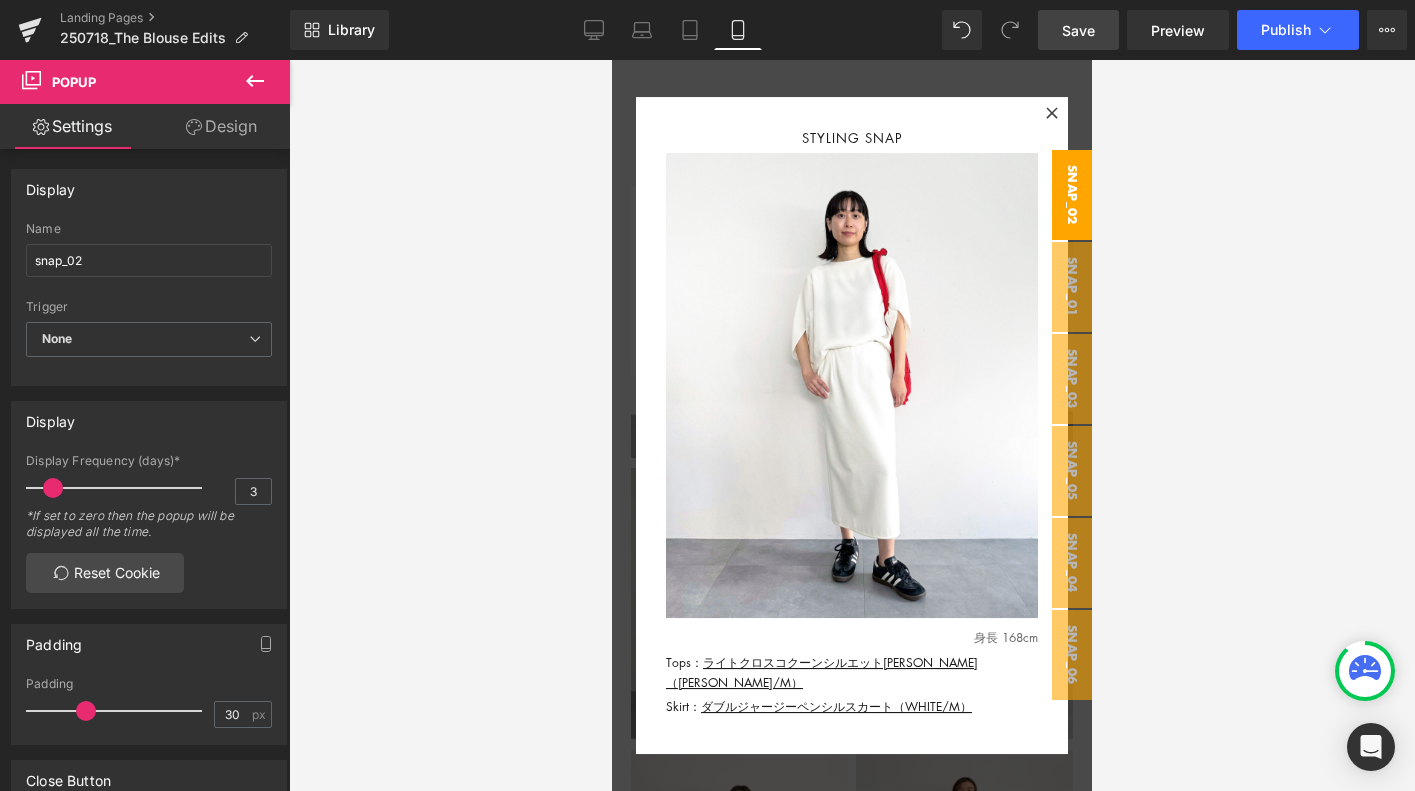 click on "snap_02" at bounding box center (1072, 195) 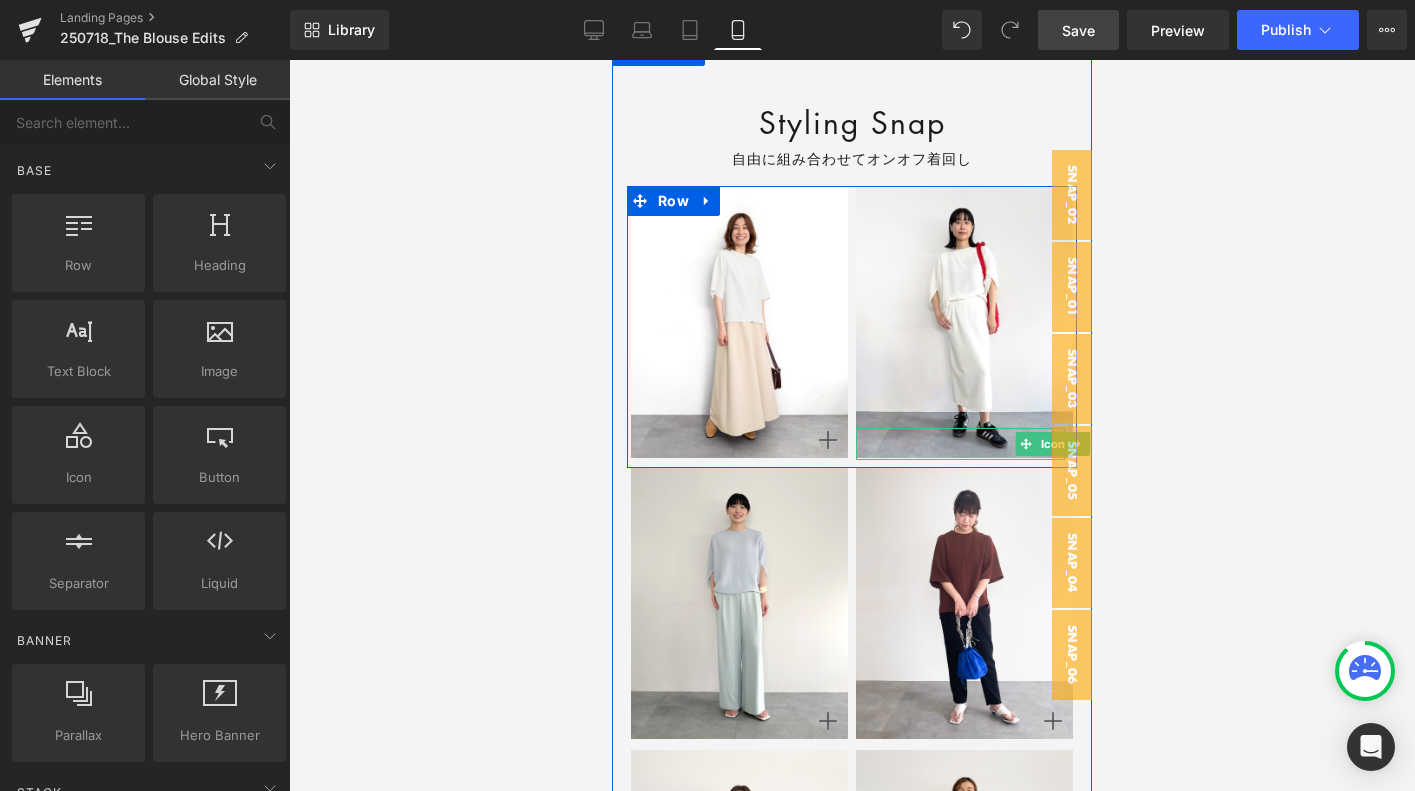 click on "Icon" at bounding box center (1053, 444) 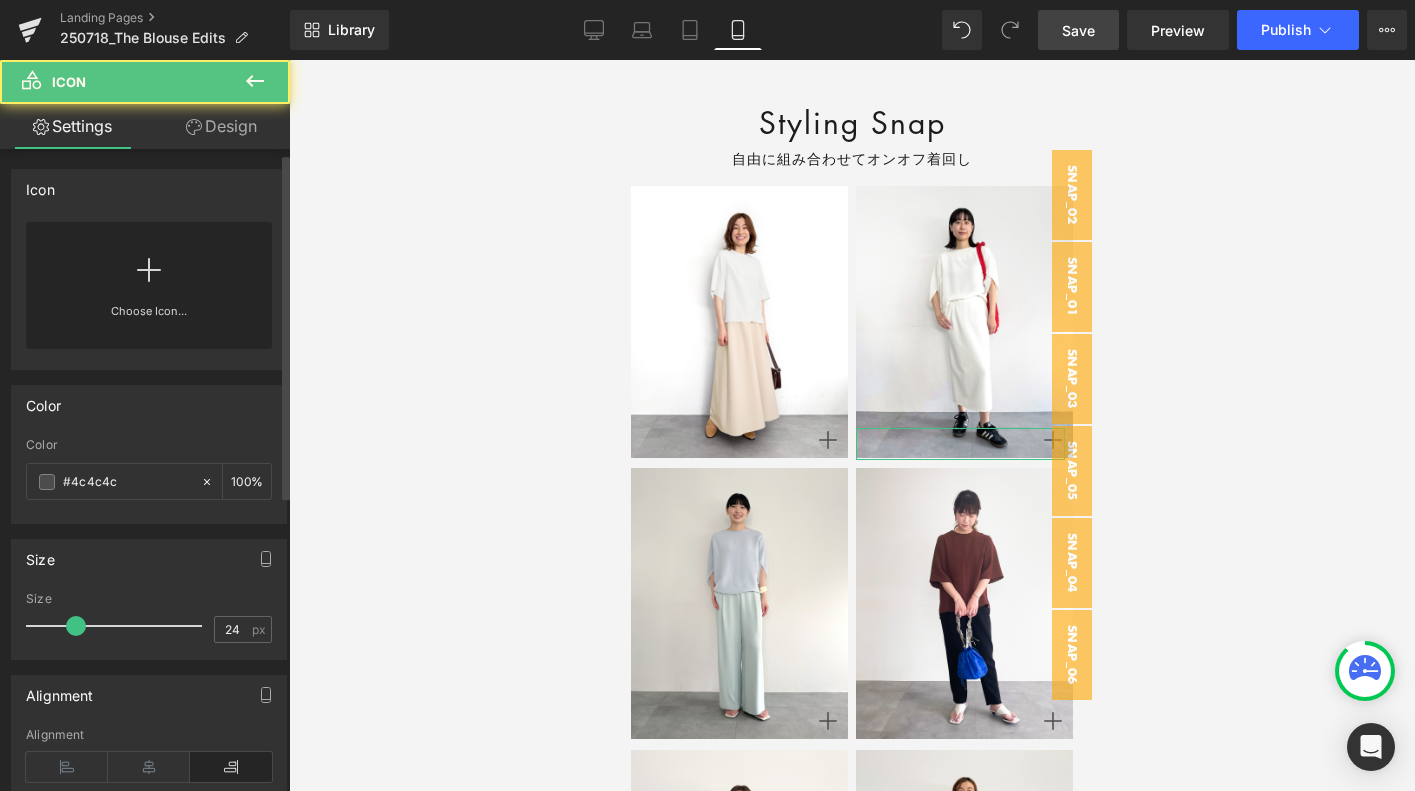 scroll, scrollTop: 453, scrollLeft: 0, axis: vertical 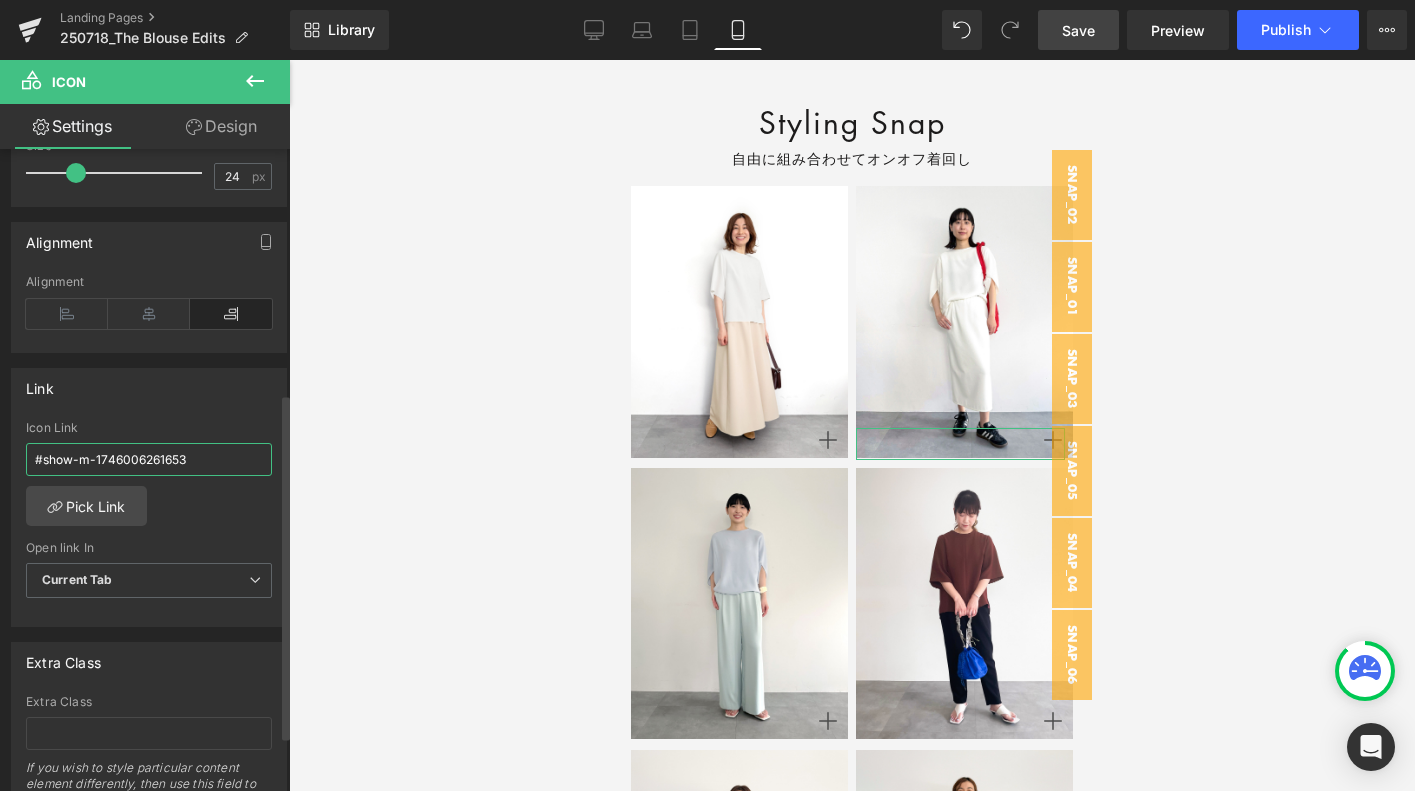 drag, startPoint x: 94, startPoint y: 458, endPoint x: 227, endPoint y: 458, distance: 133 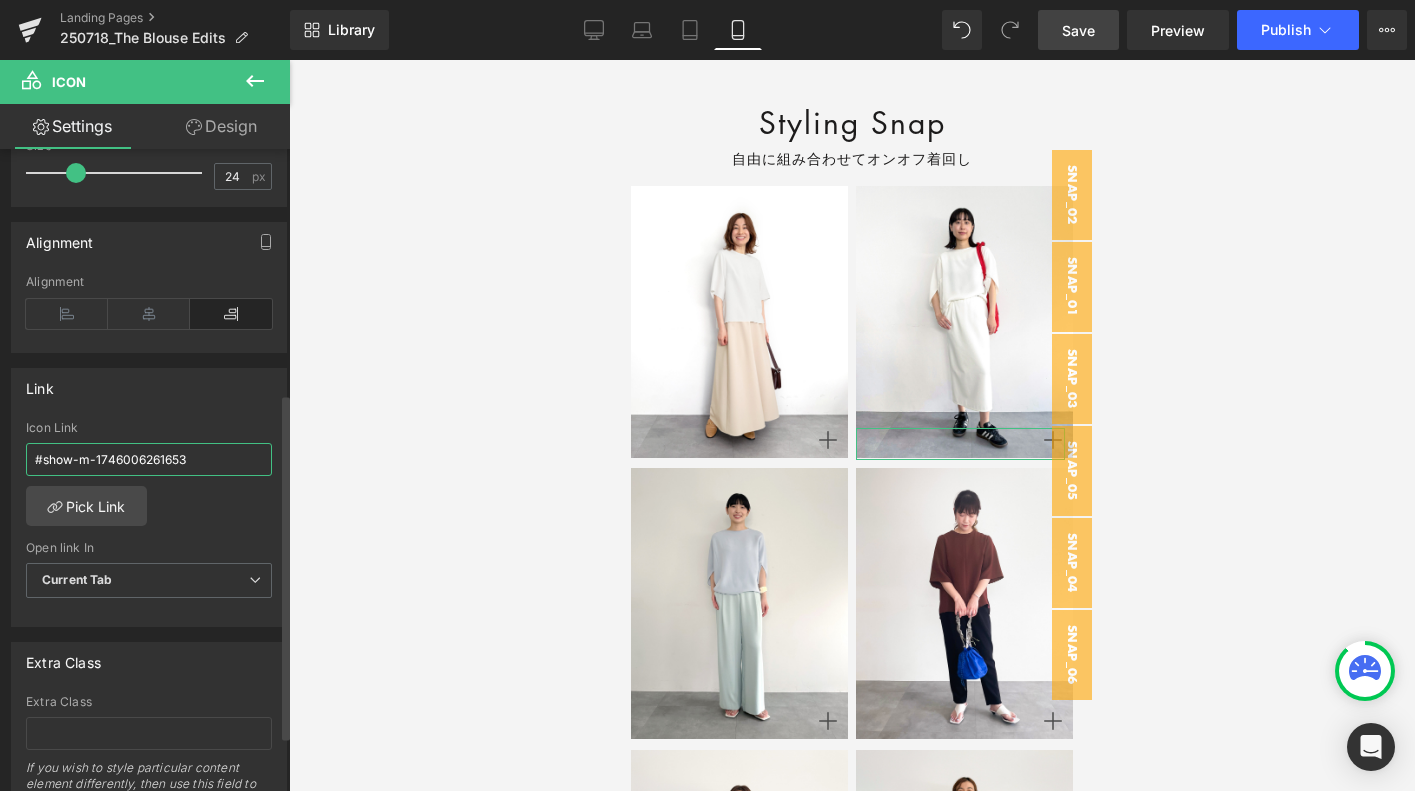 click on "#show-m-1746006261653" at bounding box center (149, 459) 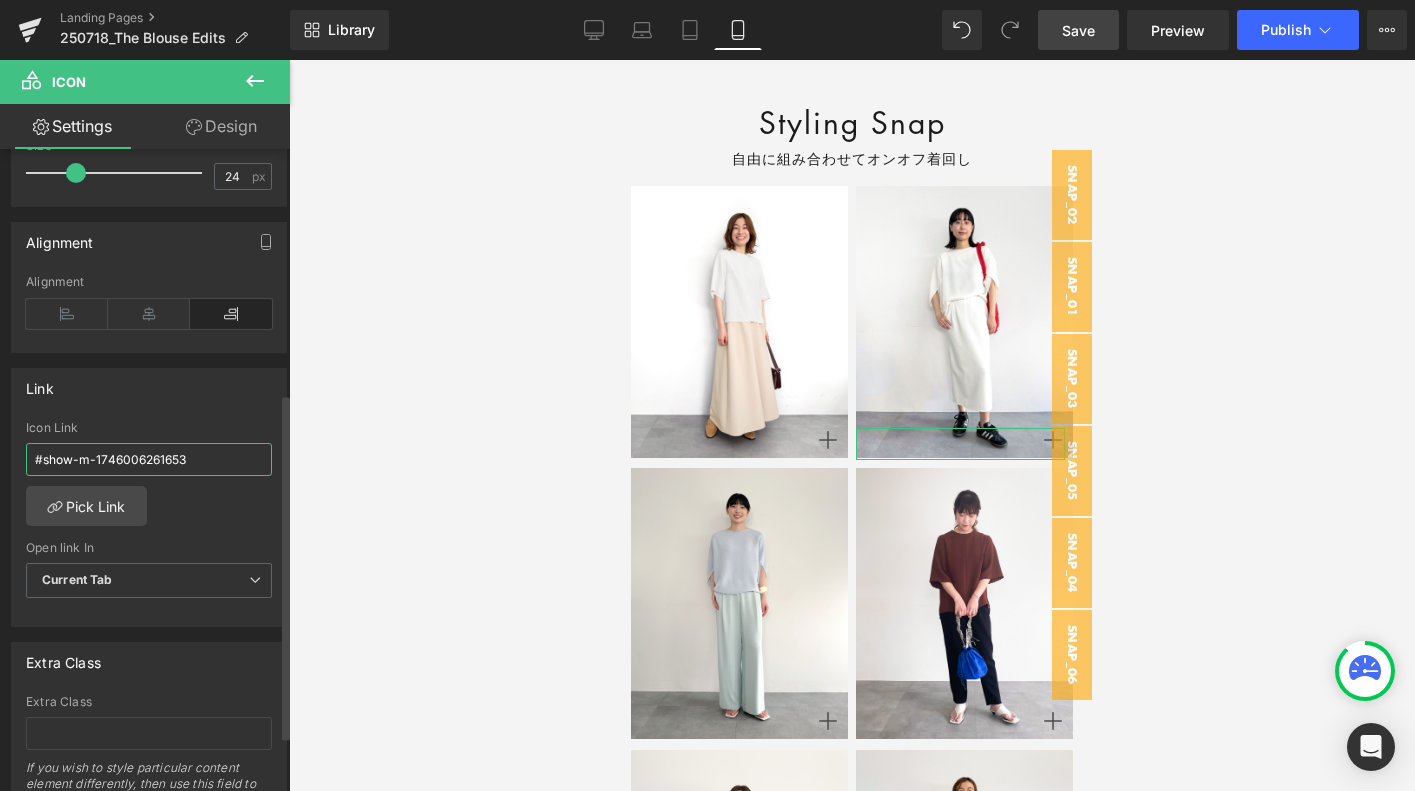 paste on "#m-1752746006448" 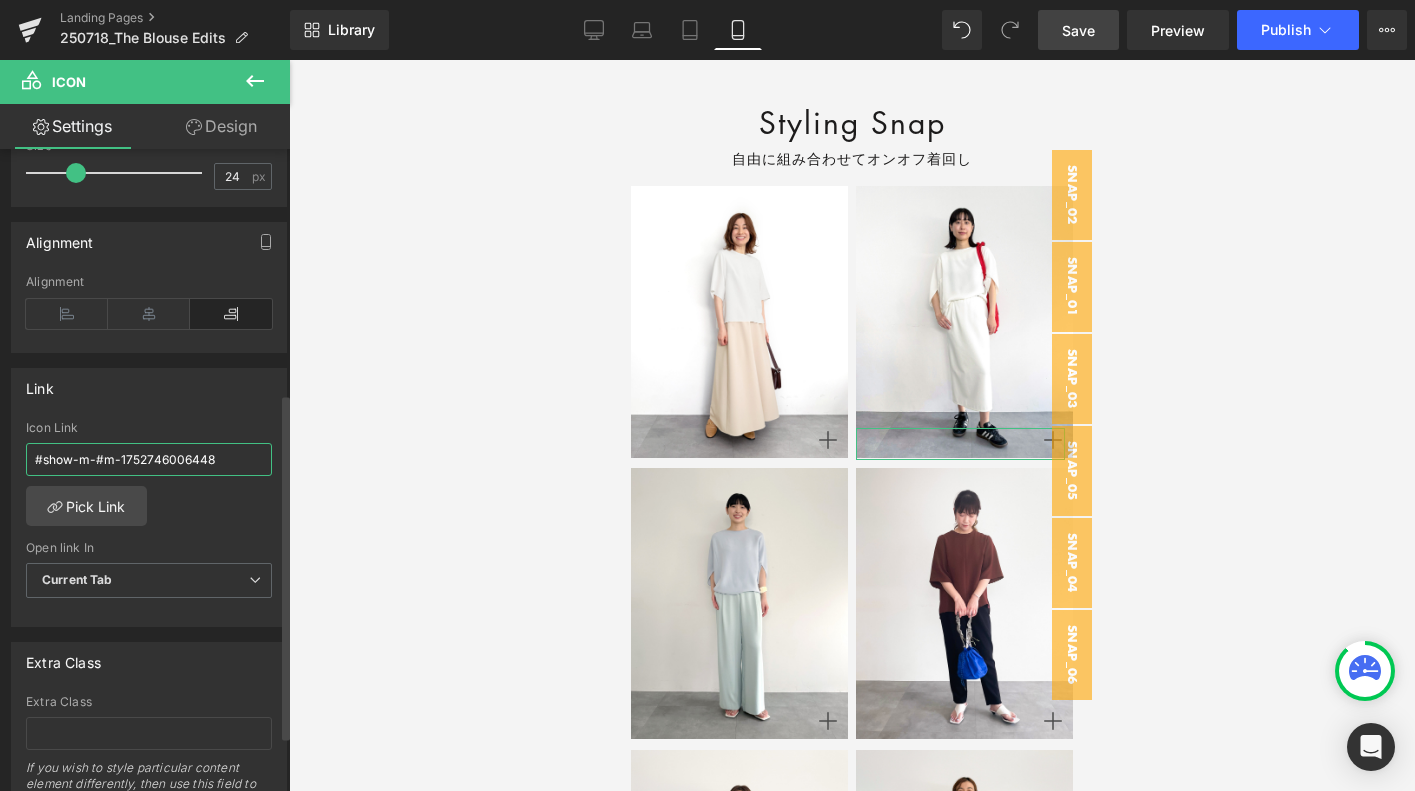 click on "#show-m-#m-1752746006448" at bounding box center [149, 459] 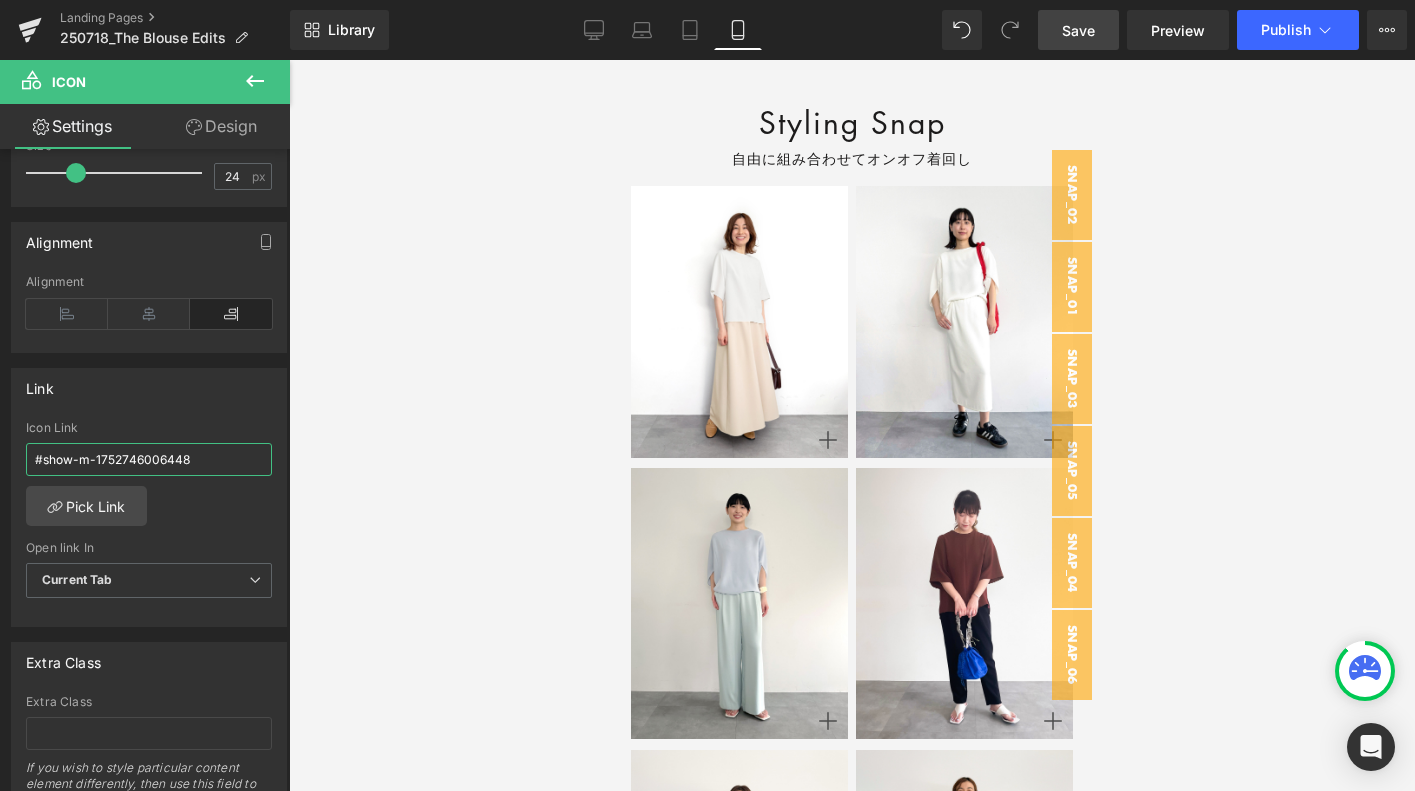 type on "#show-m-1752746006448" 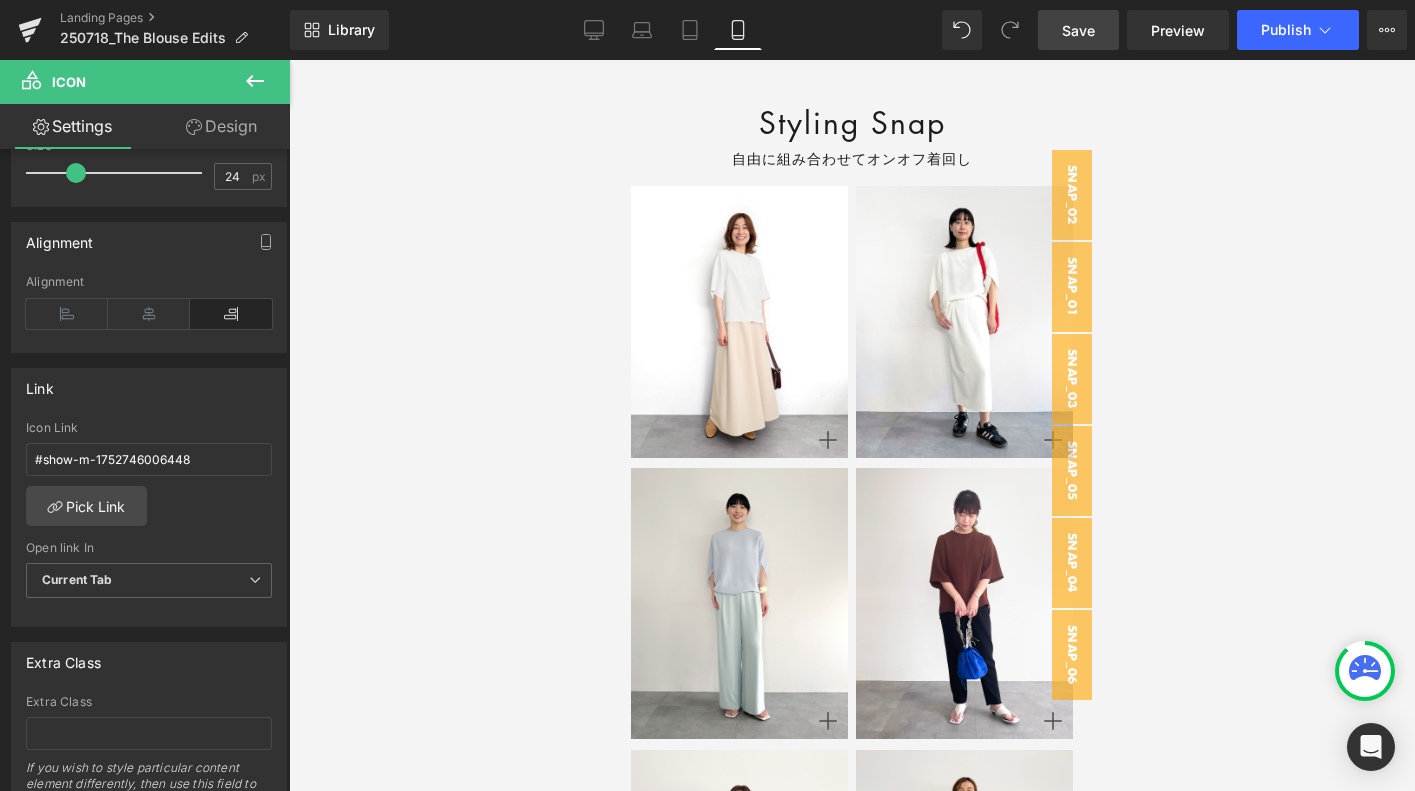 click on "Save" at bounding box center [1078, 30] 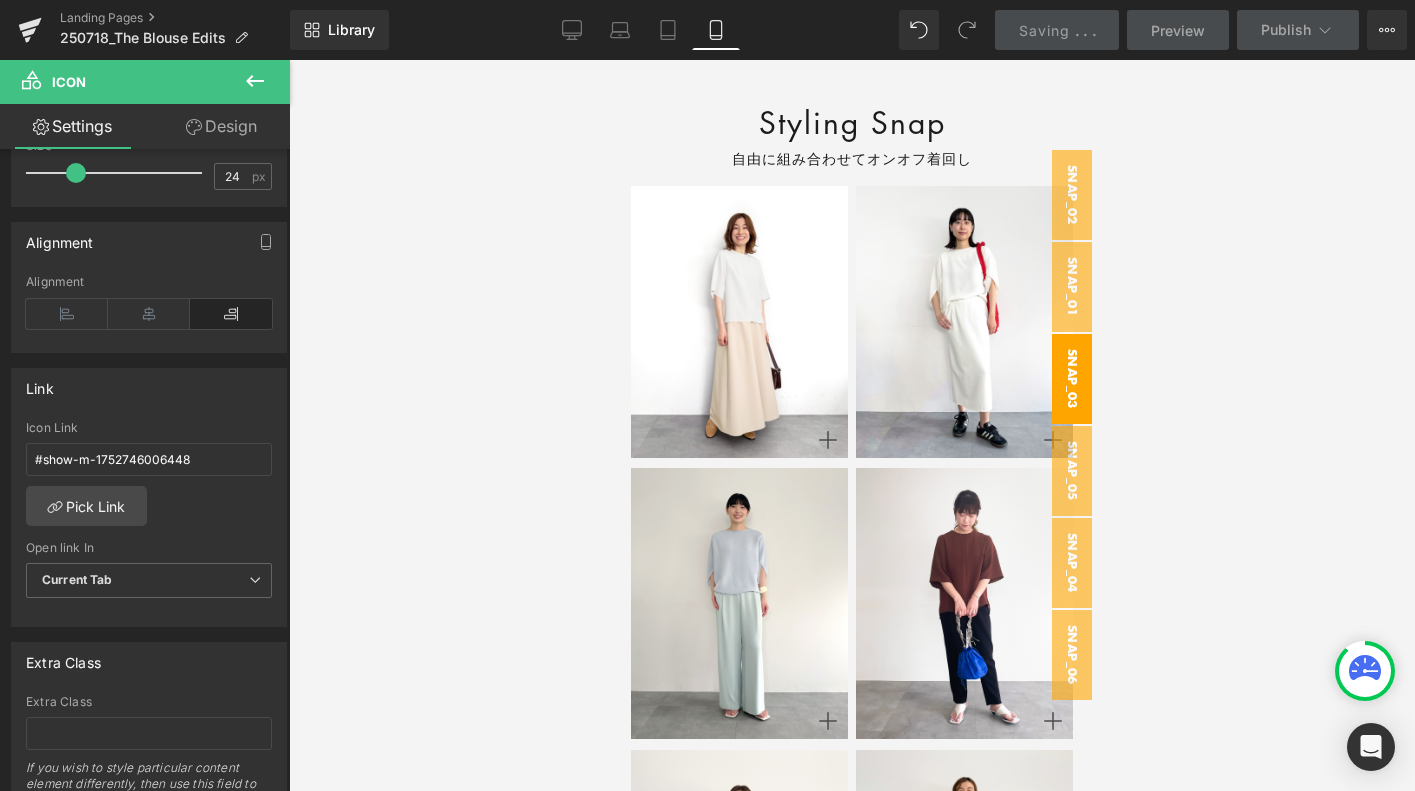 click on "snap_03" at bounding box center (1072, 379) 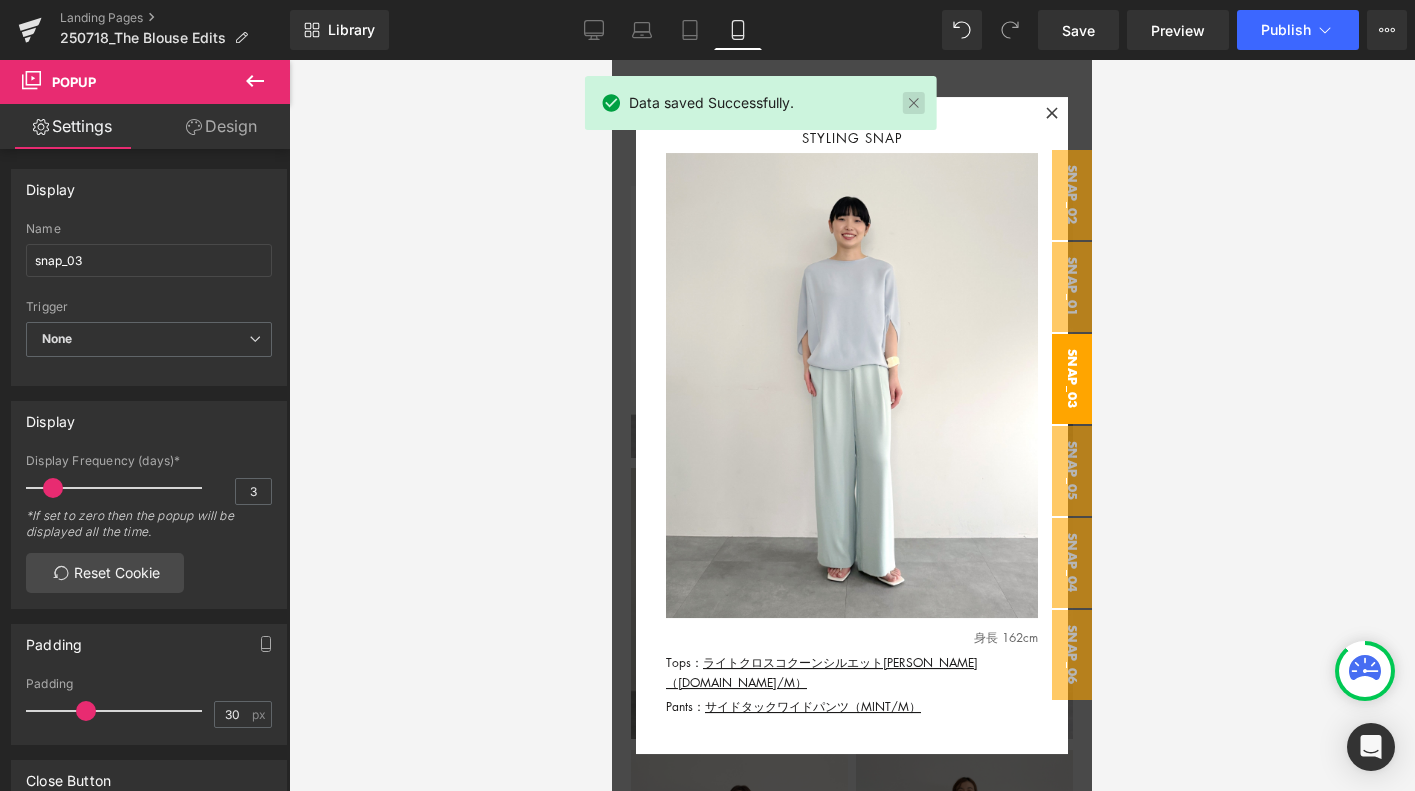 click at bounding box center [913, 103] 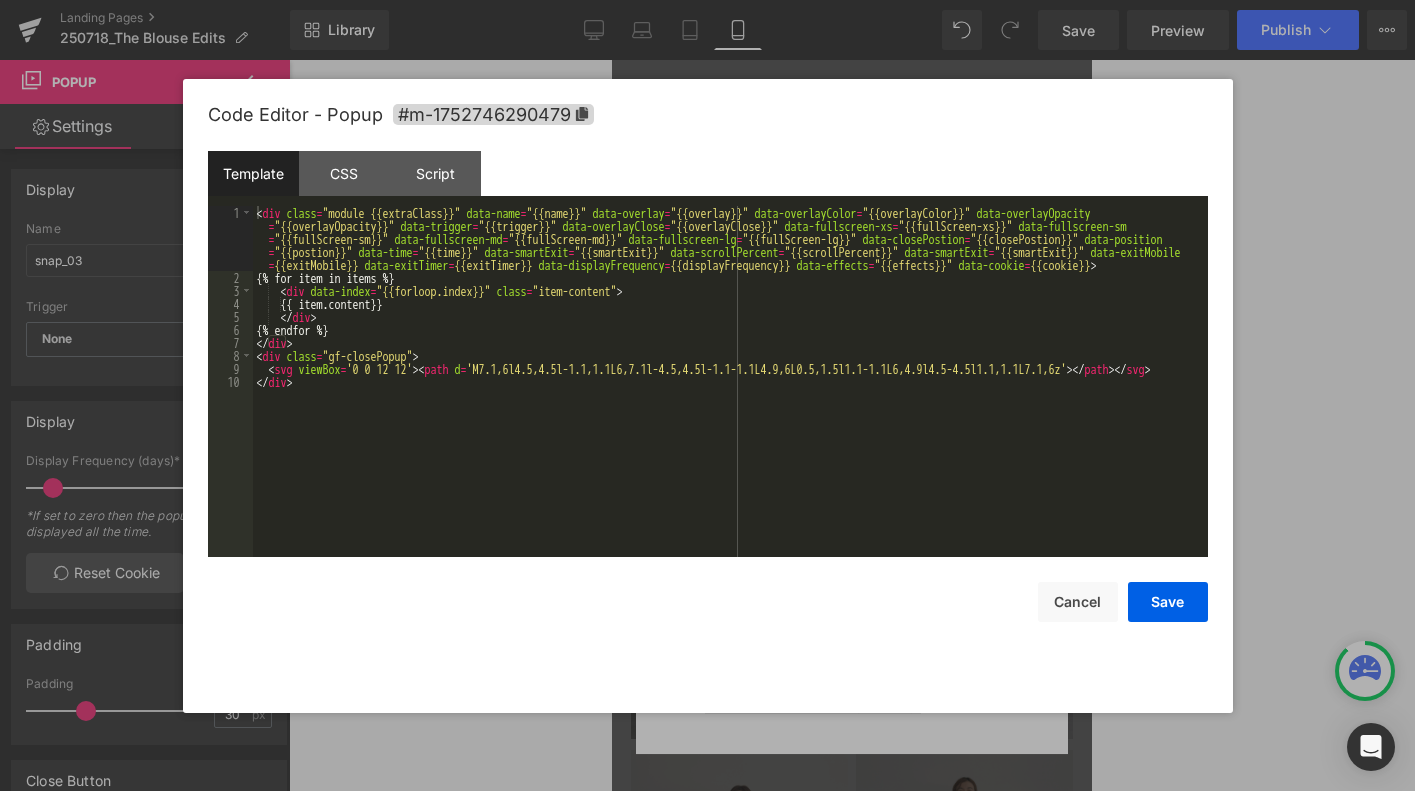 click on "Icon  You are previewing how the   will restyle your page. You can not edit Elements in Preset Preview Mode.  Landing Pages 250718_The Blouse Edits Library Mobile Desktop Laptop Tablet Mobile Save Preview Publish Scheduled View Live Page View with current Template Save Template to Library Schedule Publish  Optimize  Publish Settings Shortcuts  Your page can’t be published   You've reached the maximum number of published pages on your plan  (0/0).  You need to upgrade your plan or unpublish all your pages to get 1 publish slot.   Unpublish pages   Upgrade plan  Elements Global Style Base Row  rows, columns, layouts, div Heading  headings, titles, h1,h2,h3,h4,h5,h6 Text Block  texts, paragraphs, contents, blocks Image  images, photos, alts, uploads Icon  icons, symbols Button  button, call to action, cta Separator  separators, dividers, horizontal lines Liquid  liquid, custom code, html, javascript, css, reviews, apps, applications, embeded, iframe Banner Parallax  Hero Banner  Stack Tabs  Carousel  Pricing" at bounding box center (707, 0) 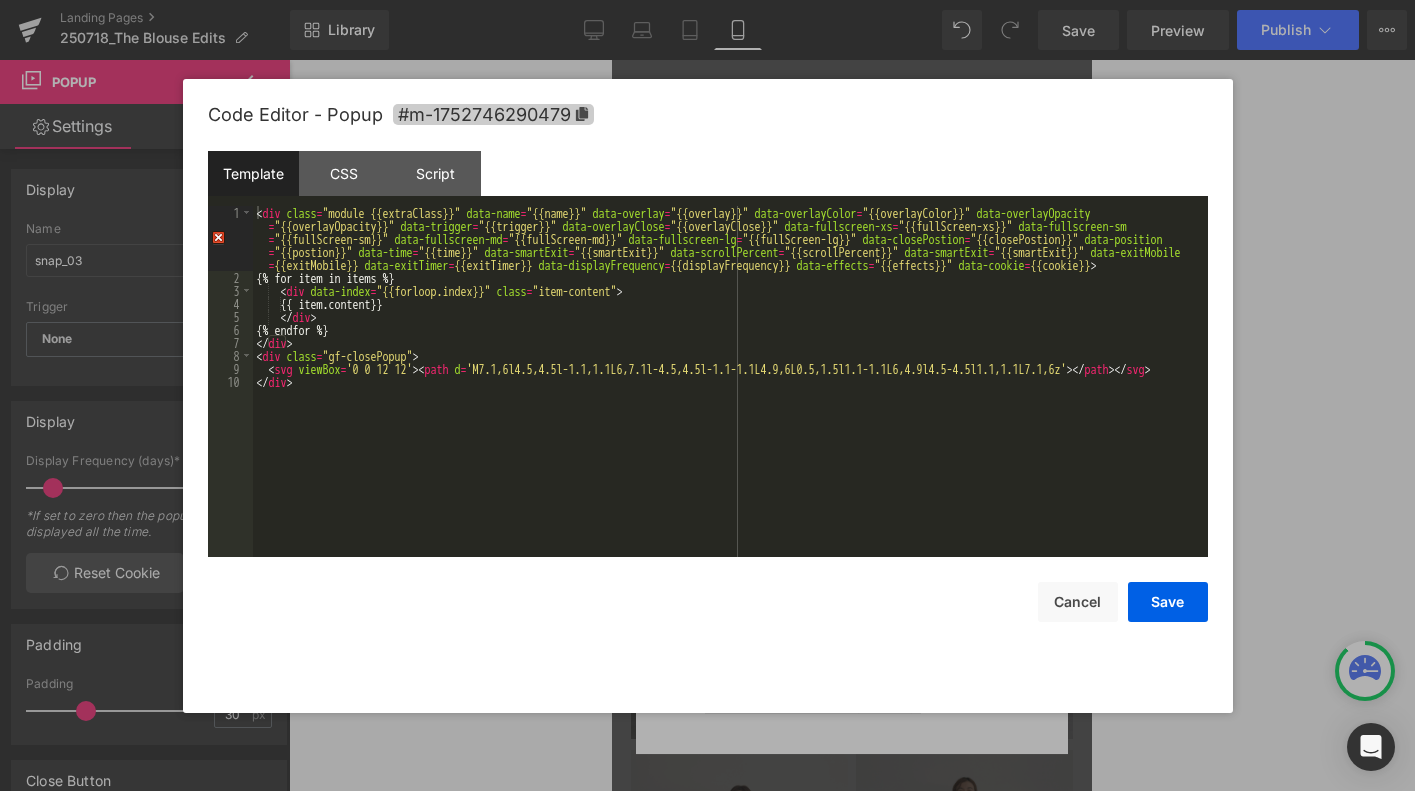 click on "#m-1752746290479" at bounding box center [493, 114] 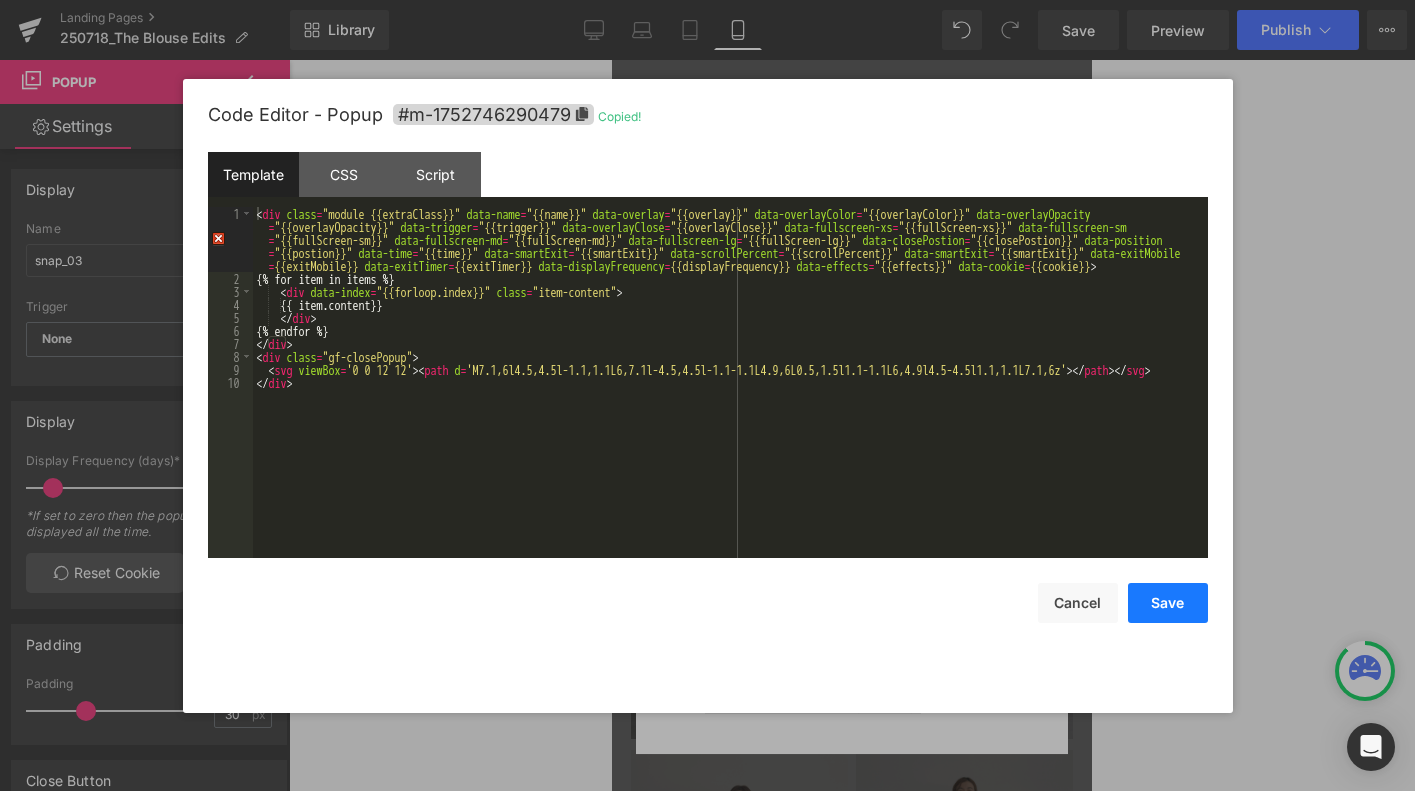 click on "Save" at bounding box center [1168, 603] 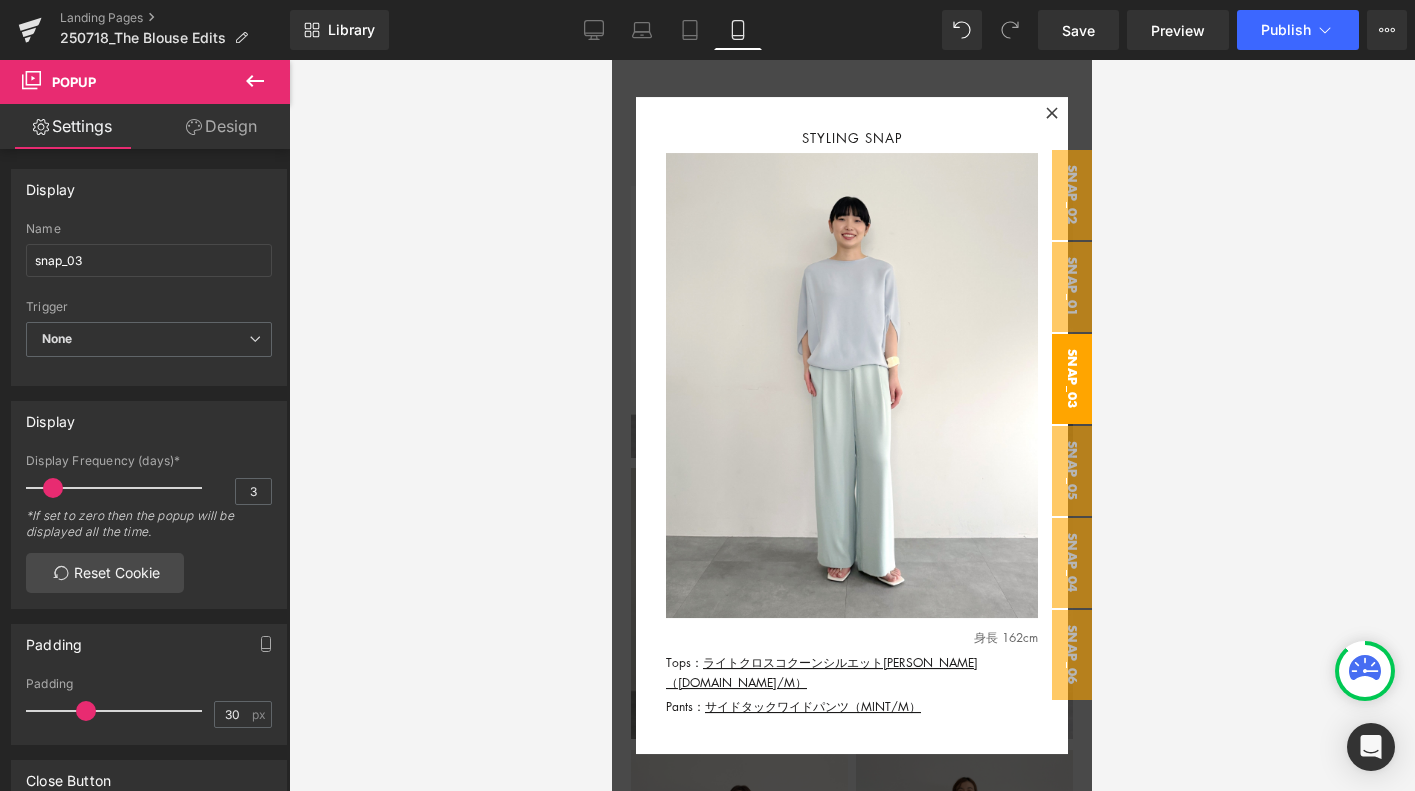 click on "snap_03" at bounding box center [1072, 379] 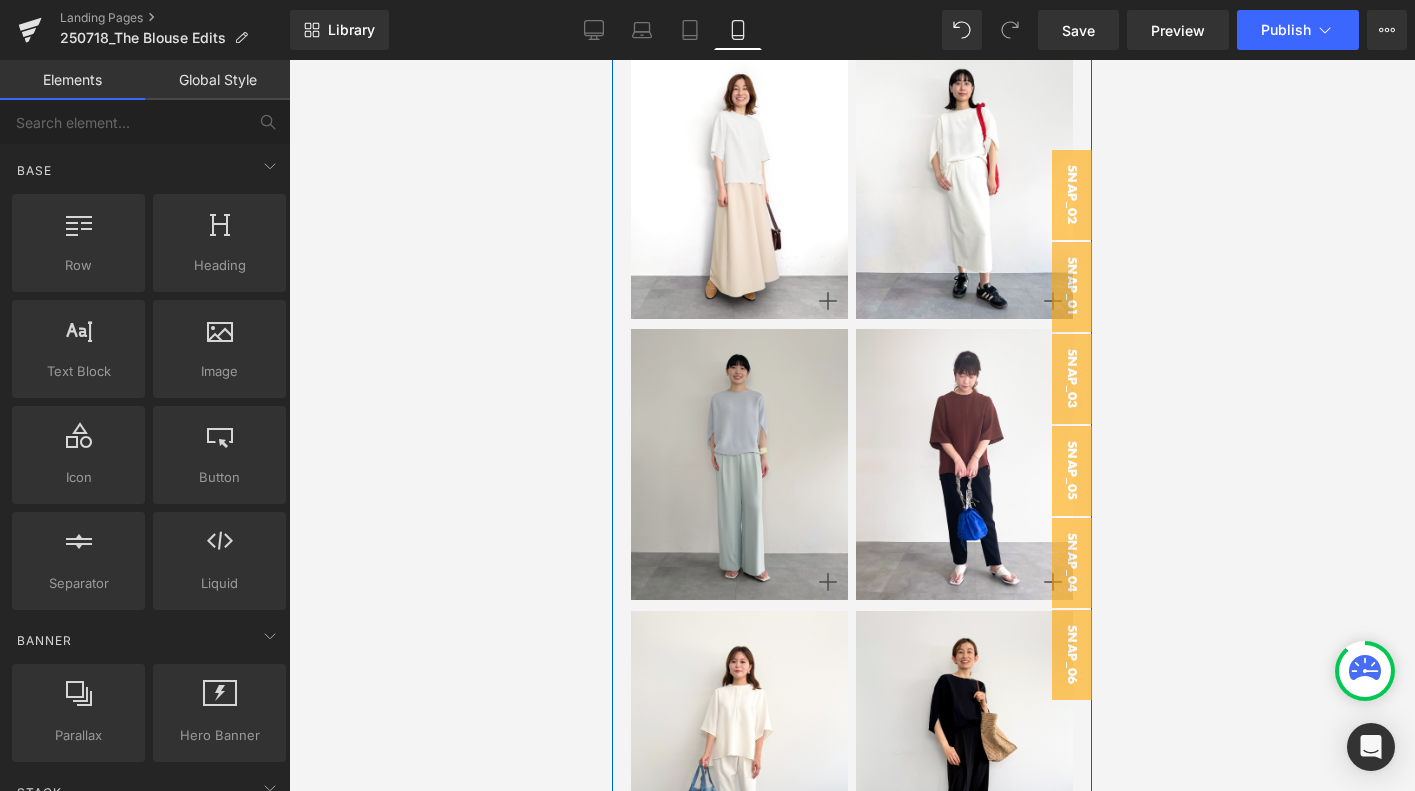 scroll, scrollTop: 11313, scrollLeft: 0, axis: vertical 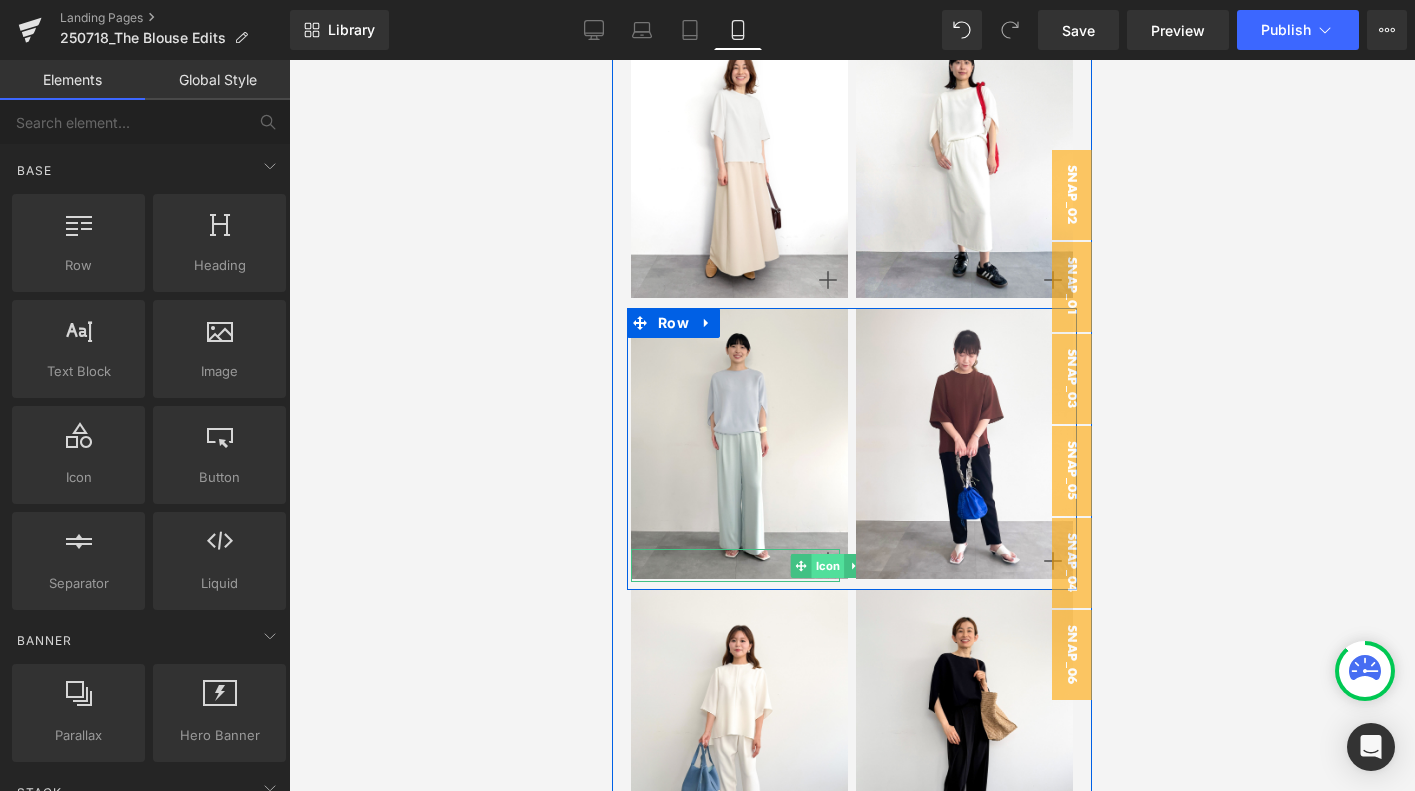 click on "Icon" at bounding box center [828, 566] 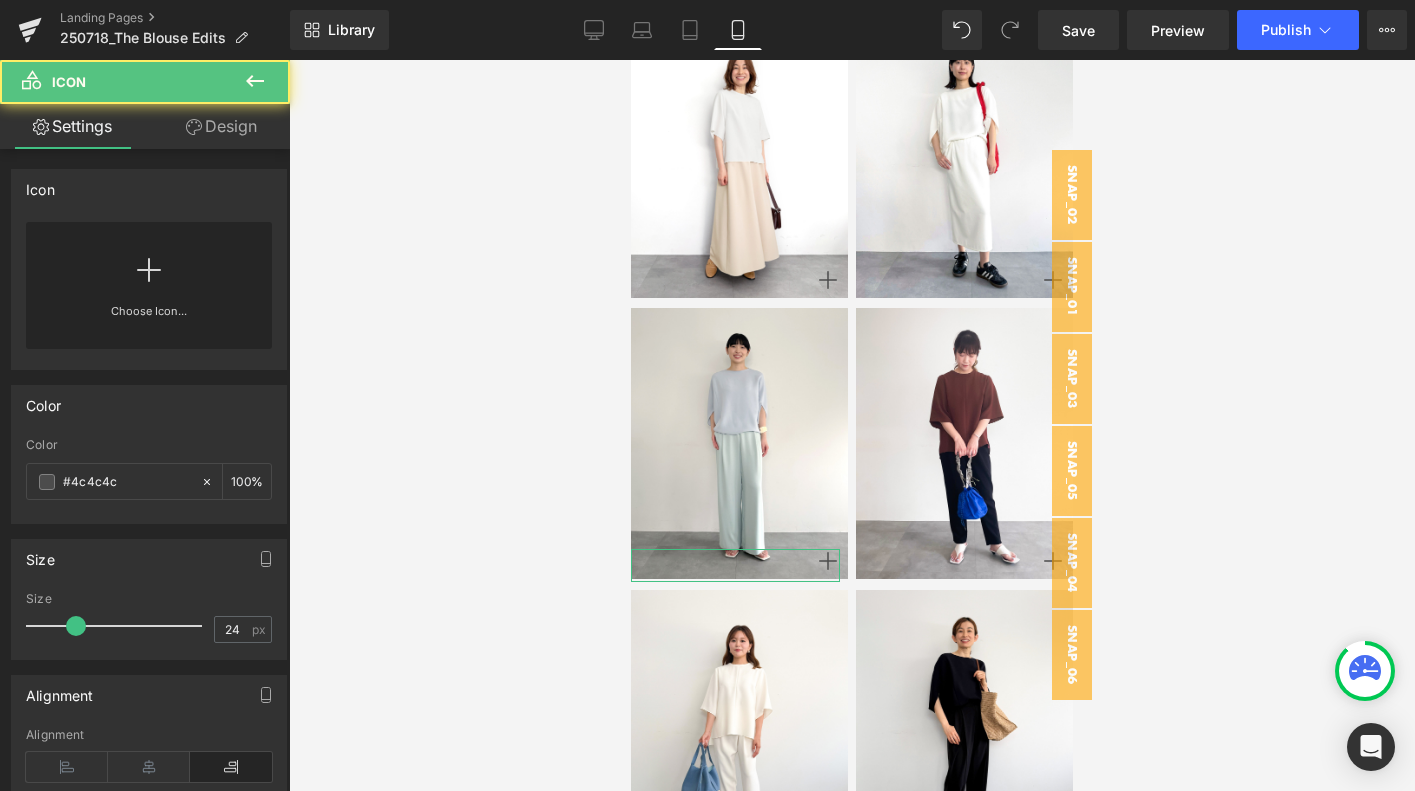 scroll, scrollTop: 330, scrollLeft: 0, axis: vertical 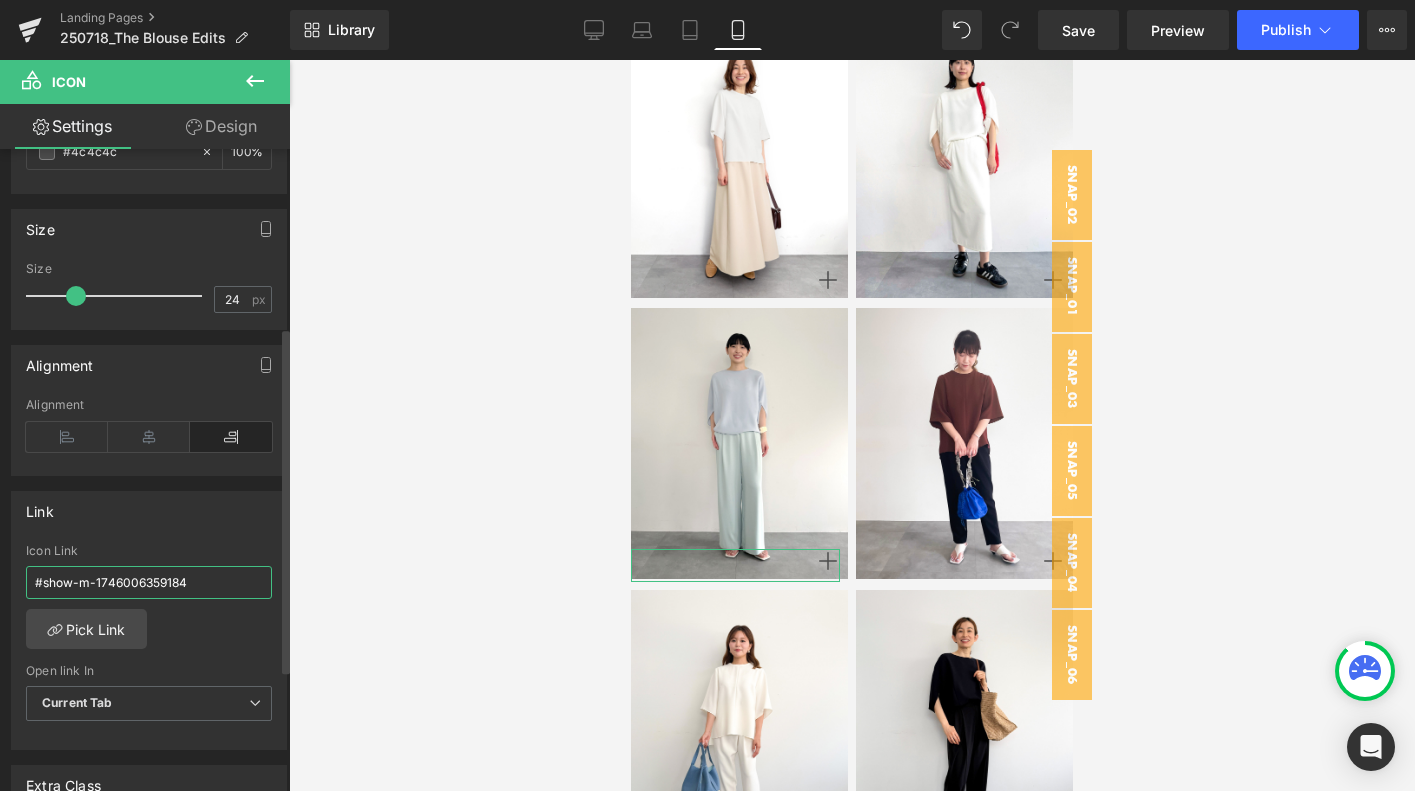 drag, startPoint x: 93, startPoint y: 580, endPoint x: 260, endPoint y: 579, distance: 167.00299 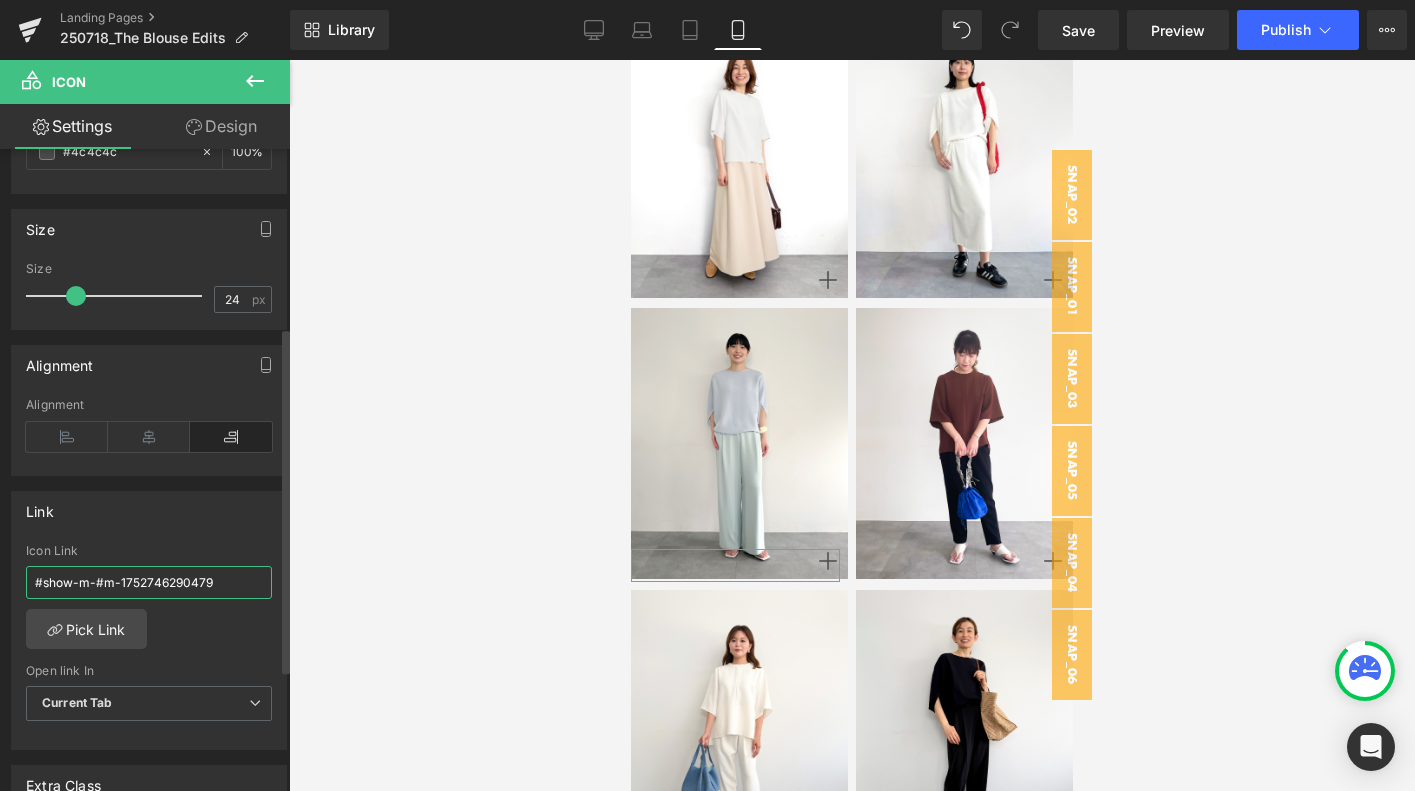 click on "#show-m-#m-1752746290479" at bounding box center (149, 582) 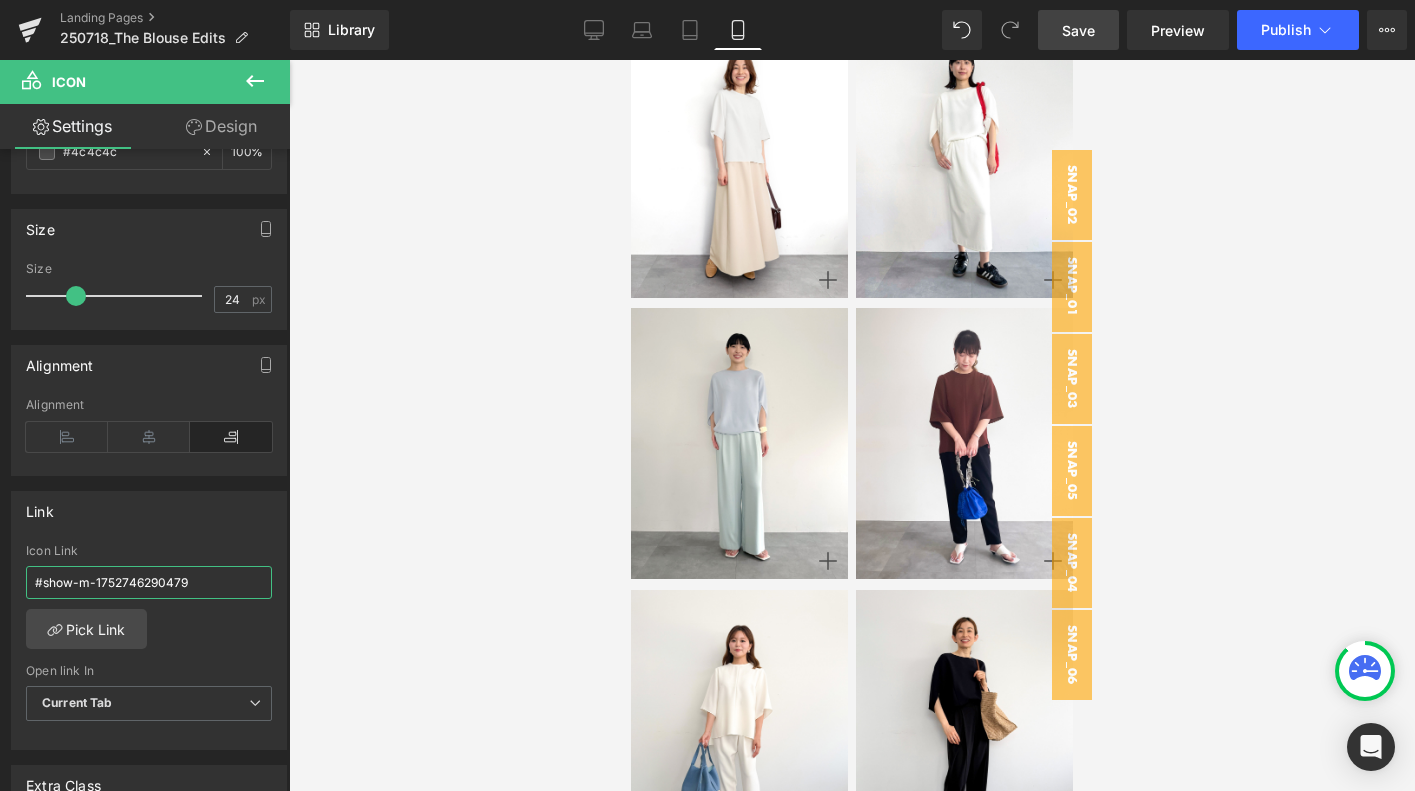 type on "#show-m-1752746290479" 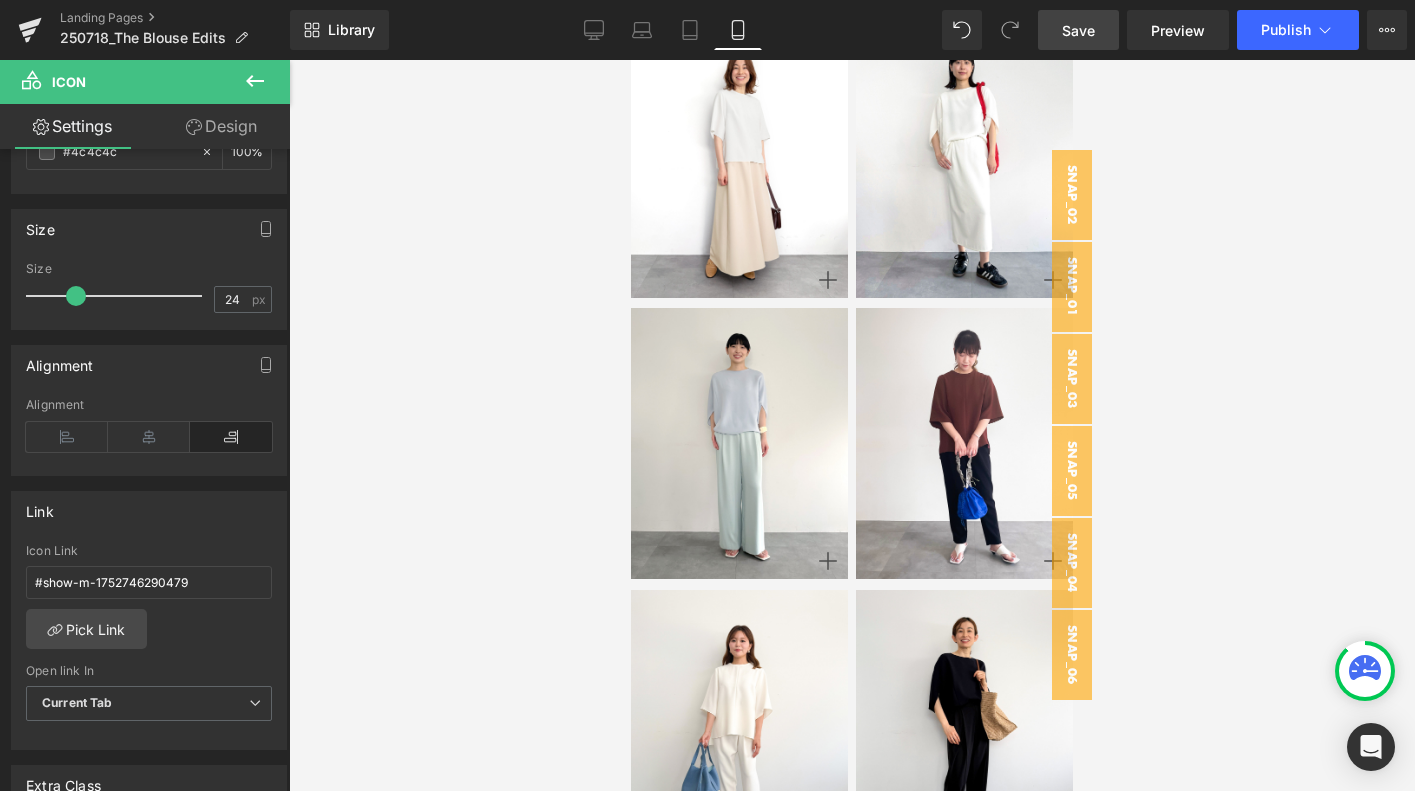 drag, startPoint x: 1083, startPoint y: 21, endPoint x: 440, endPoint y: 421, distance: 757.26416 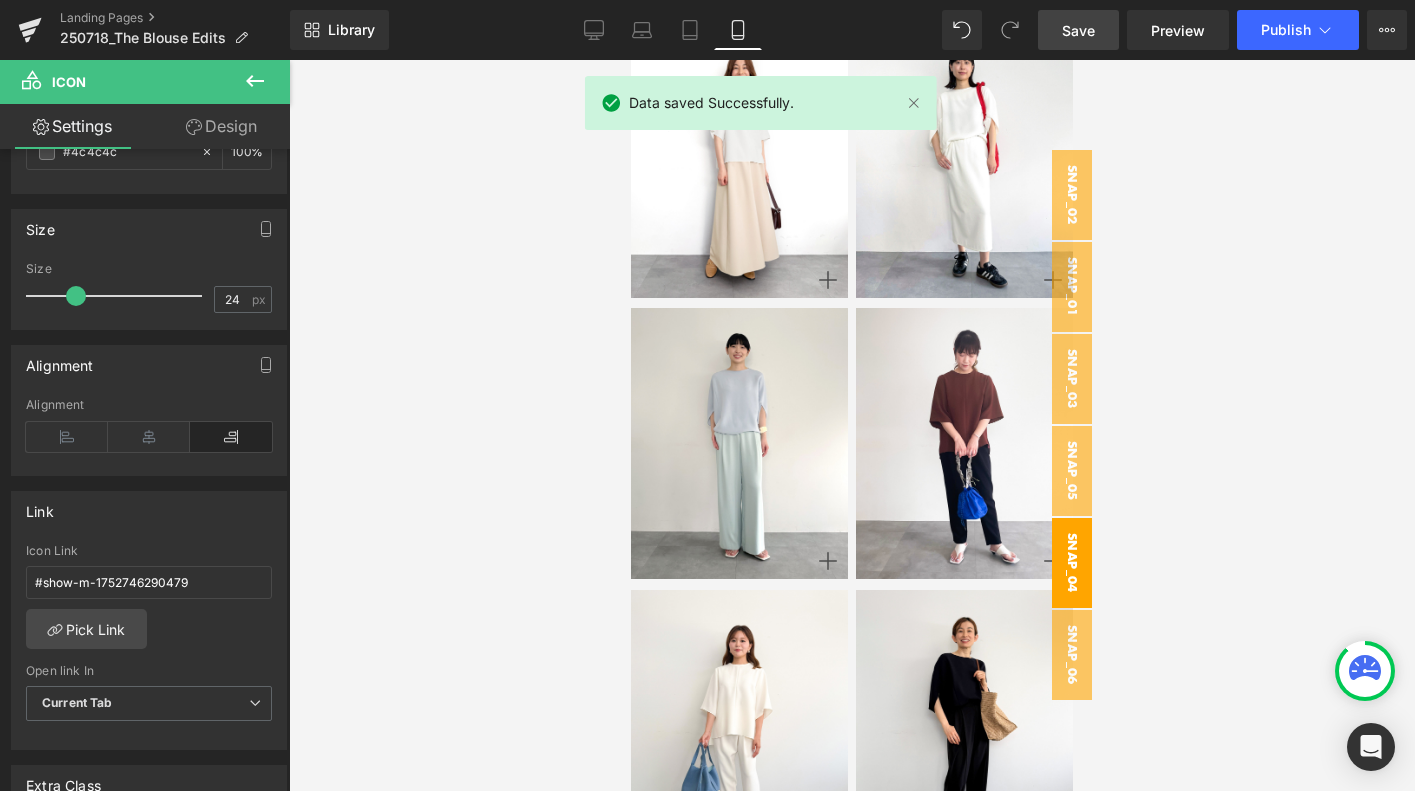 click on "snap_04" at bounding box center (1072, 563) 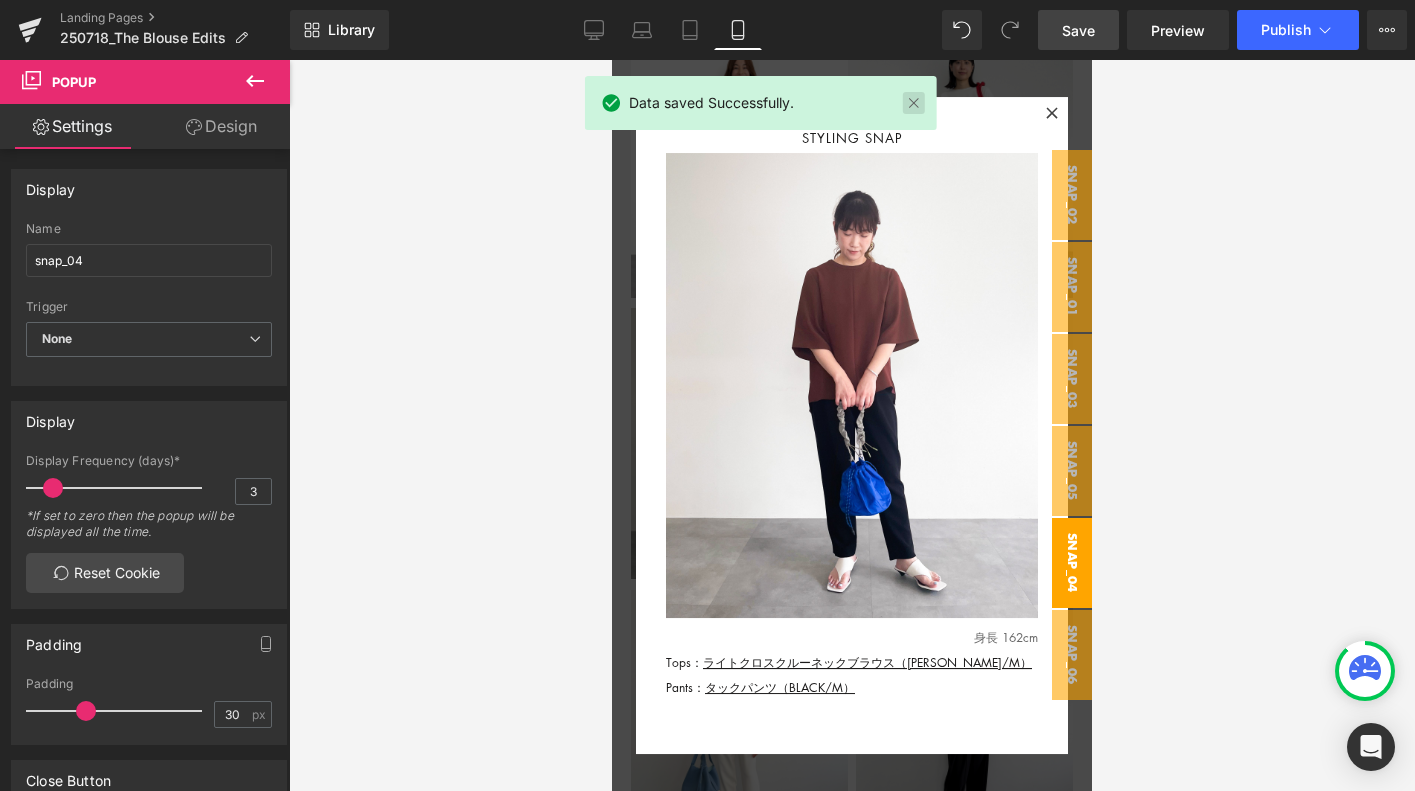 click at bounding box center [913, 103] 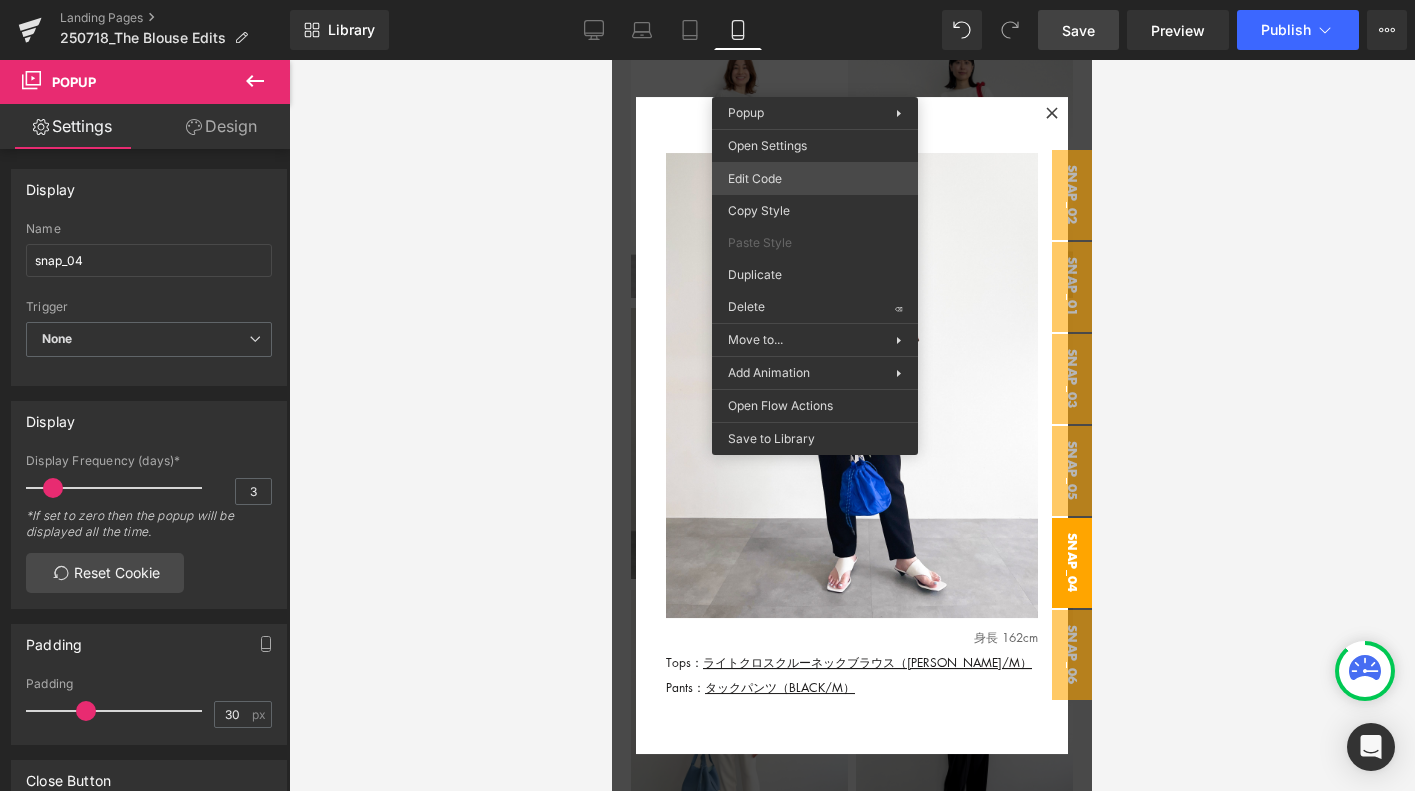 click on "Icon  You are previewing how the   will restyle your page. You can not edit Elements in Preset Preview Mode.  Landing Pages 250718_The Blouse Edits Library Mobile Desktop Laptop Tablet Mobile Save Preview Publish Scheduled View Live Page View with current Template Save Template to Library Schedule Publish  Optimize  Publish Settings Shortcuts  Your page can’t be published   You've reached the maximum number of published pages on your plan  (0/0).  You need to upgrade your plan or unpublish all your pages to get 1 publish slot.   Unpublish pages   Upgrade plan  Elements Global Style Base Row  rows, columns, layouts, div Heading  headings, titles, h1,h2,h3,h4,h5,h6 Text Block  texts, paragraphs, contents, blocks Image  images, photos, alts, uploads Icon  icons, symbols Button  button, call to action, cta Separator  separators, dividers, horizontal lines Liquid  liquid, custom code, html, javascript, css, reviews, apps, applications, embeded, iframe Banner Parallax  Hero Banner  Stack Tabs  Carousel  Pricing" at bounding box center [707, 0] 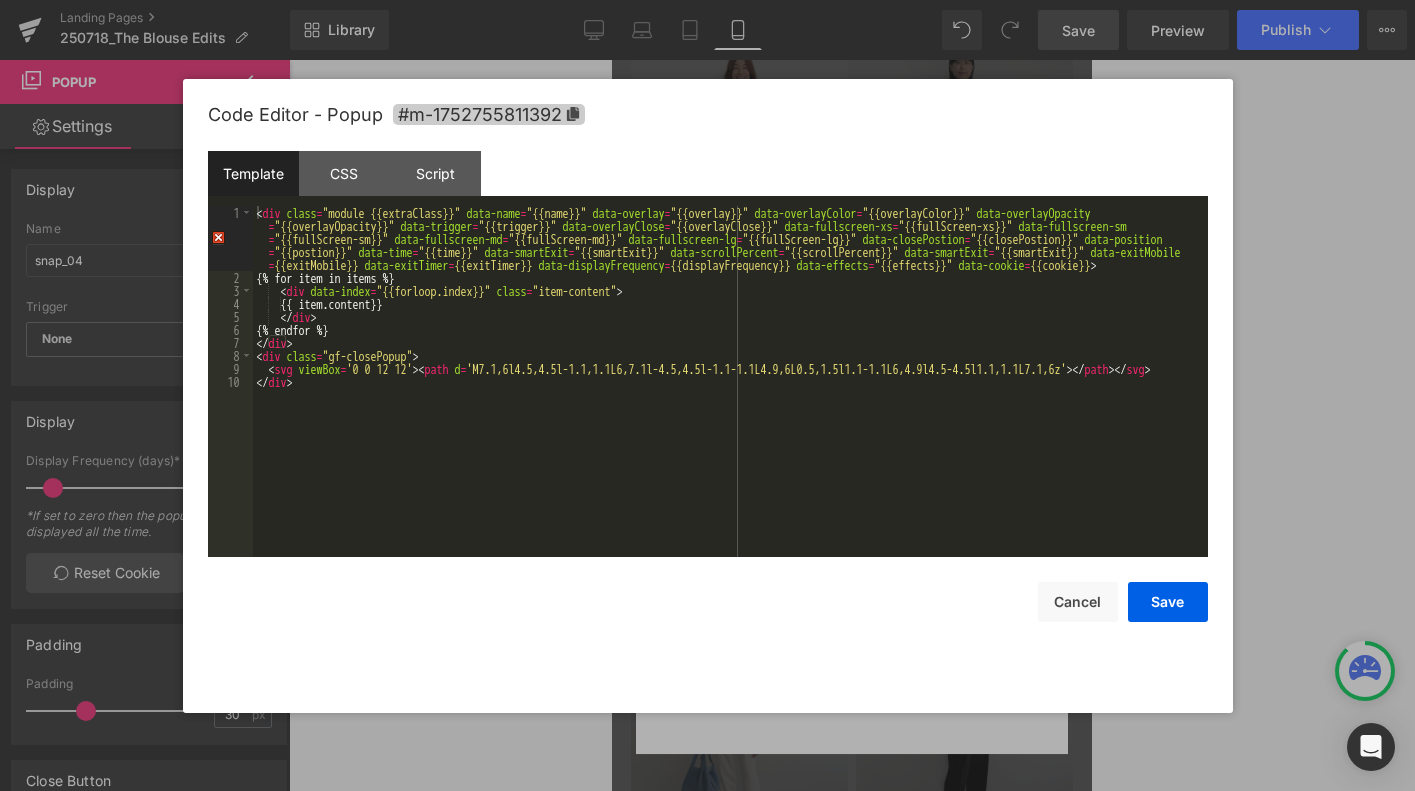 click 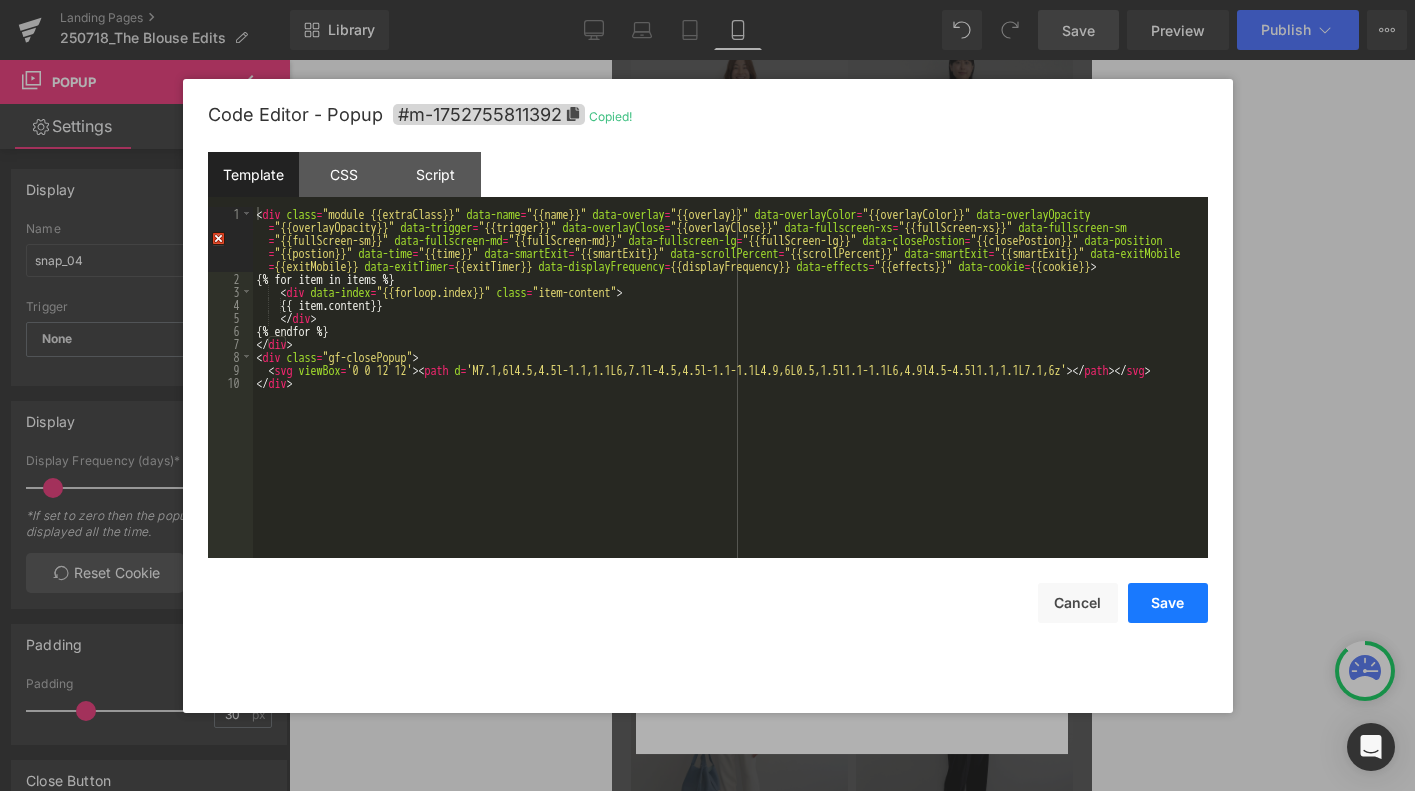 click on "Save" at bounding box center [1168, 603] 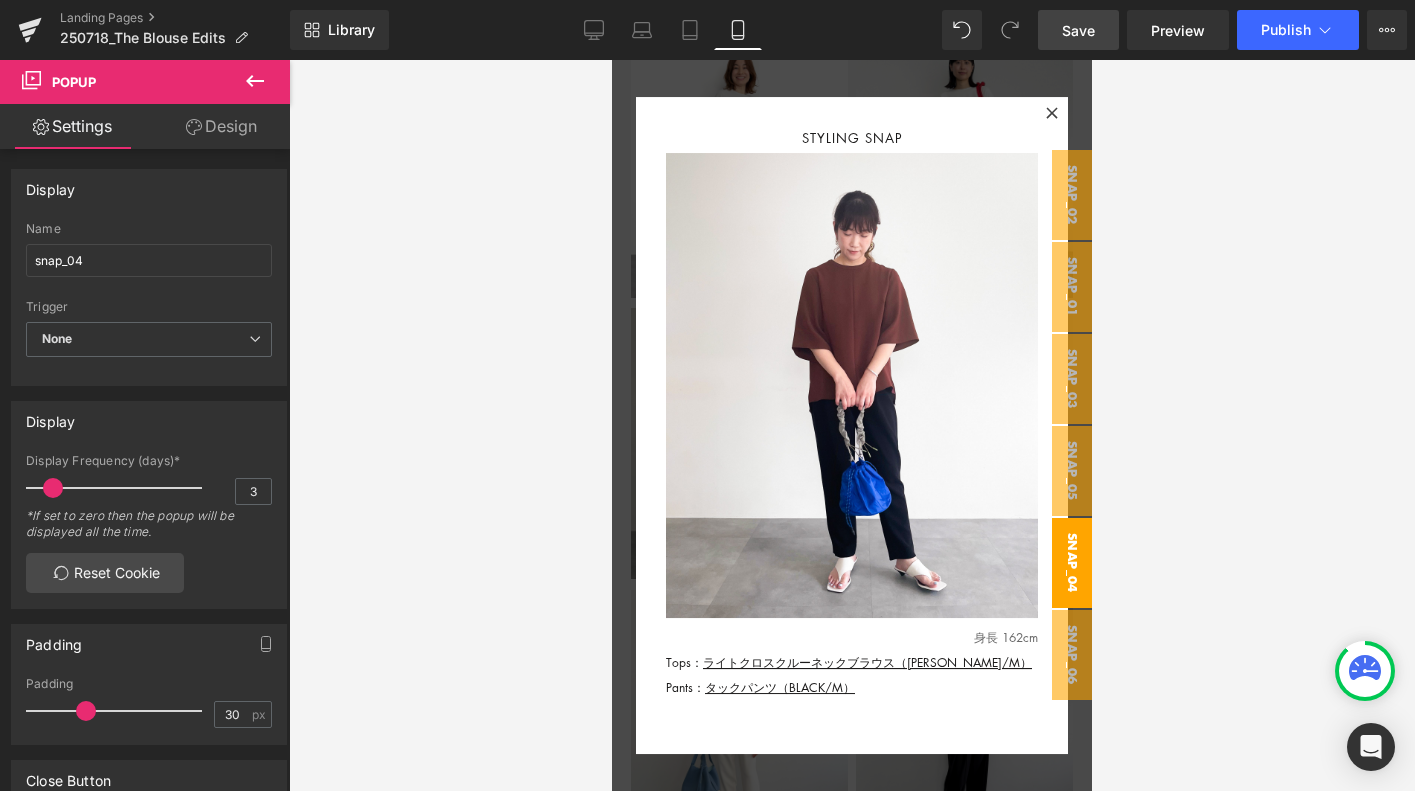 click on "snap_04" at bounding box center (1072, 563) 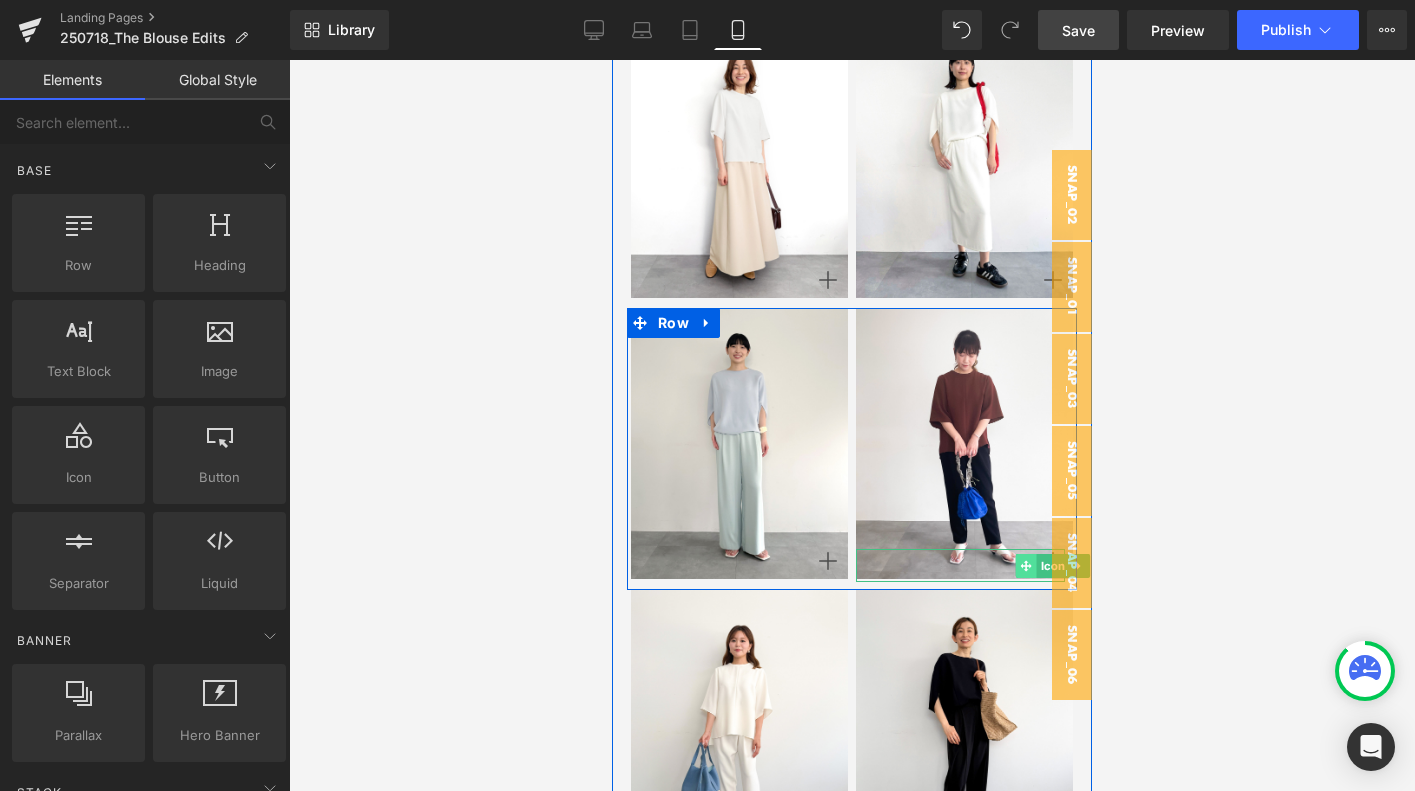 click 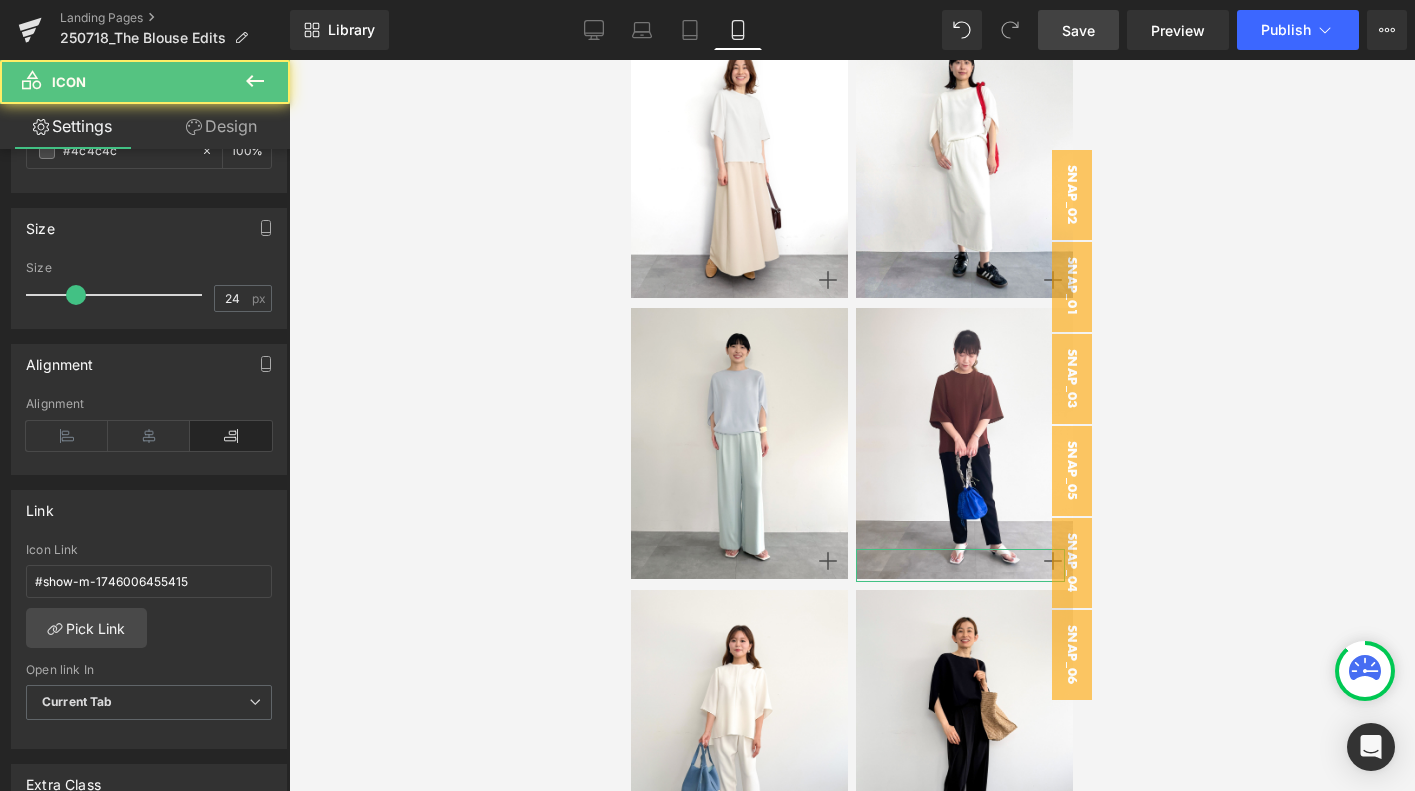 scroll, scrollTop: 355, scrollLeft: 0, axis: vertical 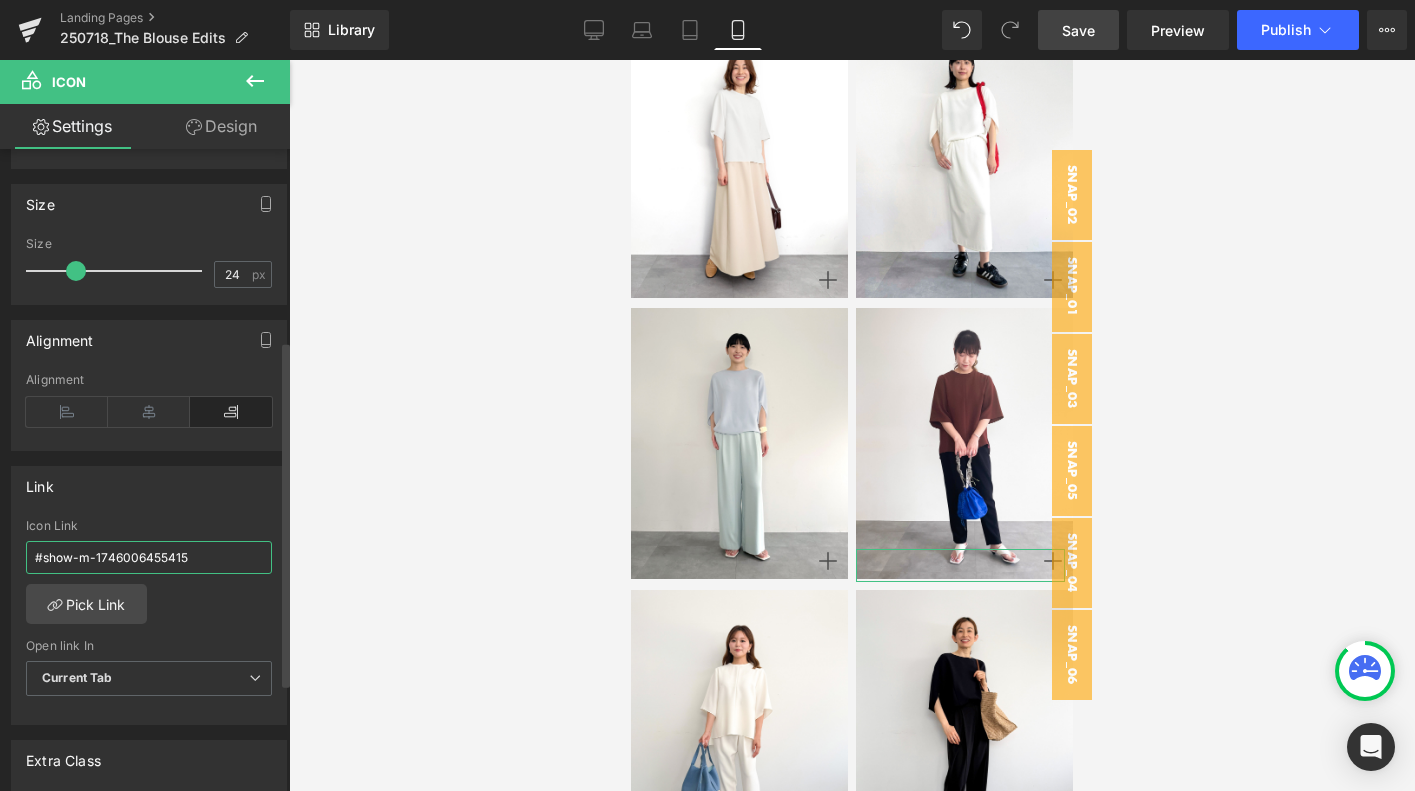 click on "#show-m-1746006455415" at bounding box center (149, 557) 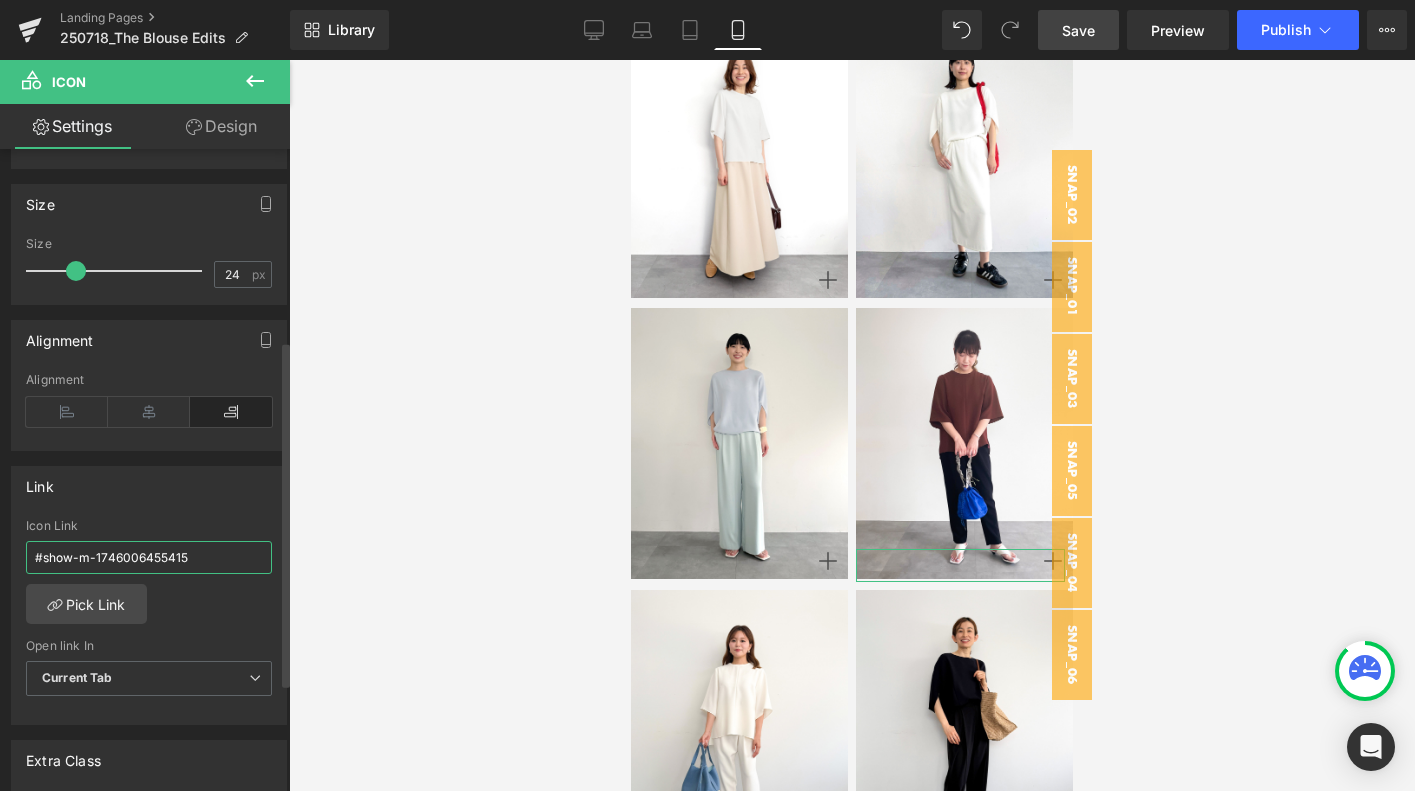 paste on "#m-1752755811392" 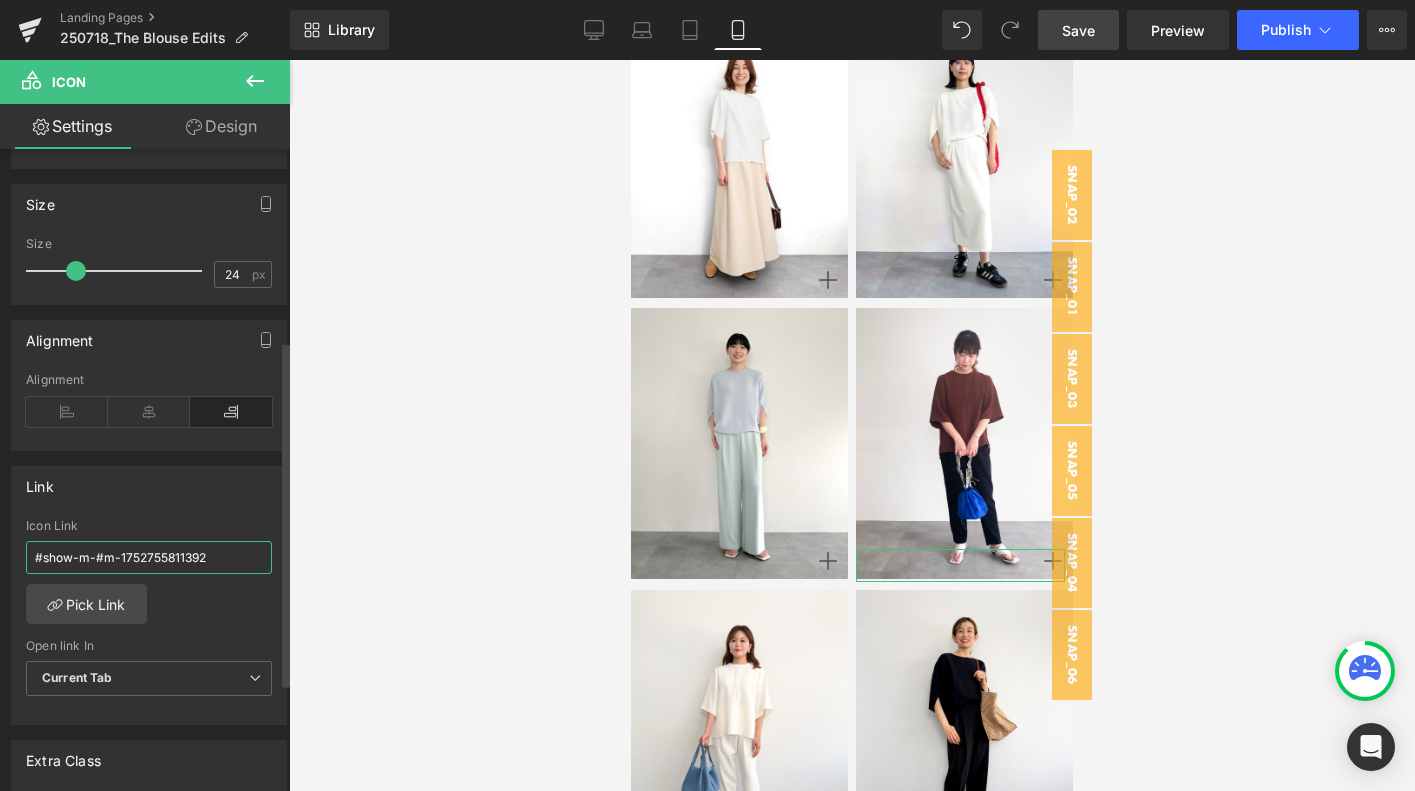 click on "#show-m-#m-1752755811392" at bounding box center (149, 557) 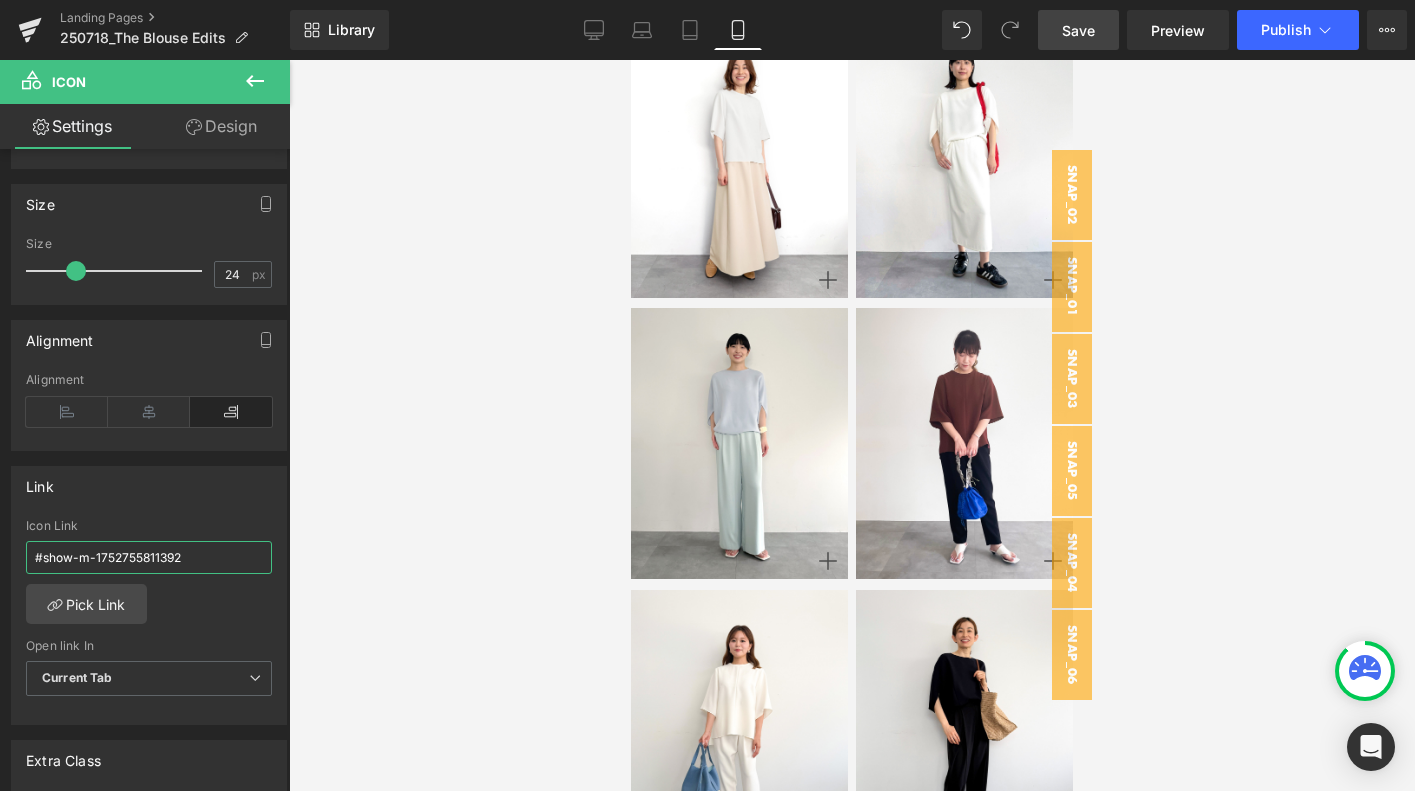 type on "#show-m-1752755811392" 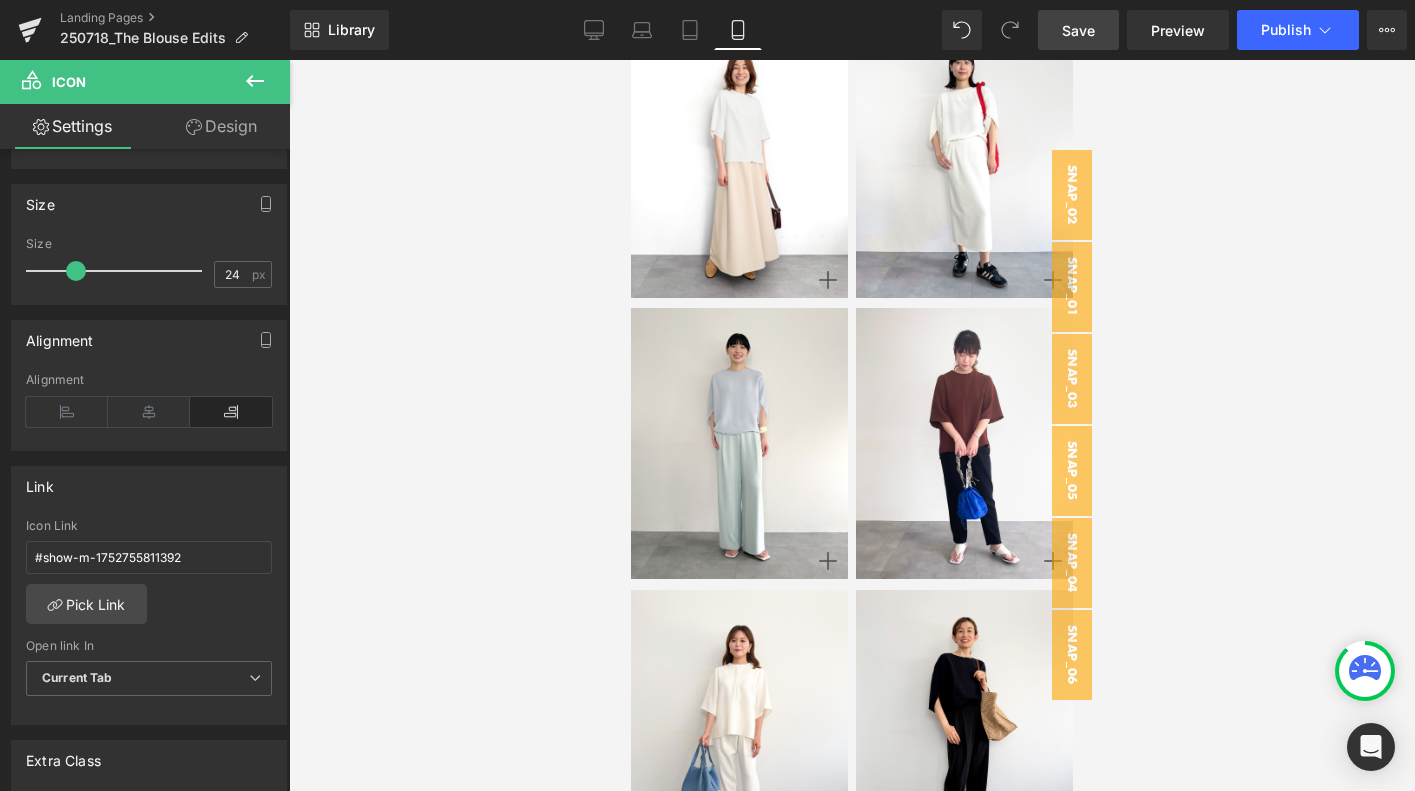 drag, startPoint x: 1086, startPoint y: 25, endPoint x: 183, endPoint y: 425, distance: 987.628 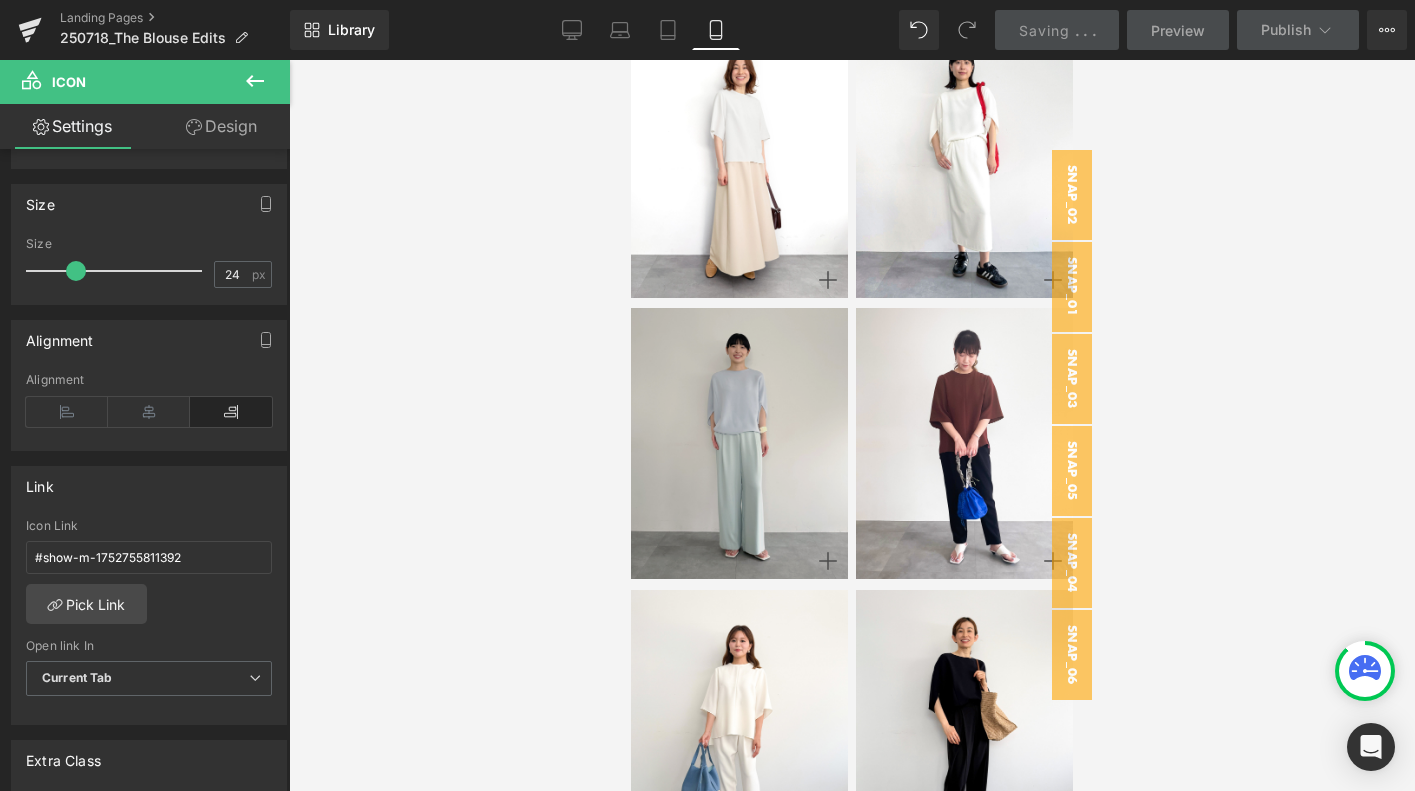 scroll, scrollTop: 11566, scrollLeft: 0, axis: vertical 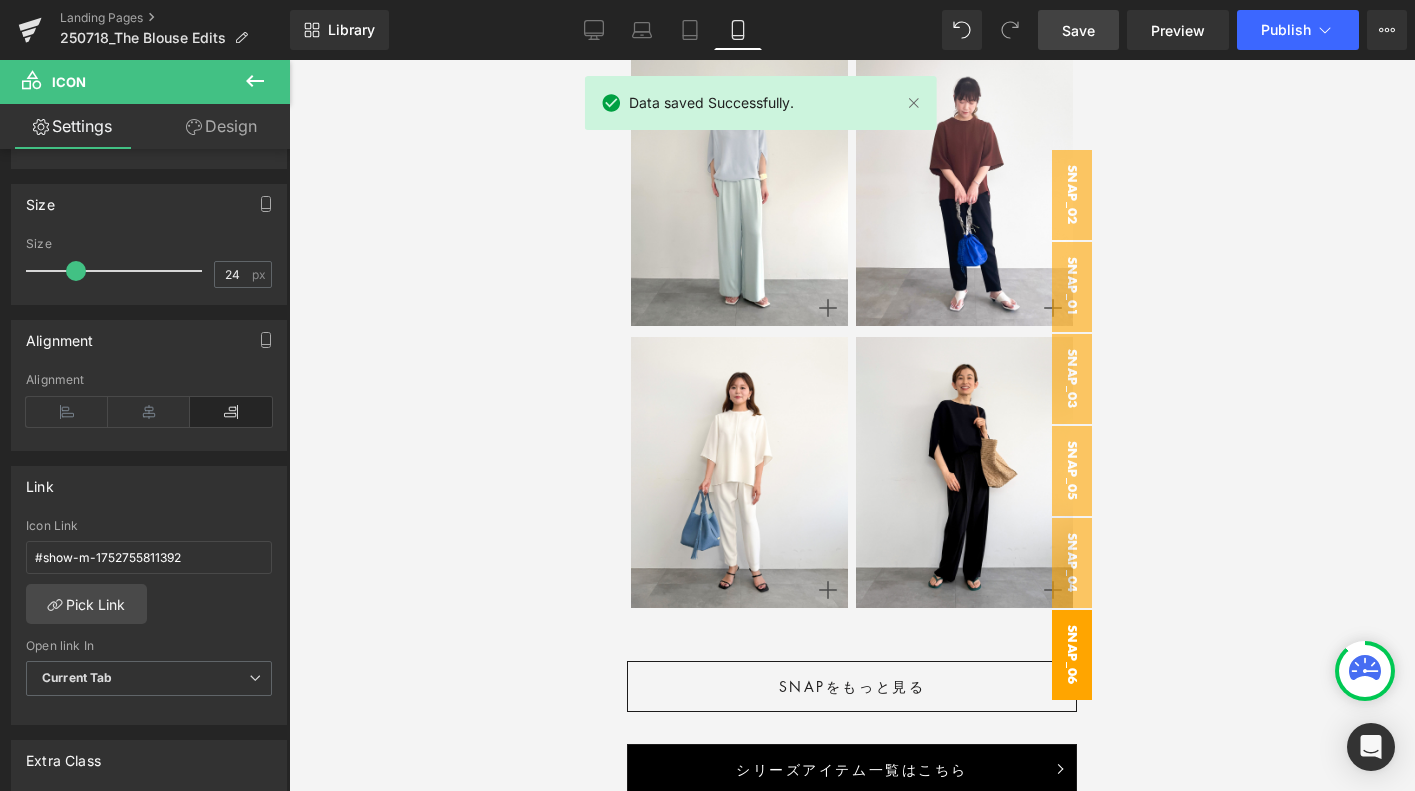 click on "snap_06" at bounding box center [1072, 655] 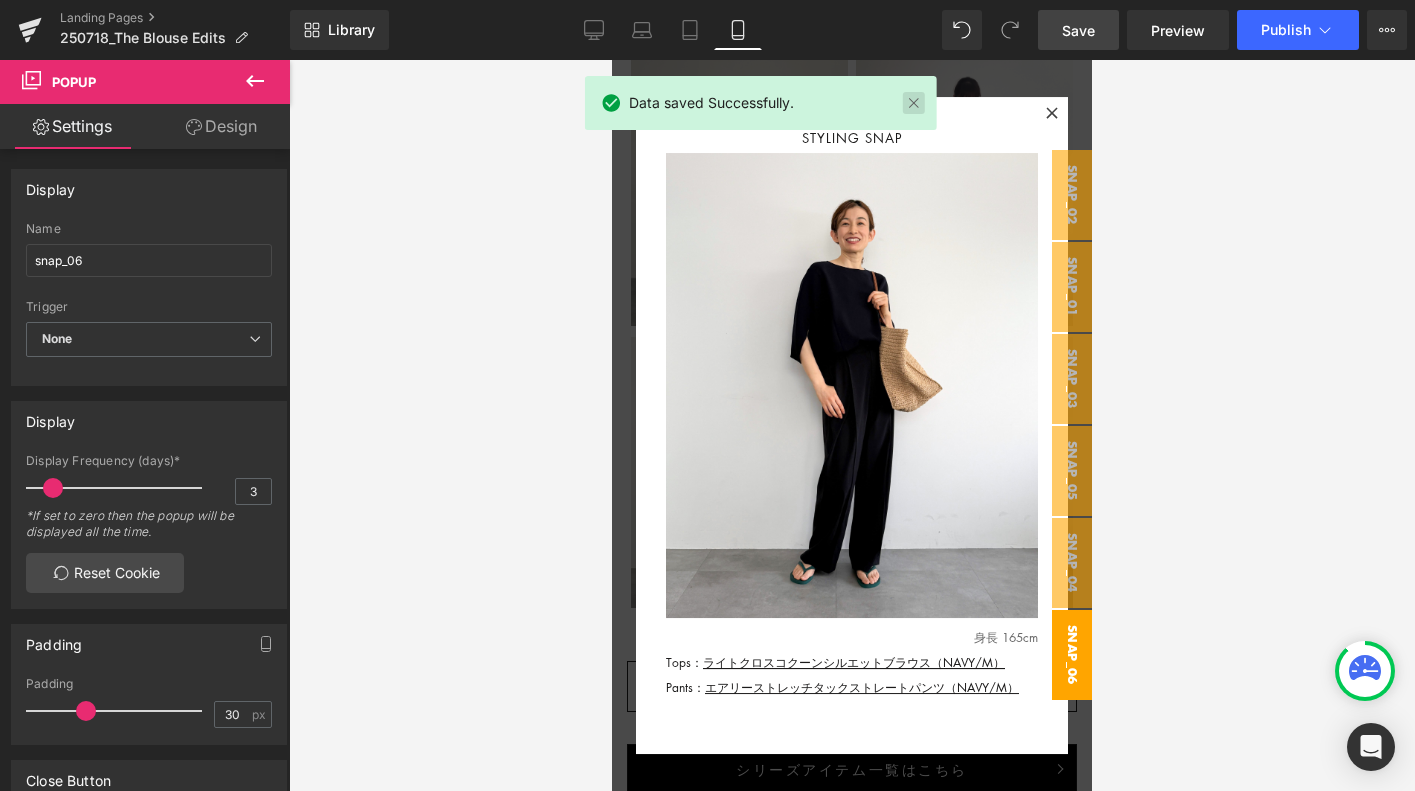 click at bounding box center (913, 103) 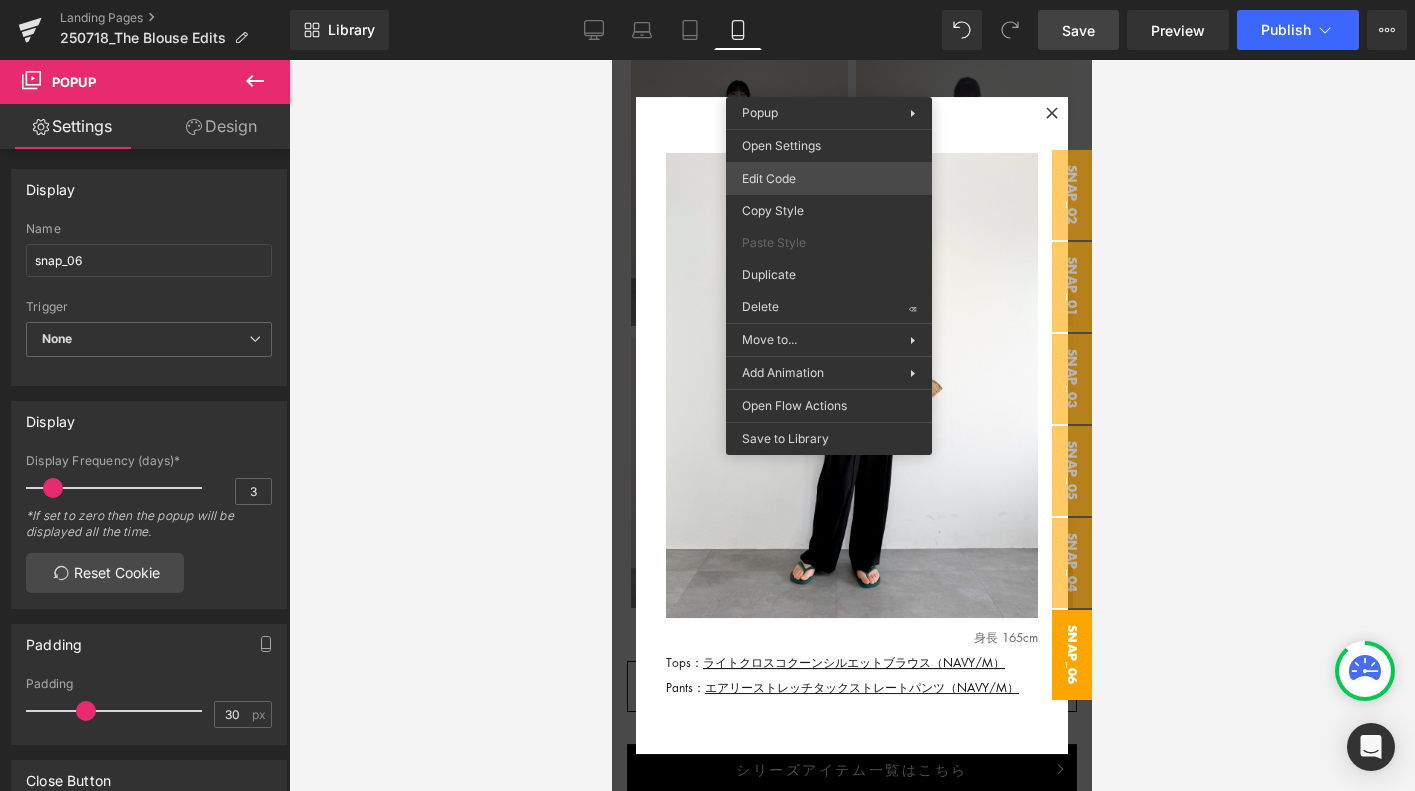 click on "Icon  You are previewing how the   will restyle your page. You can not edit Elements in Preset Preview Mode.  Landing Pages 250718_The Blouse Edits Library Mobile Desktop Laptop Tablet Mobile Save Preview Publish Scheduled View Live Page View with current Template Save Template to Library Schedule Publish  Optimize  Publish Settings Shortcuts  Your page can’t be published   You've reached the maximum number of published pages on your plan  (0/0).  You need to upgrade your plan or unpublish all your pages to get 1 publish slot.   Unpublish pages   Upgrade plan  Elements Global Style Base Row  rows, columns, layouts, div Heading  headings, titles, h1,h2,h3,h4,h5,h6 Text Block  texts, paragraphs, contents, blocks Image  images, photos, alts, uploads Icon  icons, symbols Button  button, call to action, cta Separator  separators, dividers, horizontal lines Liquid  liquid, custom code, html, javascript, css, reviews, apps, applications, embeded, iframe Banner Parallax  Hero Banner  Stack Tabs  Carousel  Pricing" at bounding box center (707, 0) 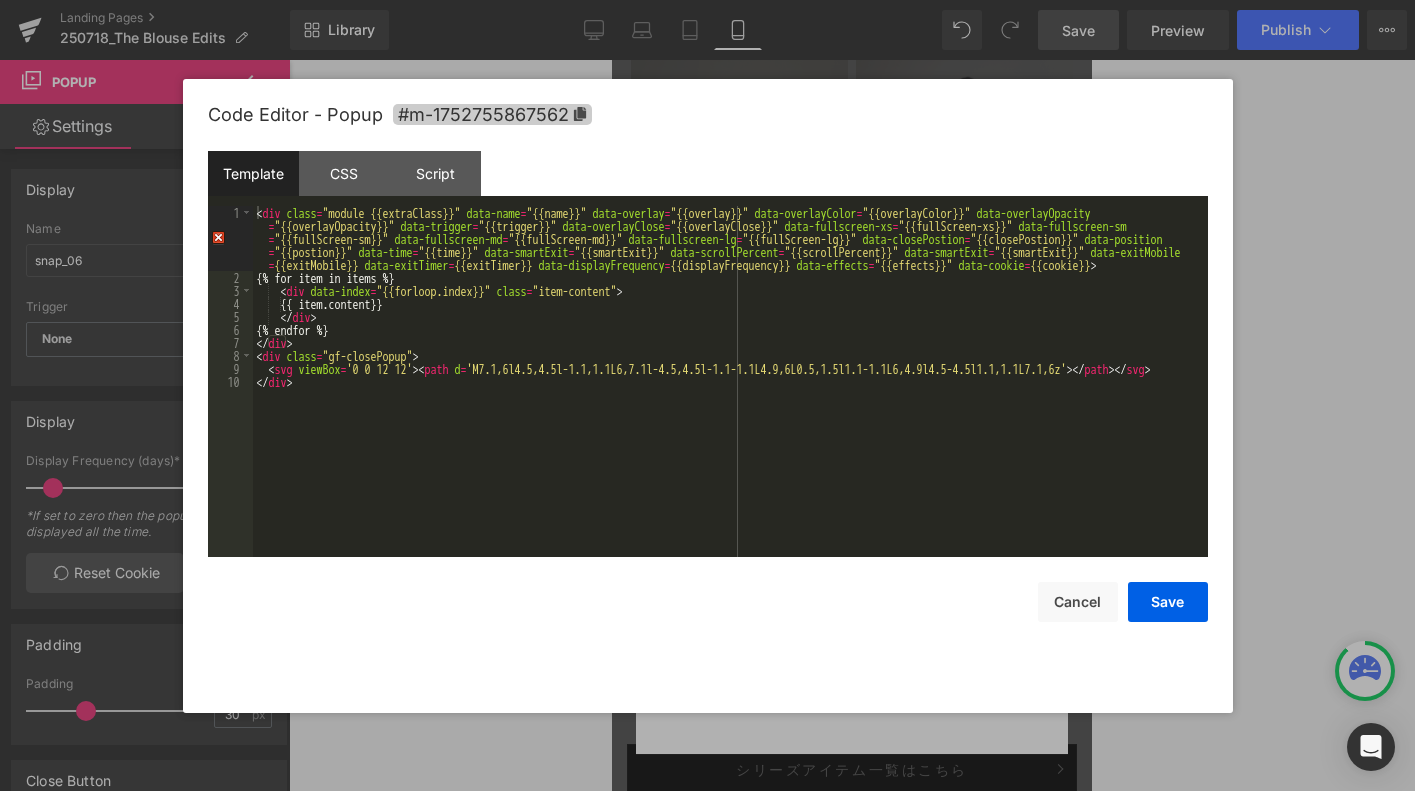 click 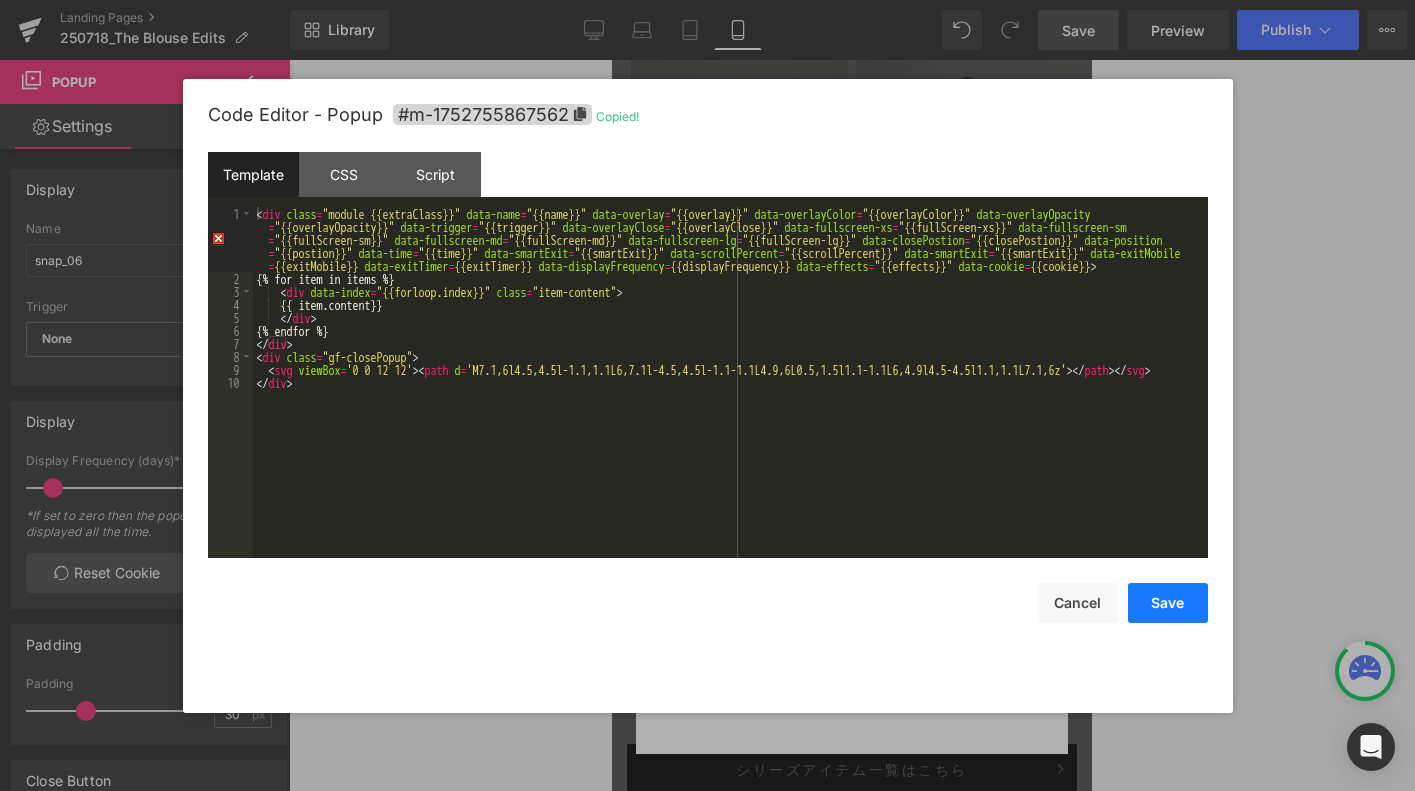 click on "Save" at bounding box center (1168, 603) 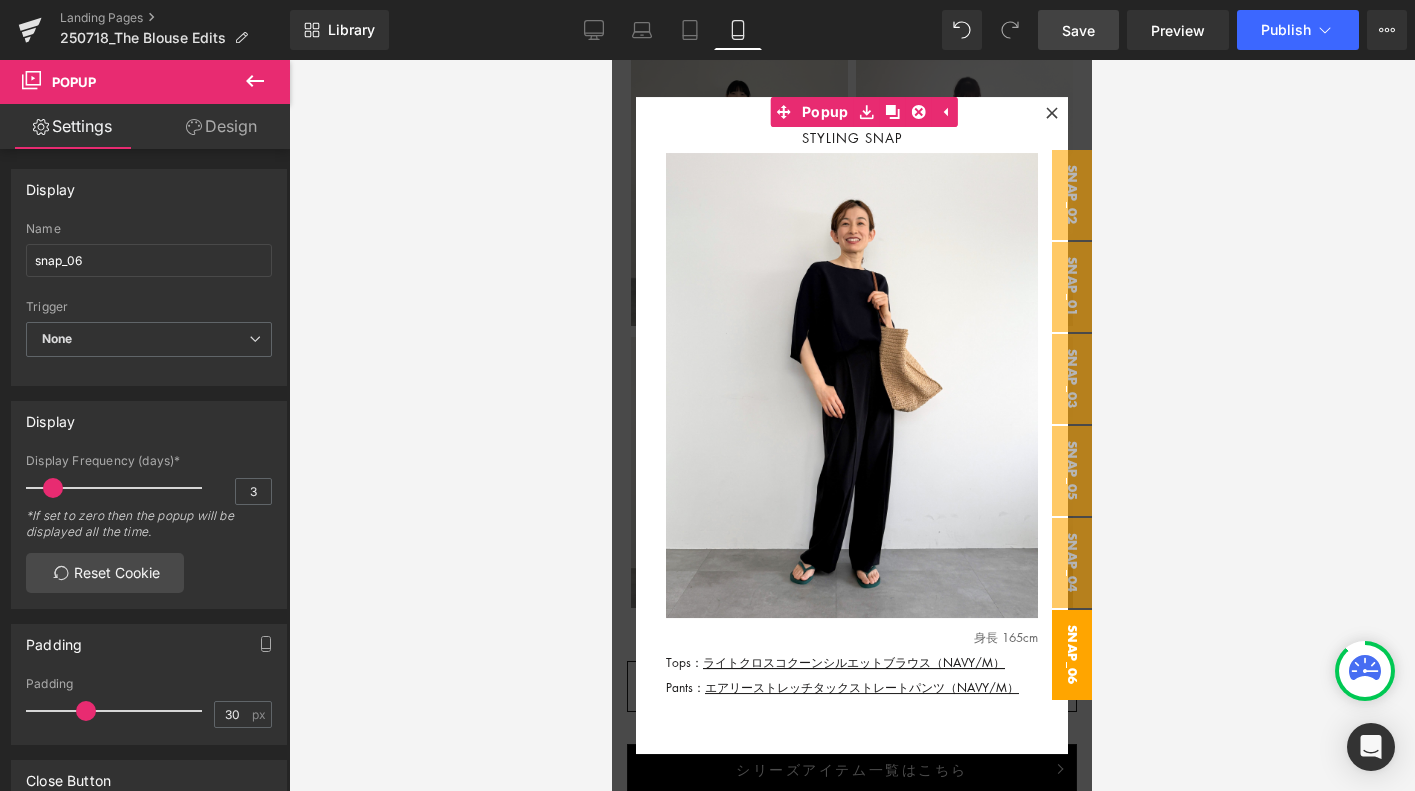 click on "snap_06" at bounding box center (1072, 655) 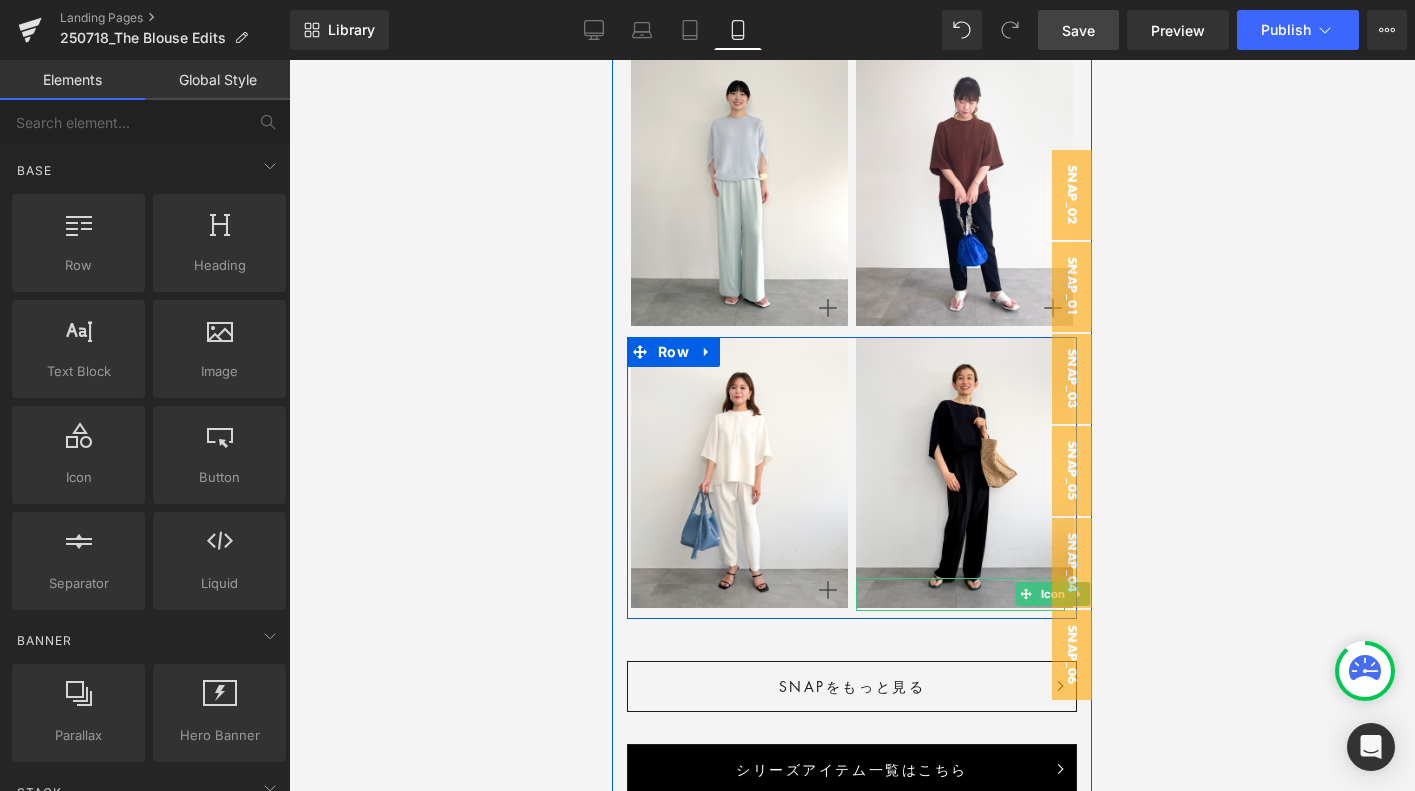 click at bounding box center (960, 594) 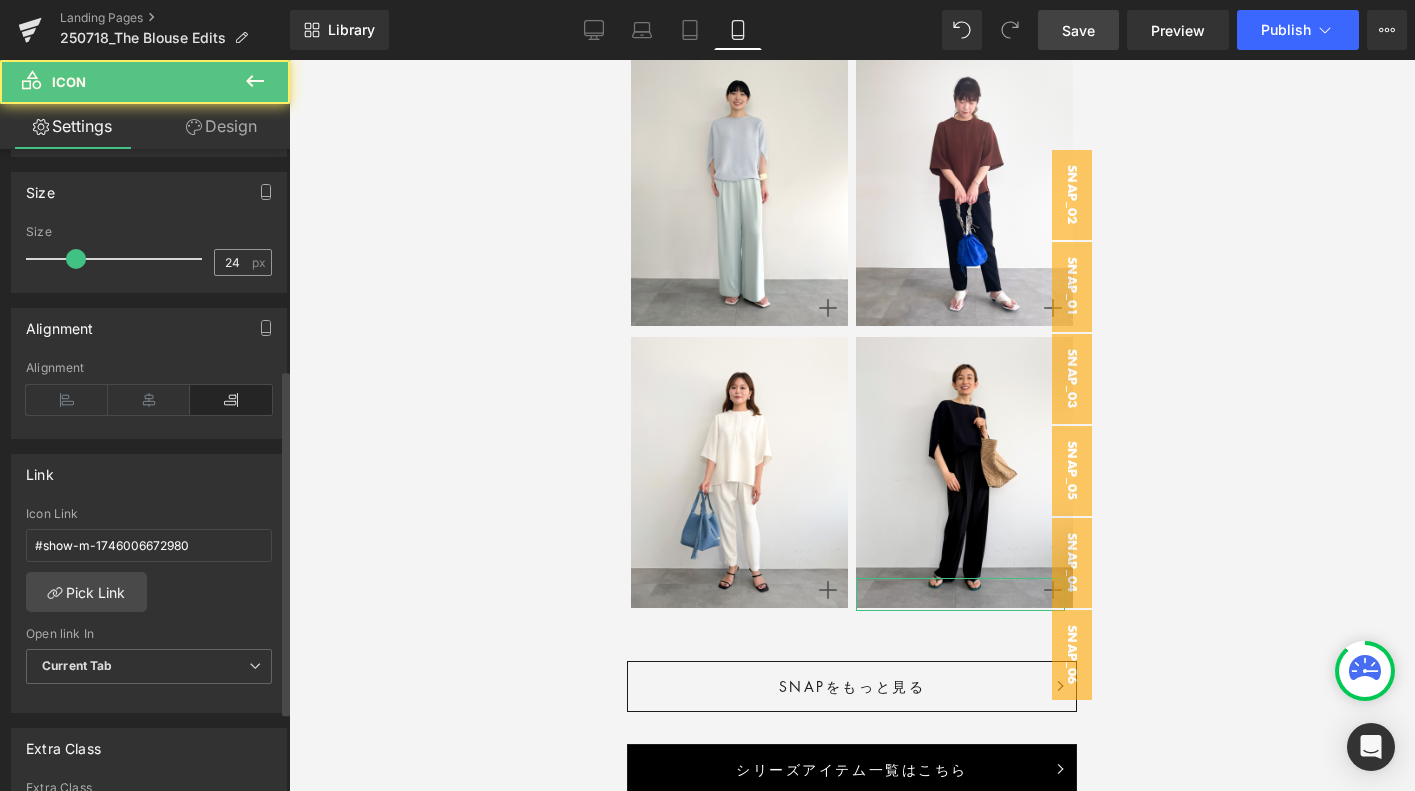 scroll, scrollTop: 413, scrollLeft: 0, axis: vertical 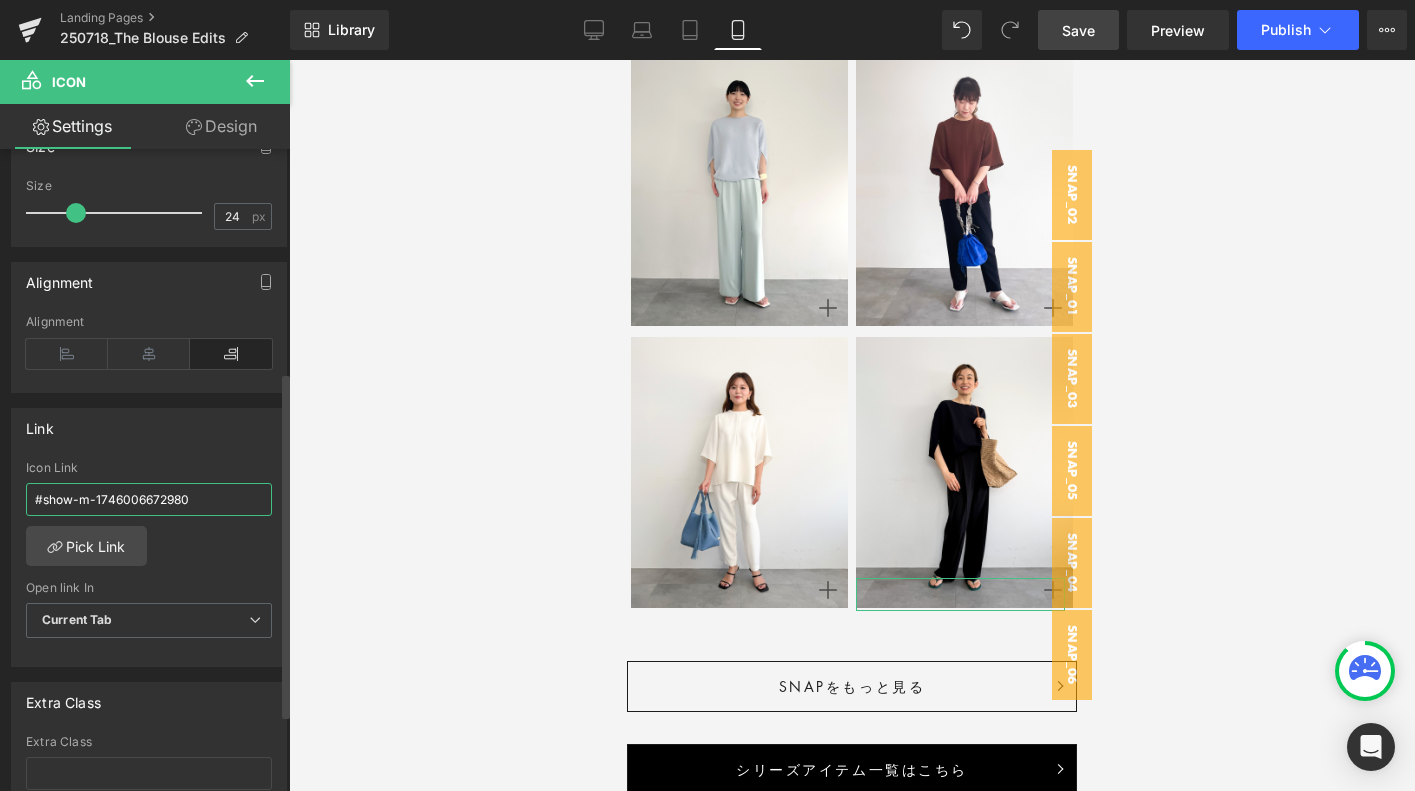 drag, startPoint x: 92, startPoint y: 499, endPoint x: 206, endPoint y: 498, distance: 114.00439 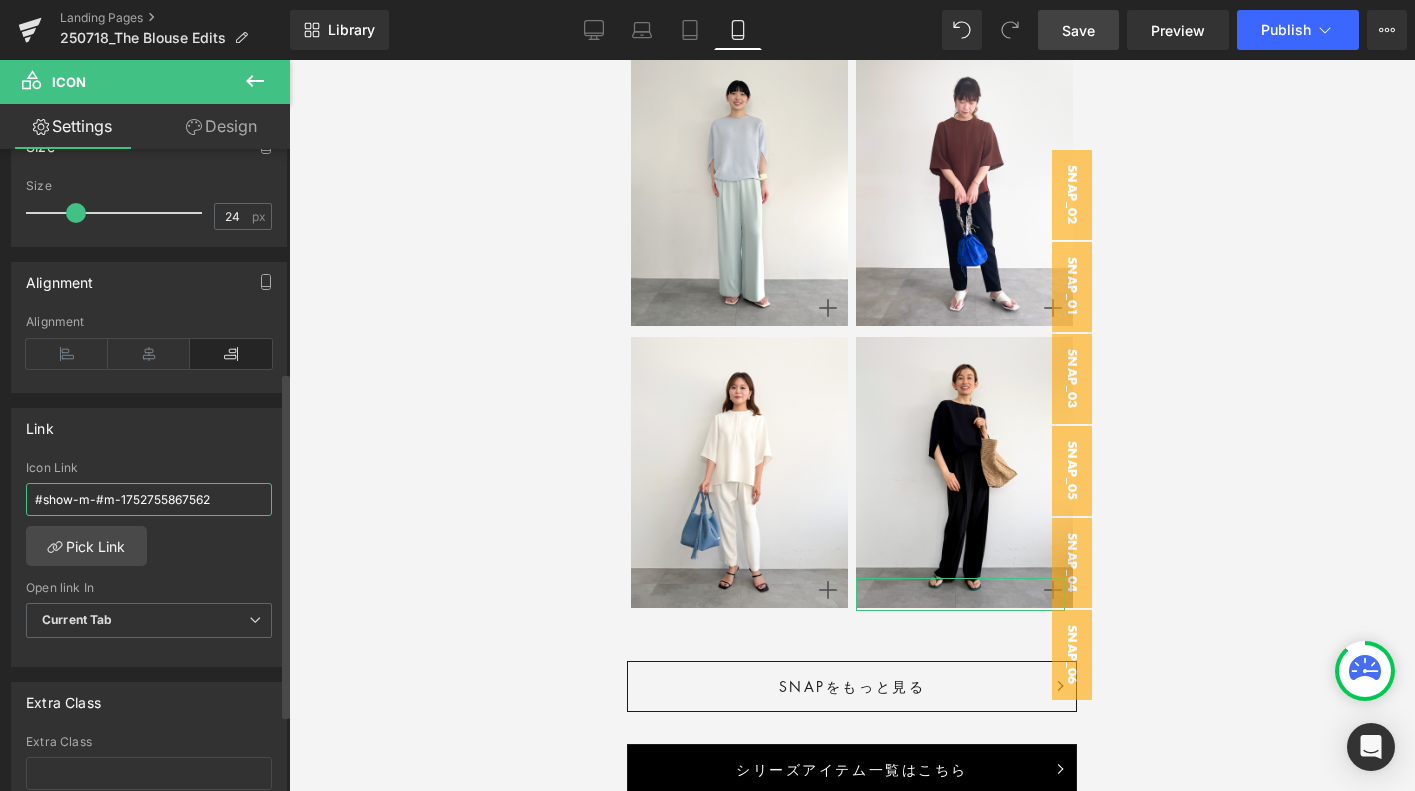 click on "#show-m-#m-1752755867562" at bounding box center [149, 499] 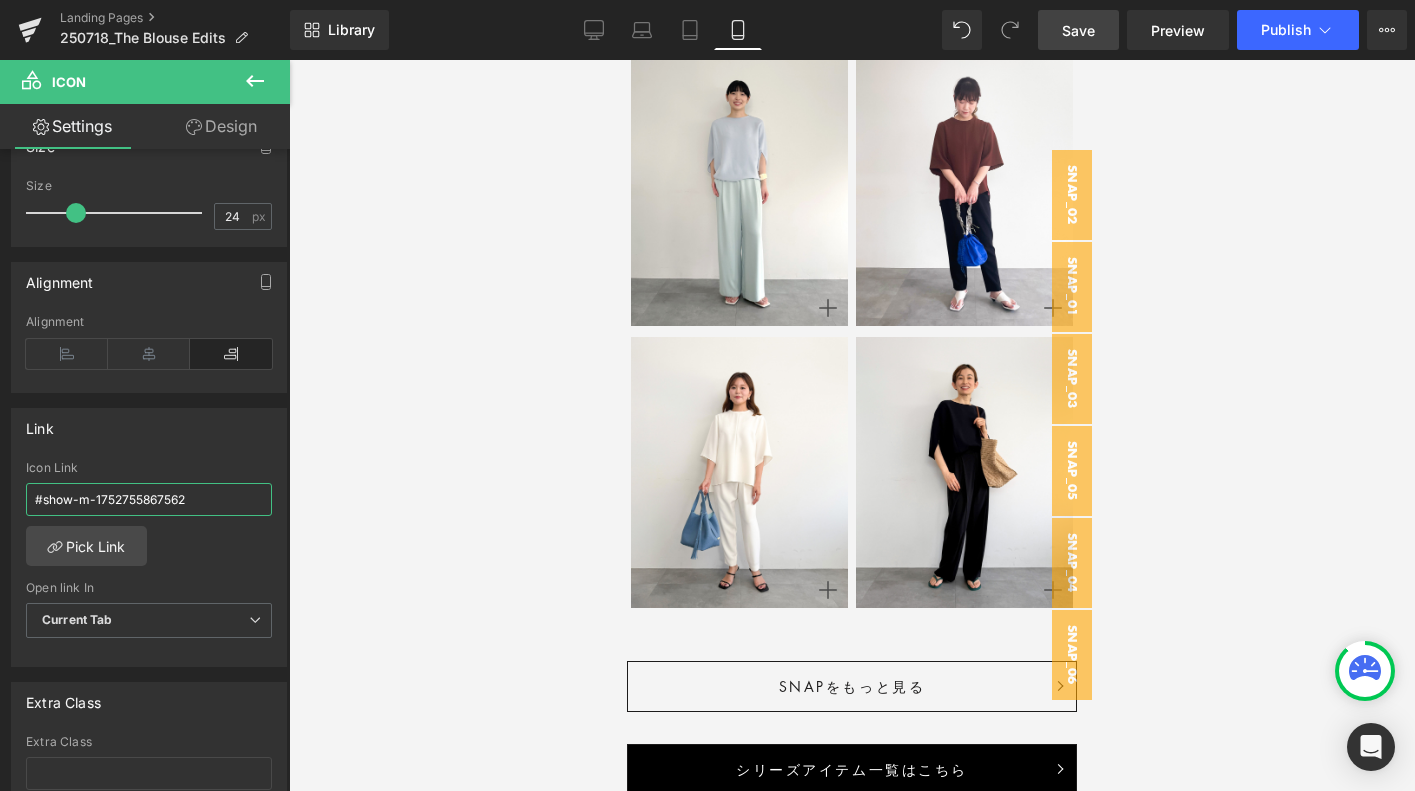 type on "#show-m-1752755867562" 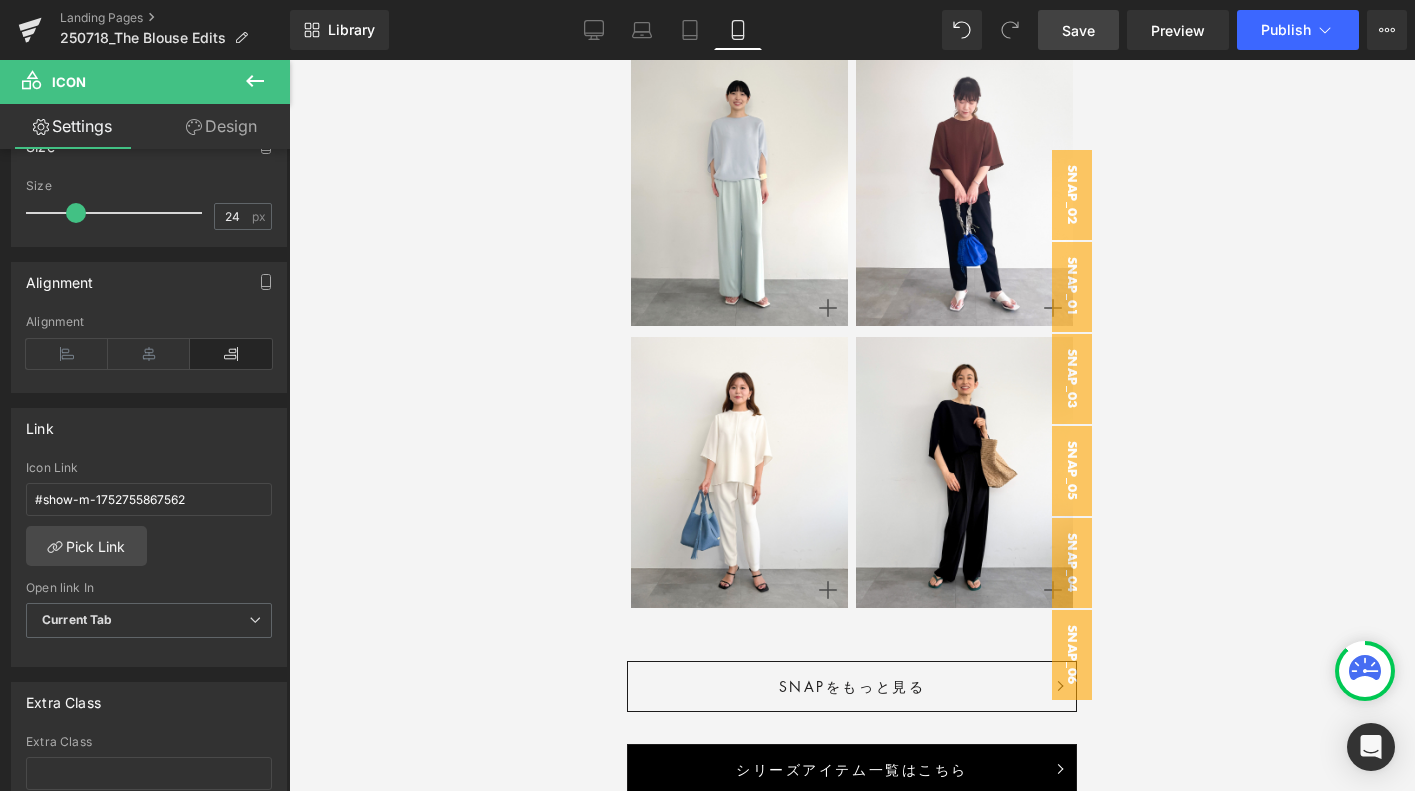 click on "Save" at bounding box center (1078, 30) 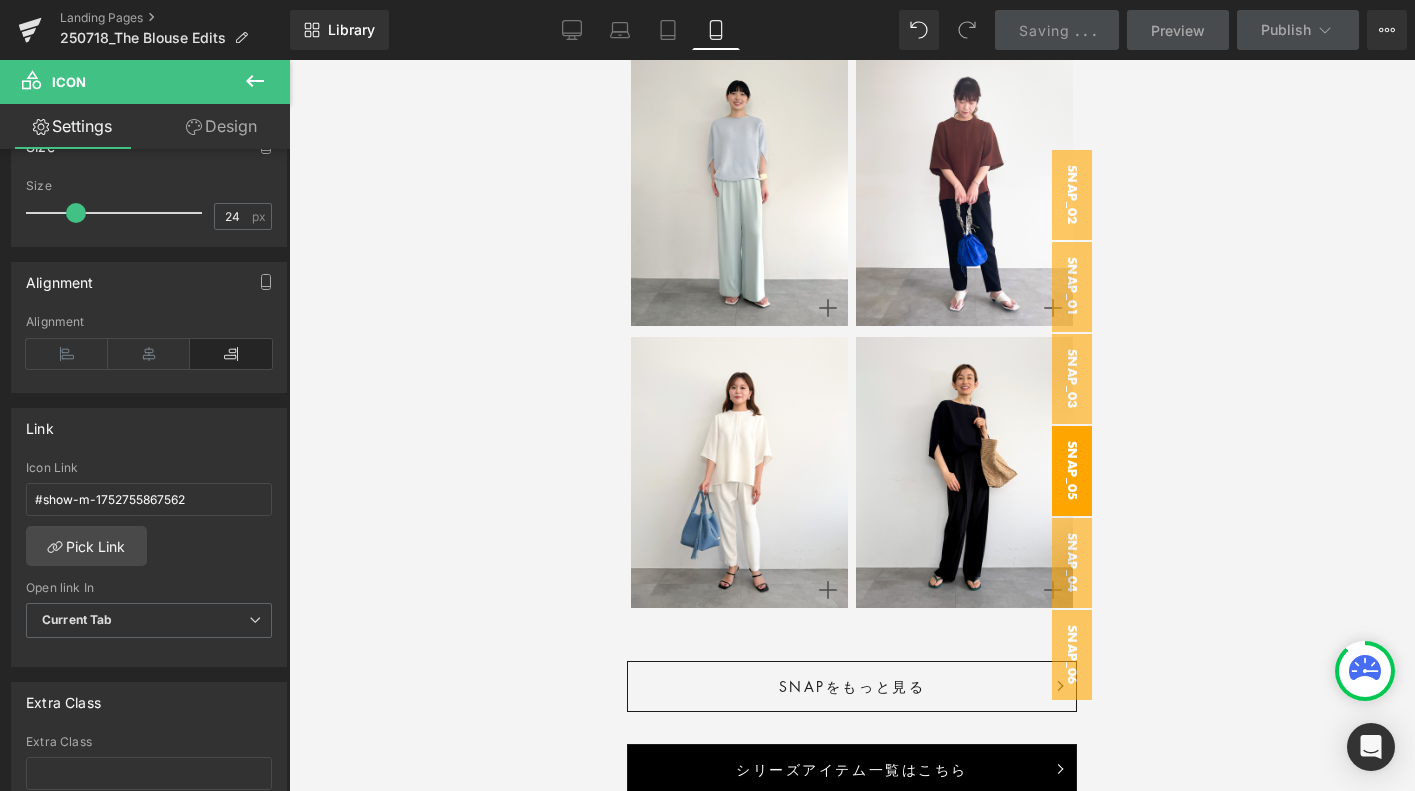 click on "snap_05" at bounding box center (1072, 471) 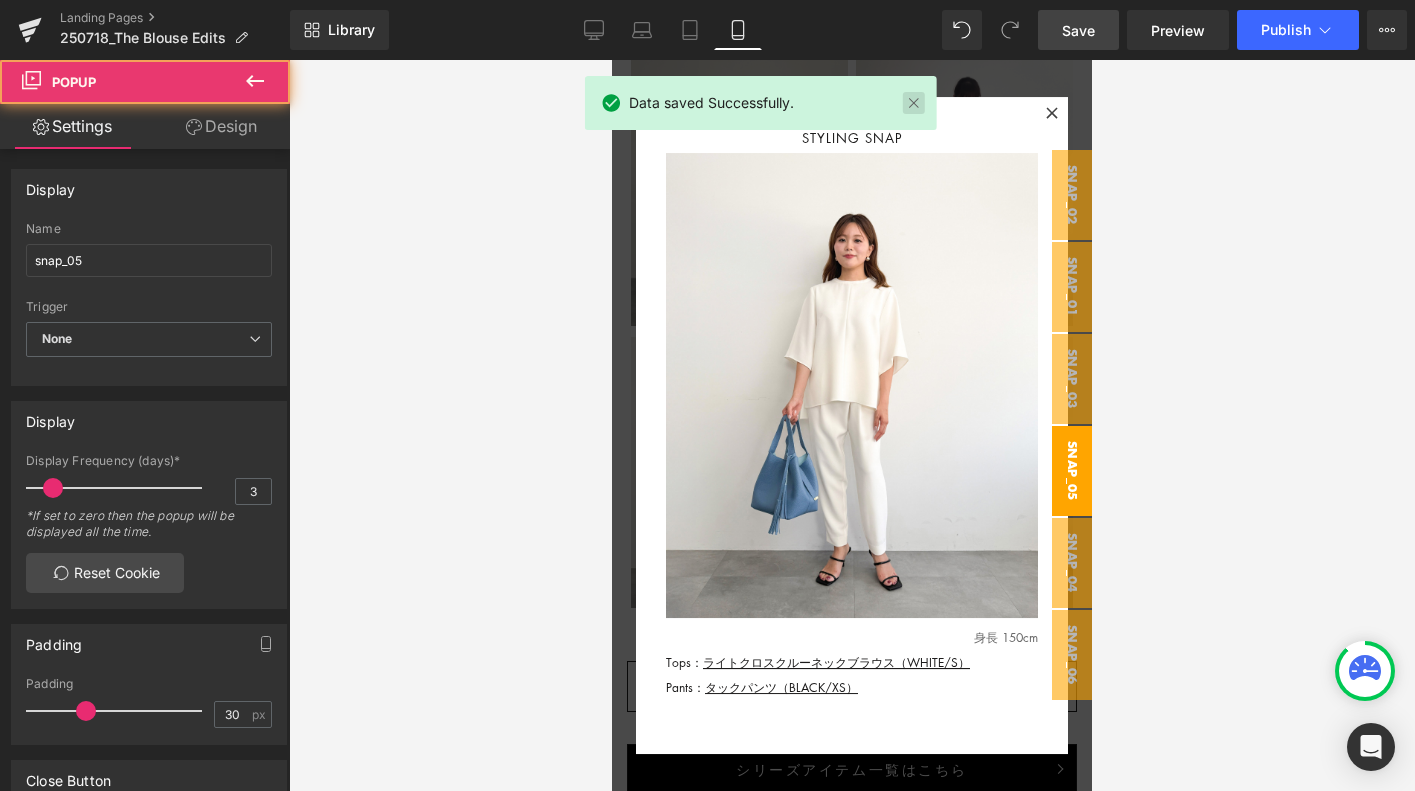 click at bounding box center (913, 103) 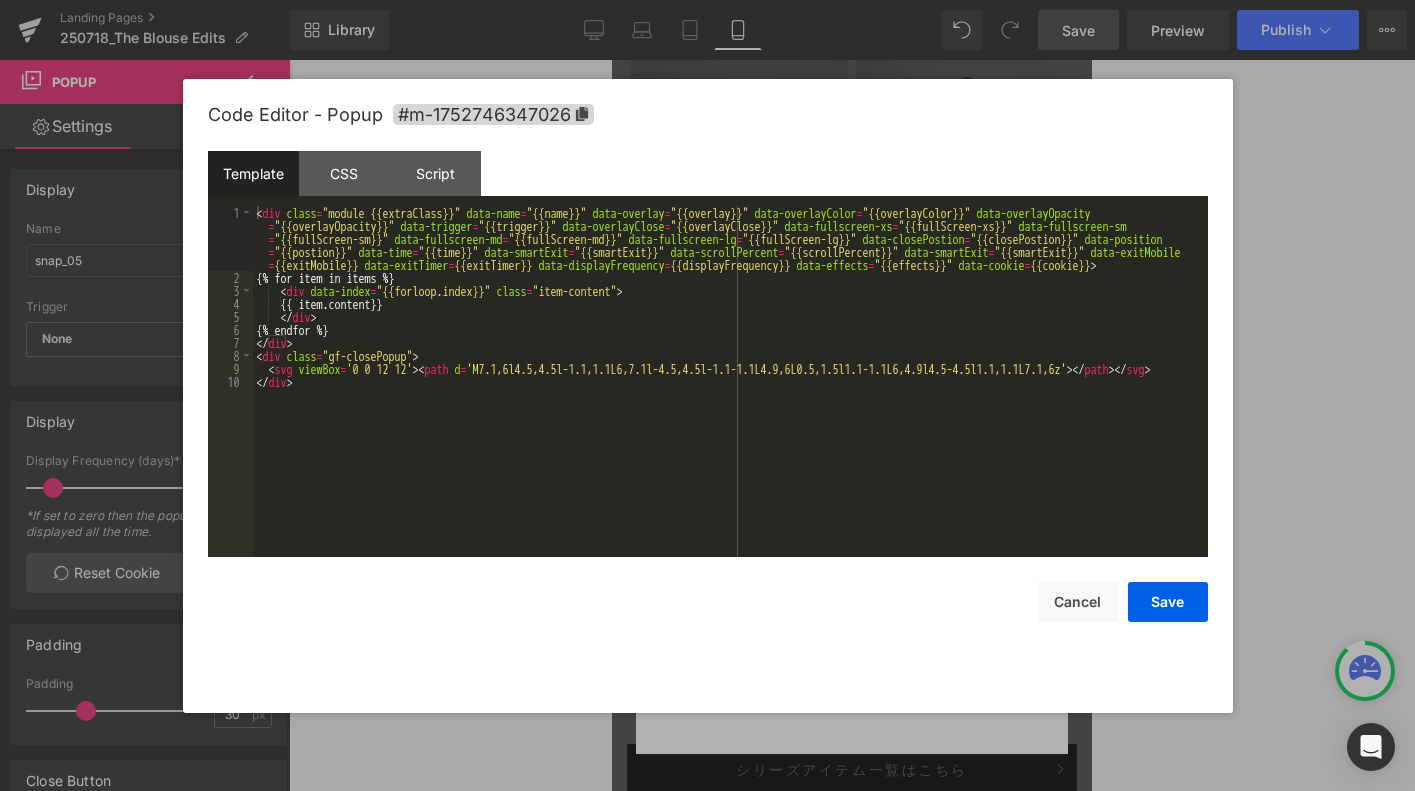 click on "Icon  You are previewing how the   will restyle your page. You can not edit Elements in Preset Preview Mode.  Landing Pages 250718_The Blouse Edits Library Mobile Desktop Laptop Tablet Mobile Save Preview Publish Scheduled View Live Page View with current Template Save Template to Library Schedule Publish  Optimize  Publish Settings Shortcuts  Your page can’t be published   You've reached the maximum number of published pages on your plan  (0/0).  You need to upgrade your plan or unpublish all your pages to get 1 publish slot.   Unpublish pages   Upgrade plan  Elements Global Style Base Row  rows, columns, layouts, div Heading  headings, titles, h1,h2,h3,h4,h5,h6 Text Block  texts, paragraphs, contents, blocks Image  images, photos, alts, uploads Icon  icons, symbols Button  button, call to action, cta Separator  separators, dividers, horizontal lines Liquid  liquid, custom code, html, javascript, css, reviews, apps, applications, embeded, iframe Banner Parallax  Hero Banner  Stack Tabs  Carousel  Pricing" at bounding box center (707, 0) 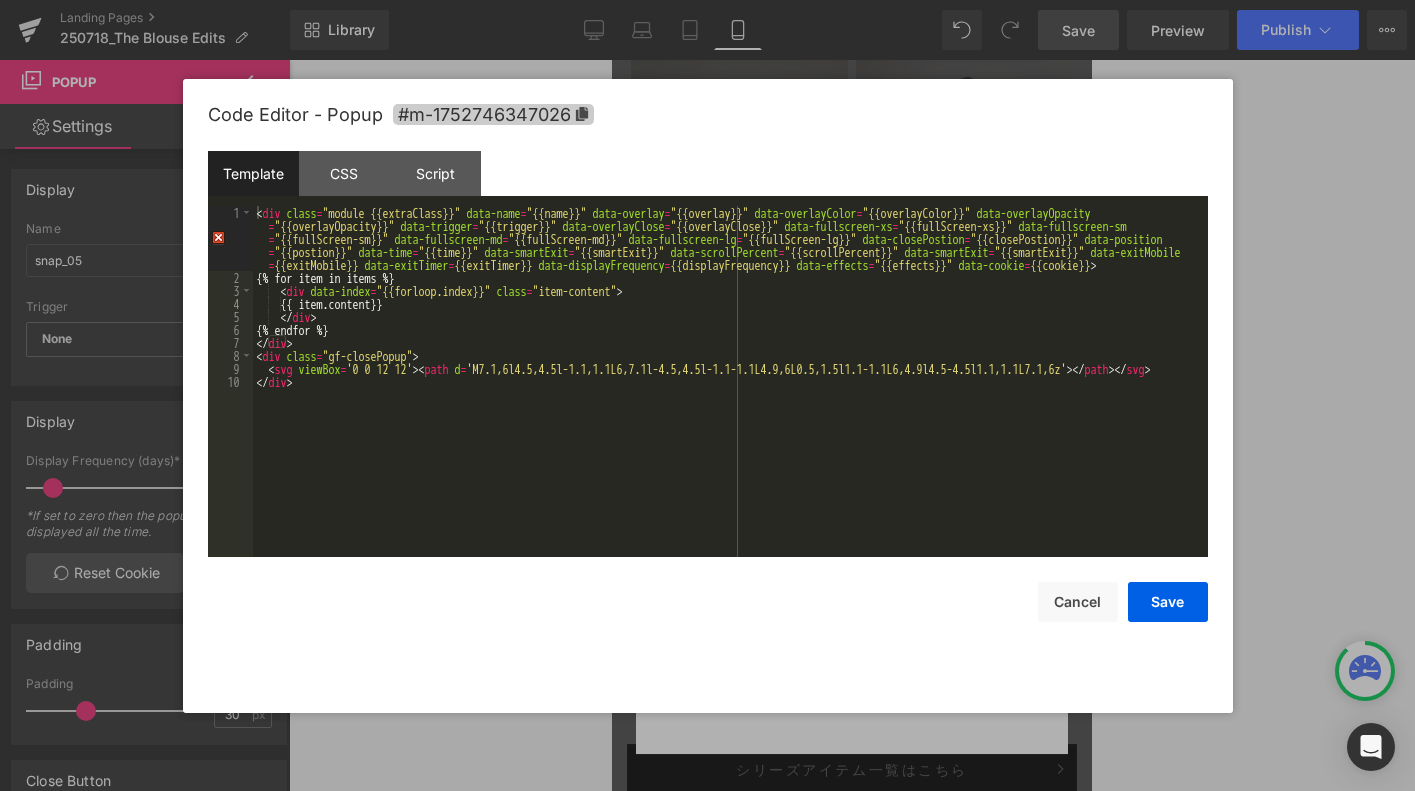click 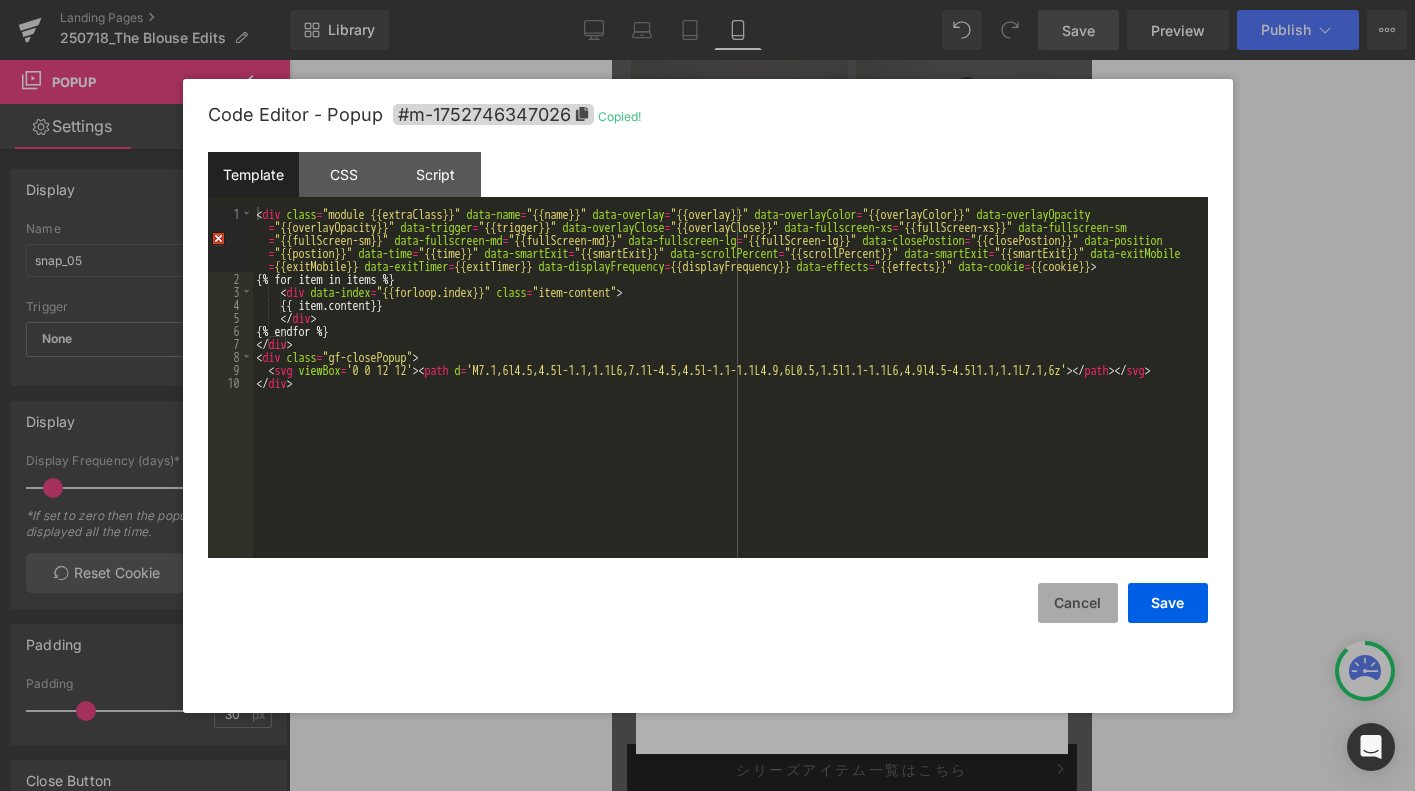 click on "Cancel" at bounding box center (1078, 603) 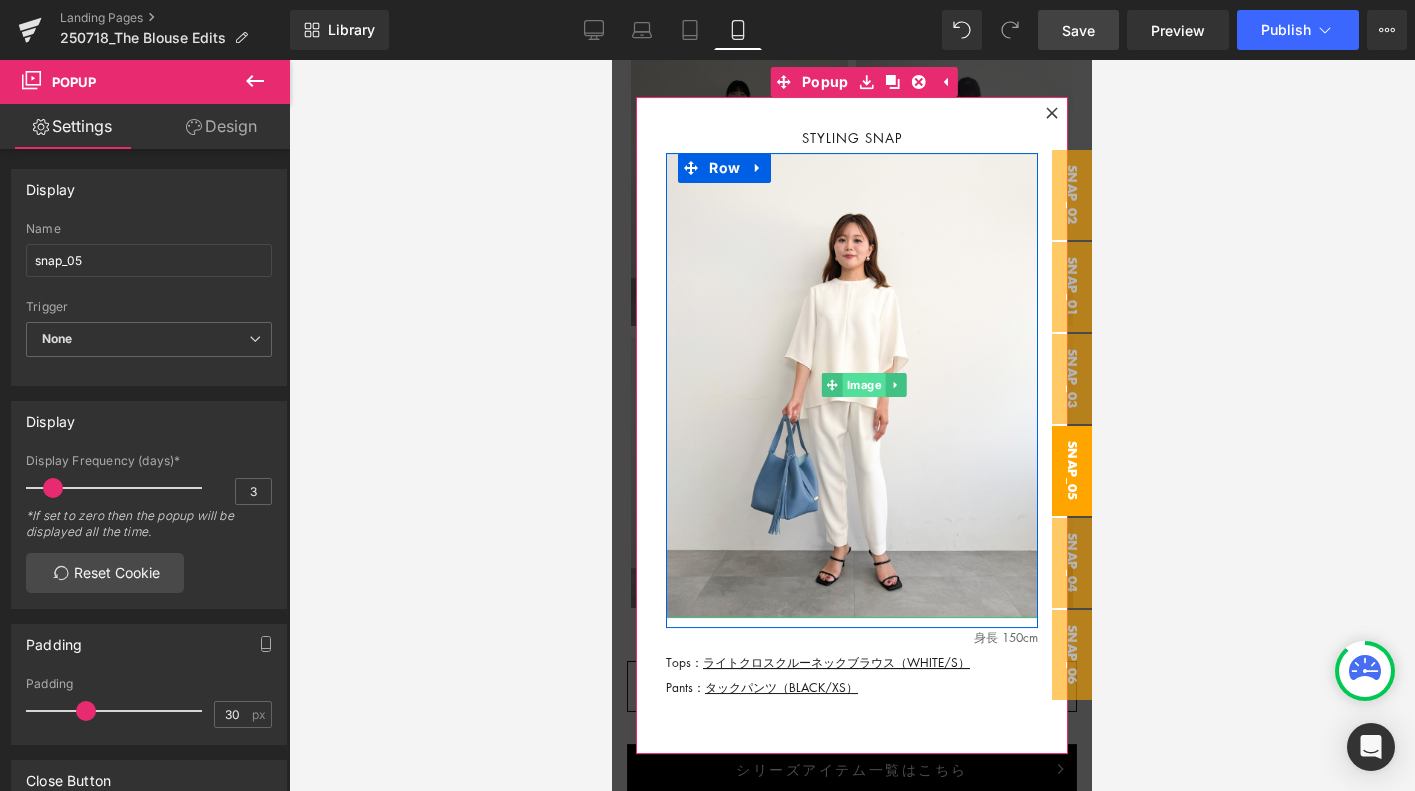 click on "Image" at bounding box center (864, 386) 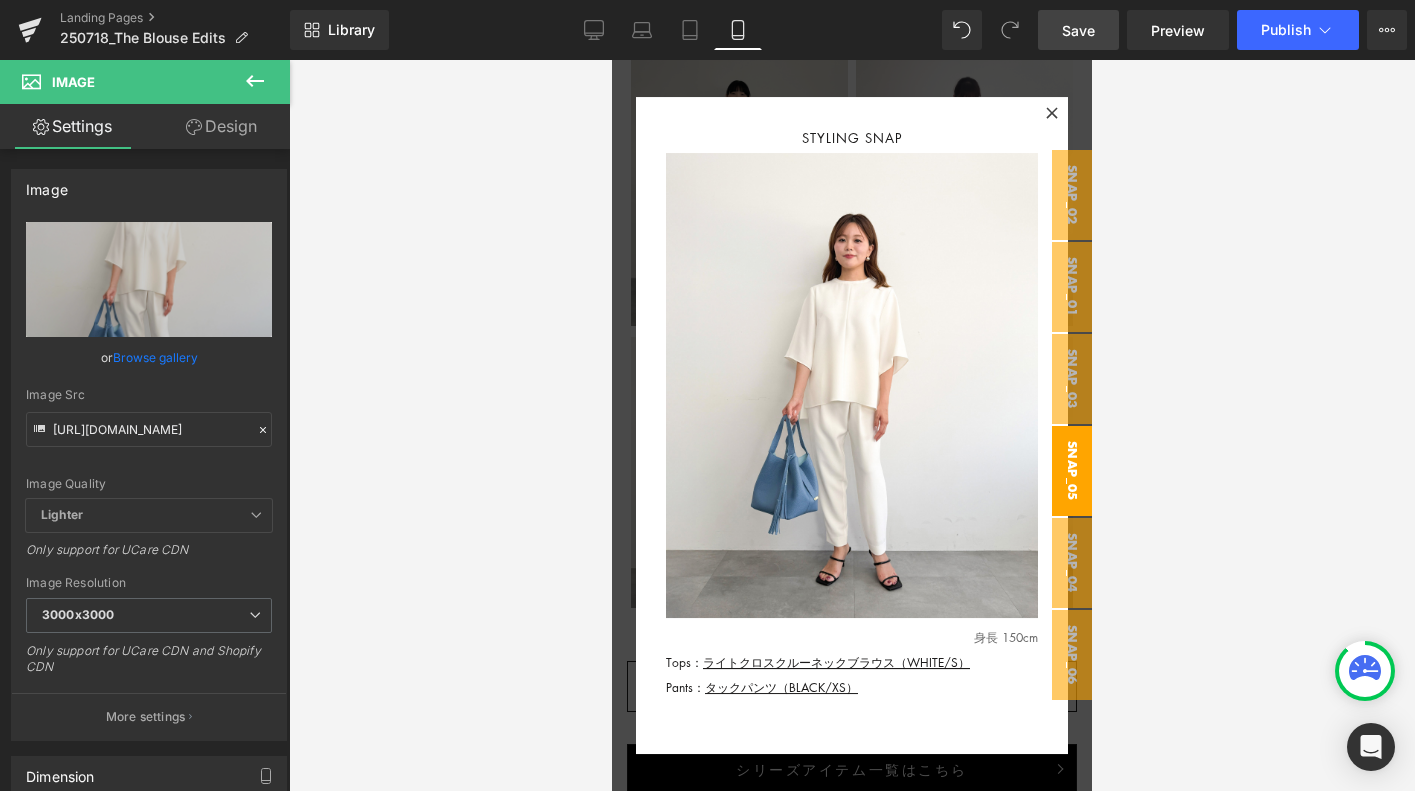click on "snap_05" at bounding box center (1072, 471) 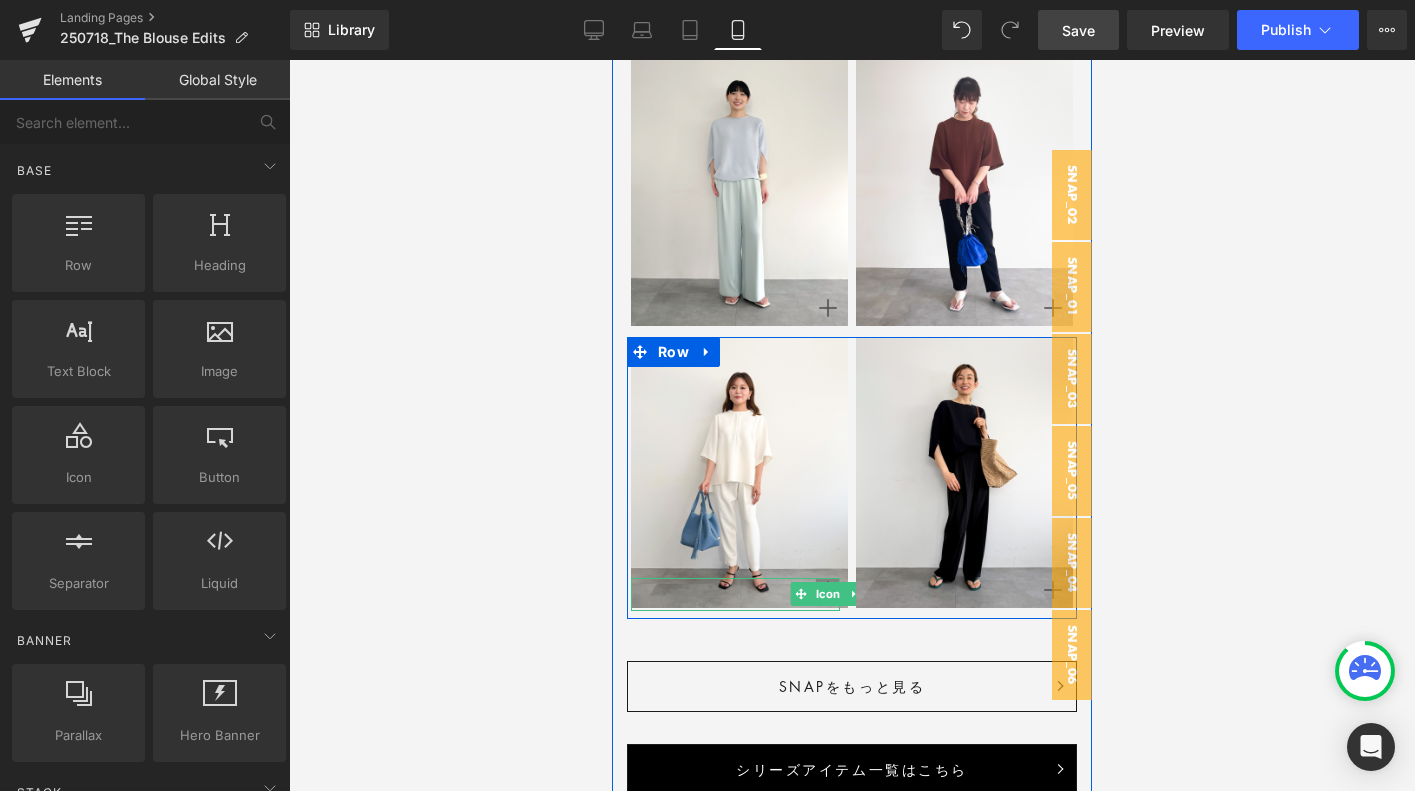 click on "Icon" at bounding box center (828, 594) 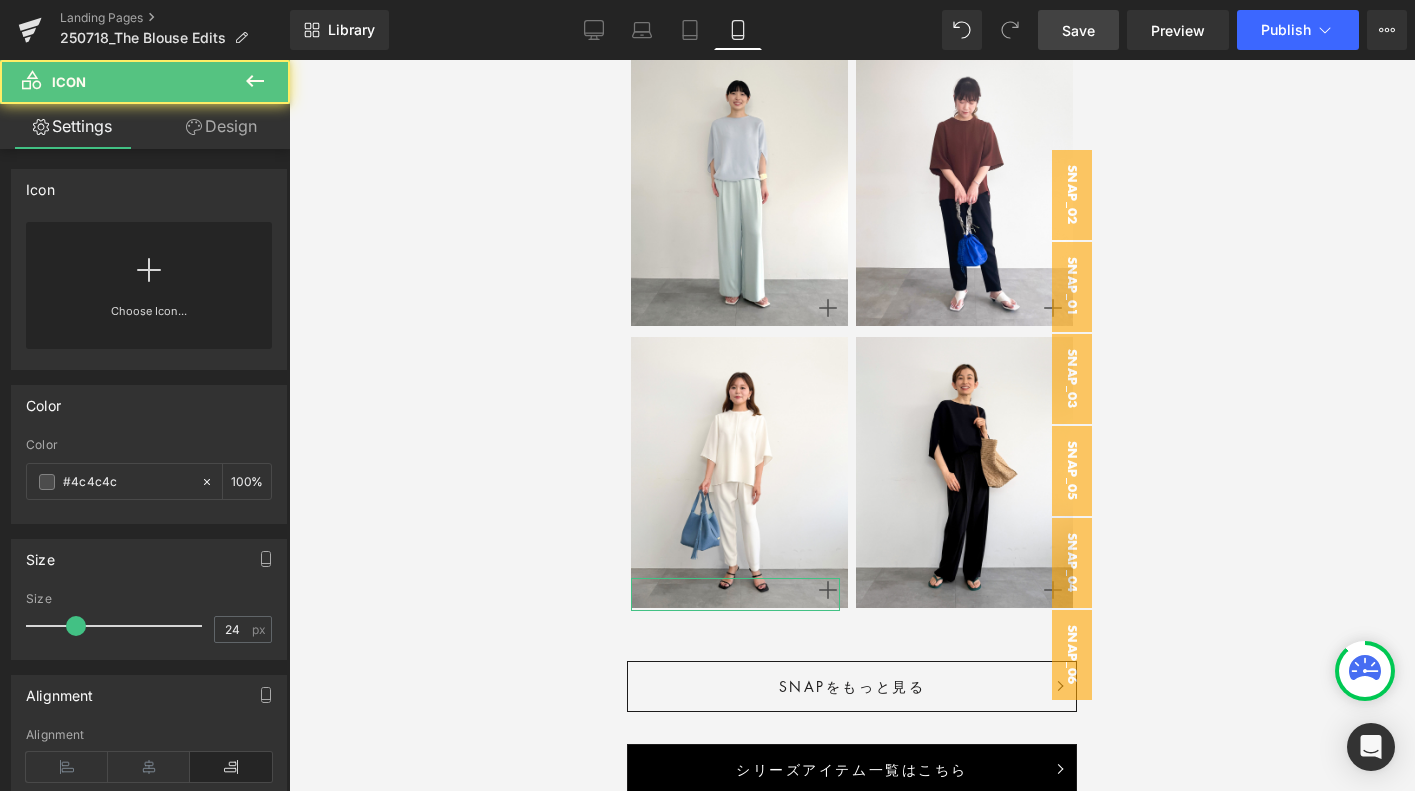 scroll, scrollTop: 428, scrollLeft: 0, axis: vertical 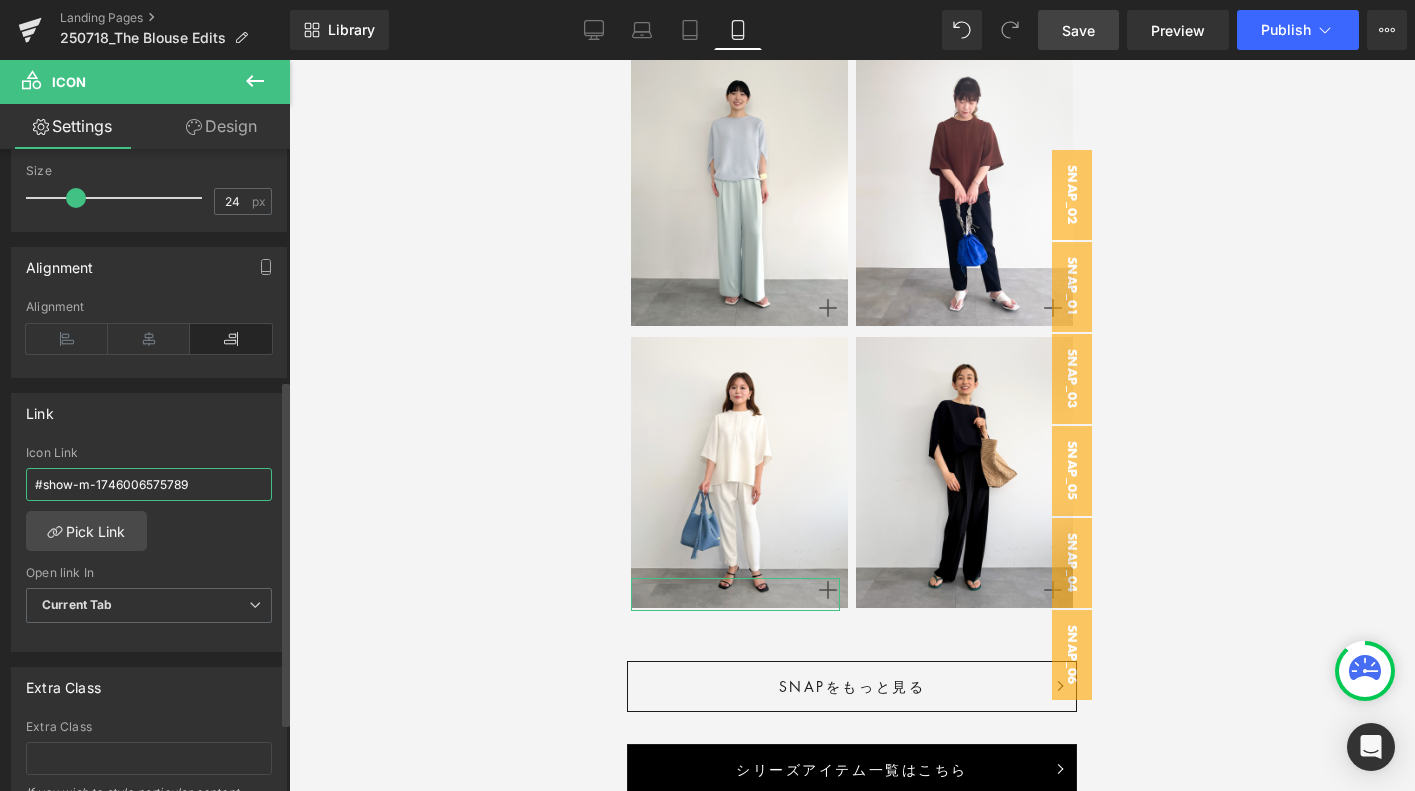 drag, startPoint x: 94, startPoint y: 483, endPoint x: 247, endPoint y: 483, distance: 153 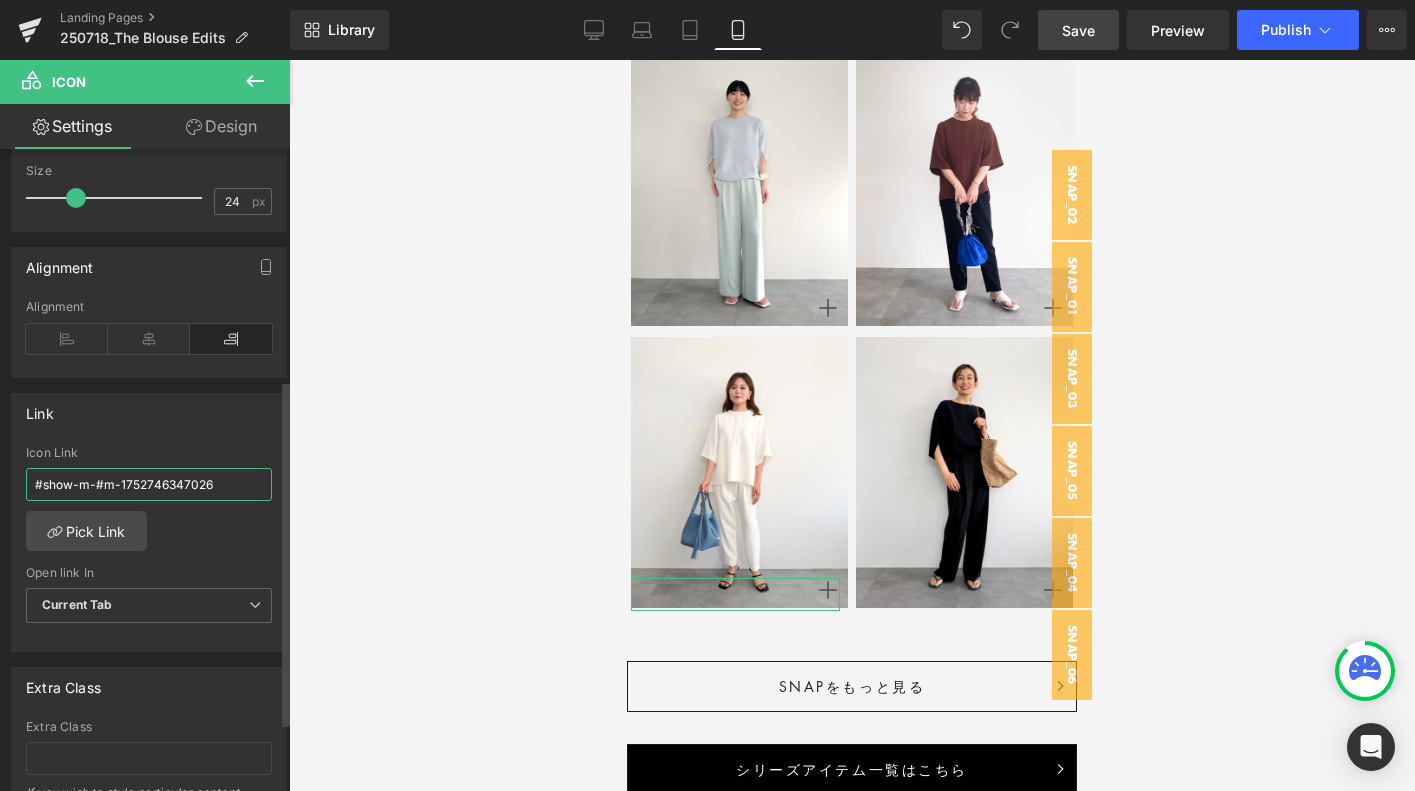 click on "#show-m-#m-1752746347026" at bounding box center [149, 484] 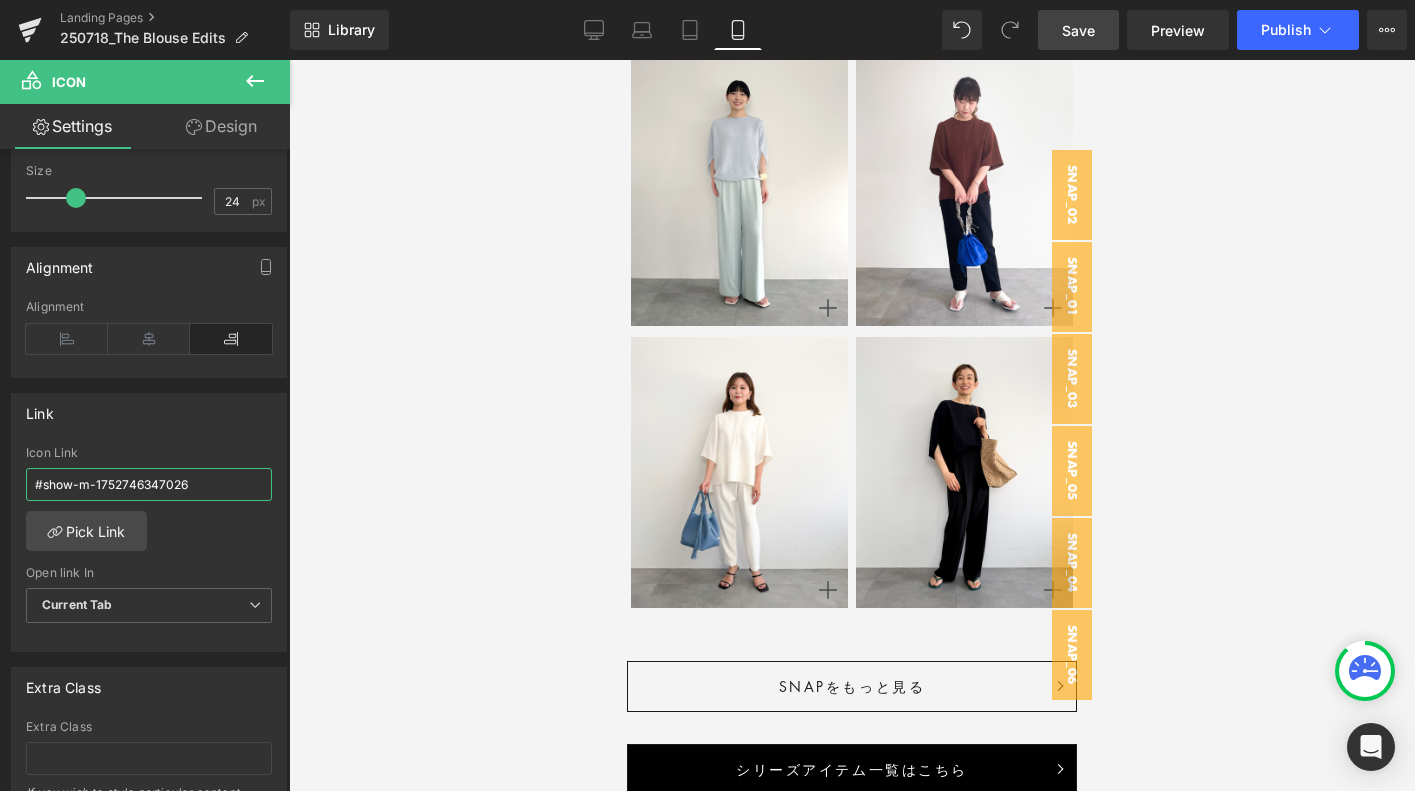 type on "#show-m-1752746347026" 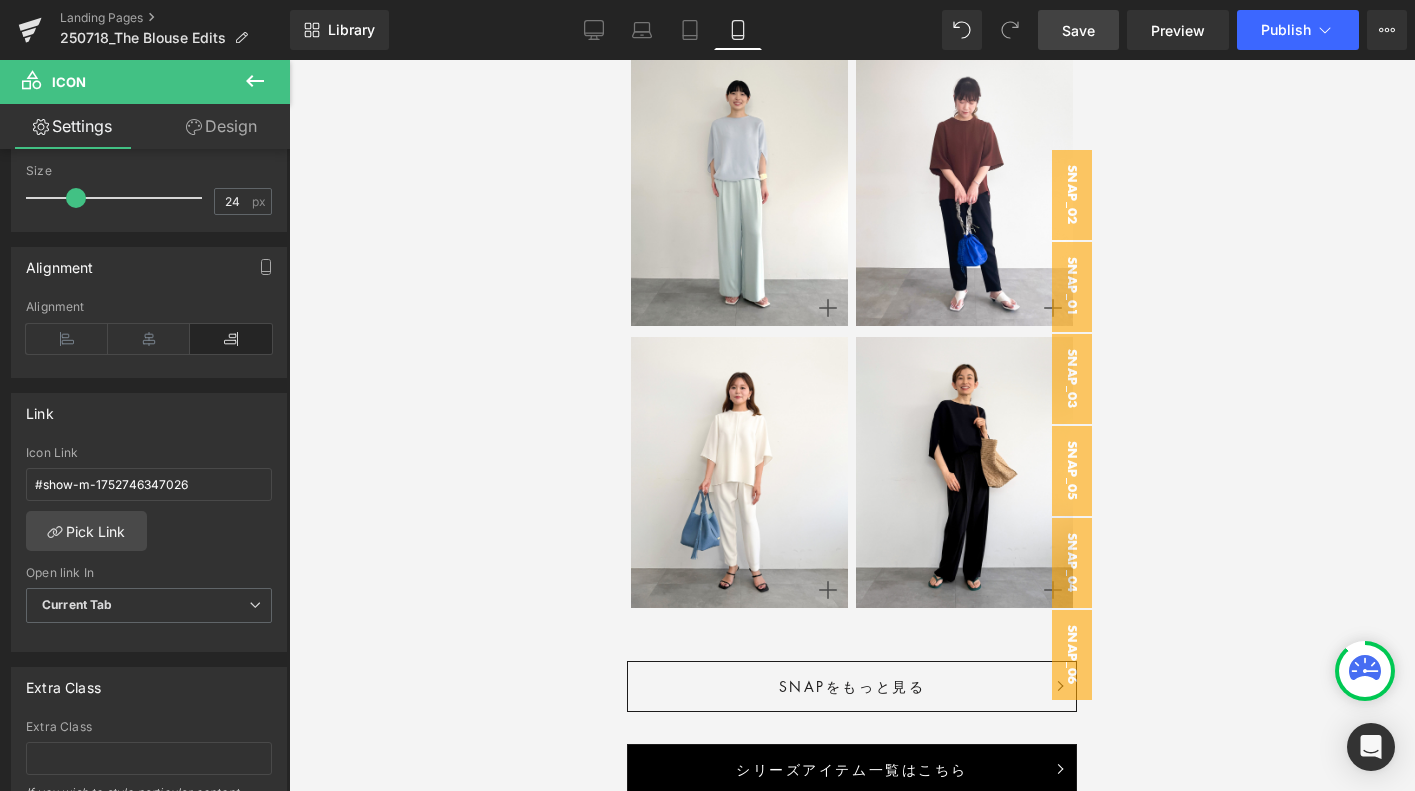 click on "Save" at bounding box center (1078, 30) 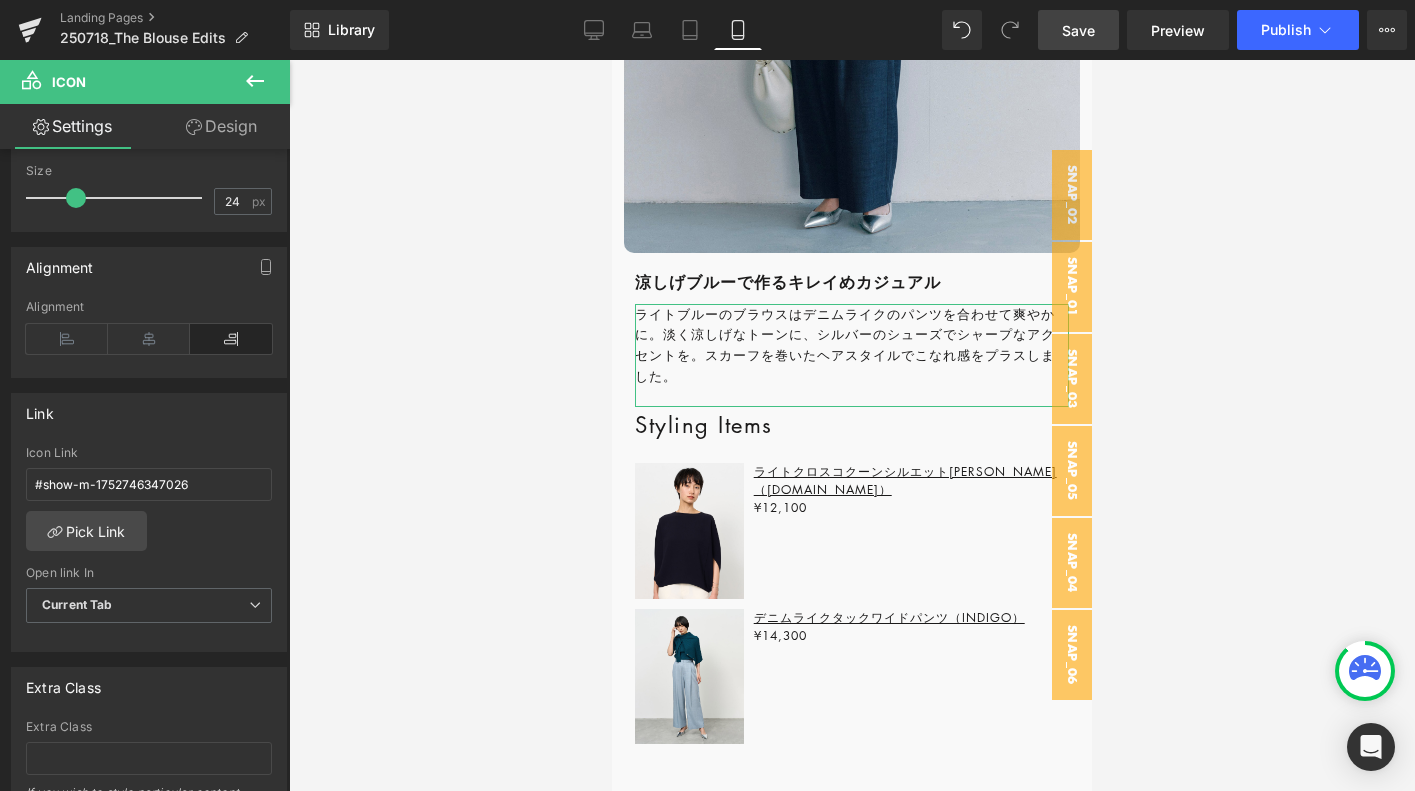 scroll, scrollTop: 2825, scrollLeft: 0, axis: vertical 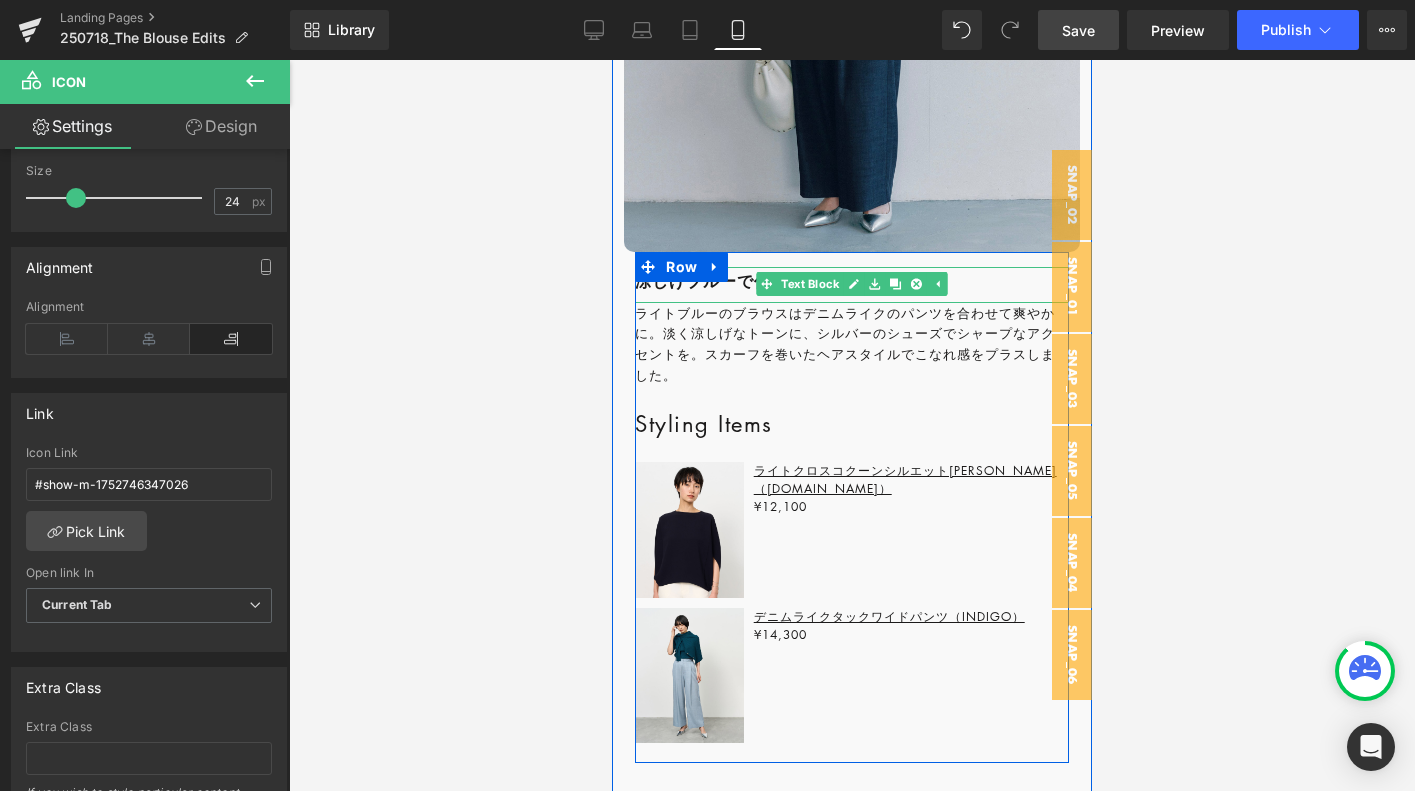 click on "涼しげブルーで作るキレイめカジュアル" at bounding box center (788, 279) 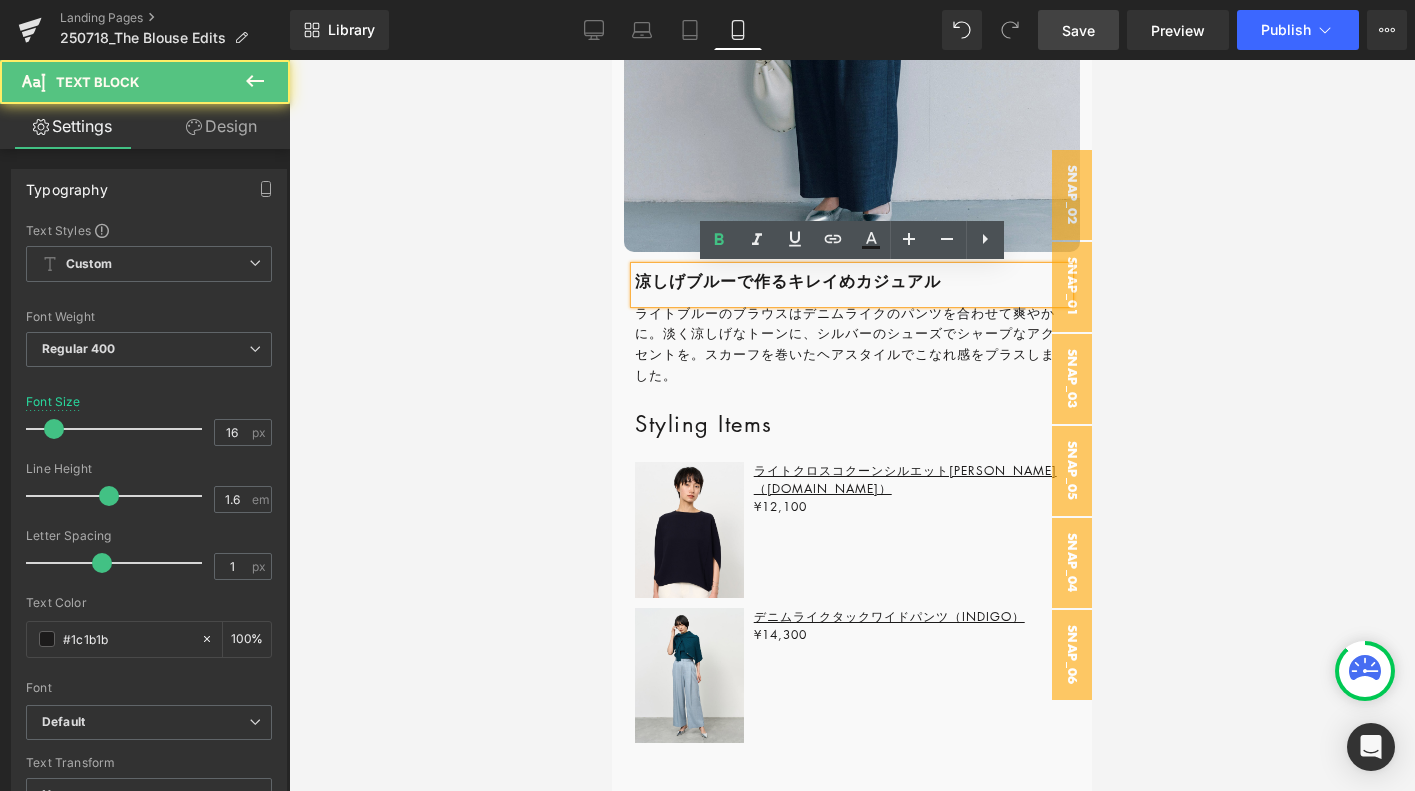 click on "涼しげブルーで作るキレイめカジュアル" at bounding box center [788, 279] 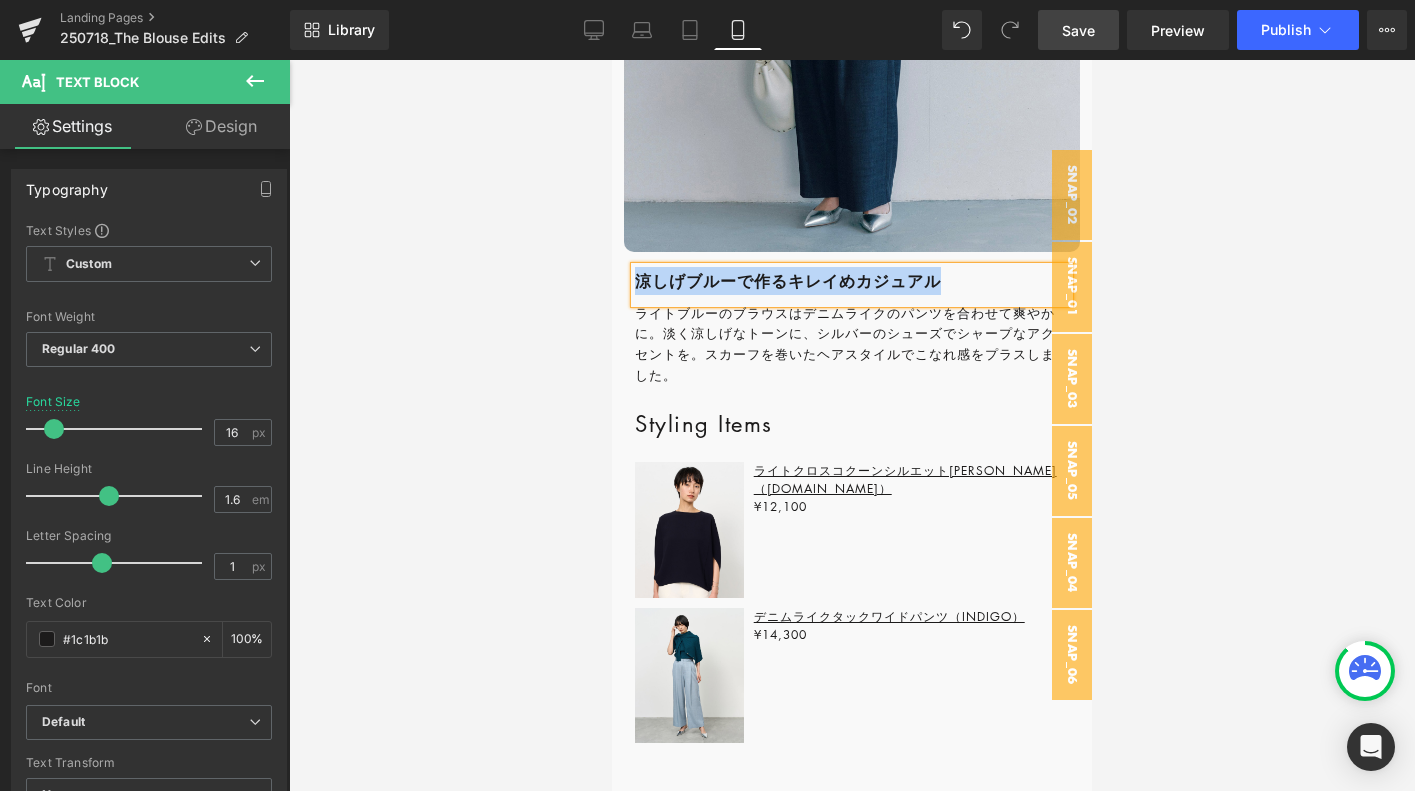 type 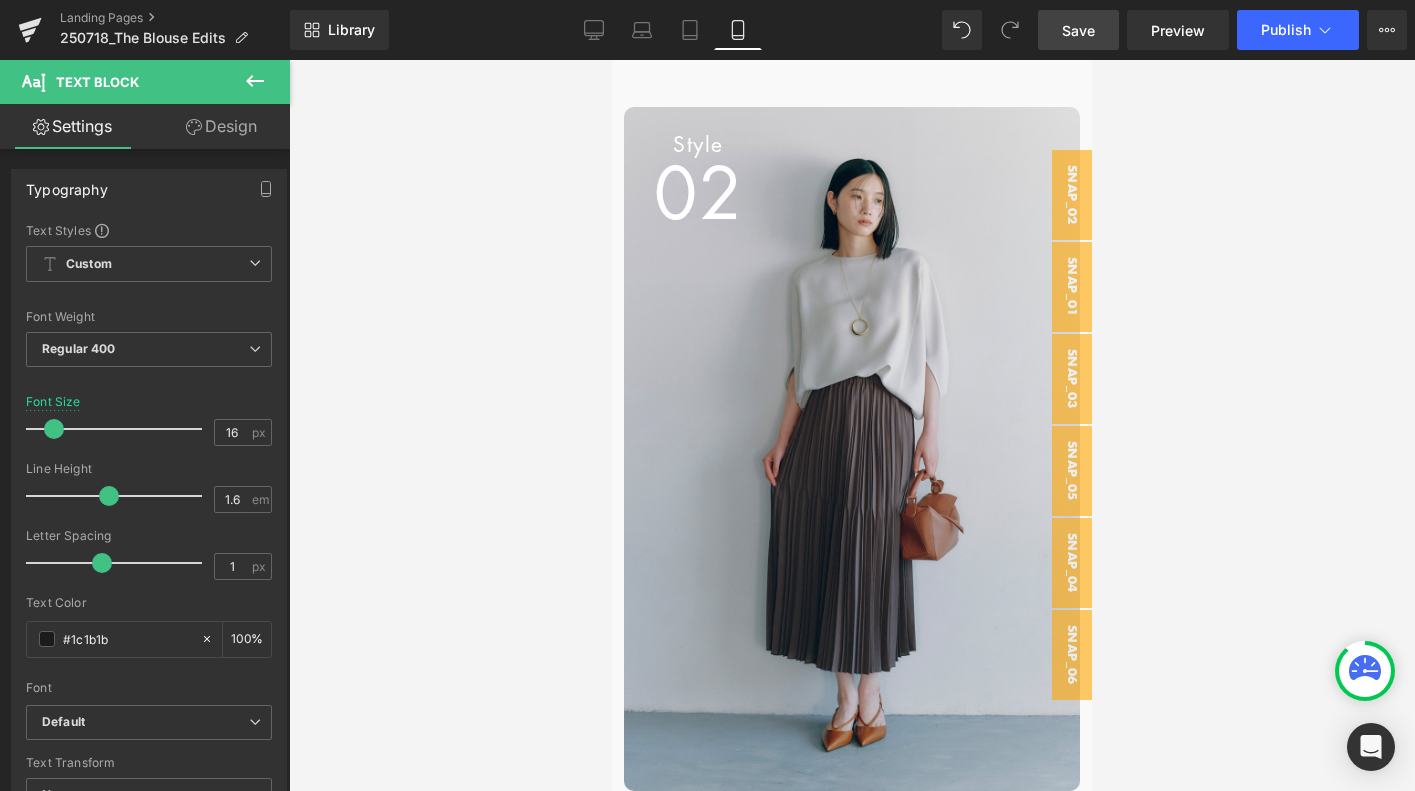 scroll, scrollTop: 3959, scrollLeft: 0, axis: vertical 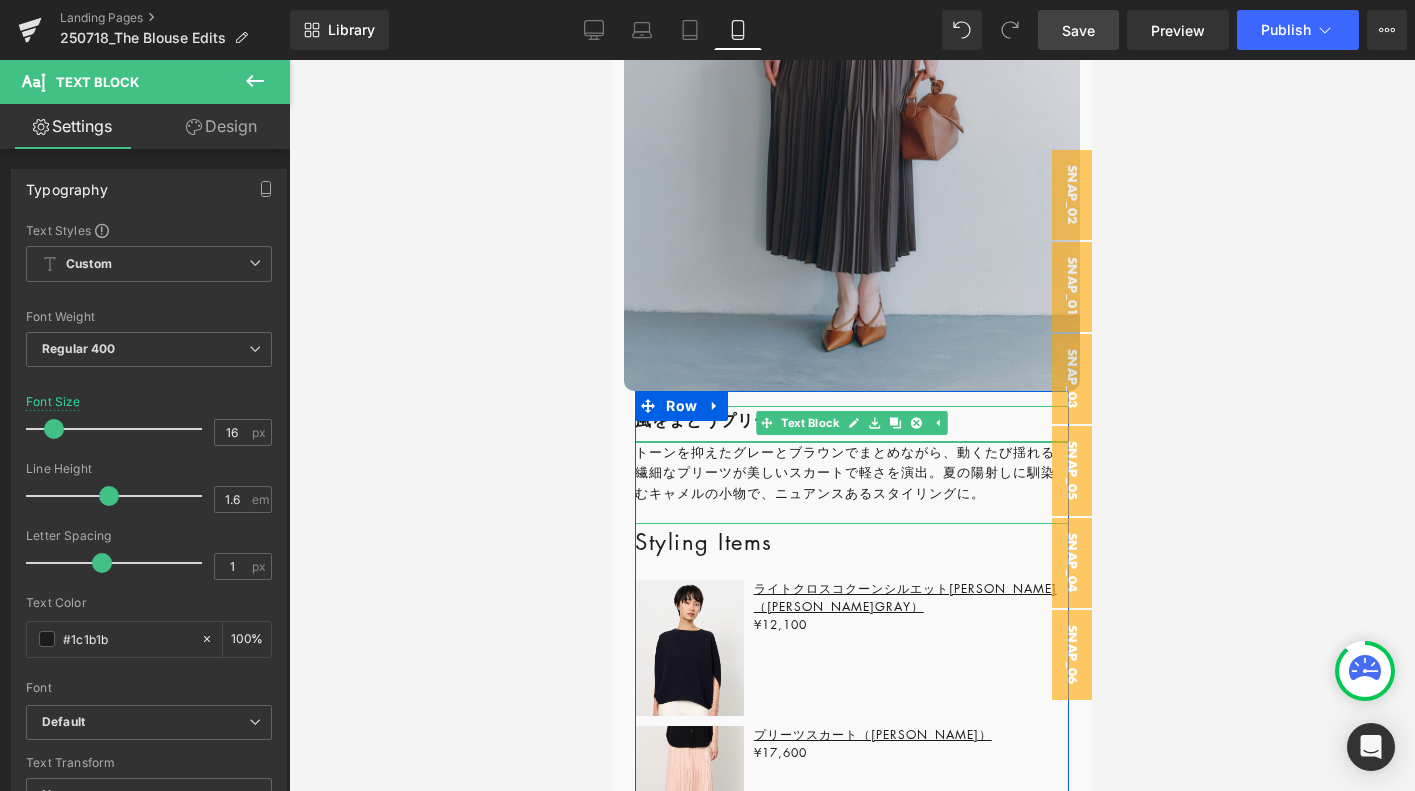 click on "風をまとうプリーツスカートを合わせて" at bounding box center [788, 418] 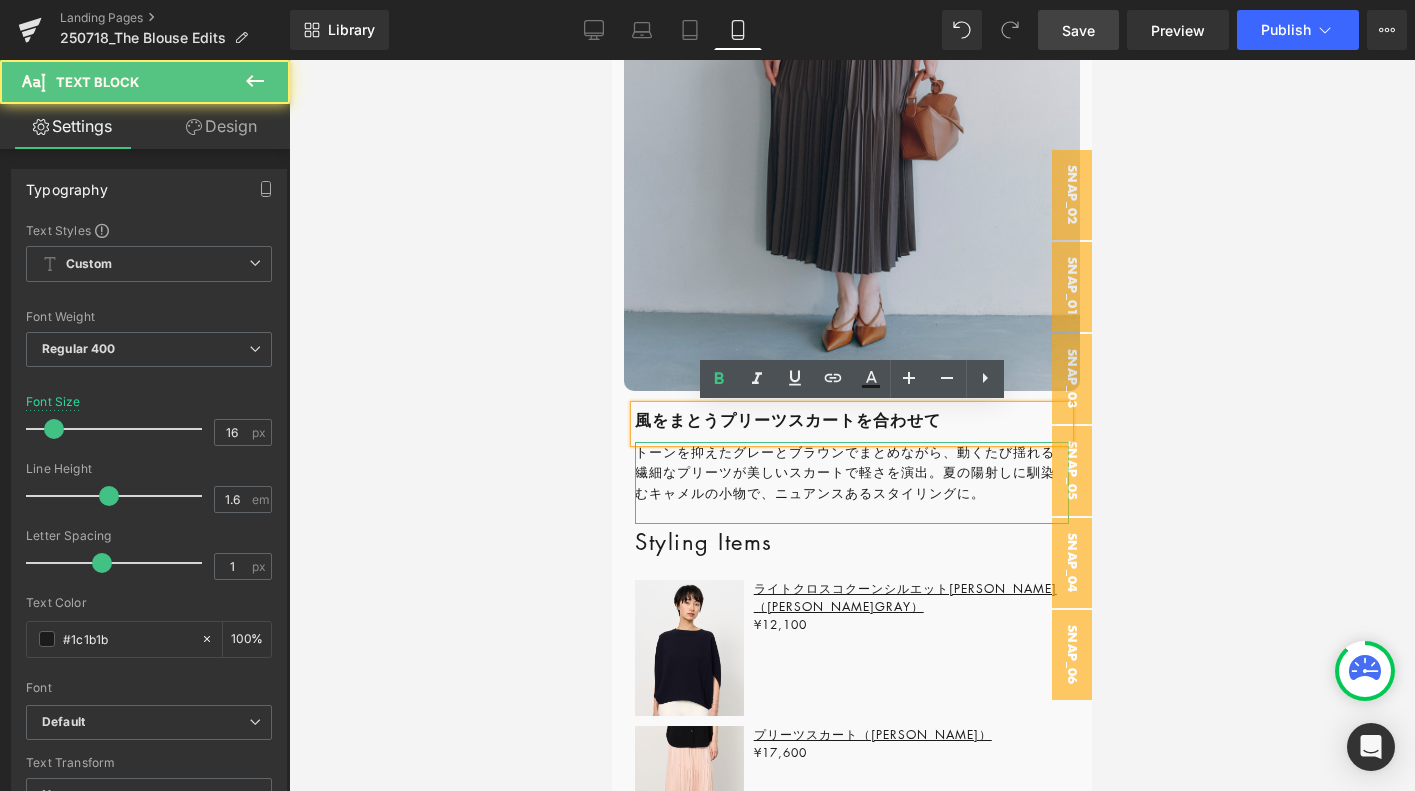 click on "風をまとうプリーツスカートを合わせて" at bounding box center [788, 418] 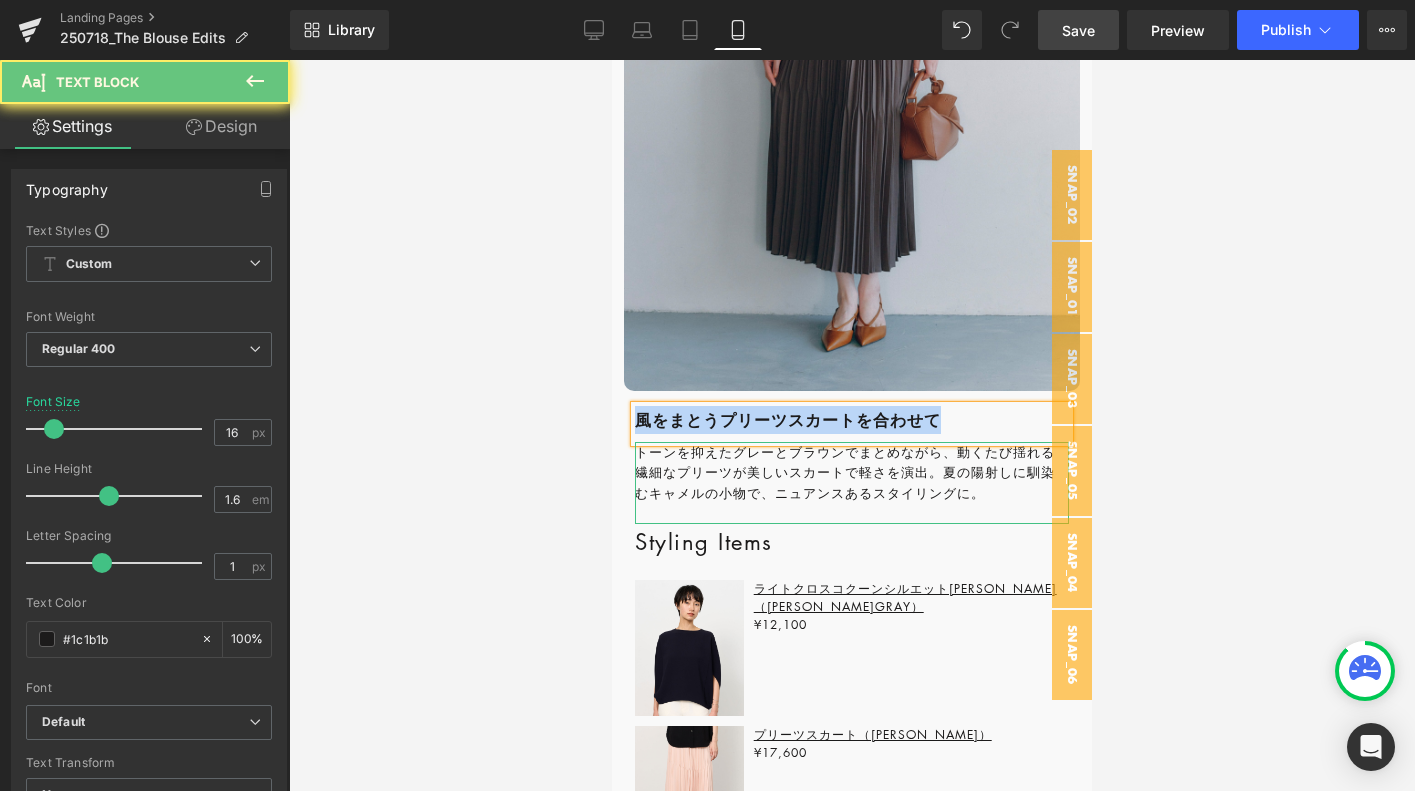 type 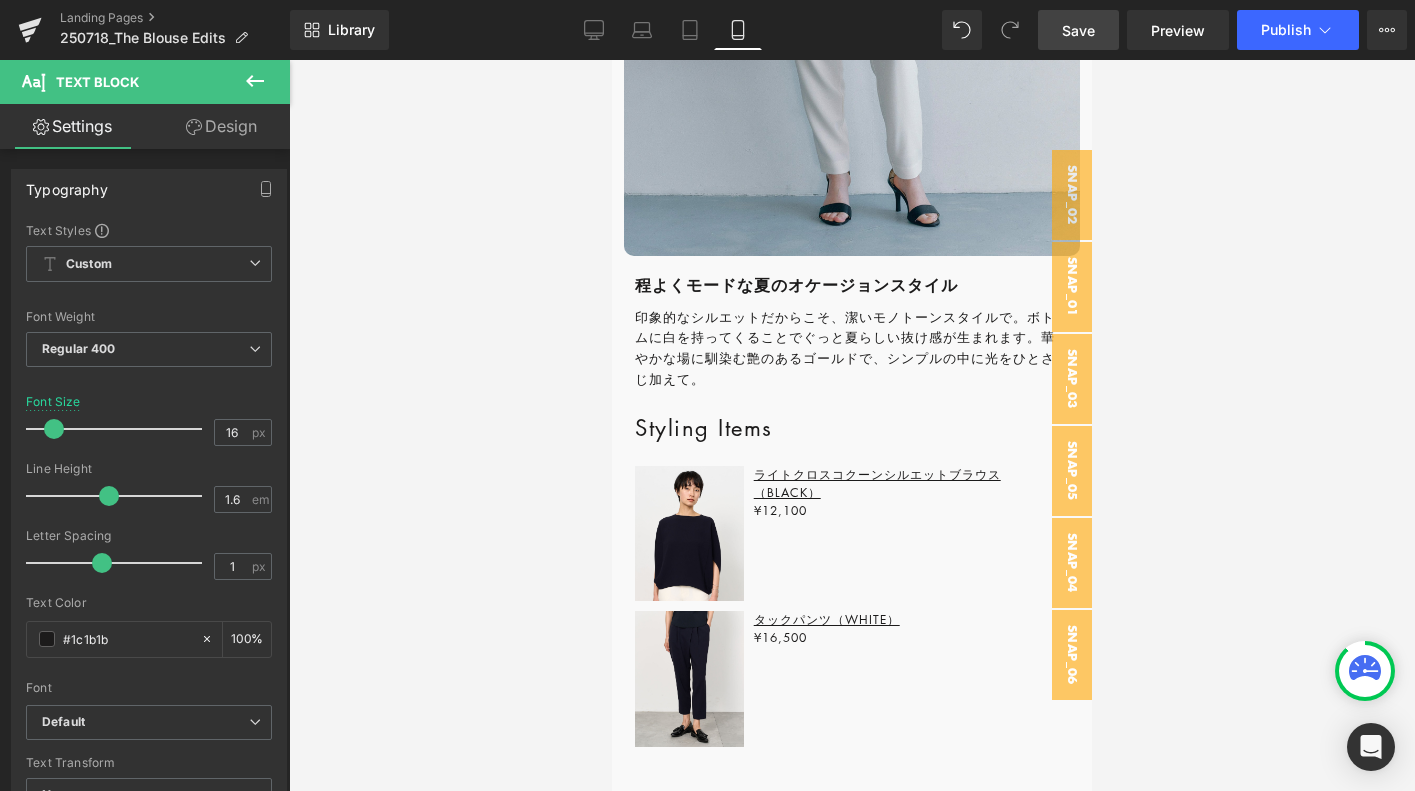 scroll, scrollTop: 5345, scrollLeft: 0, axis: vertical 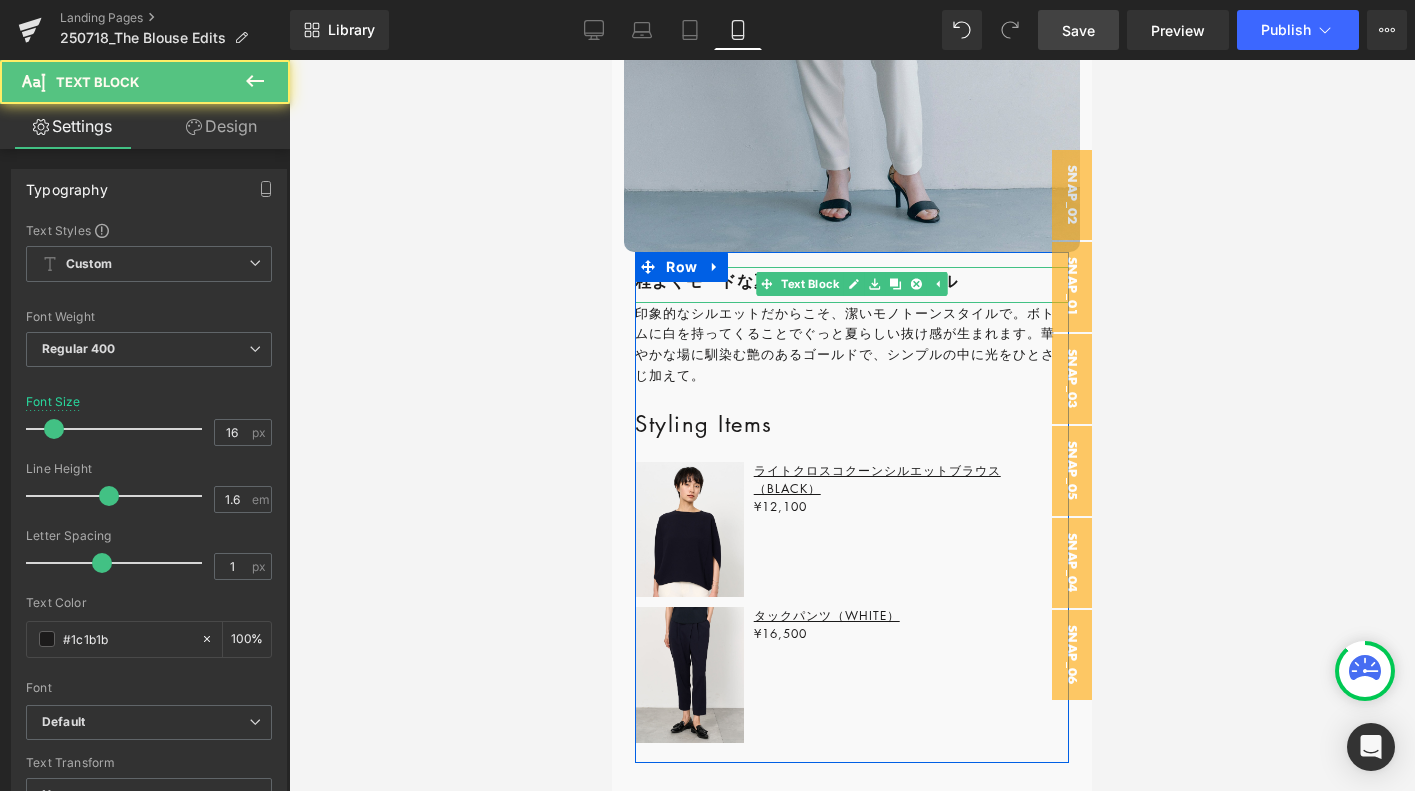 click on "程よくモードな夏のオケージョンスタイル" at bounding box center [796, 279] 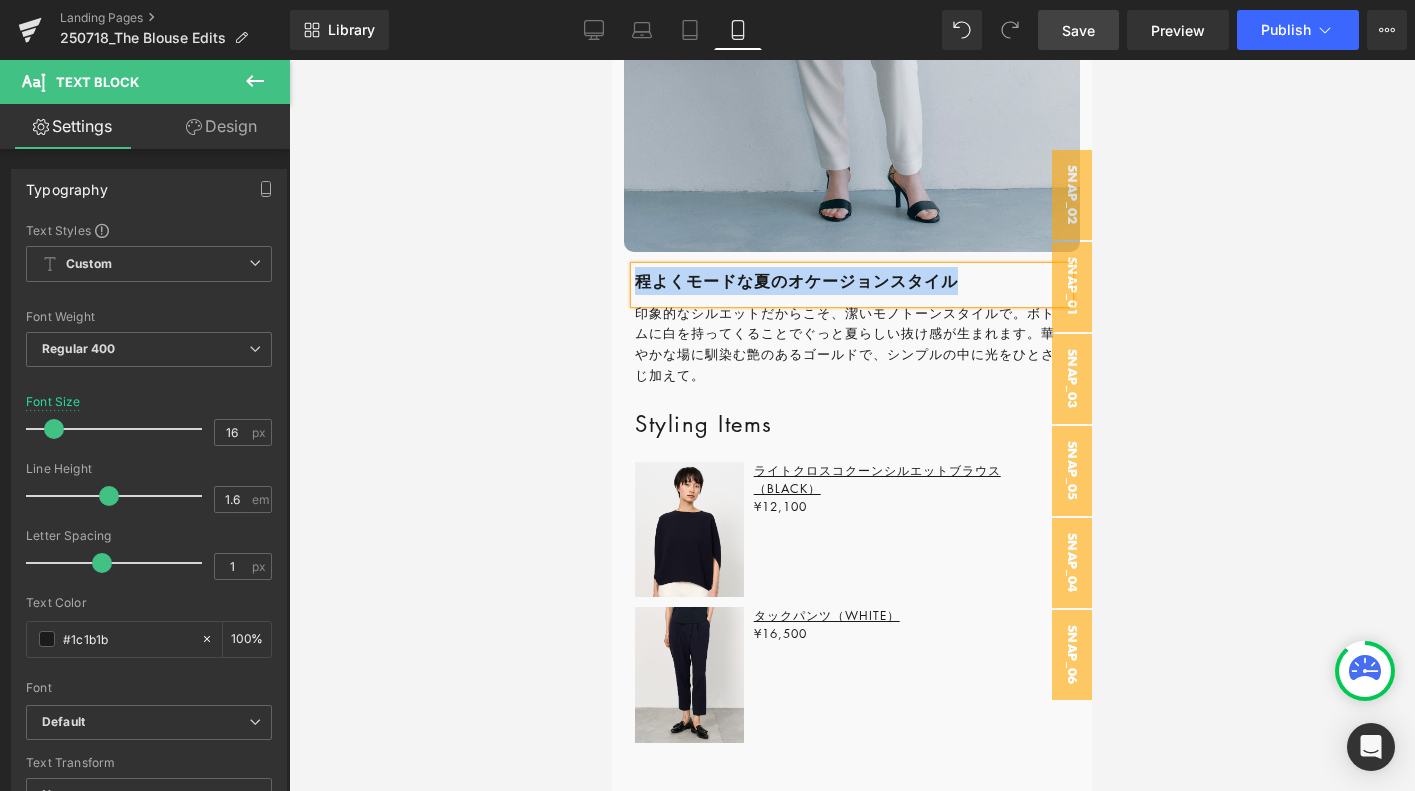 type 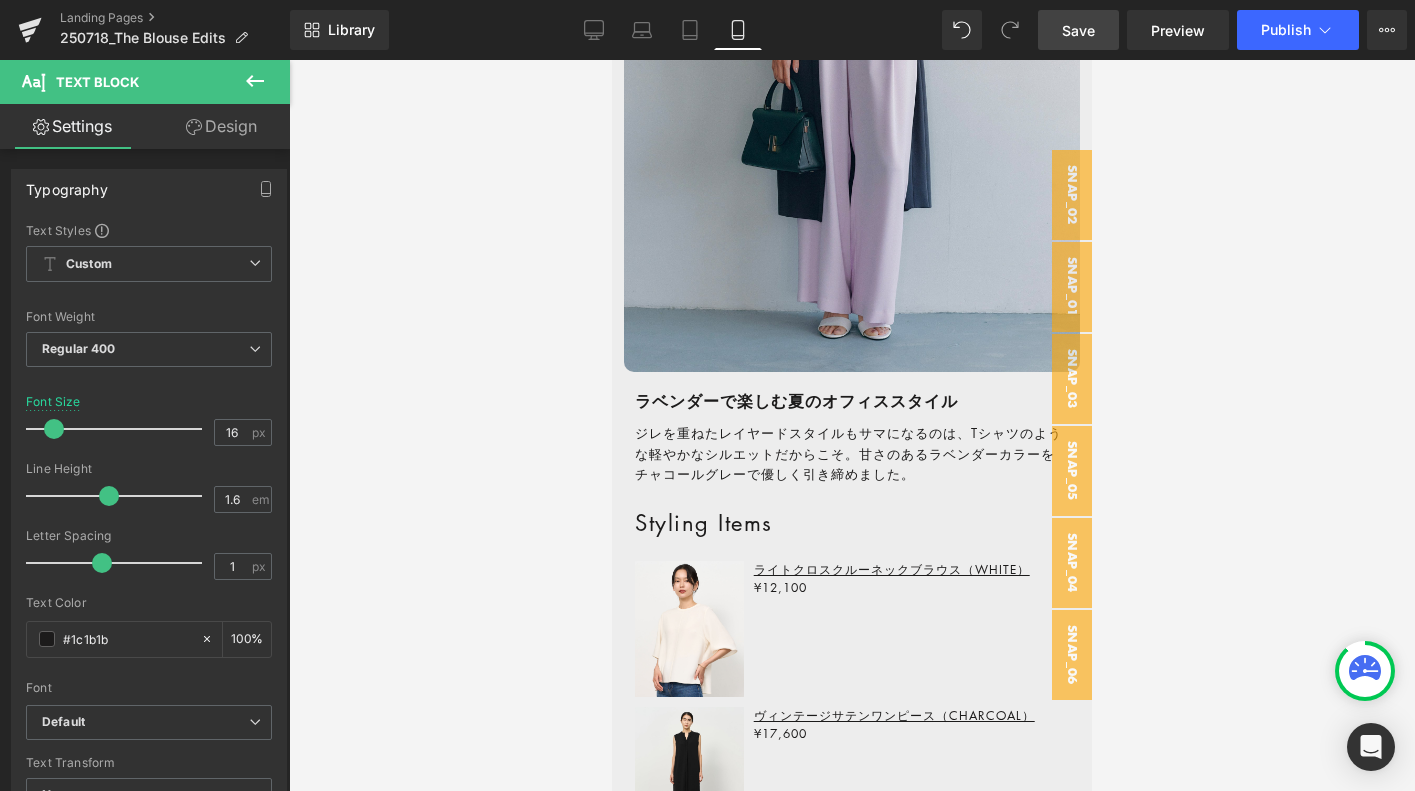 scroll, scrollTop: 7403, scrollLeft: 0, axis: vertical 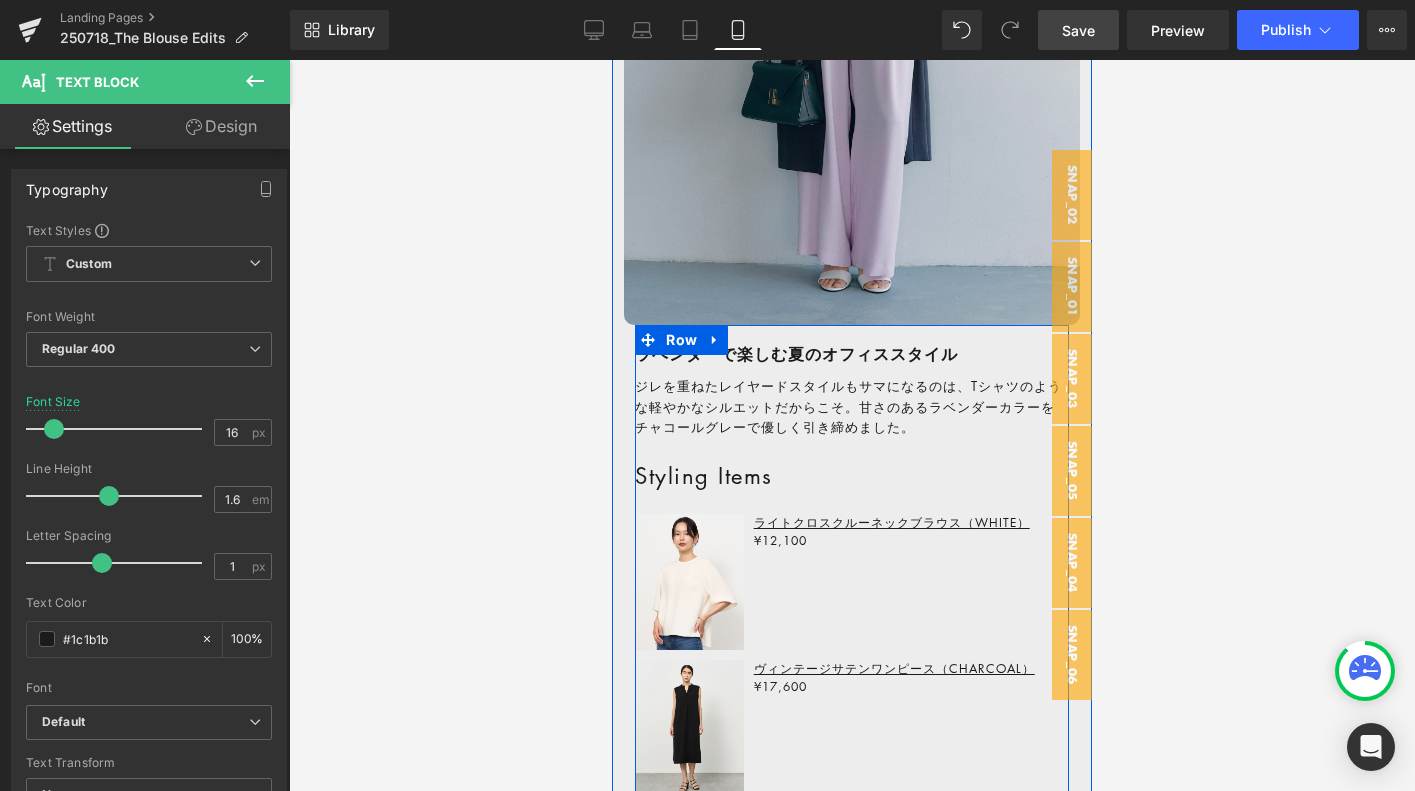 click on "ラベンダーで楽しむ夏のオフィススタイル" at bounding box center [796, 352] 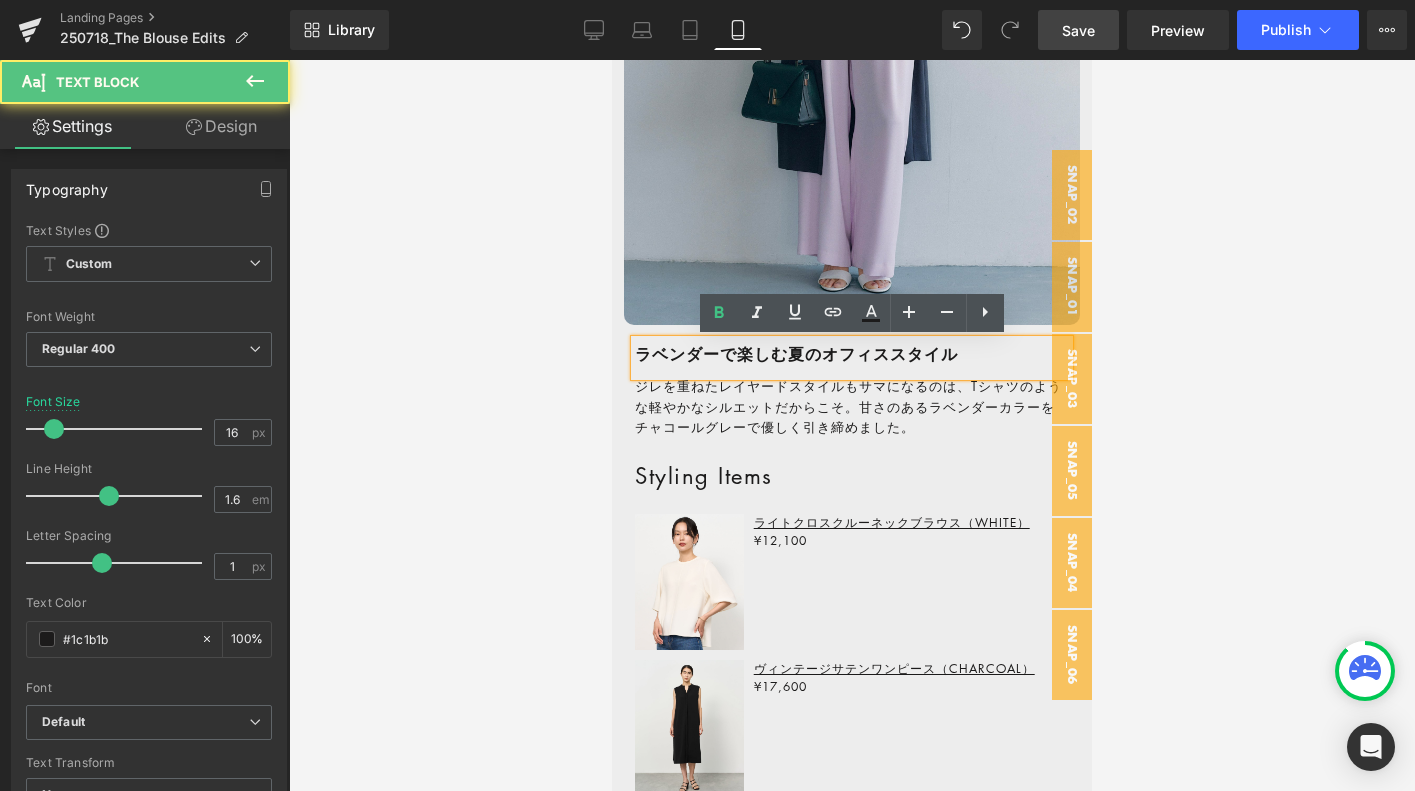click on "ラベンダーで楽しむ夏のオフィススタイル" at bounding box center [796, 352] 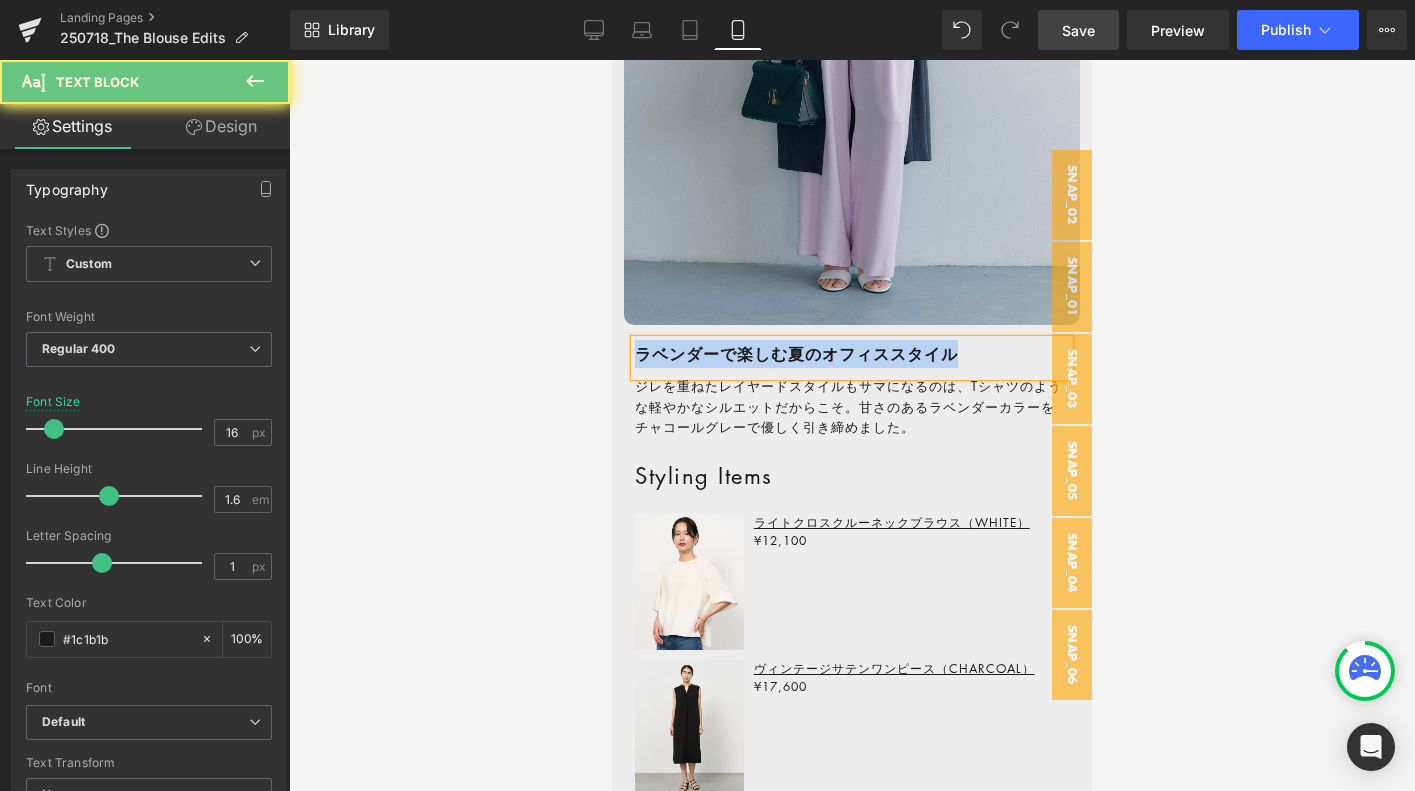 type 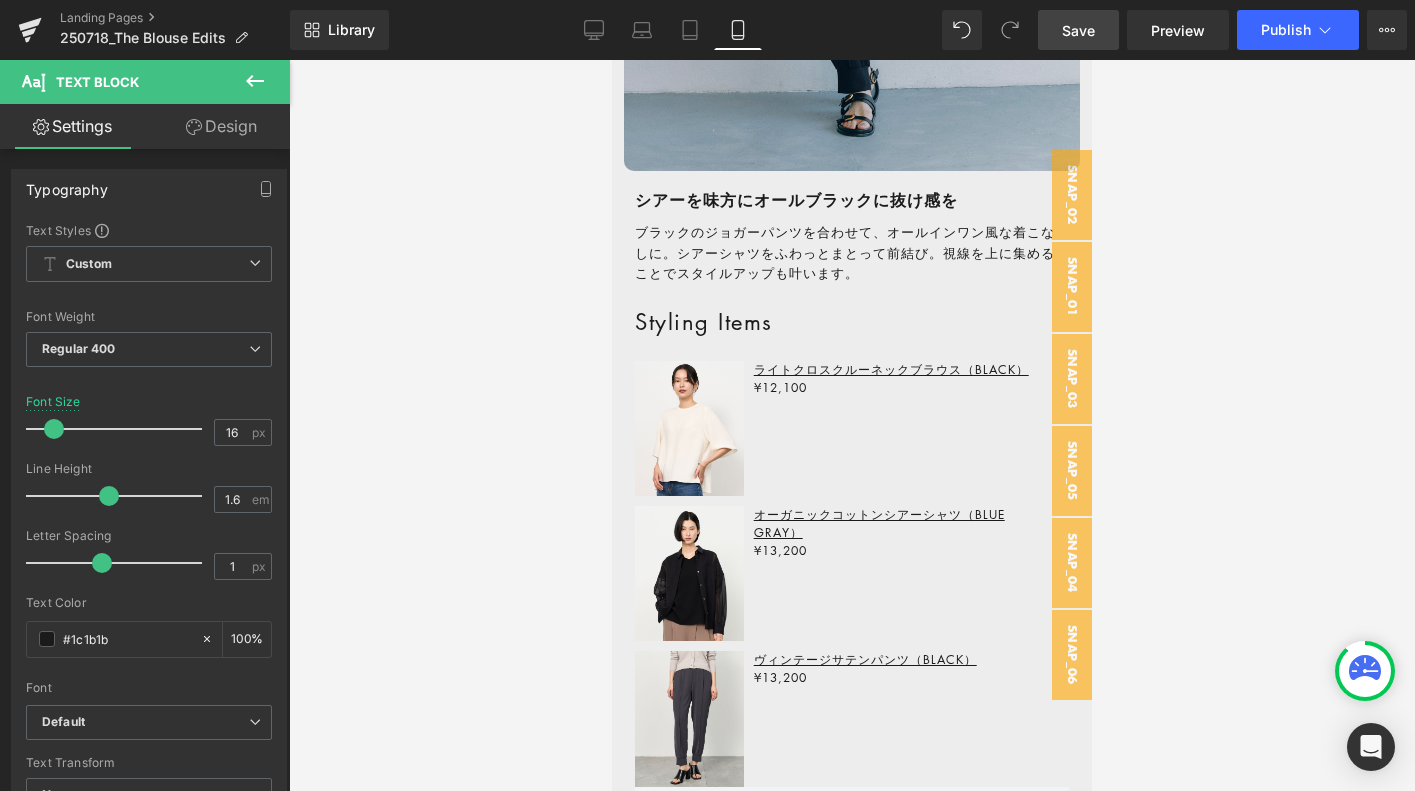 scroll, scrollTop: 9054, scrollLeft: 0, axis: vertical 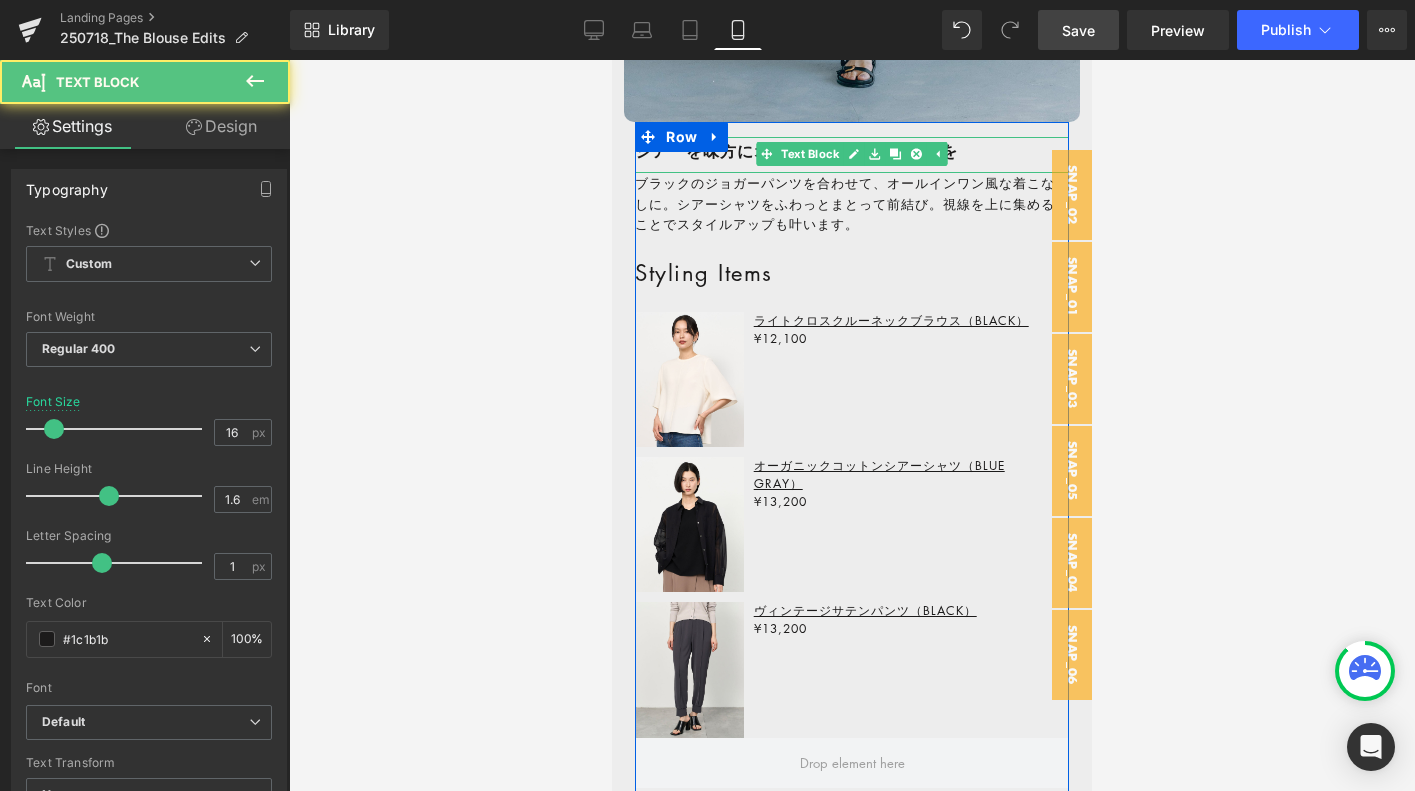 click on "シアーを味方にオールブラックに抜け感を" at bounding box center [796, 149] 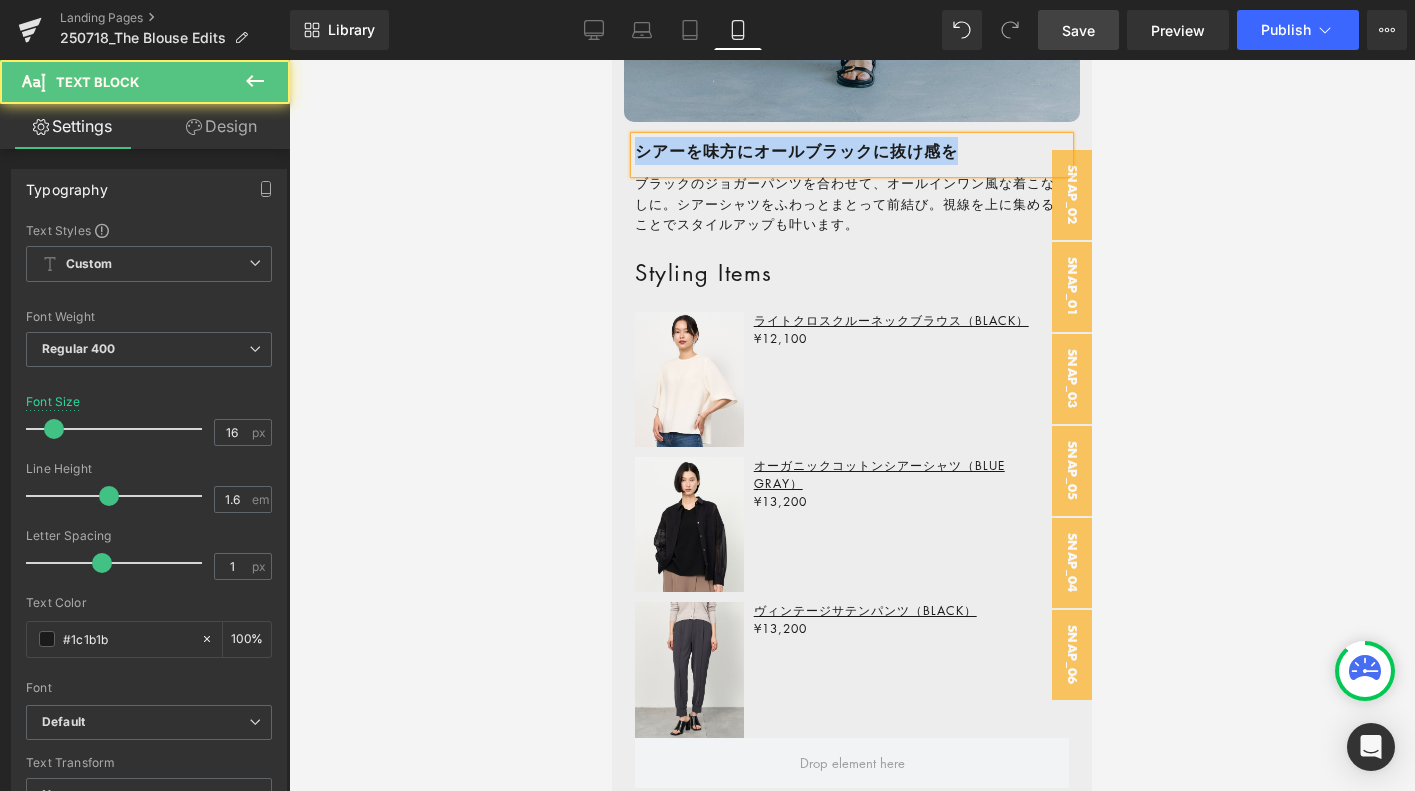 type 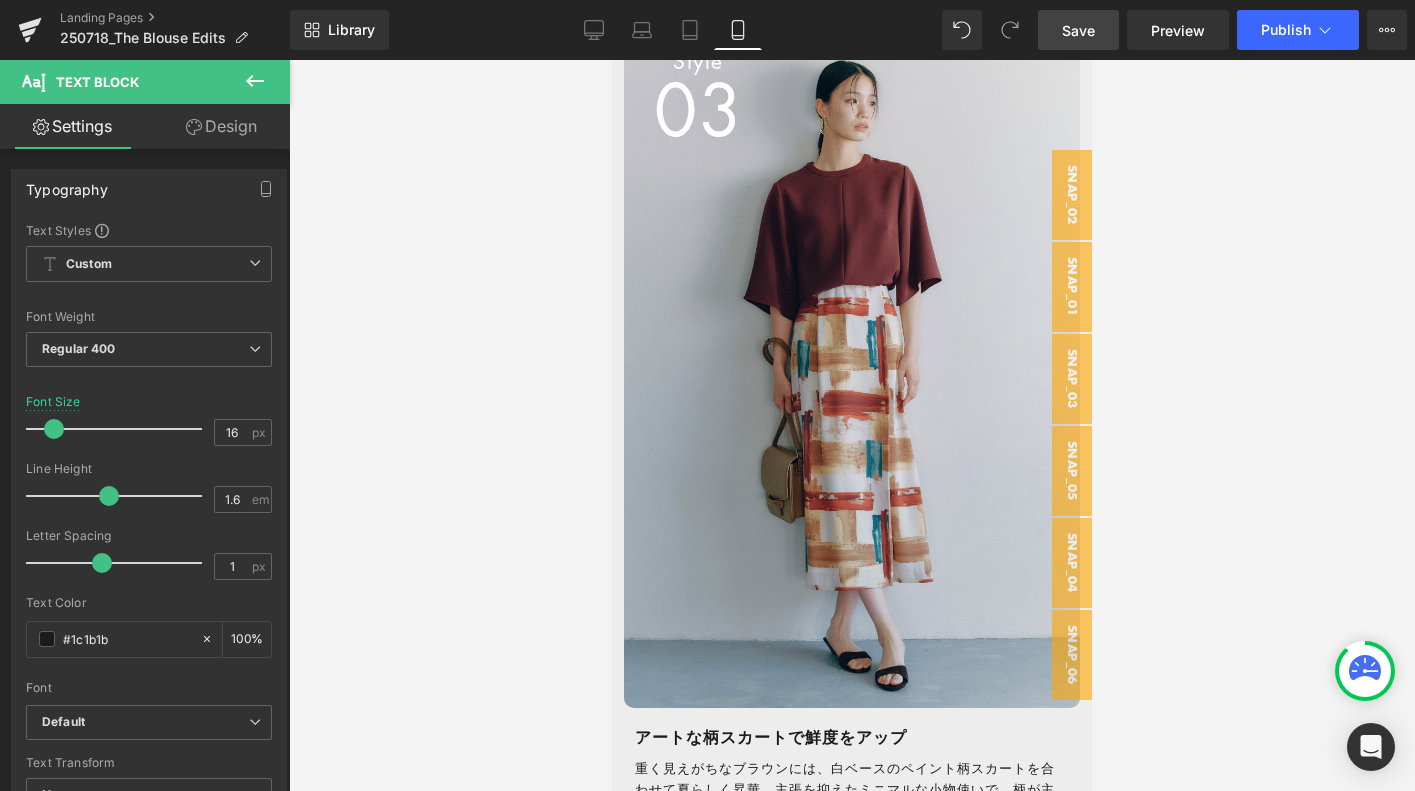scroll, scrollTop: 10090, scrollLeft: 0, axis: vertical 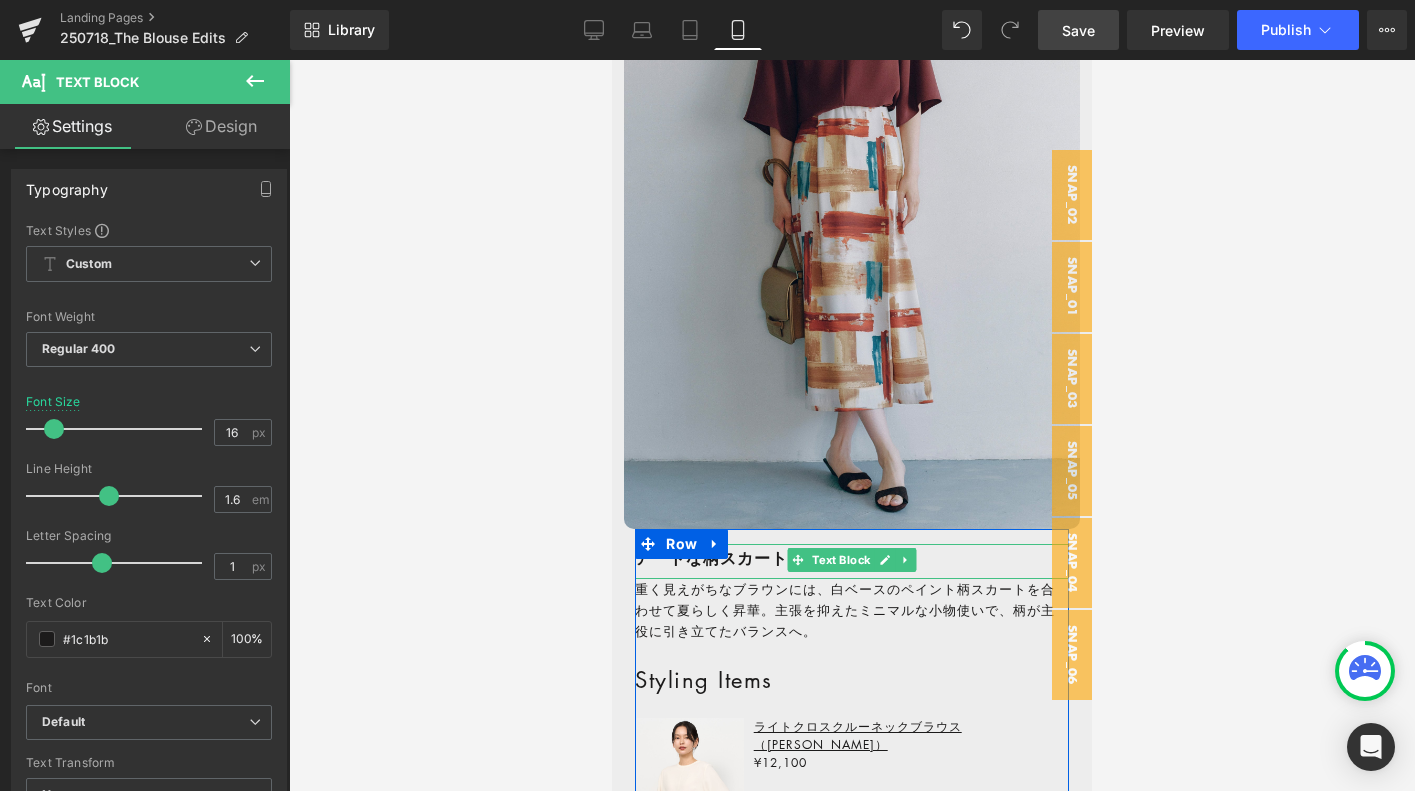 click on "アートな柄スカートで鮮度をアップ" at bounding box center (771, 556) 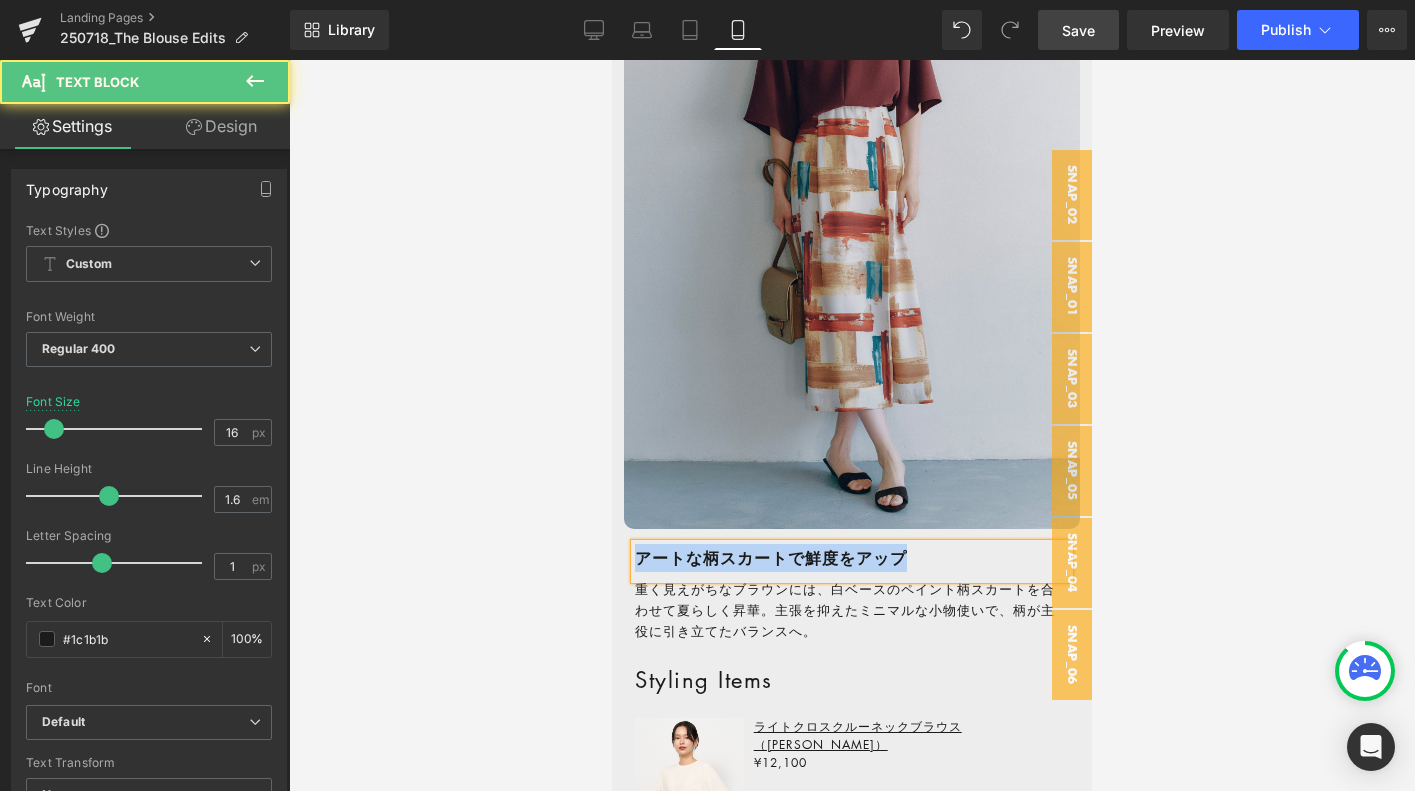 type 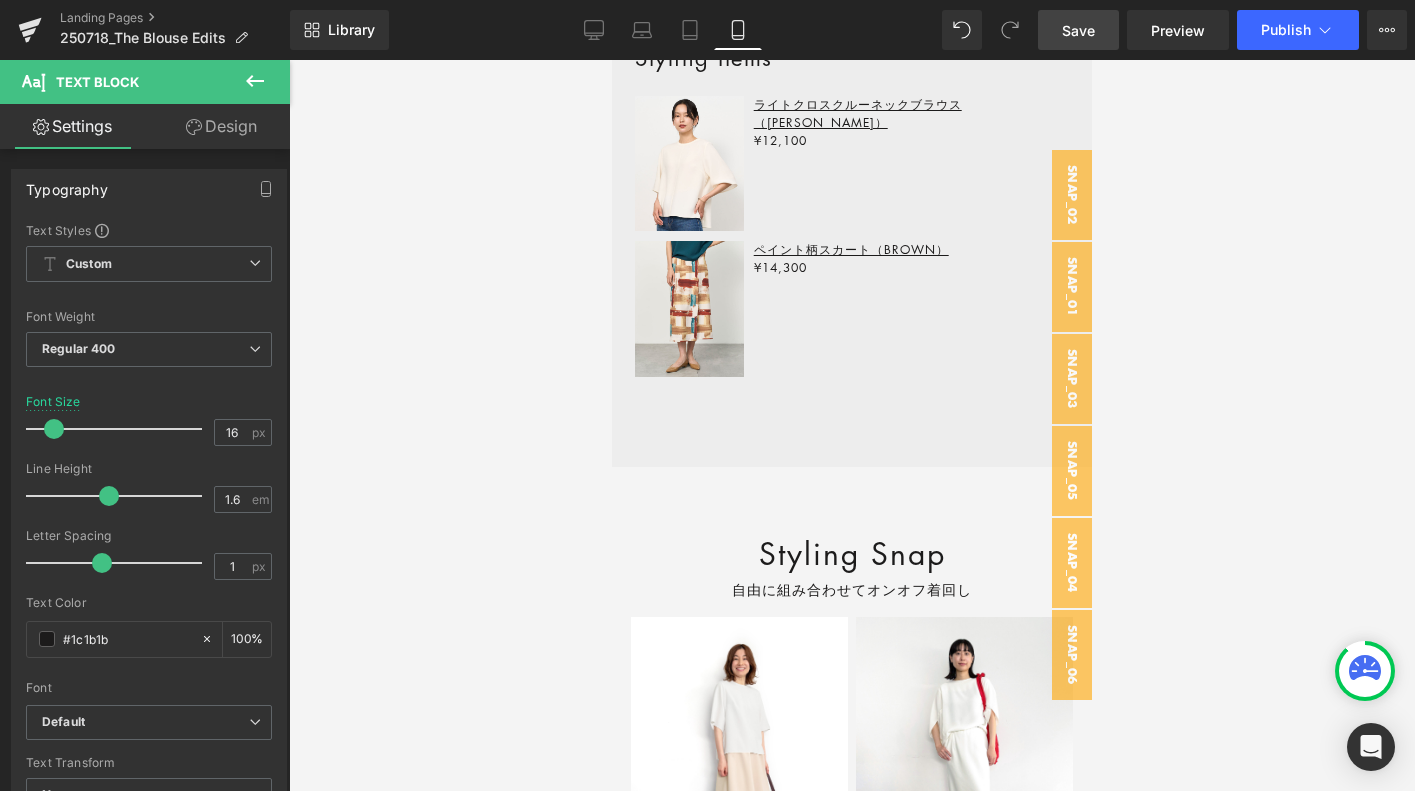 scroll, scrollTop: 10951, scrollLeft: 0, axis: vertical 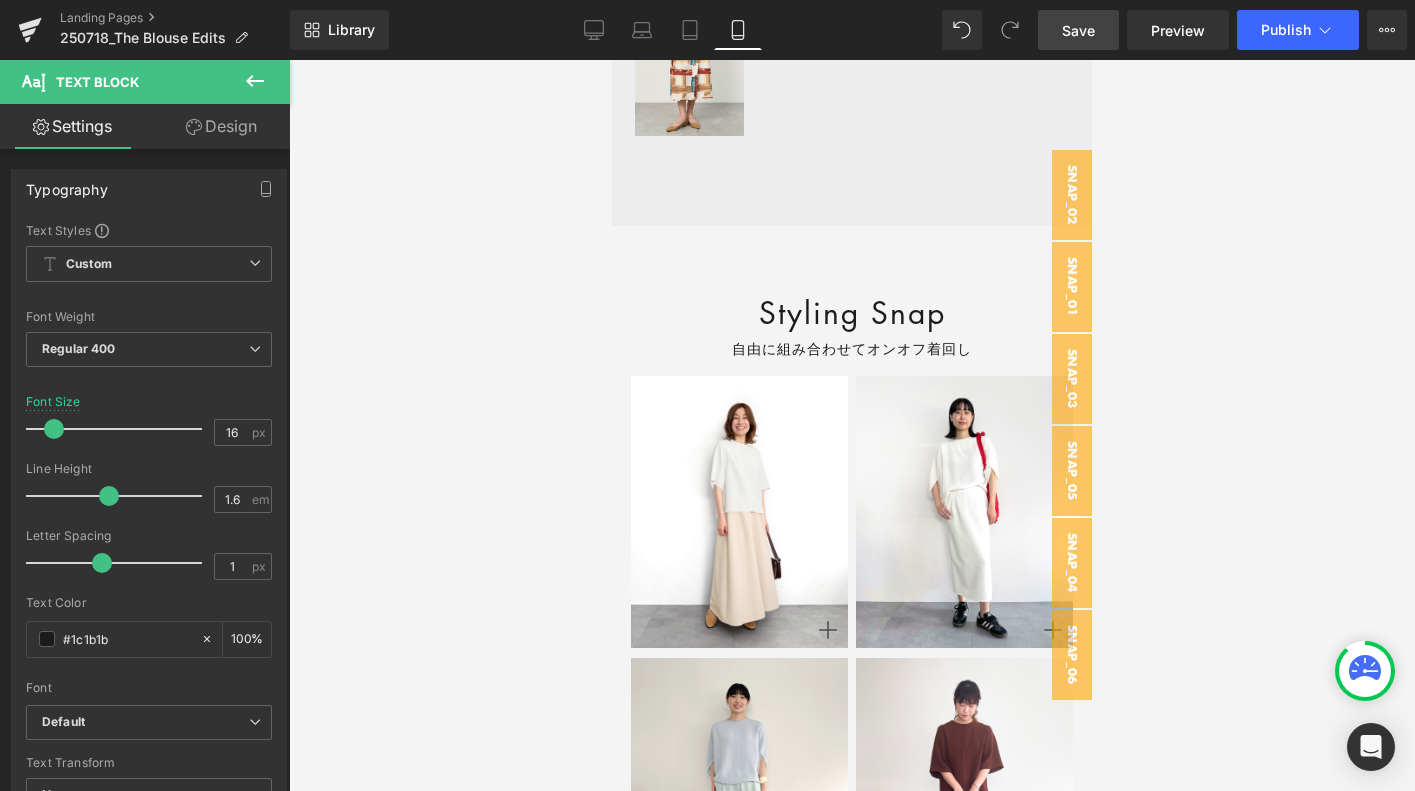 click on "Save" at bounding box center [1078, 30] 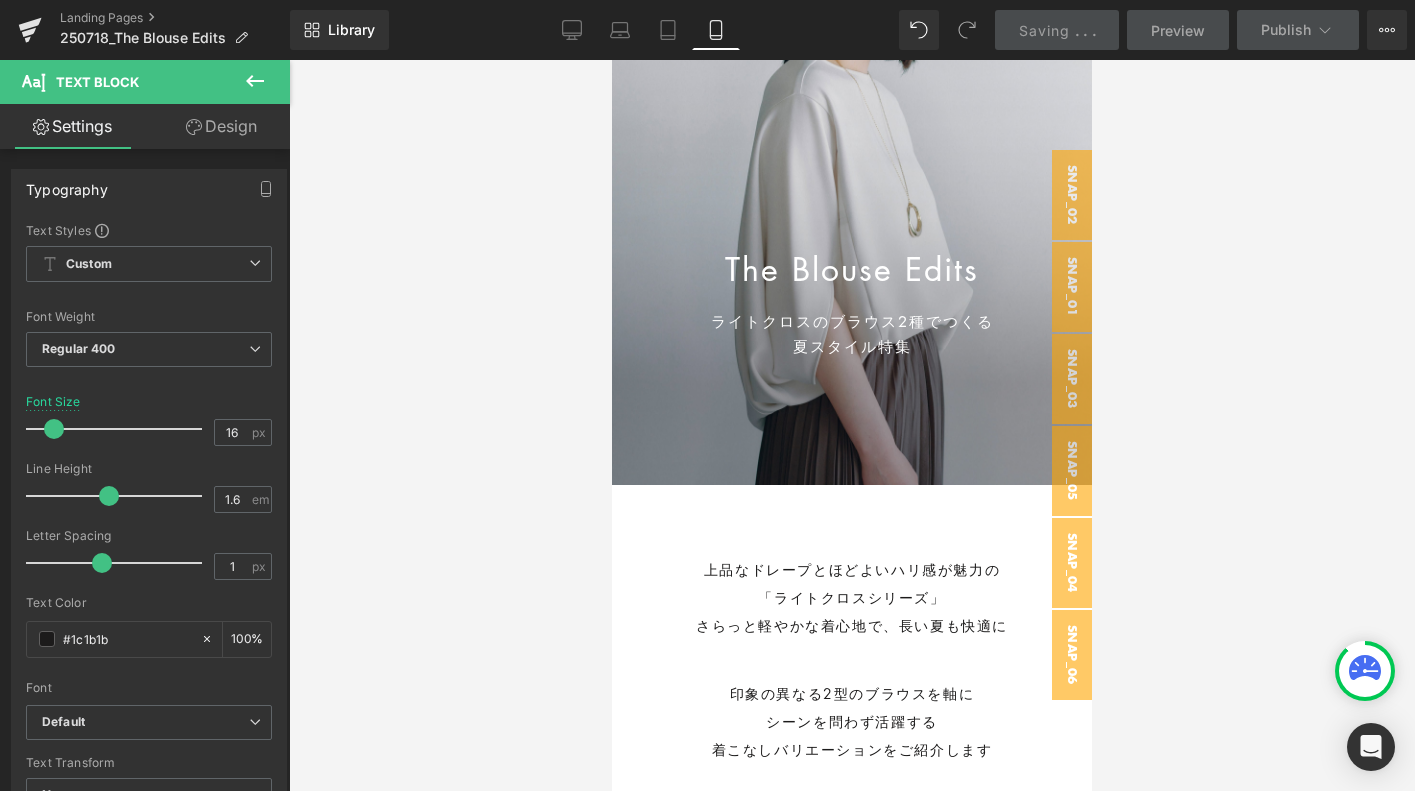 scroll, scrollTop: 0, scrollLeft: 0, axis: both 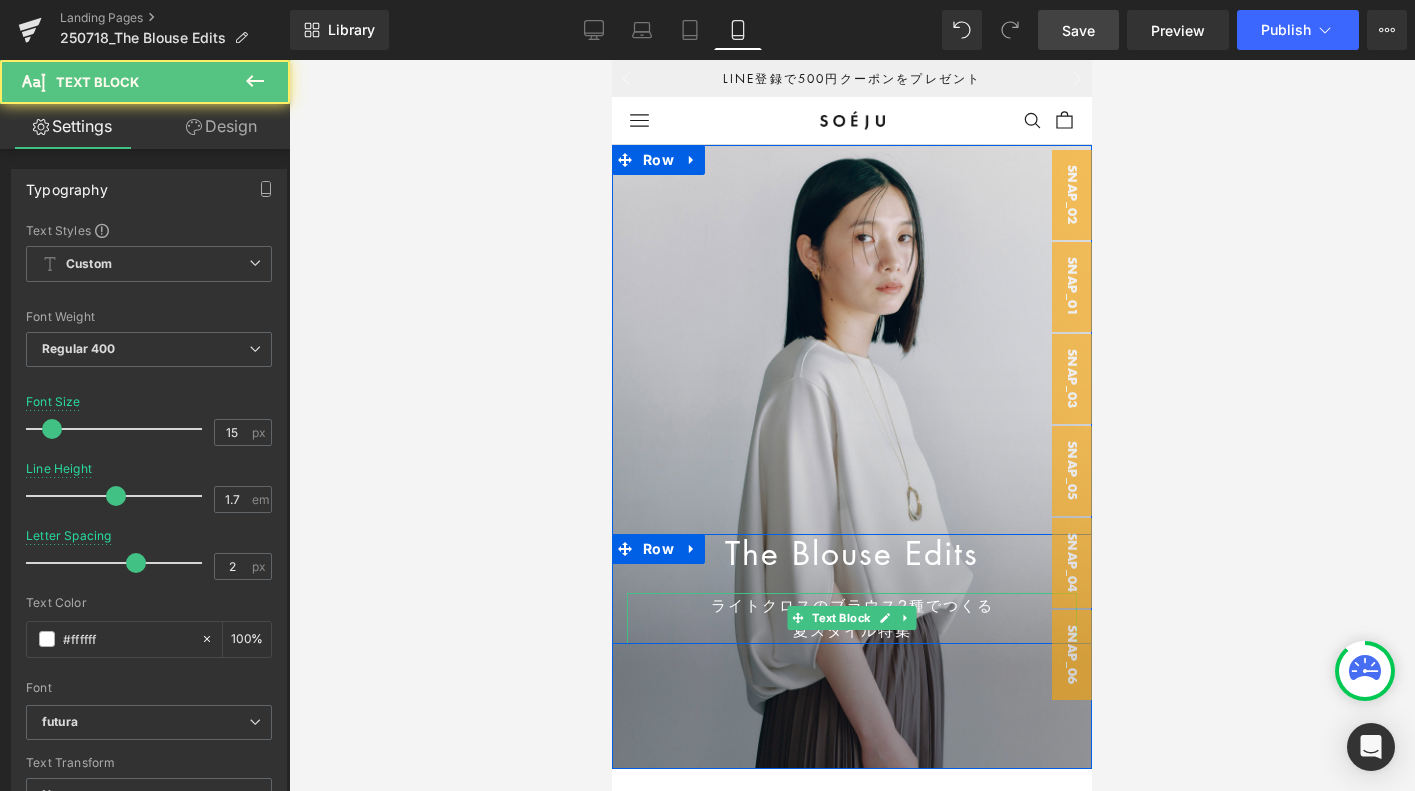 click on "ライトクロスのブラウス2種でつくる" at bounding box center [852, 606] 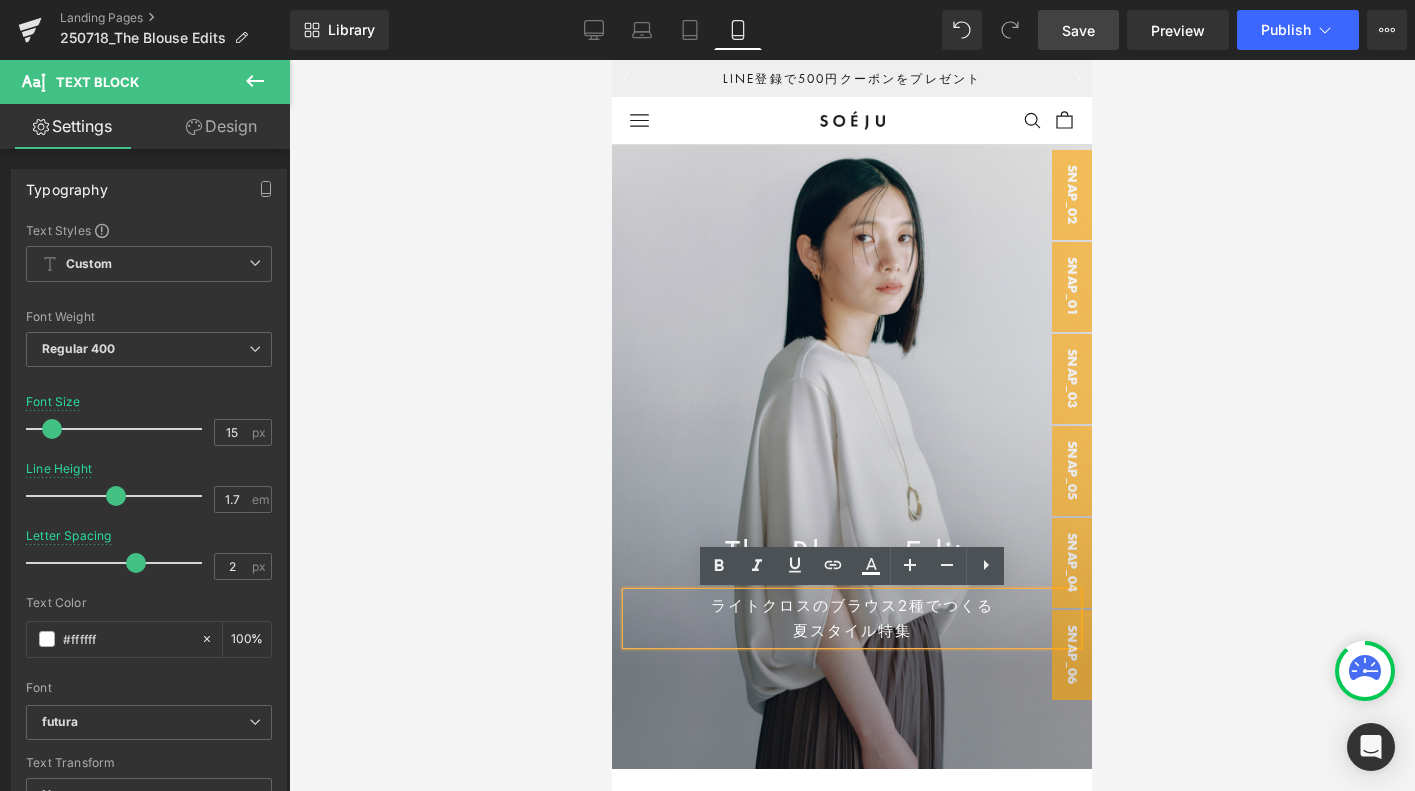 type 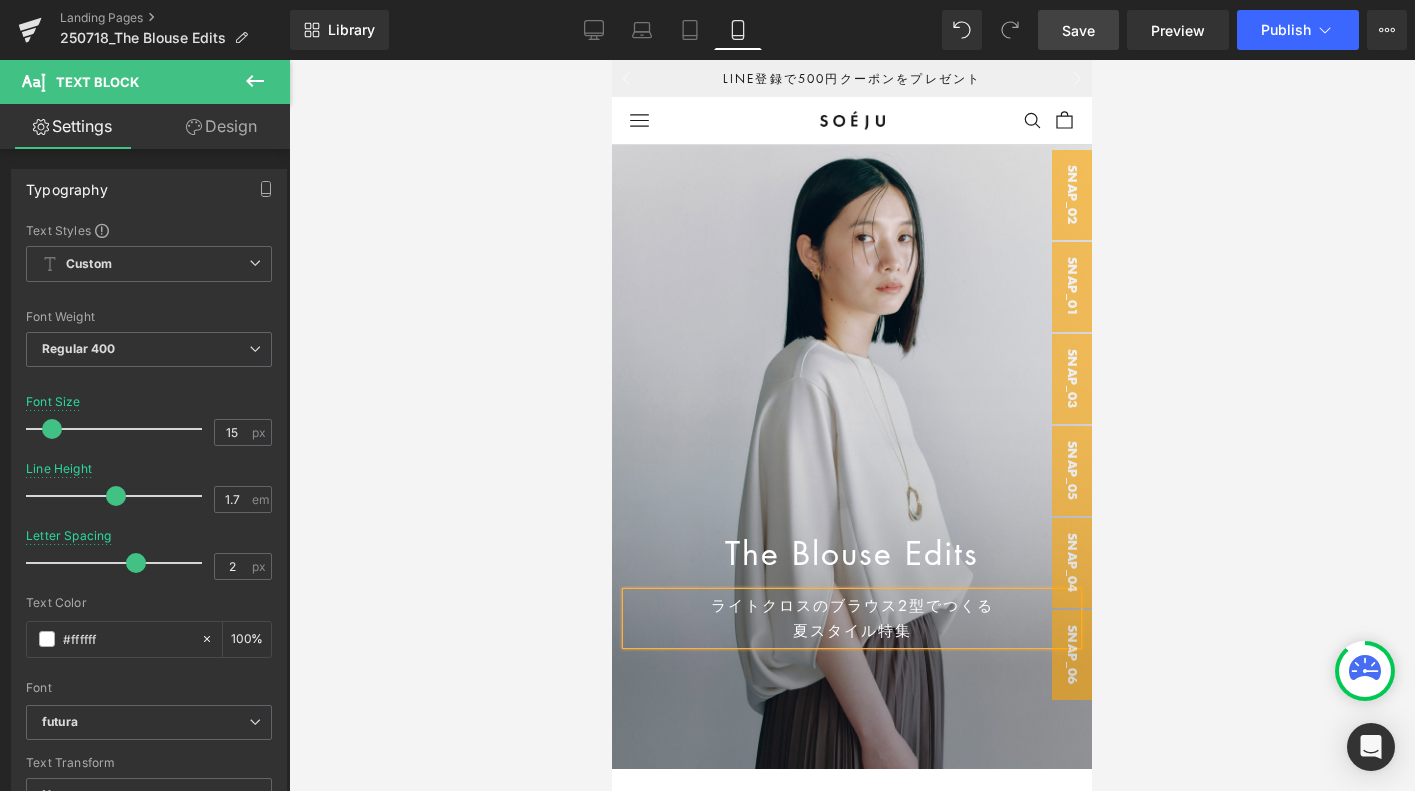 click on "Save" at bounding box center [1078, 30] 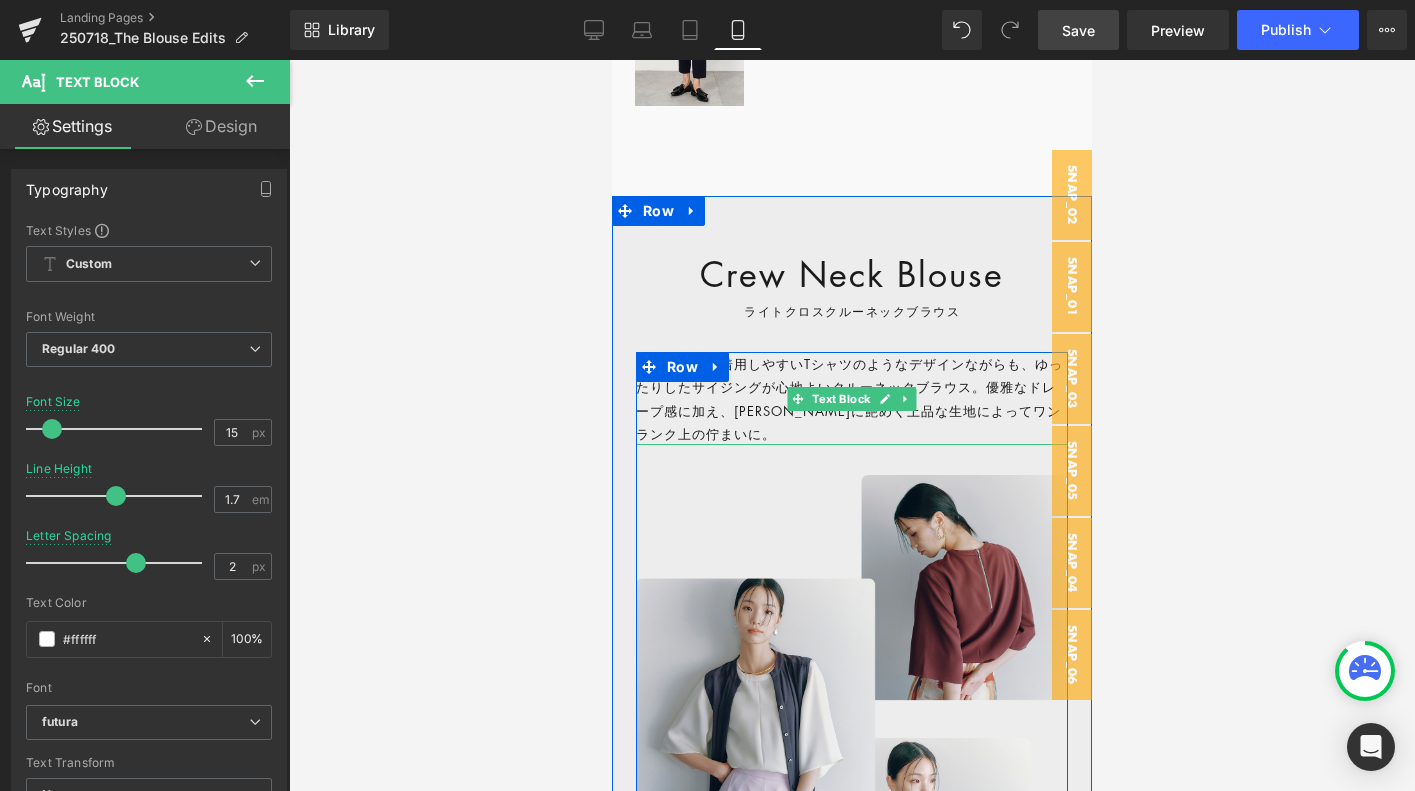 scroll, scrollTop: 5944, scrollLeft: 0, axis: vertical 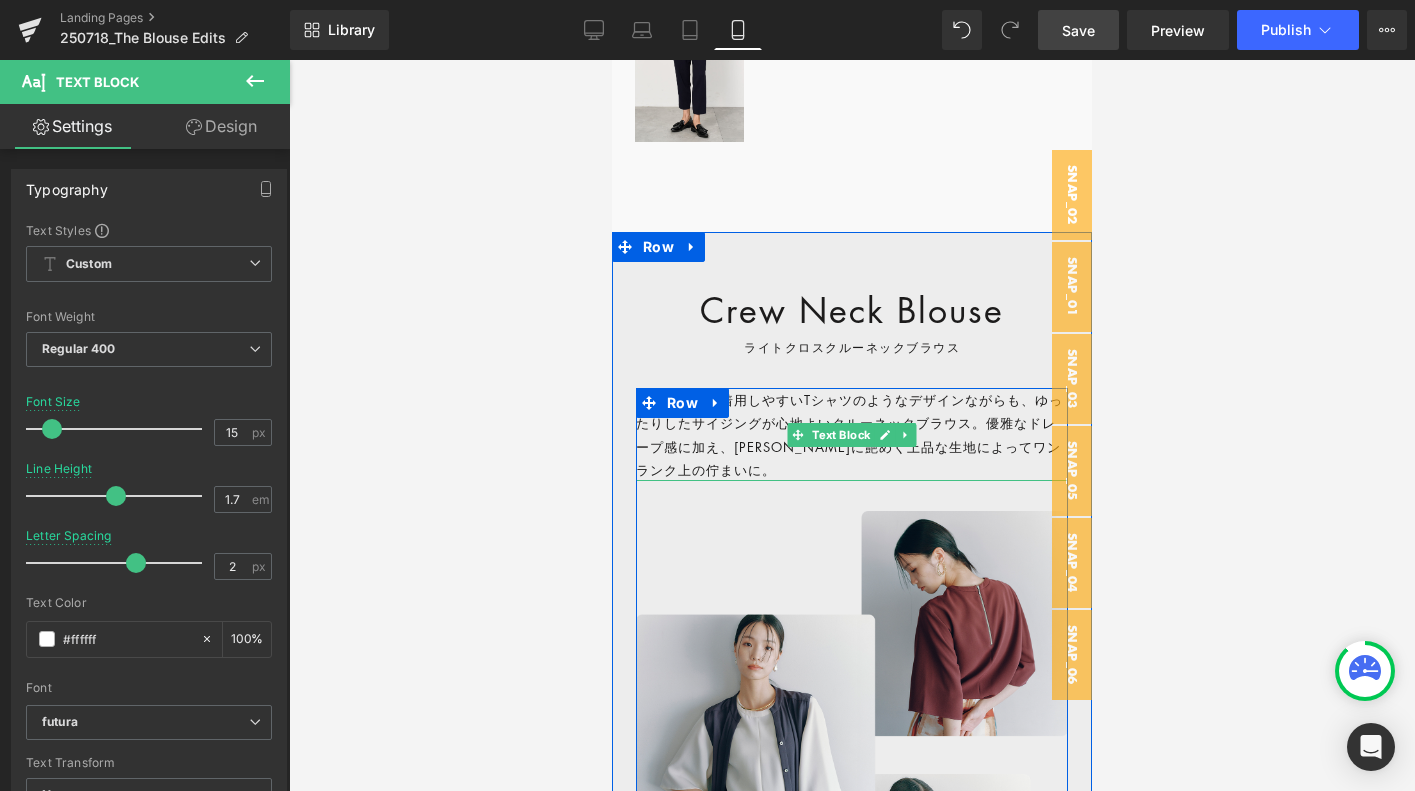 click on "デイリーにも着用しやすいTシャツのようなデザインながらも、ゆったりしたサイジングが心地よいクルーネックブラウス。優雅なドレープ感に加え、[PERSON_NAME]に艶めく上品な生地によってワンランク上の佇まいに。" at bounding box center (852, 435) 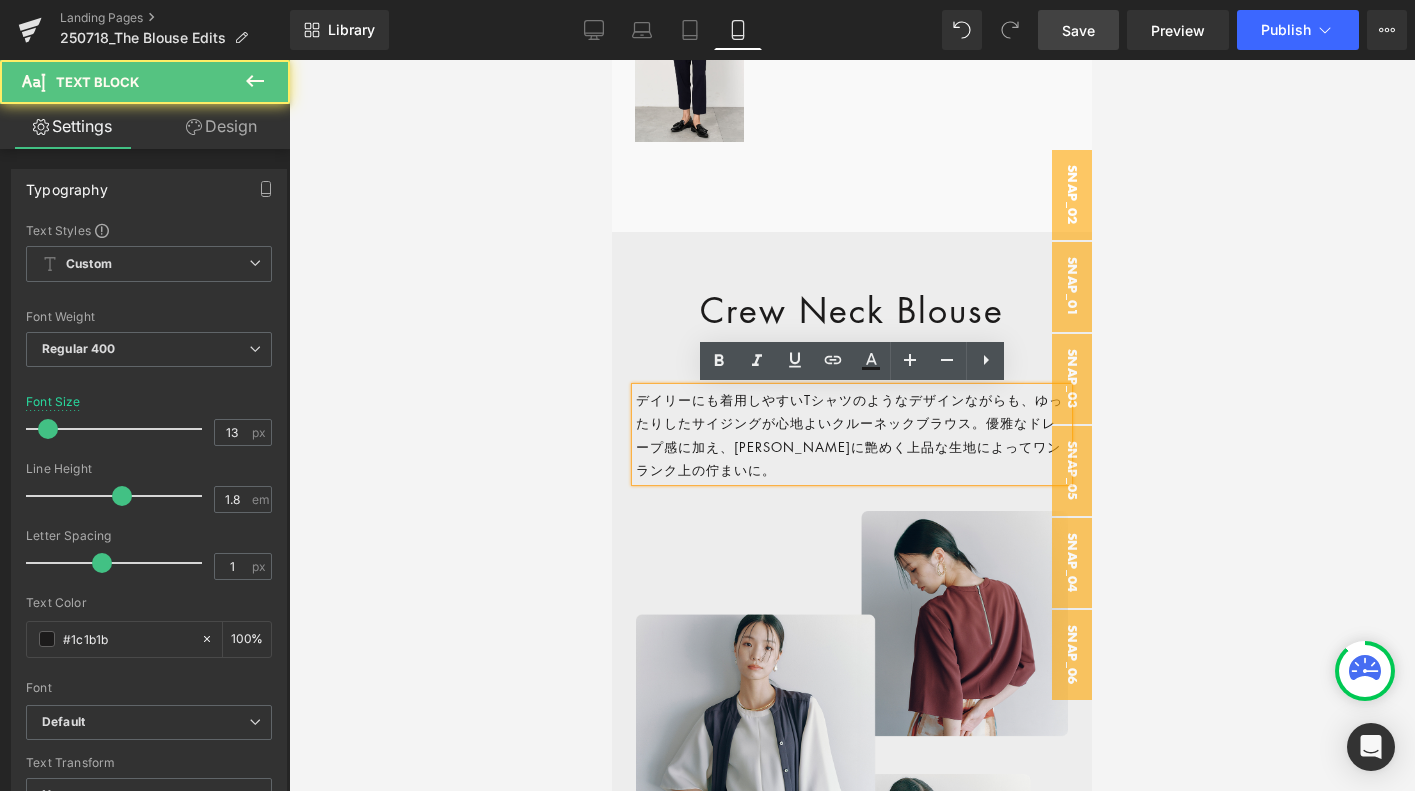 type 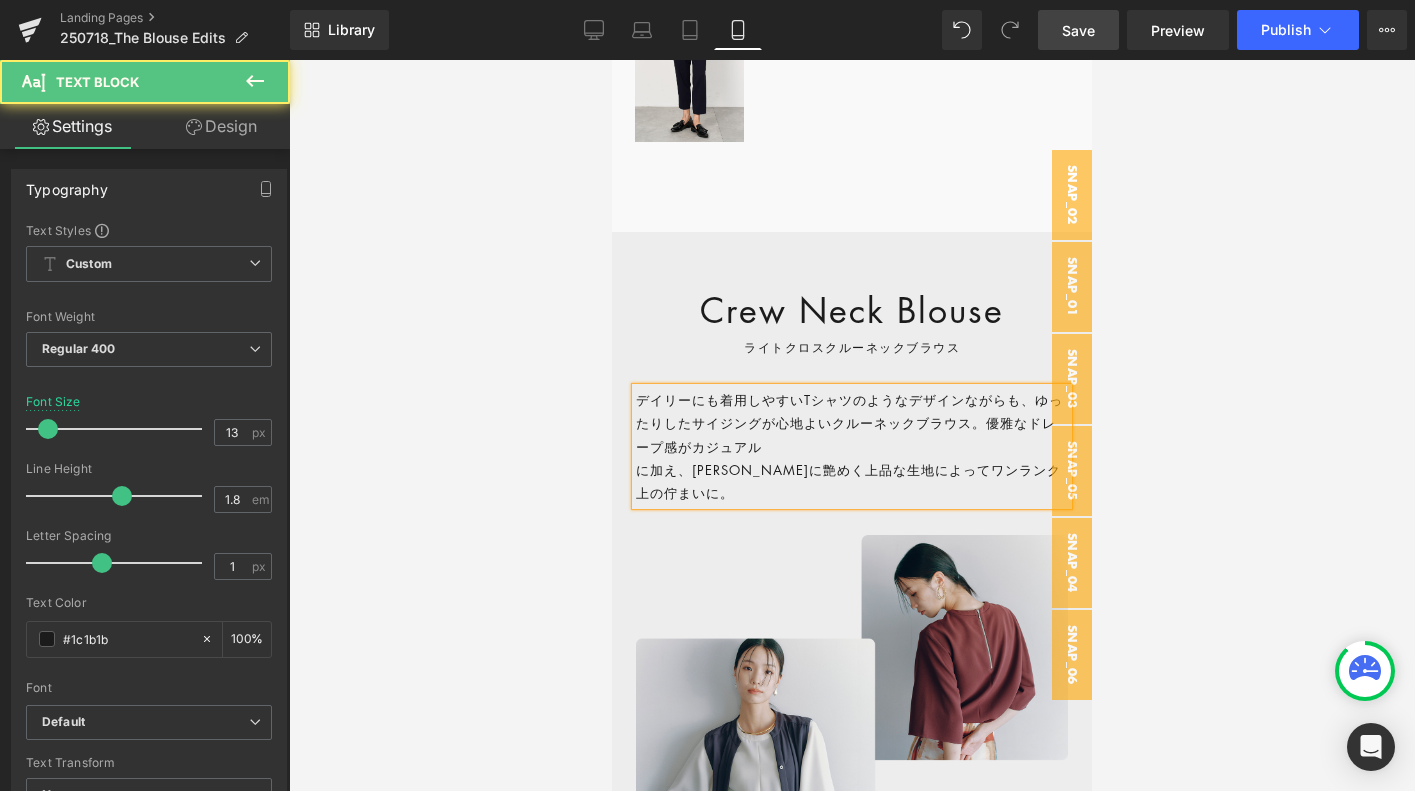 drag, startPoint x: 669, startPoint y: 491, endPoint x: 634, endPoint y: 472, distance: 39.824615 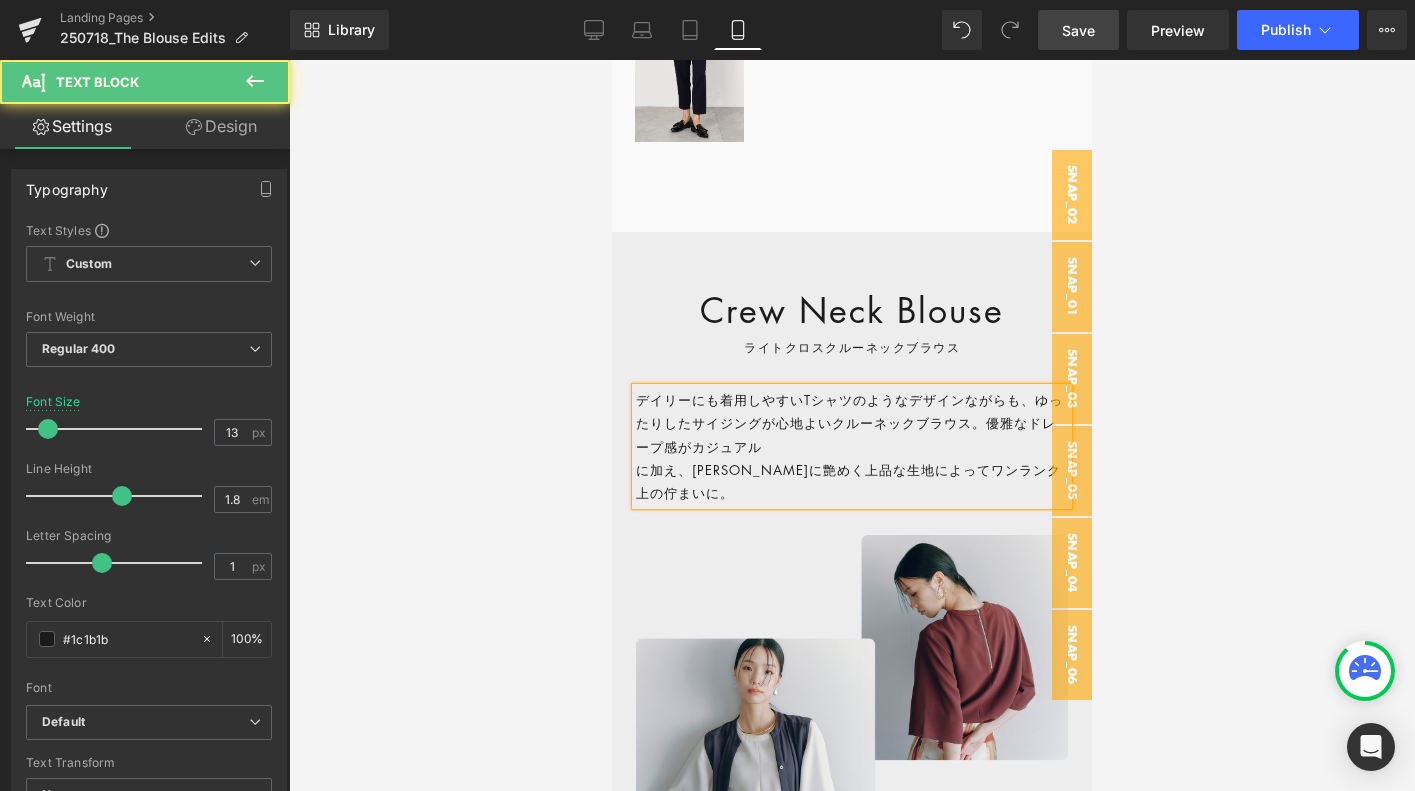 click on "デイリーにも着用しやすいTシャツのようなデザインながらも、ゆったりしたサイジングが心地よいクルーネックブラウス。優雅なドレープ感がカジュアル に加え、[PERSON_NAME]に艶めく上品な生地によってワンランク上の佇まいに。" at bounding box center (852, 446) 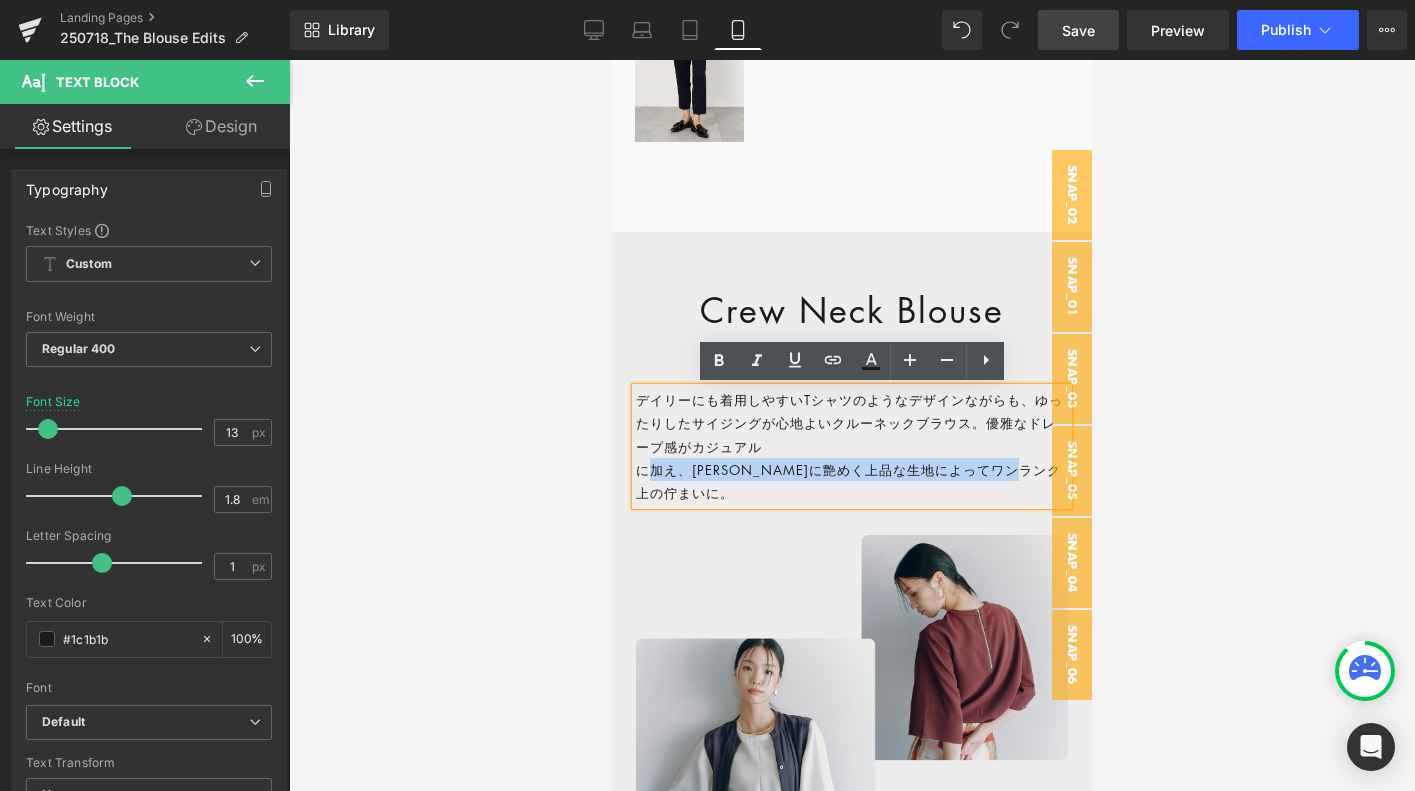 click on "に加え、[PERSON_NAME]に艶めく上品な生地によってワンランク上の佇まいに。" at bounding box center [852, 481] 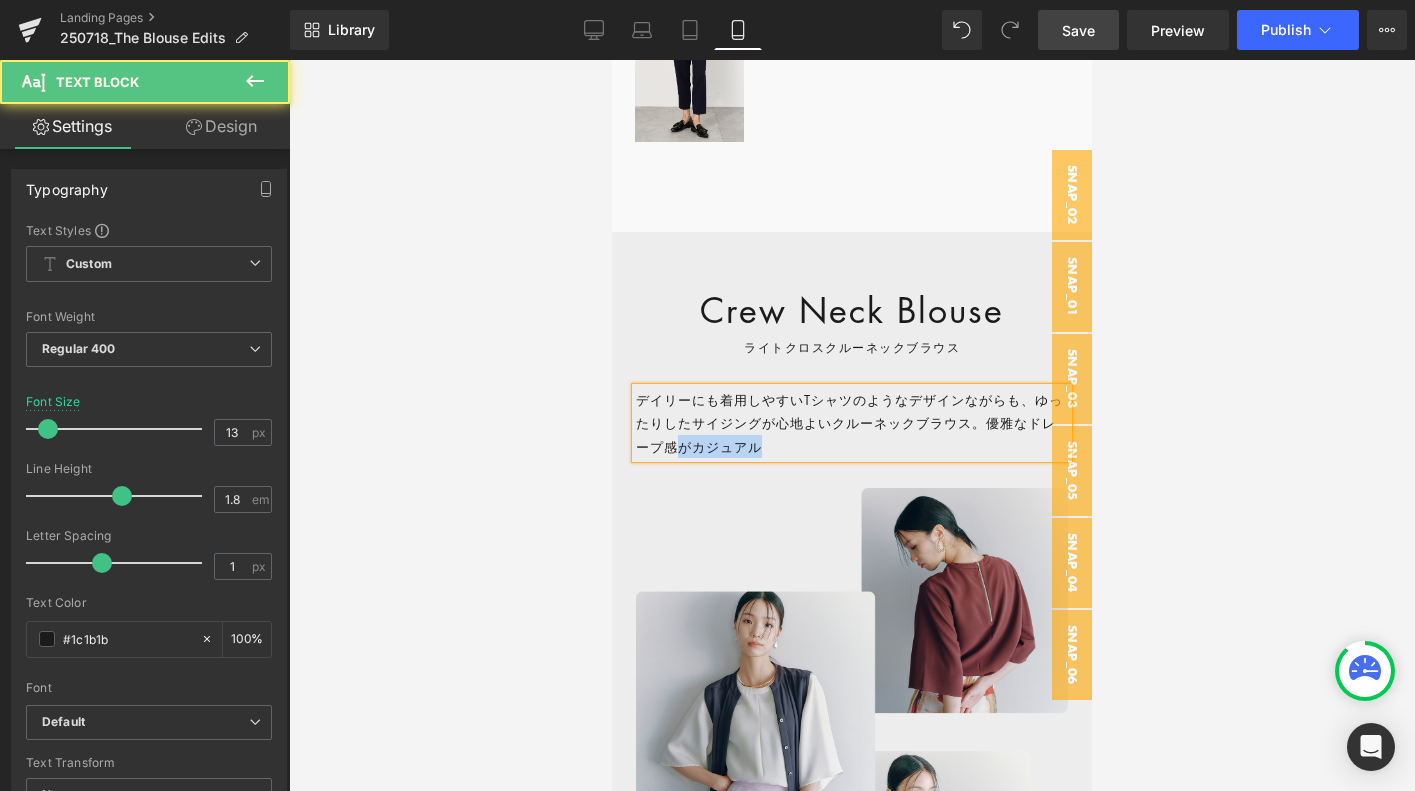 drag, startPoint x: 675, startPoint y: 446, endPoint x: 799, endPoint y: 446, distance: 124 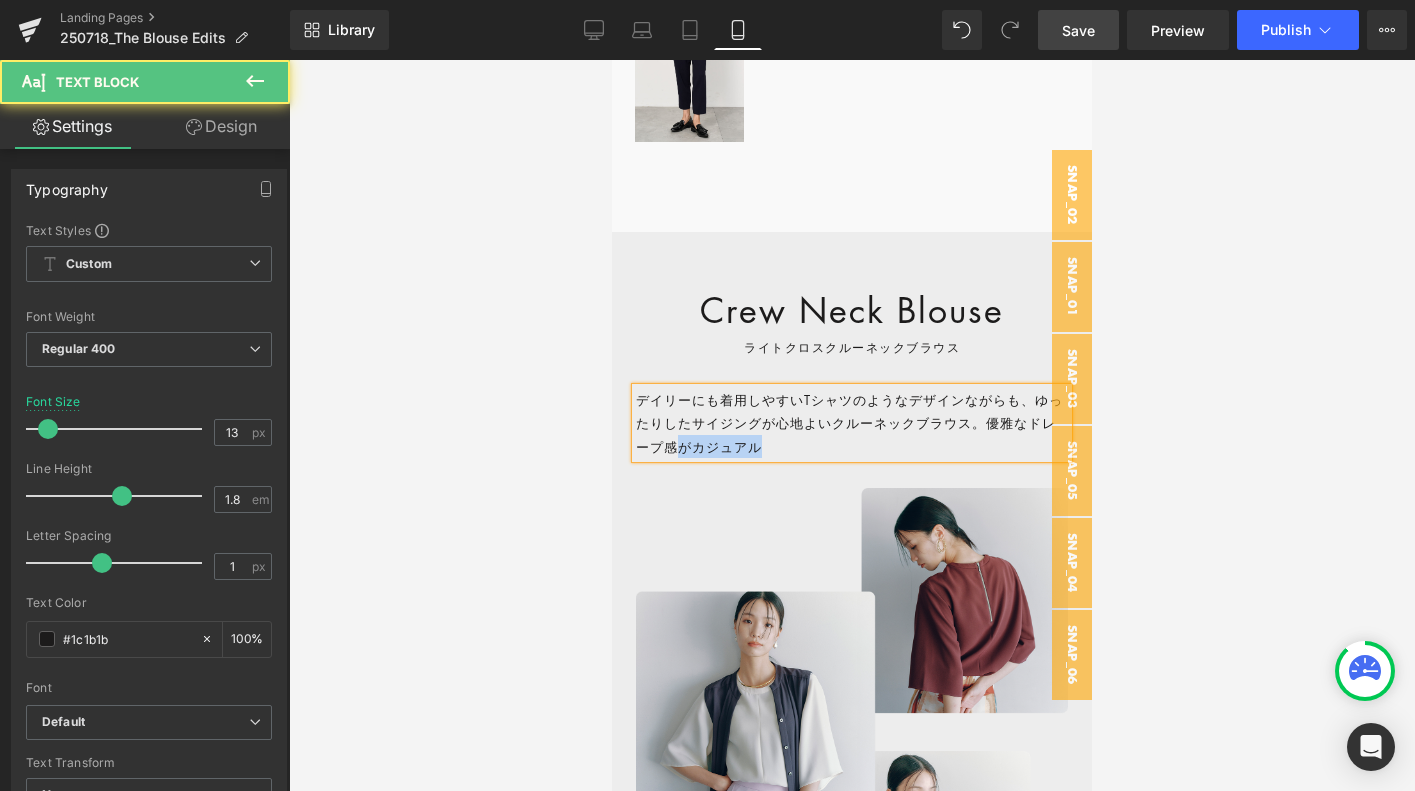 click on "デイリーにも着用しやすいTシャツのようなデザインながらも、ゆったりしたサイジングが心地よいクルーネックブラウス。優雅なドレープ感がカジュアル" at bounding box center [852, 423] 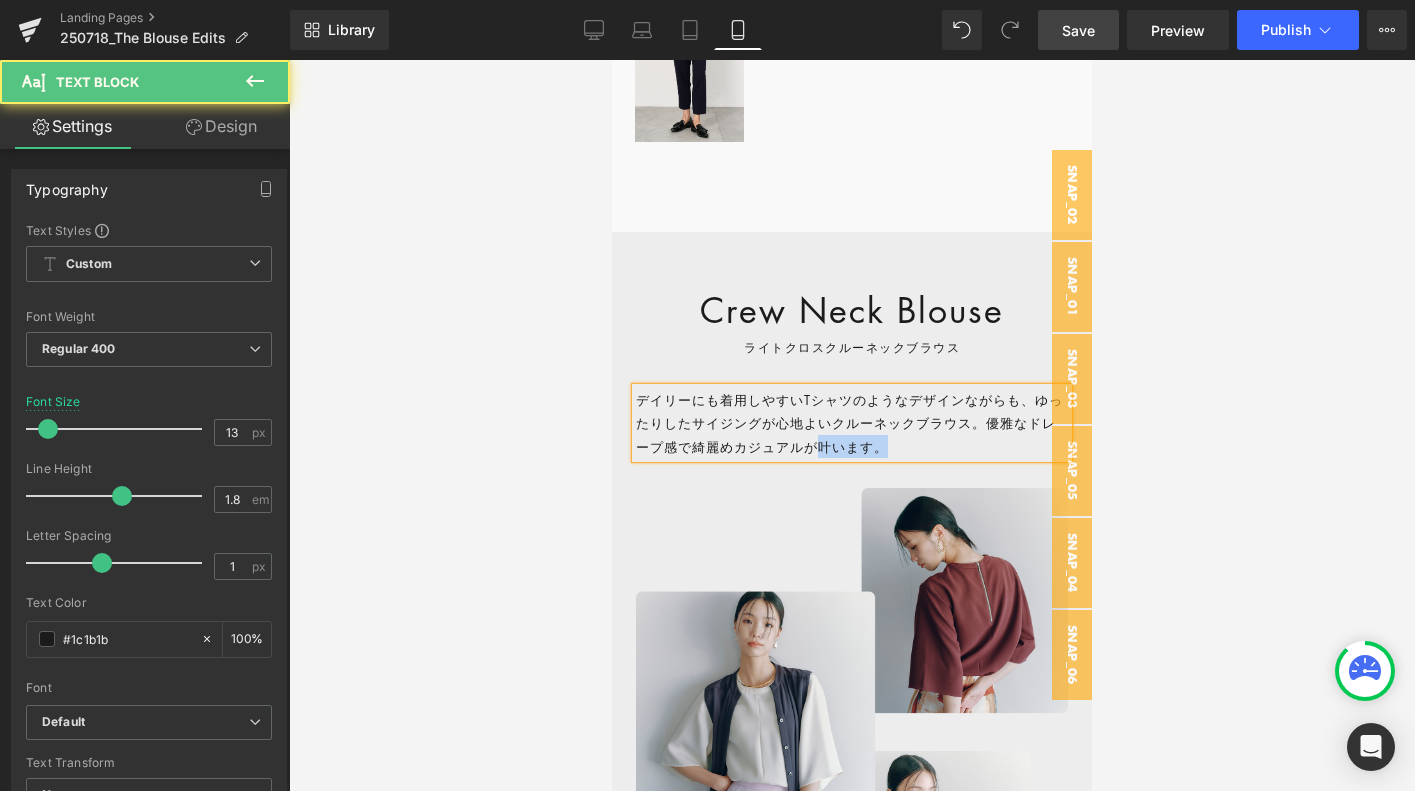 drag, startPoint x: 808, startPoint y: 445, endPoint x: 906, endPoint y: 445, distance: 98 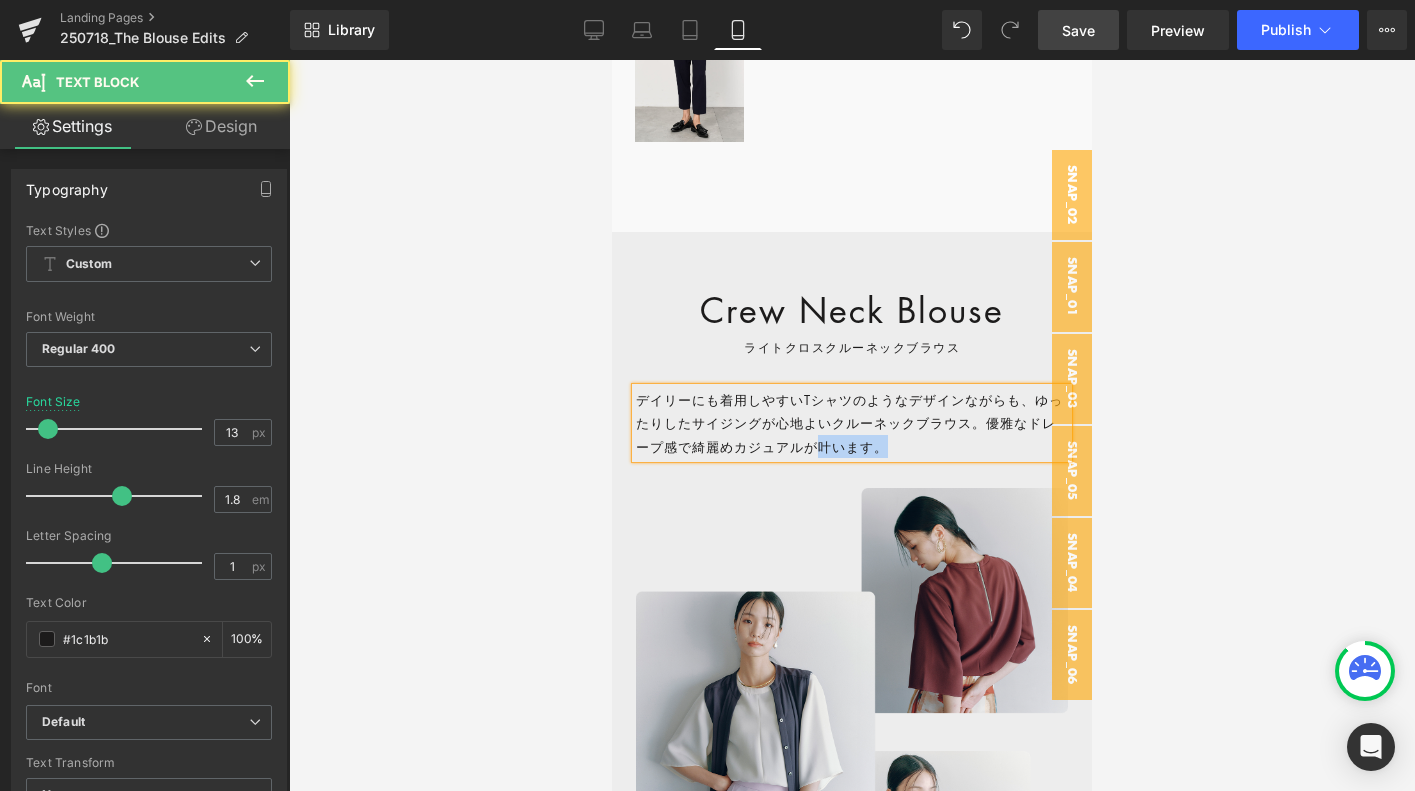 click on "デイリーにも着用しやすいTシャツのようなデザインながらも、ゆったりしたサイジングが心地よいクルーネックブラウス。優雅なドレープ感で綺麗めカジュアルが叶います。" at bounding box center [852, 423] 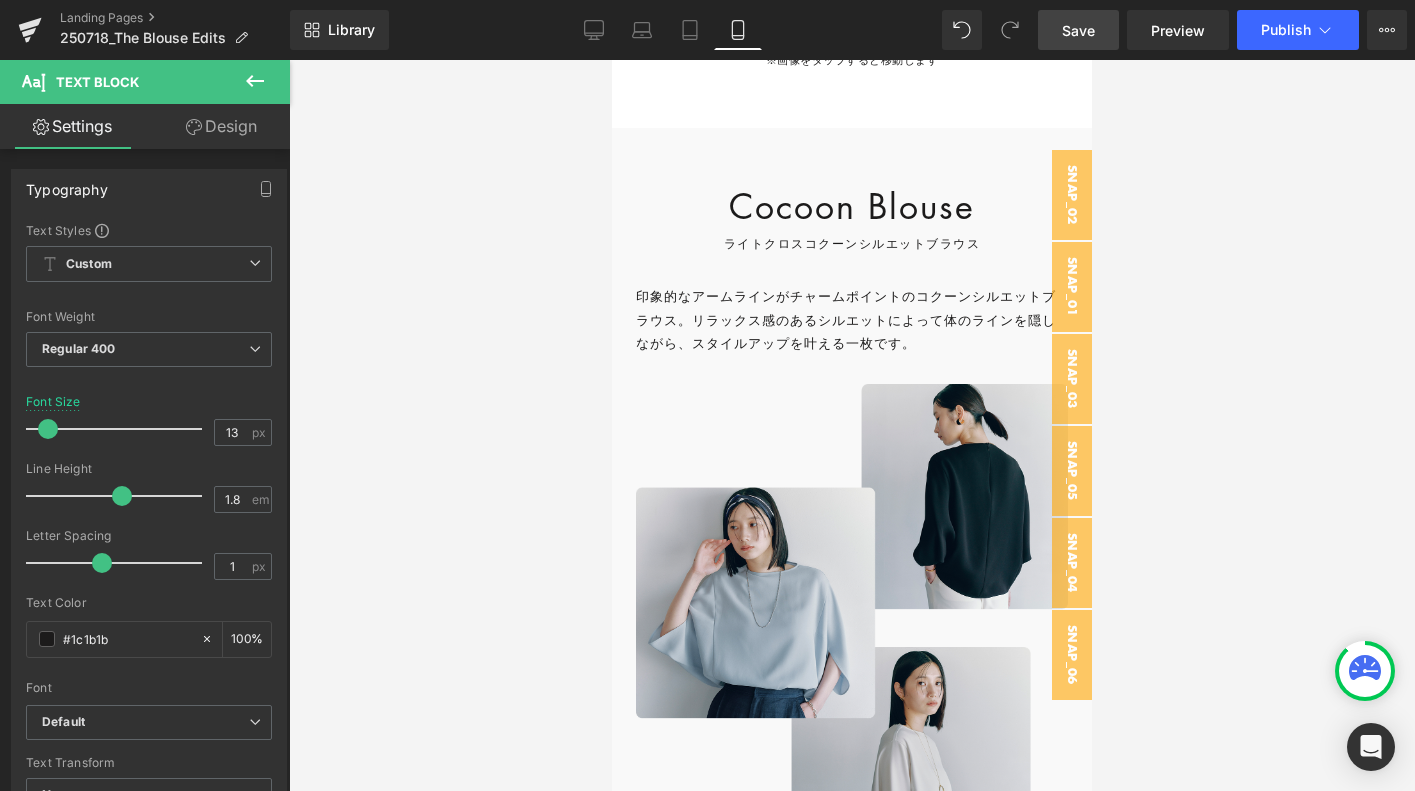 scroll, scrollTop: 1421, scrollLeft: 0, axis: vertical 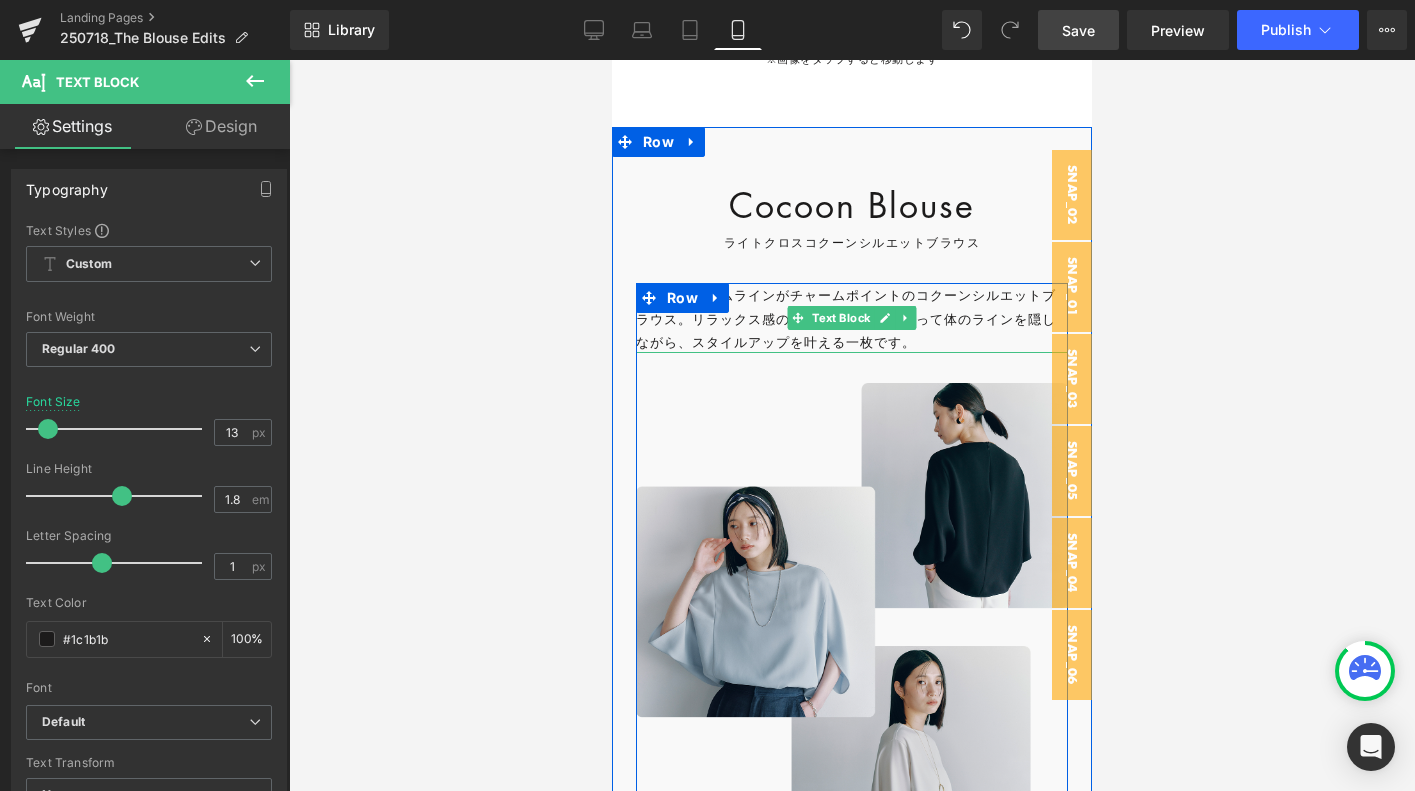 click on "印象的なアームラインがチャームポイントのコクーンシルエットブラウス。リラックス感のあるシルエットによって体のラインを隠しながら、スタイルアップを叶える一枚です。" at bounding box center [852, 318] 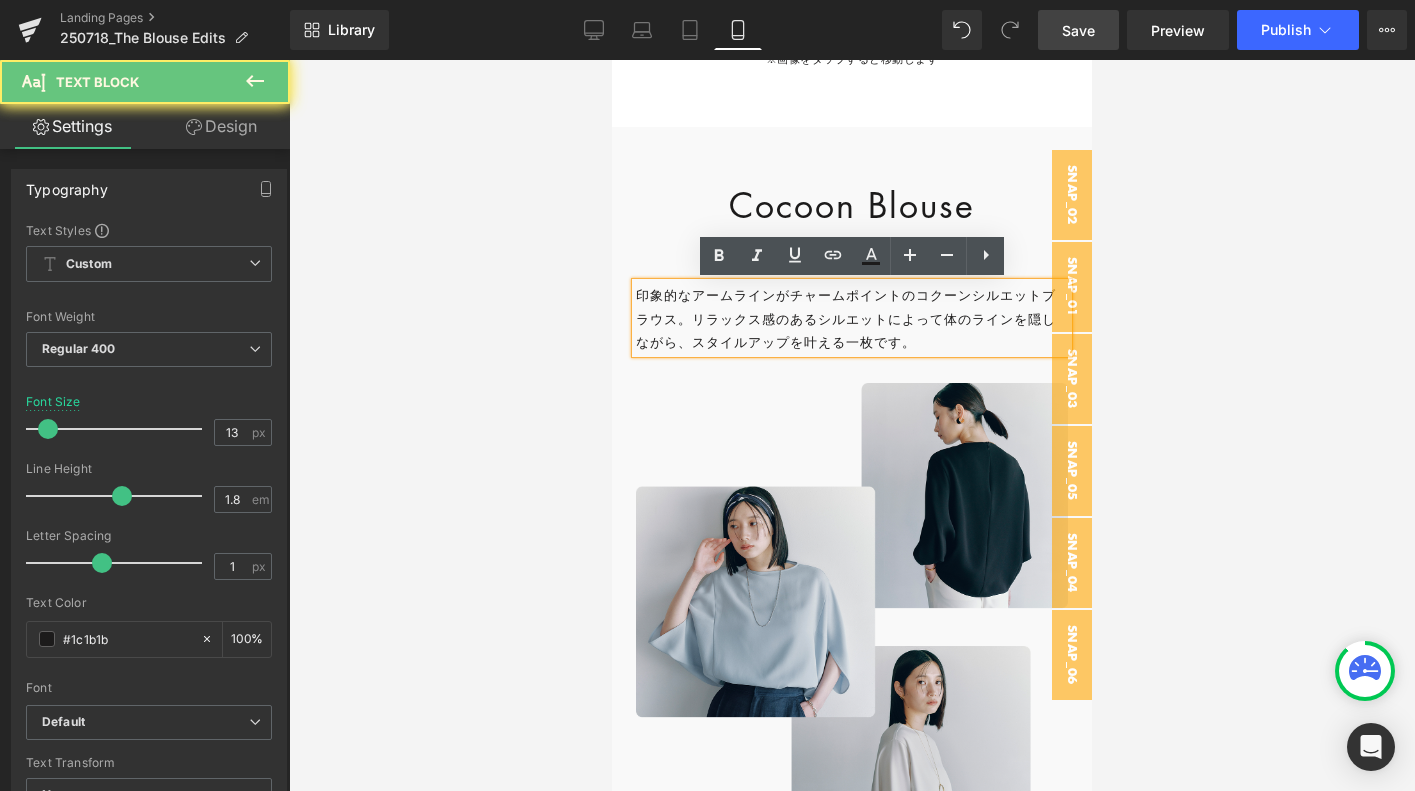 click on "印象的なアームラインがチャームポイントのコクーンシルエットブラウス。リラックス感のあるシルエットによって体のラインを隠しながら、スタイルアップを叶える一枚です。" at bounding box center (852, 318) 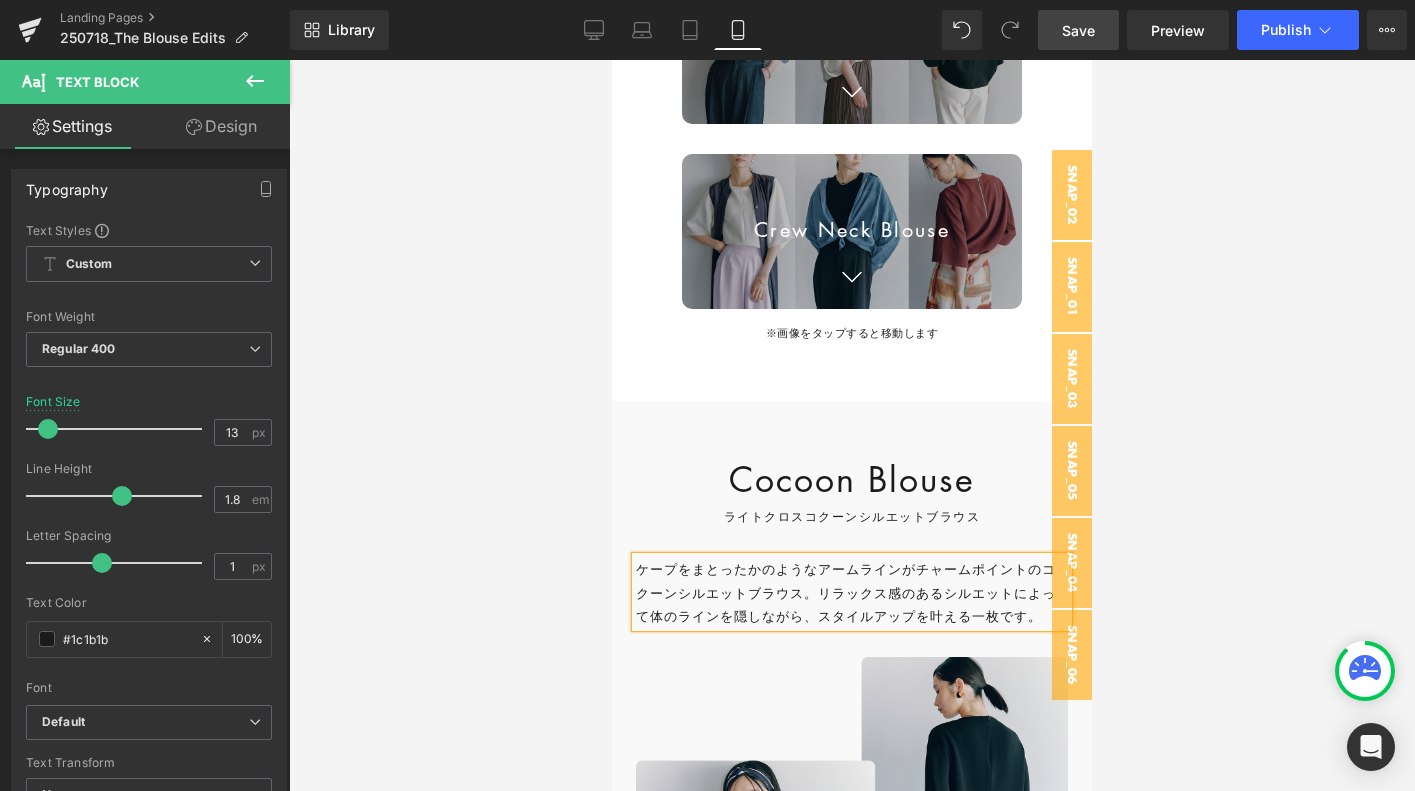 scroll, scrollTop: 1161, scrollLeft: 0, axis: vertical 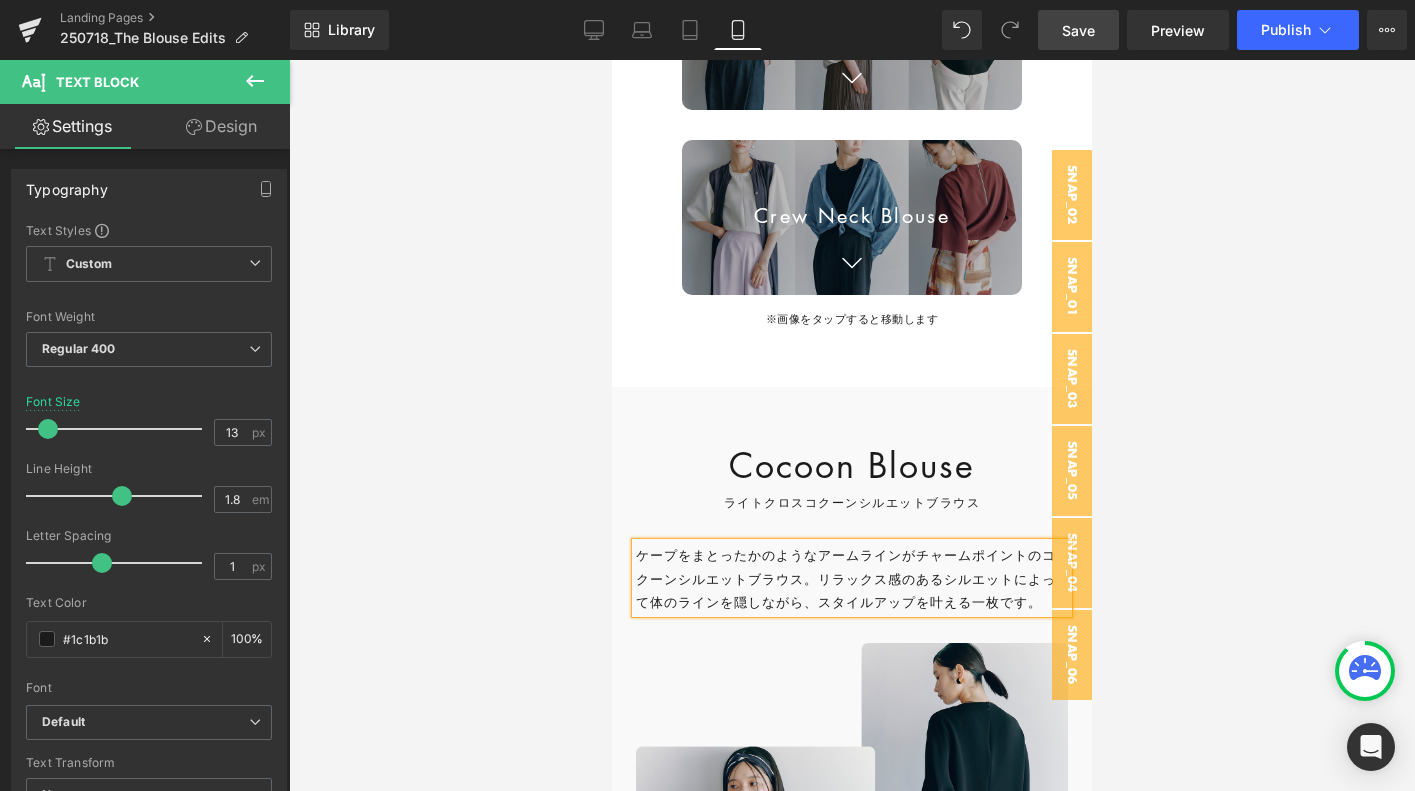 click on "ケープをまとったかのようなアームラインがチャームポイントのコクーンシルエットブラウス。リラックス感のあるシルエットによって体のラインを隠しながら、スタイルアップを叶える一枚です。" at bounding box center [852, 578] 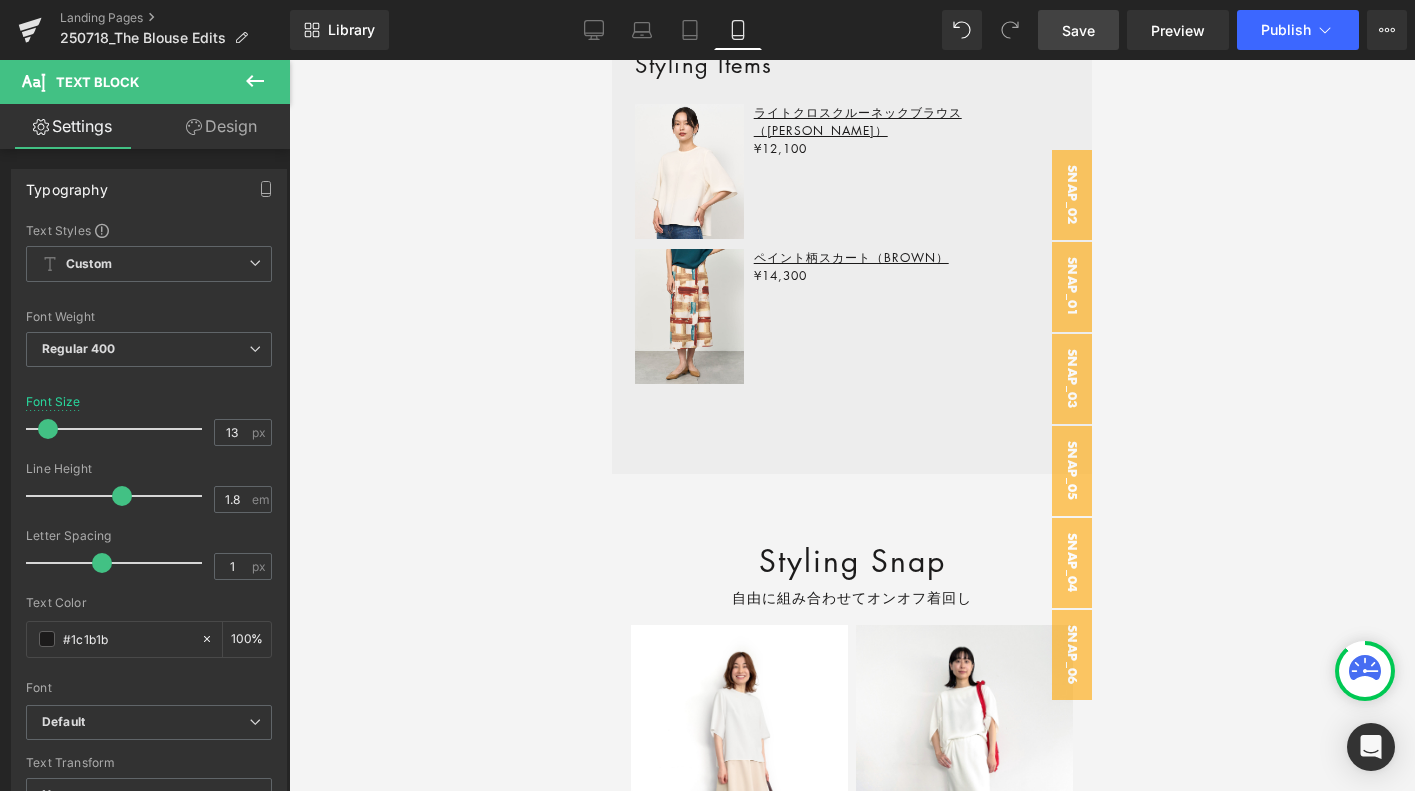 scroll, scrollTop: 10678, scrollLeft: 0, axis: vertical 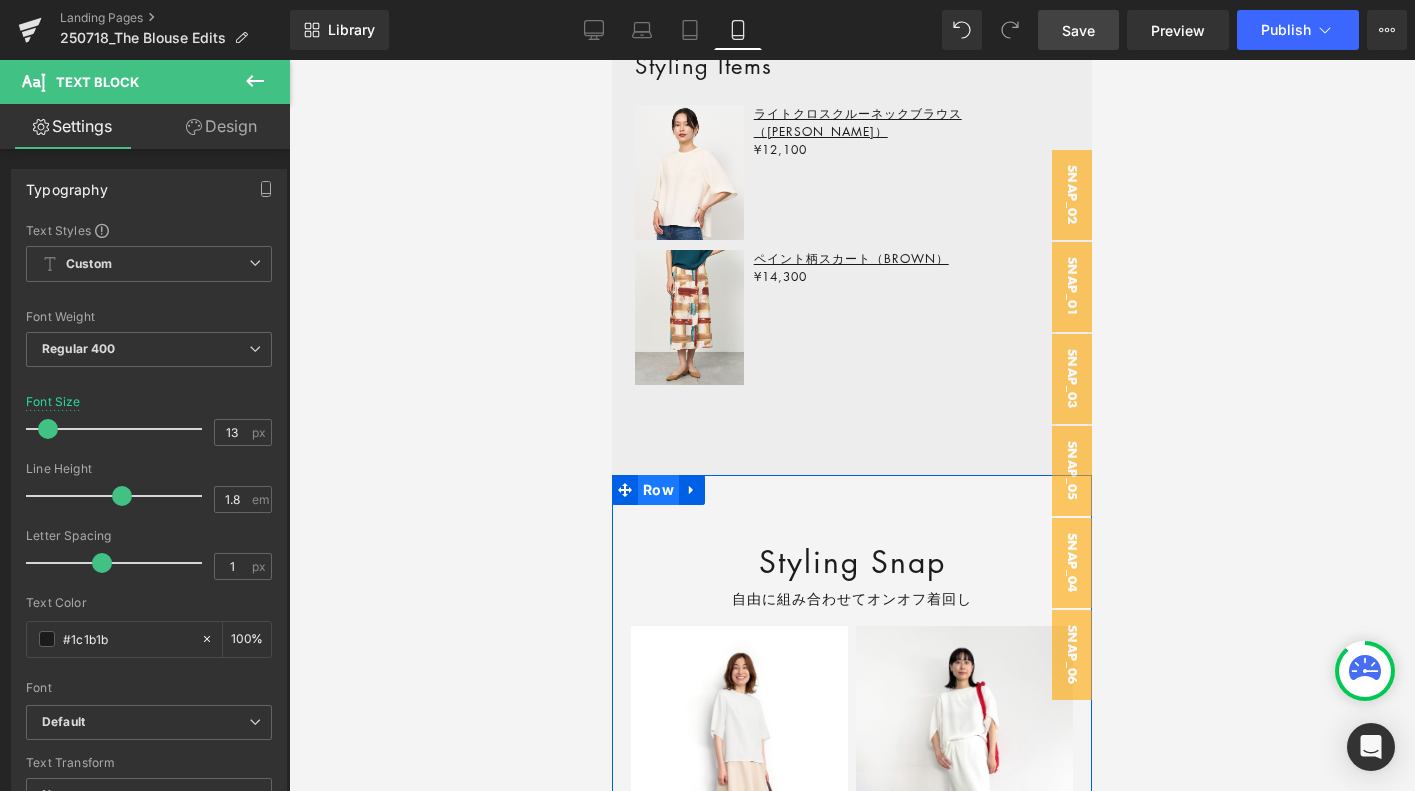 click on "Row" at bounding box center (658, 490) 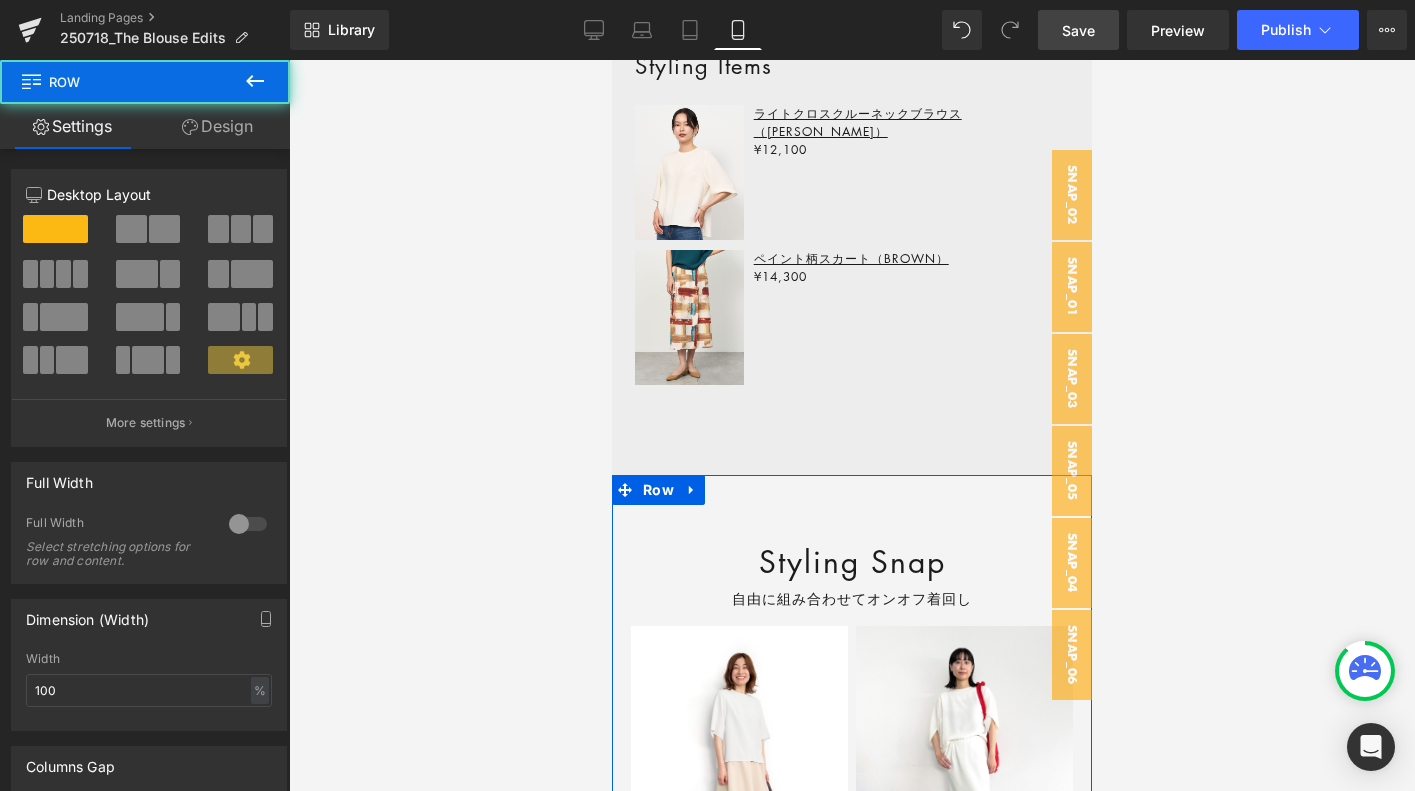 click on "Design" at bounding box center [217, 126] 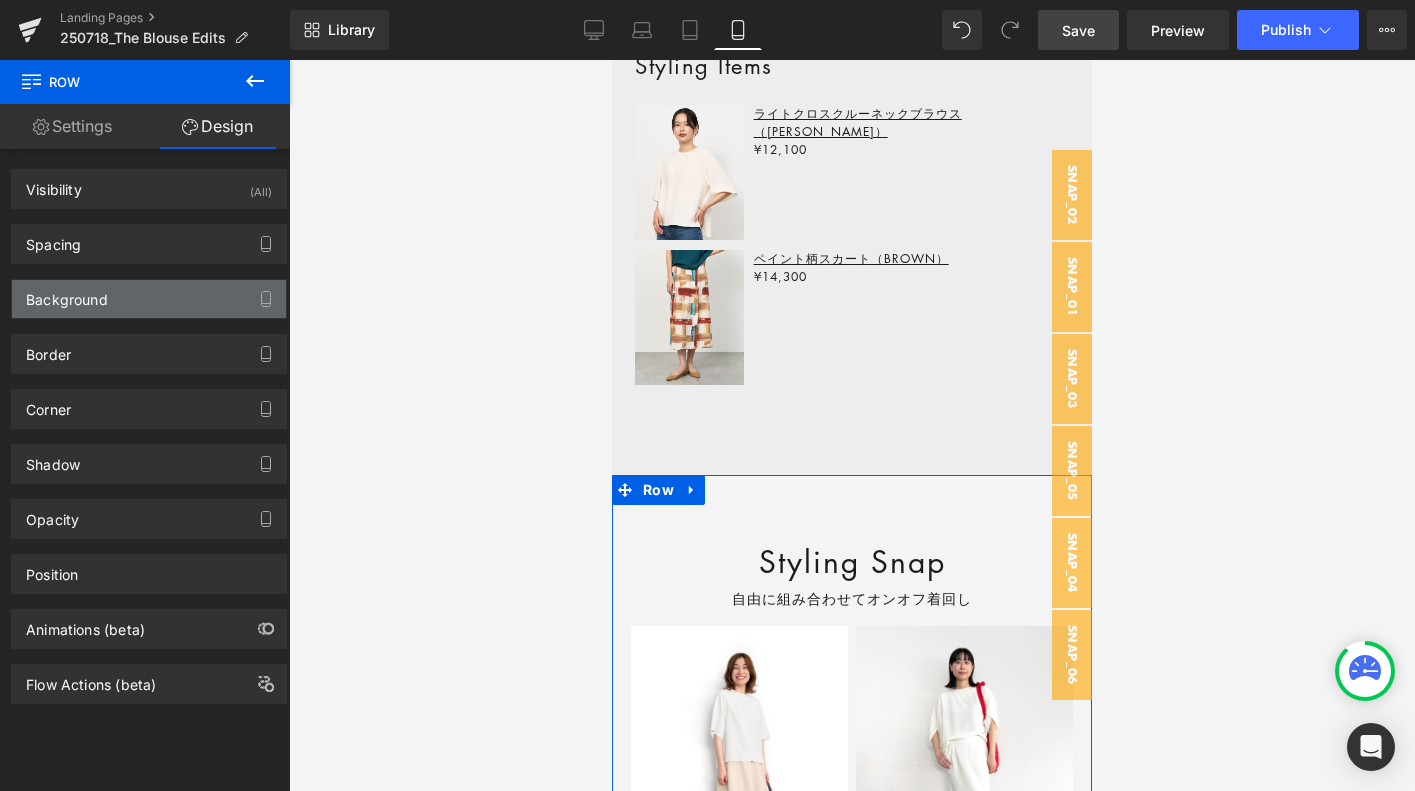 click on "Background" at bounding box center (149, 299) 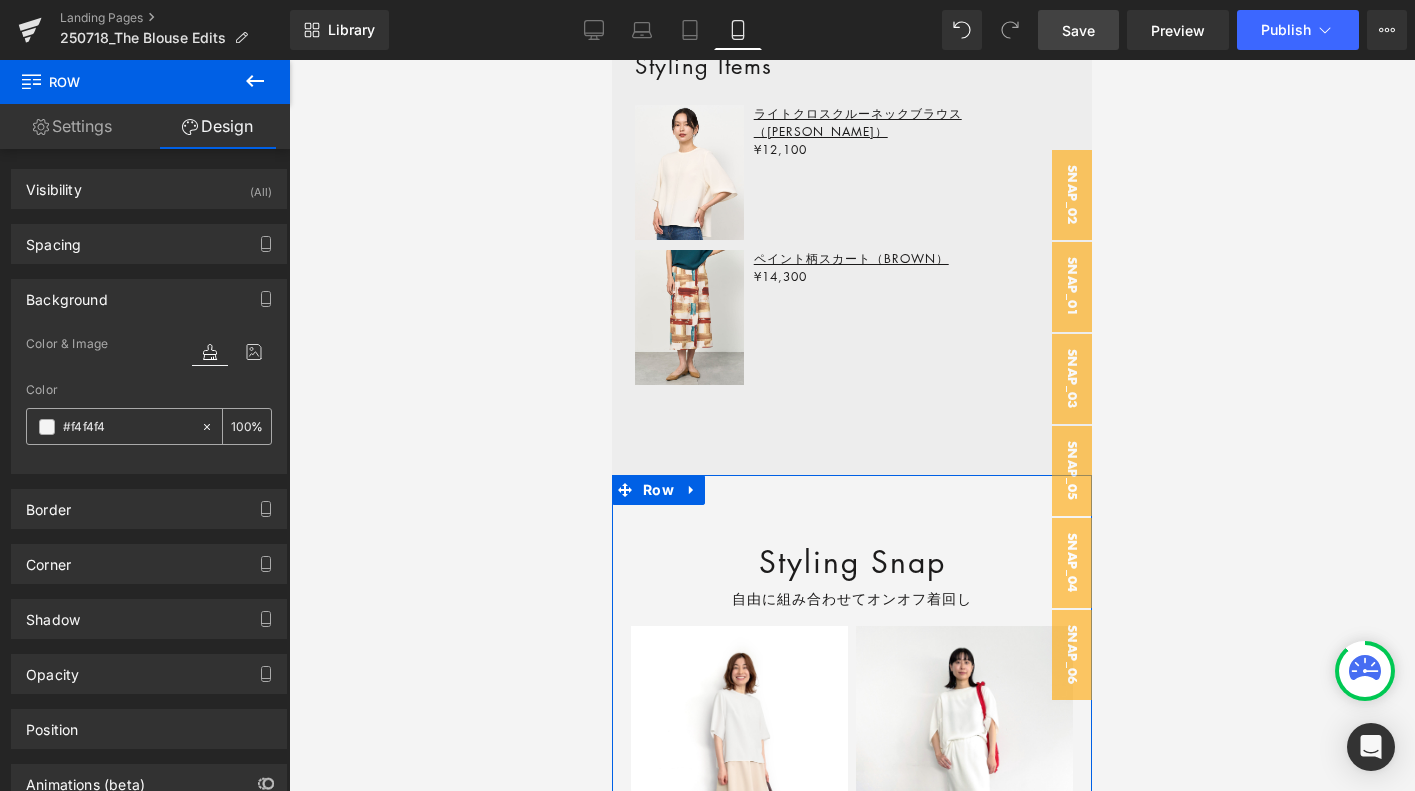 click at bounding box center [47, 427] 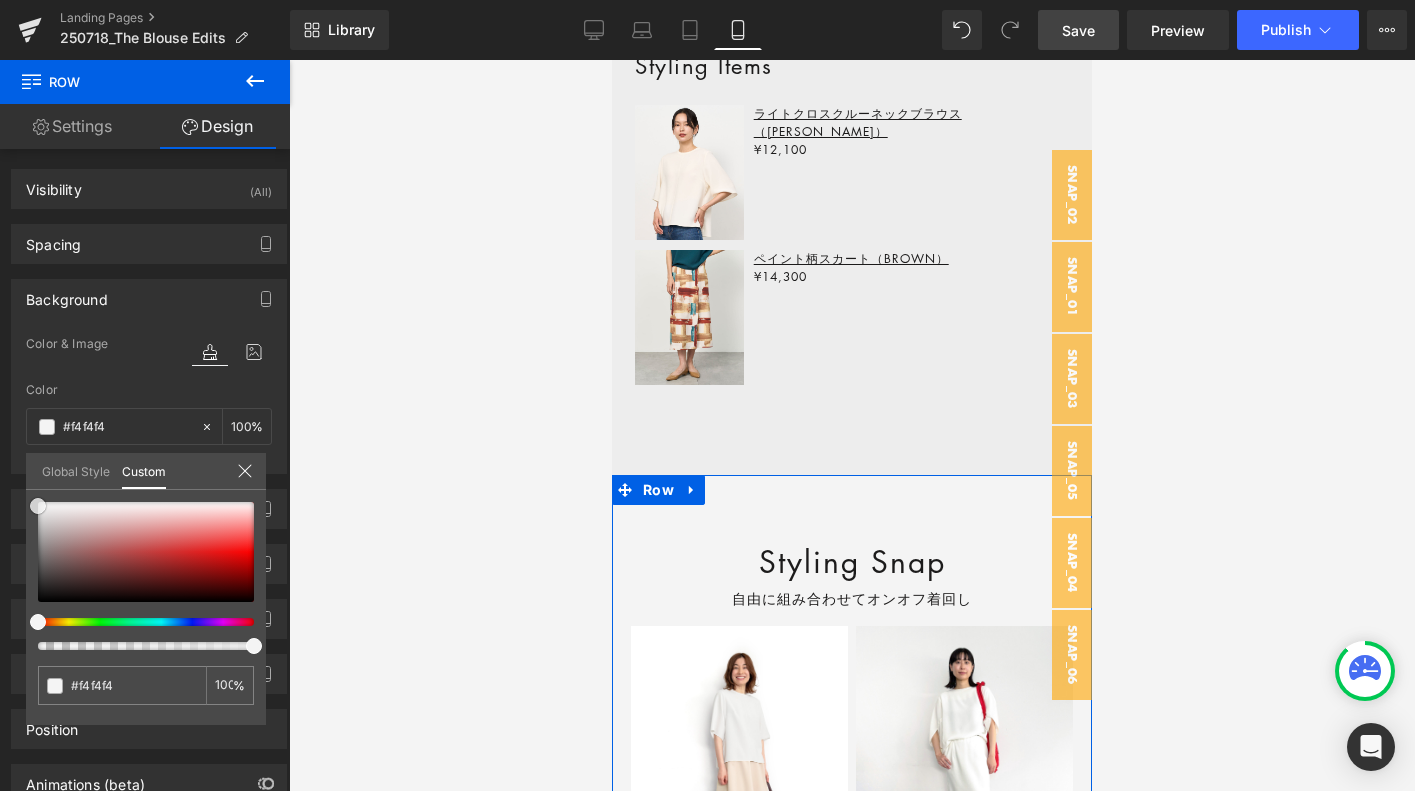 type on "#f9f9f9" 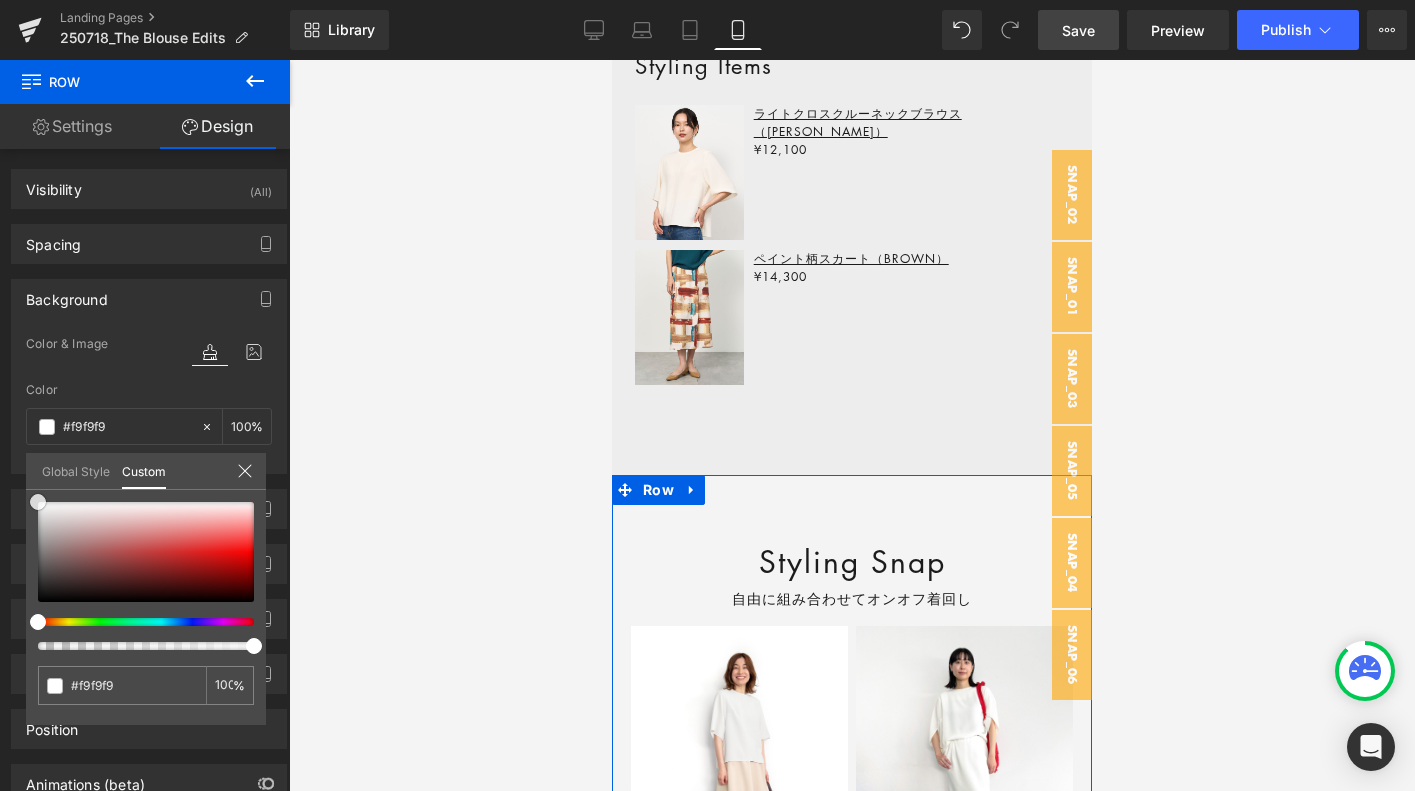 type on "#ffffff" 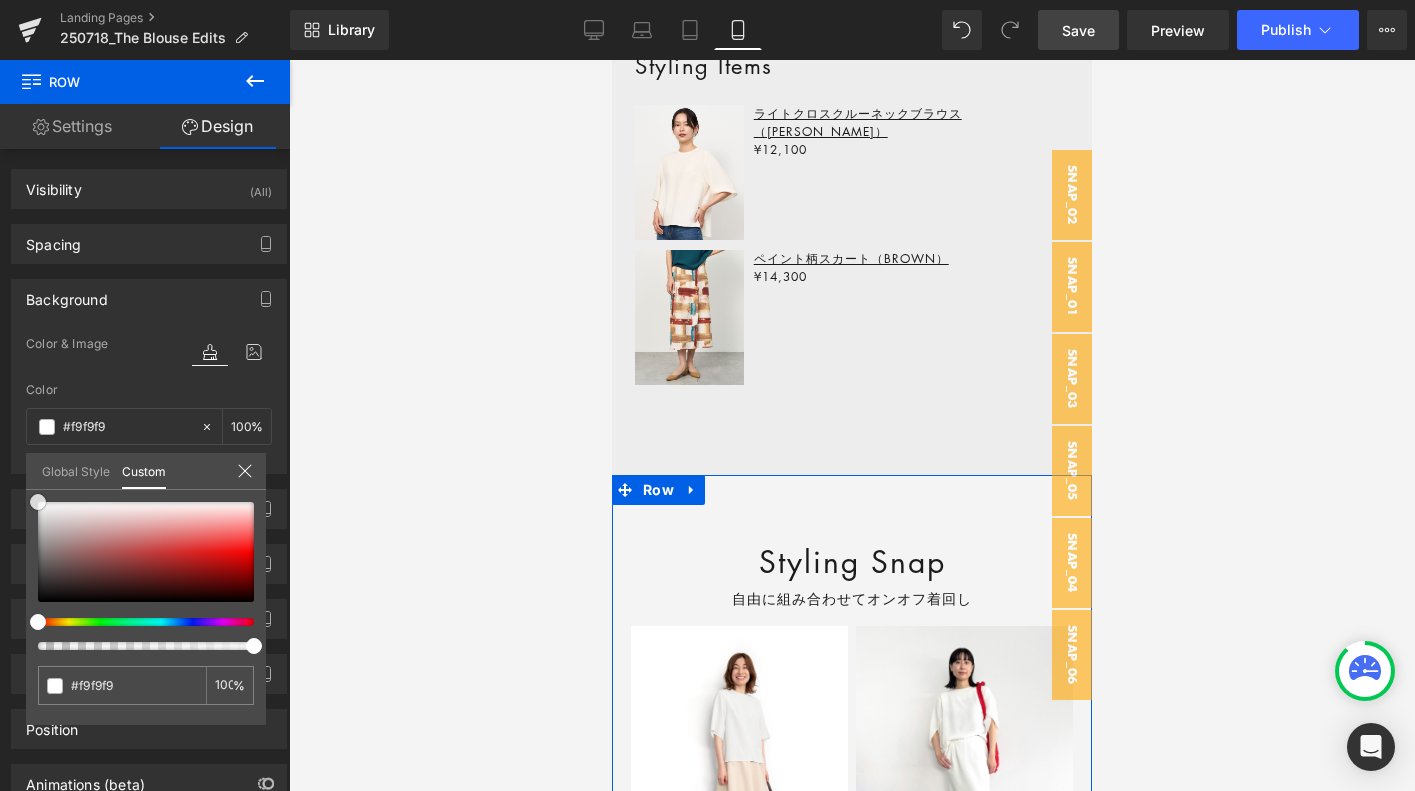 type on "#ffffff" 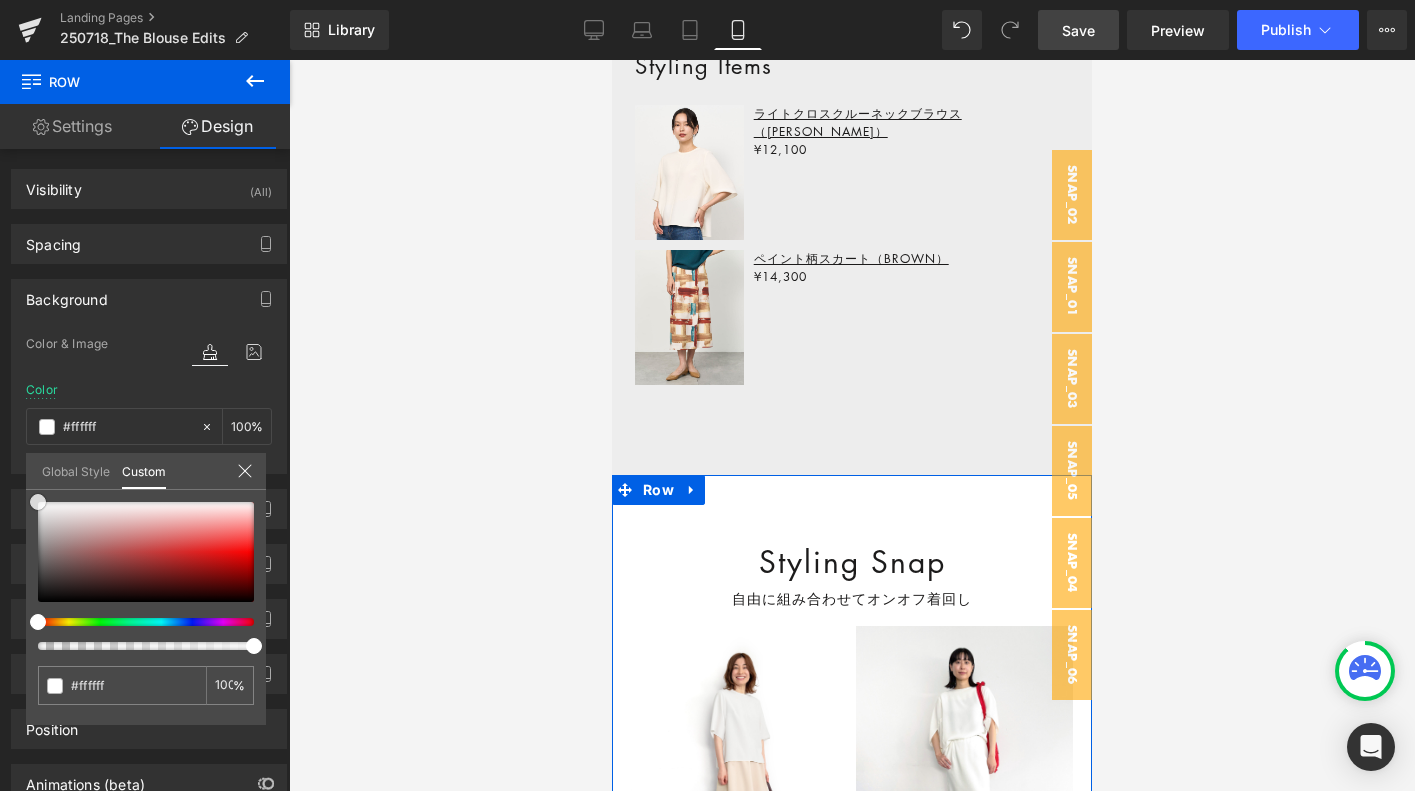 drag, startPoint x: 36, startPoint y: 499, endPoint x: 17, endPoint y: 469, distance: 35.510563 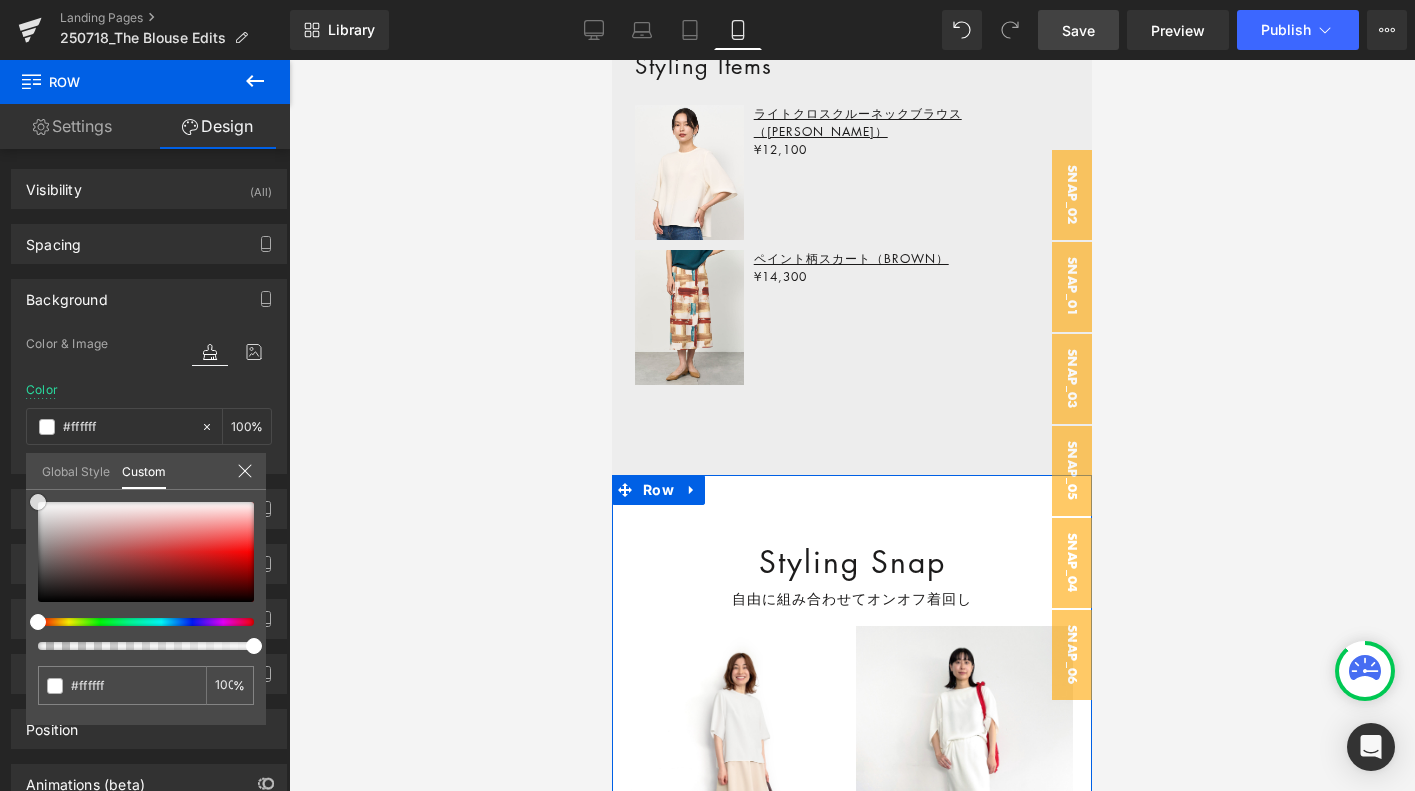 click on "Background
Color & Image color
rgba(255, 255, 255, 1) Color #ffffff 100 %
Image  Replace Image  Upload image or  Browse gallery Image Src Image Quality Lighter Lightest
Lighter
Lighter Lightest Only support for UCare CDN
More settings
Global Style Custom Setup Global Style #ffffff 100 %" at bounding box center (149, 369) 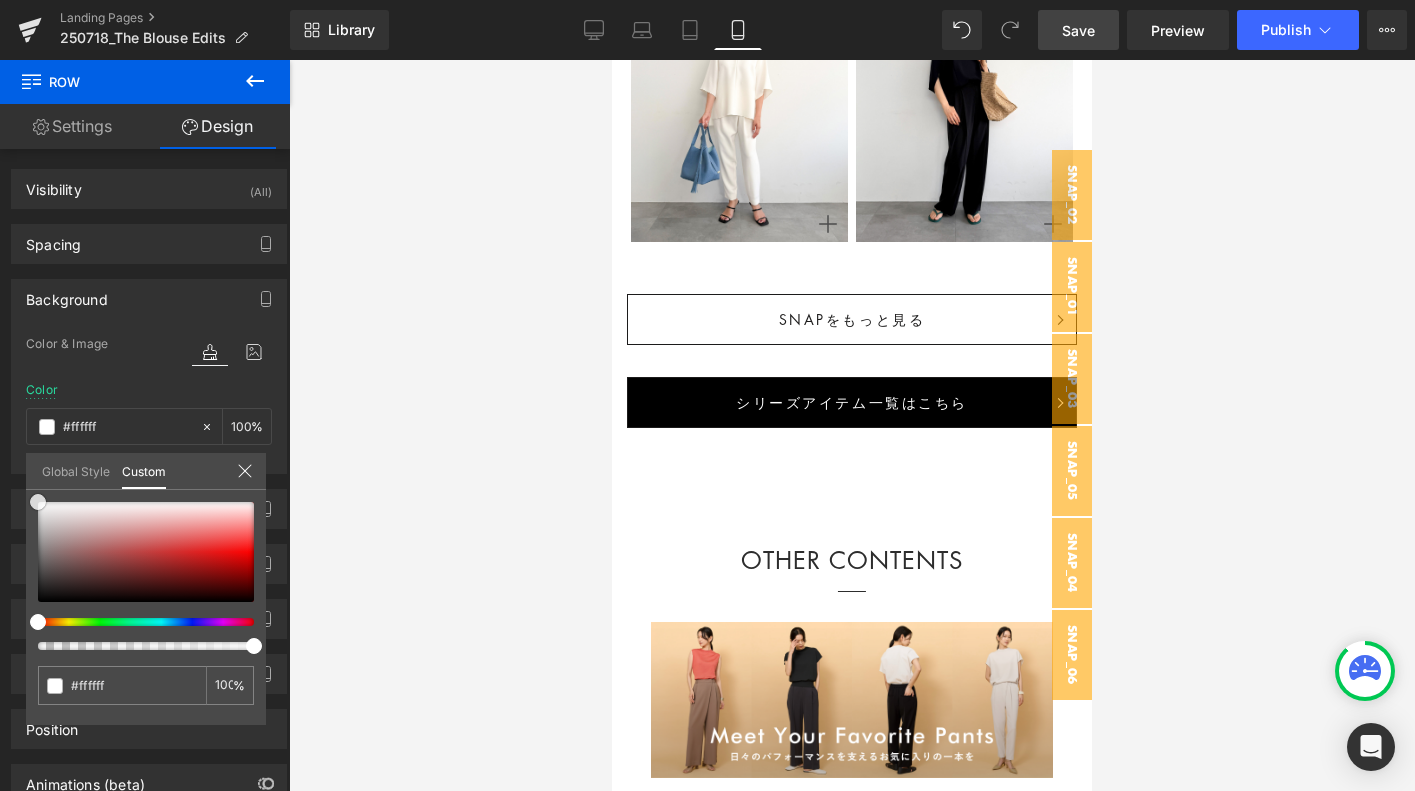 scroll, scrollTop: 11895, scrollLeft: 0, axis: vertical 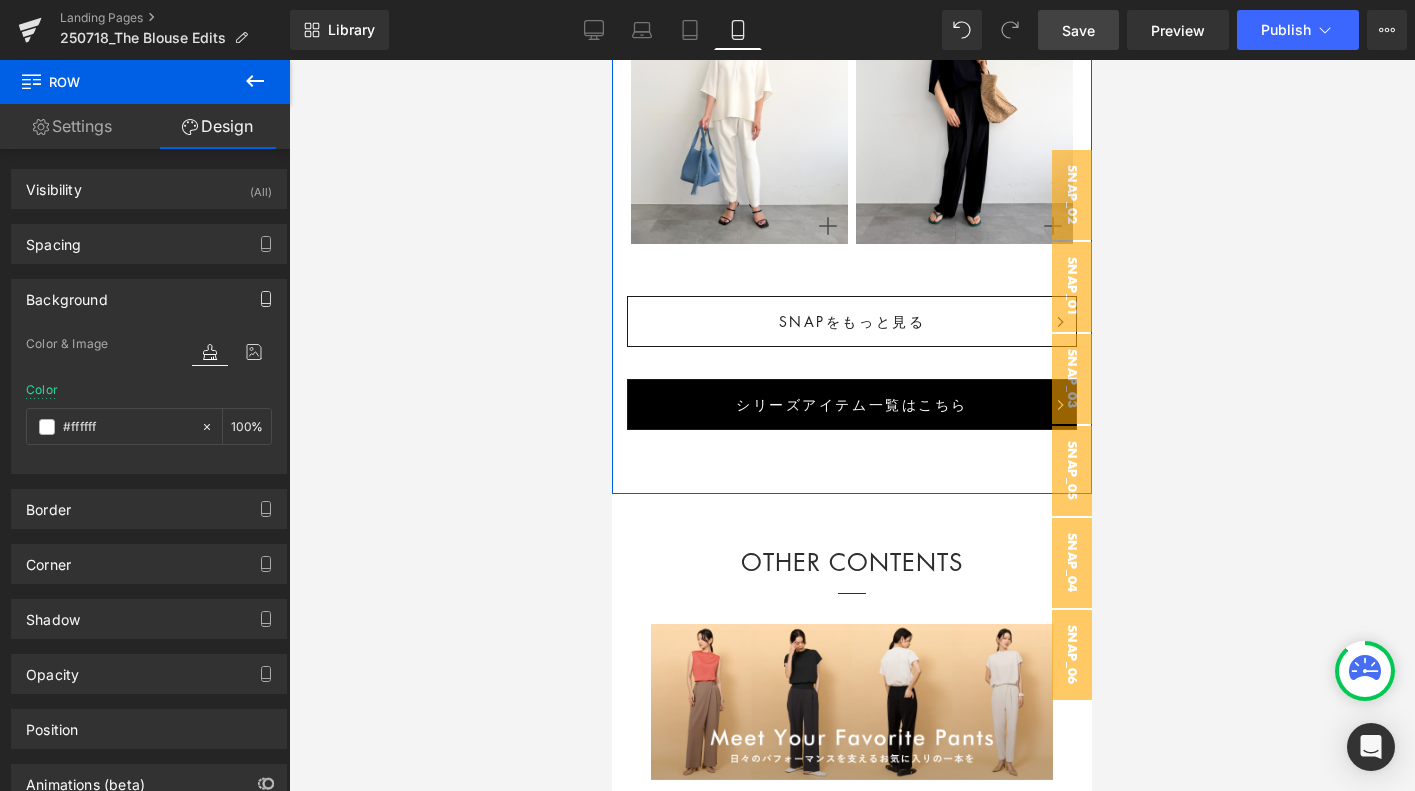 click 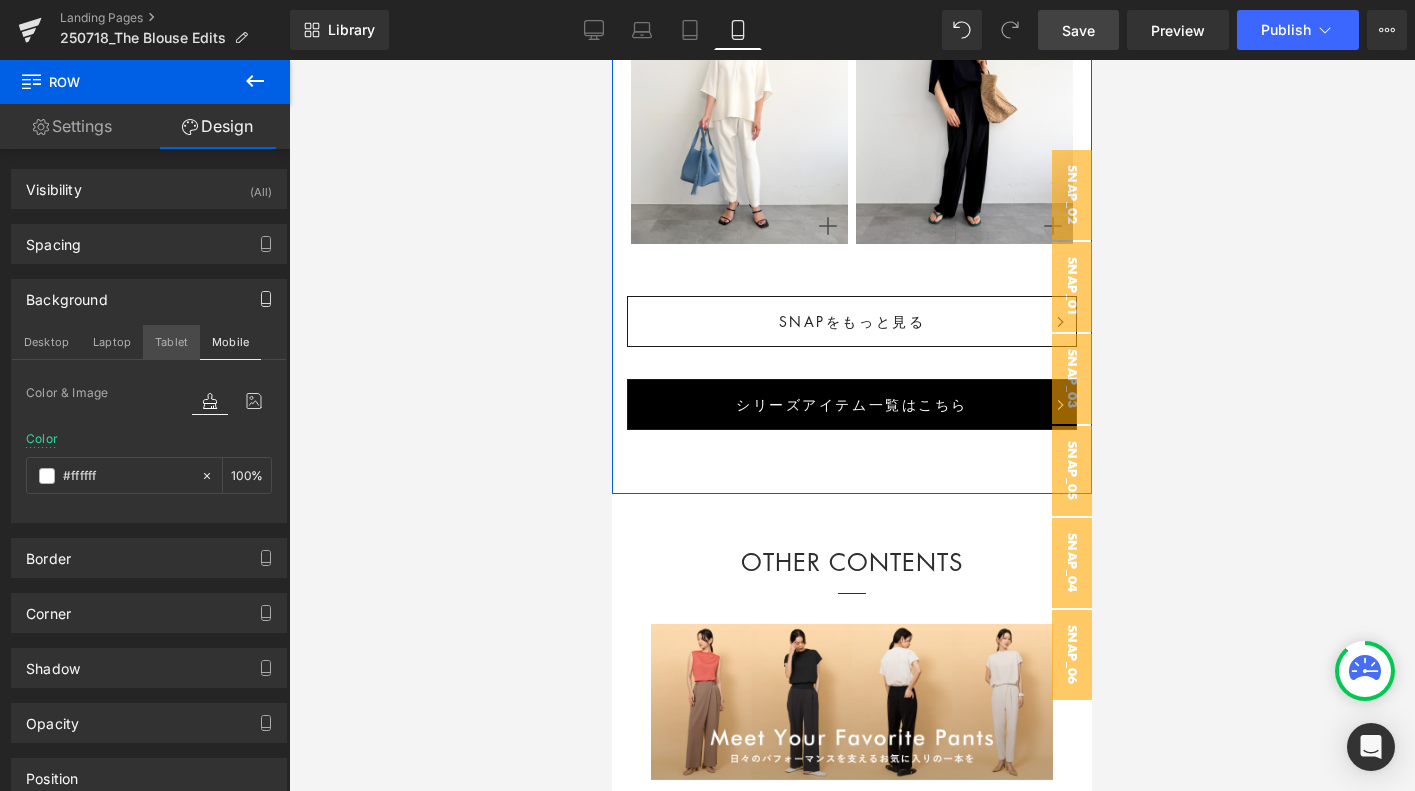 click on "Tablet" at bounding box center [171, 342] 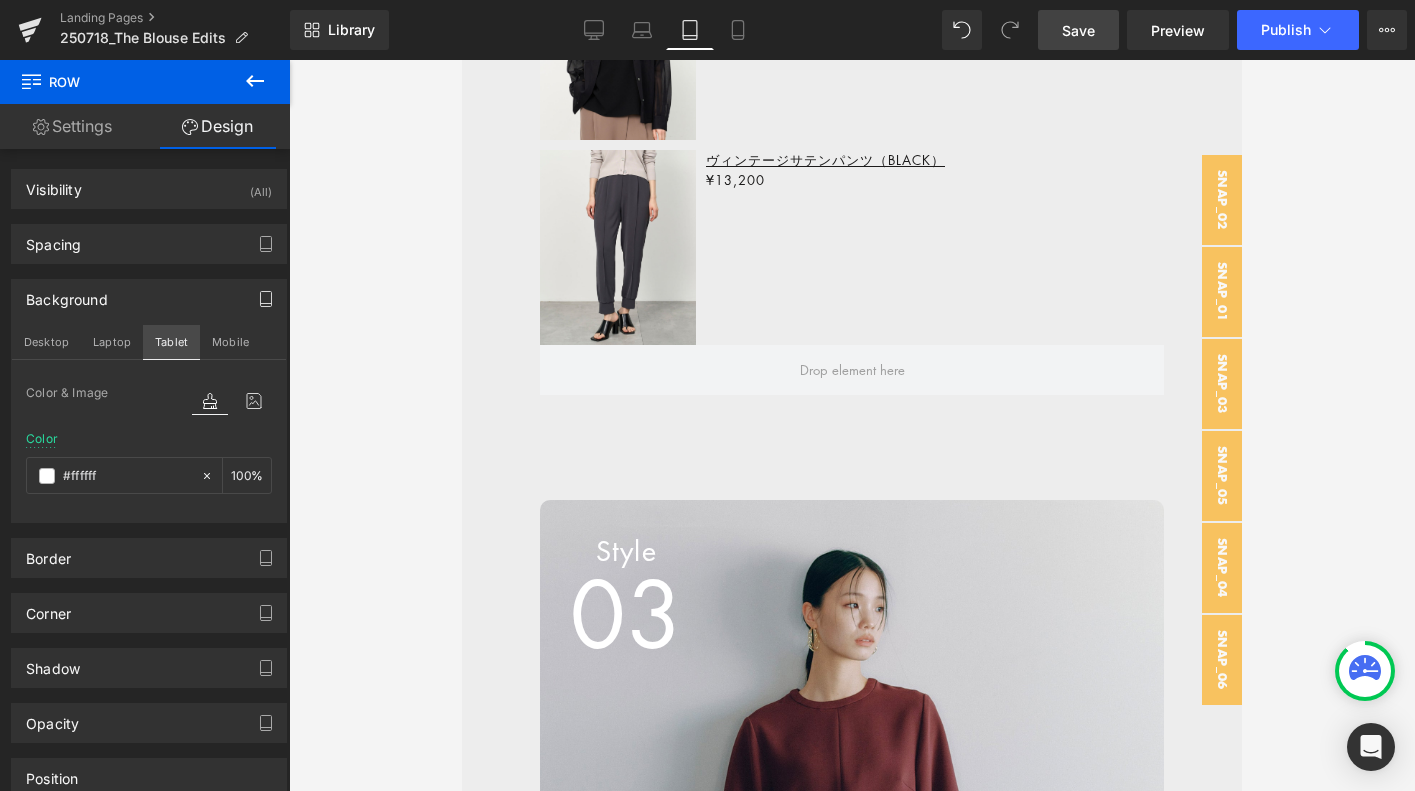 type on "#f4f4f4" 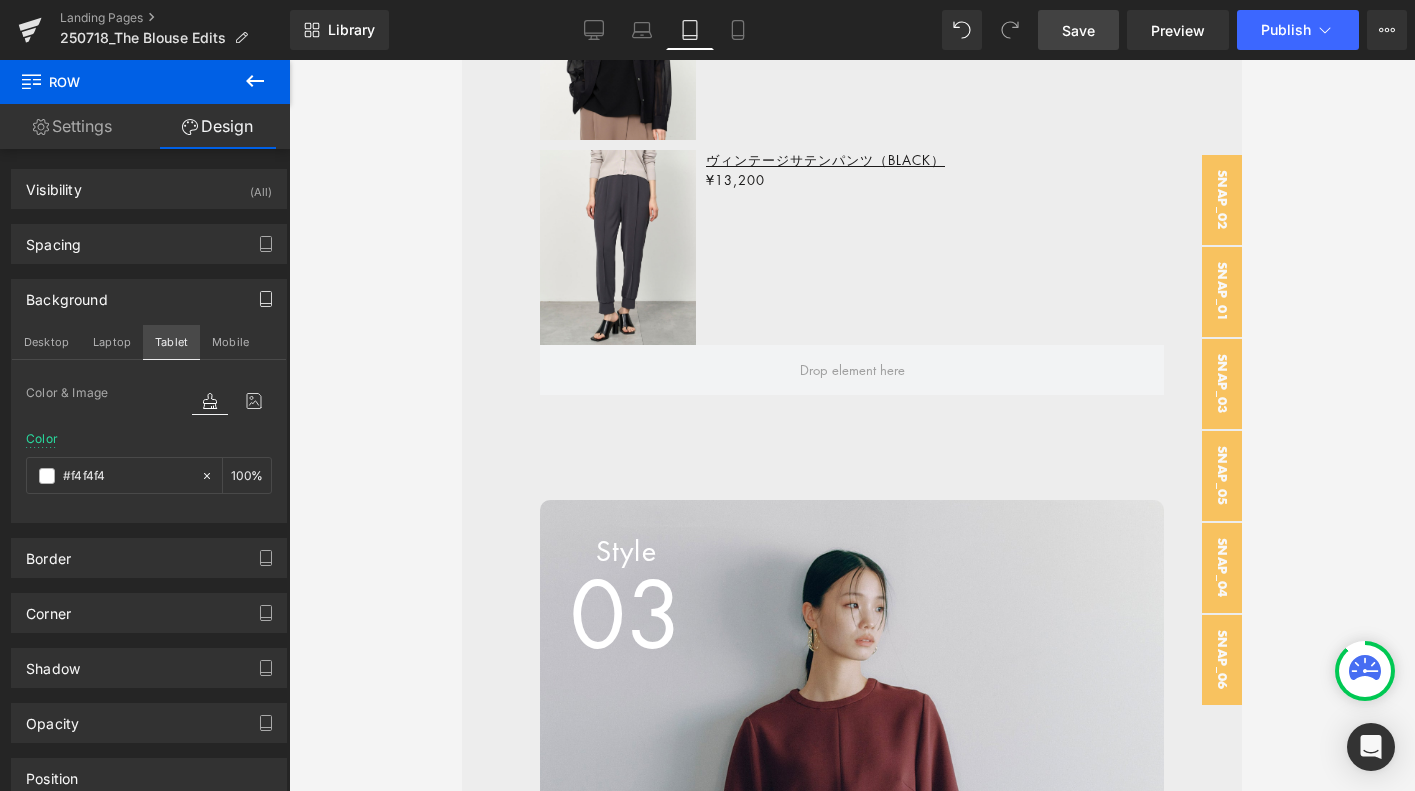 scroll, scrollTop: 13715, scrollLeft: 0, axis: vertical 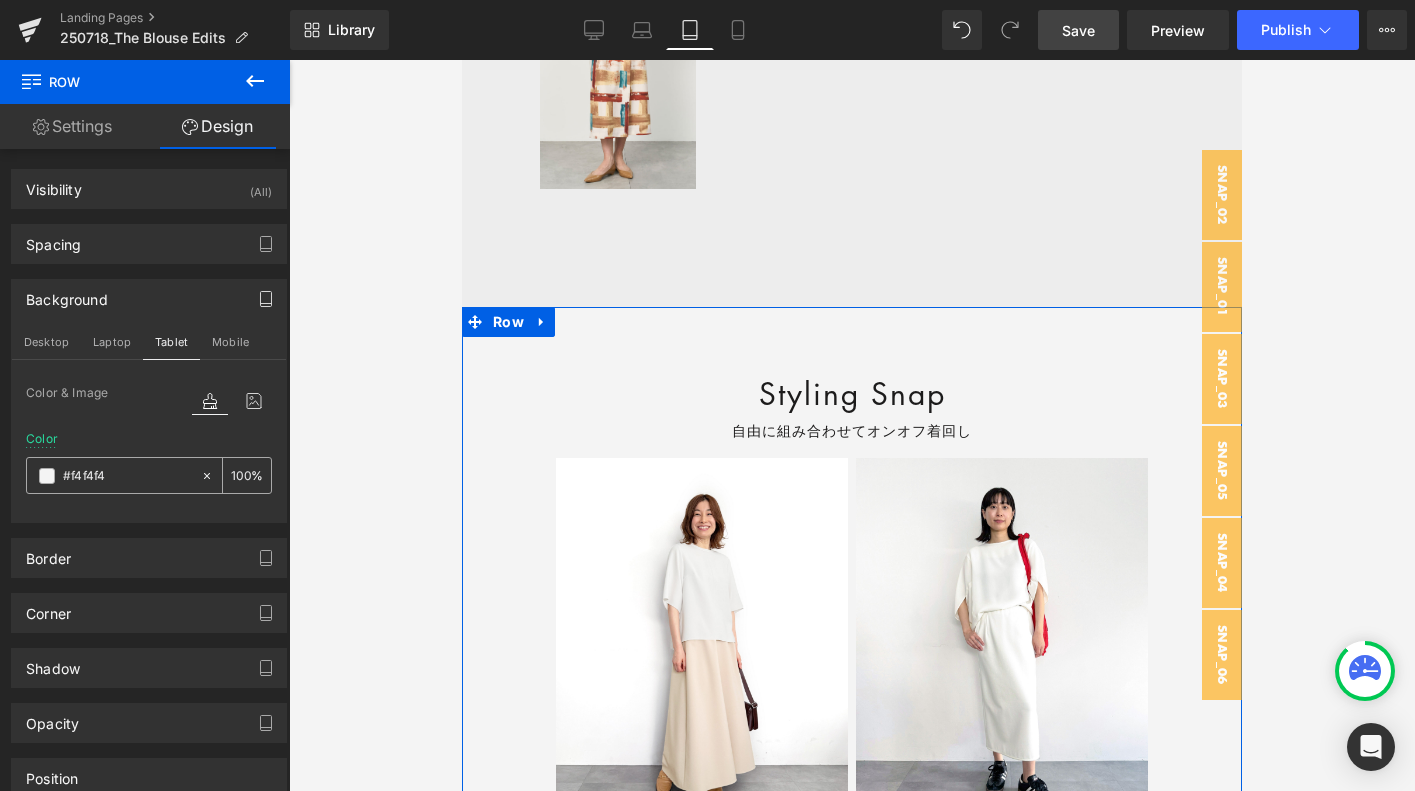 click at bounding box center (47, 476) 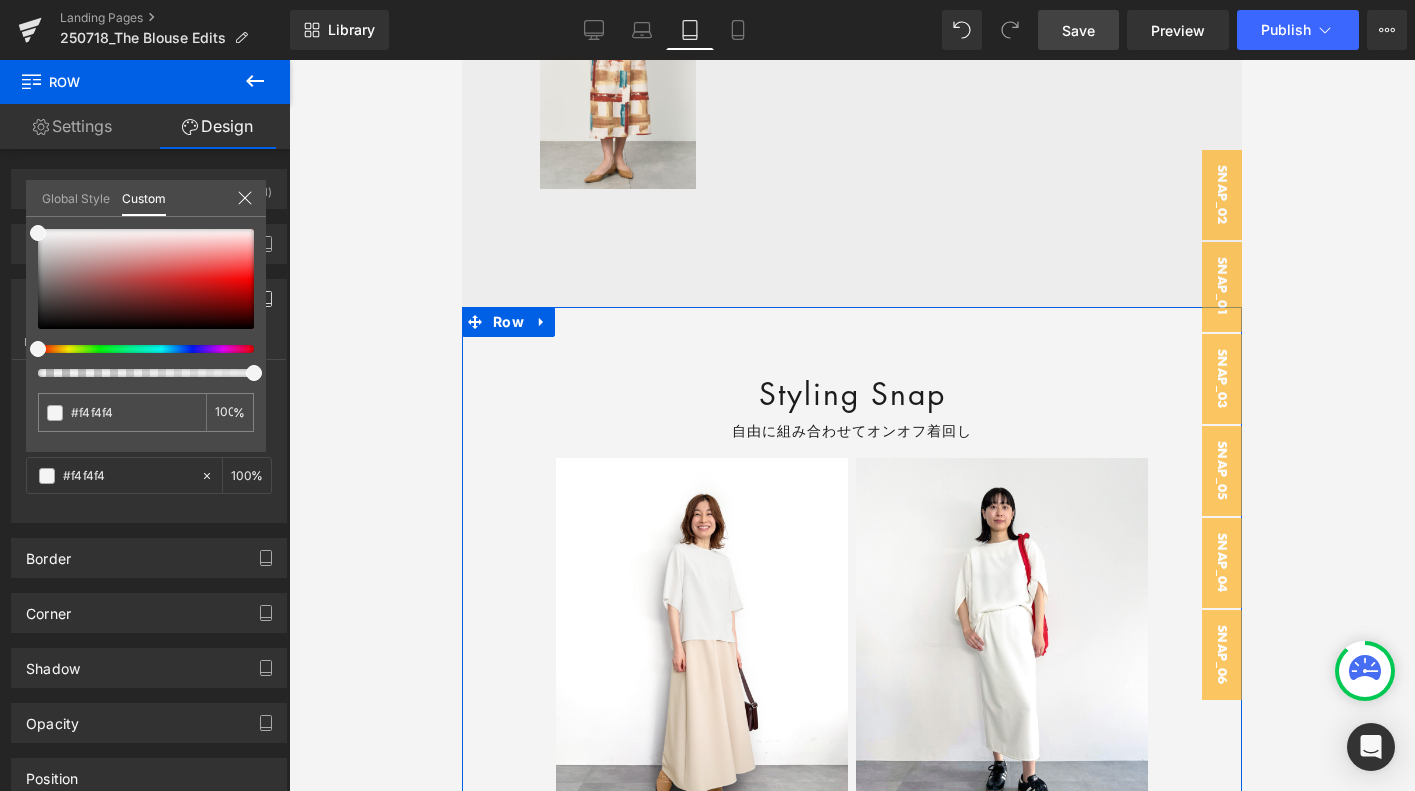 click on "Global Style Custom" at bounding box center [146, 198] 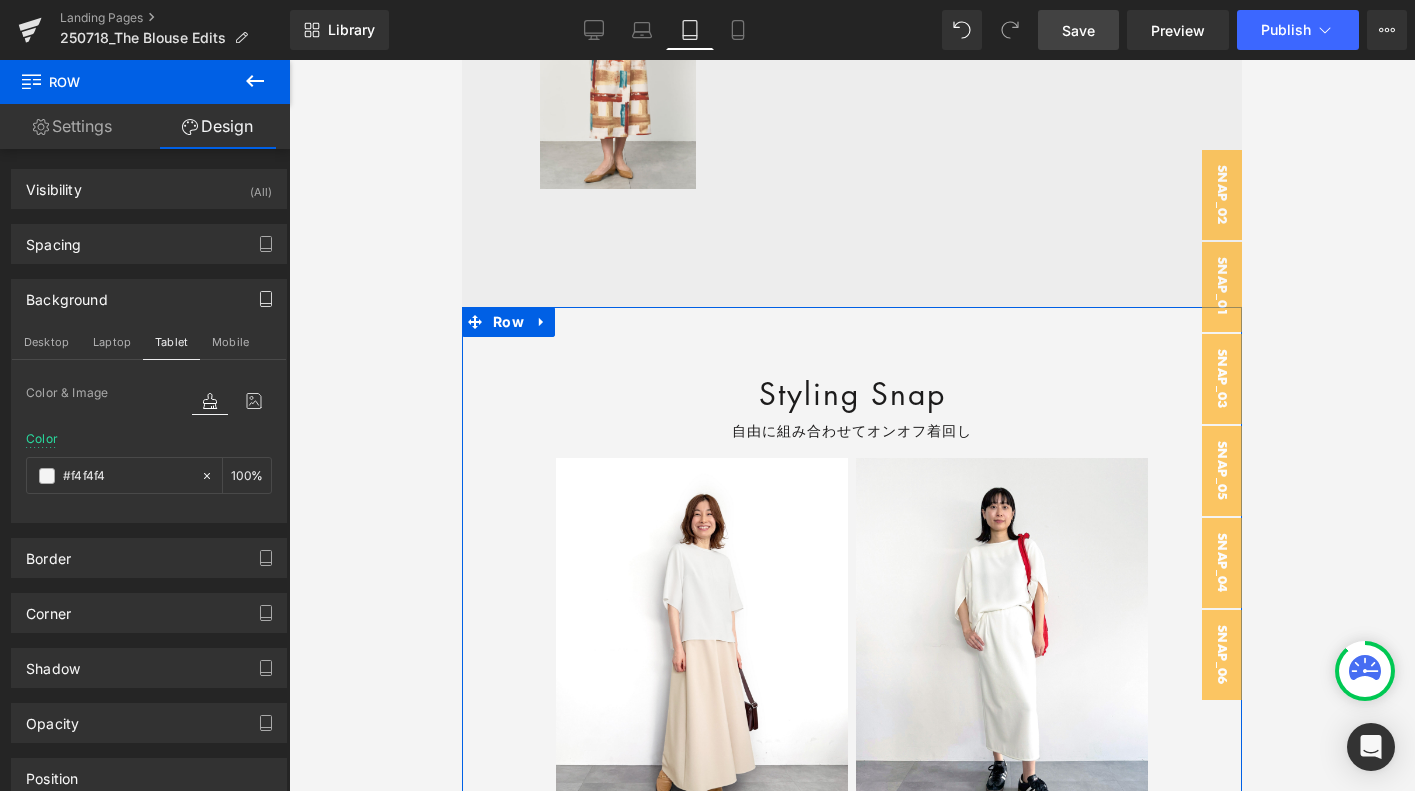 click at bounding box center [266, 299] 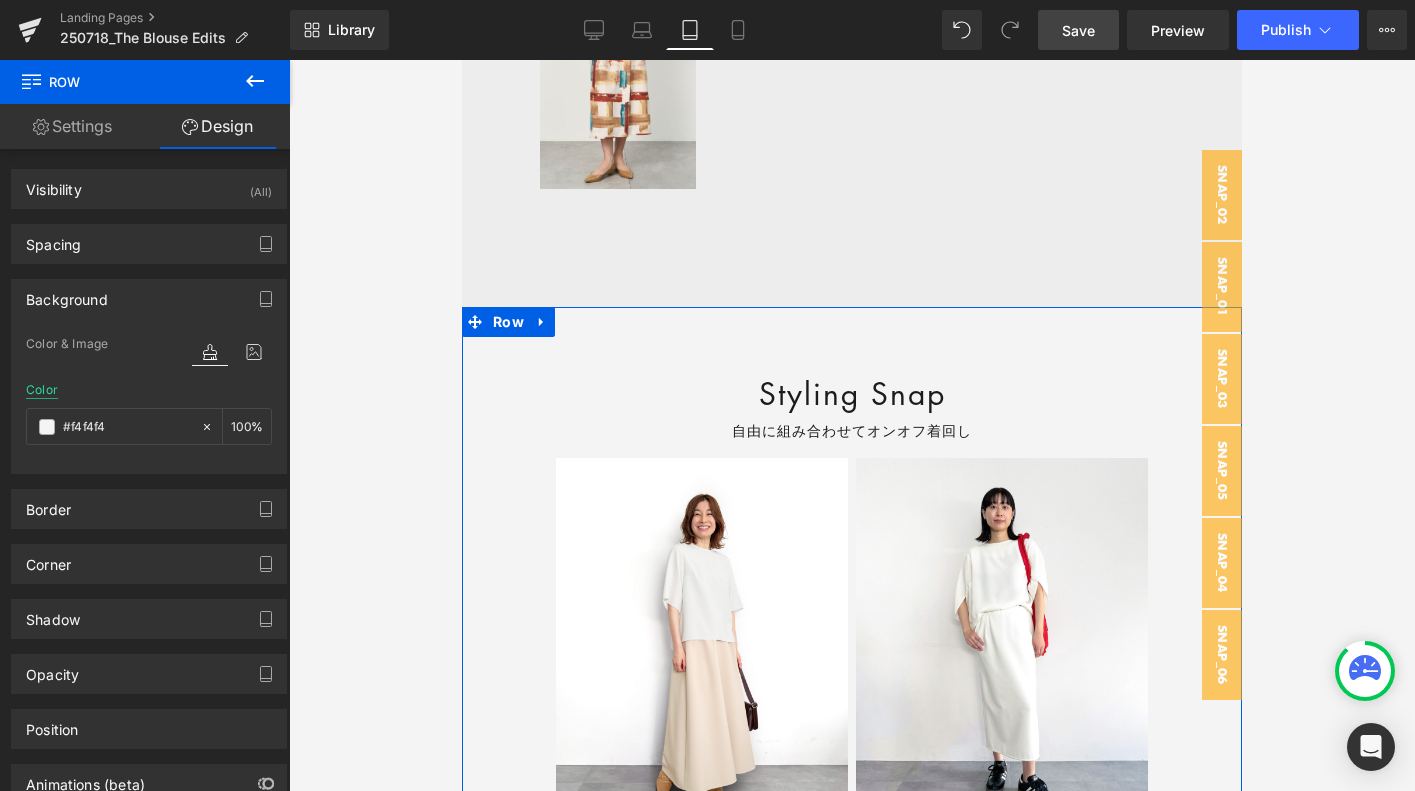 click on "Color" at bounding box center [42, 390] 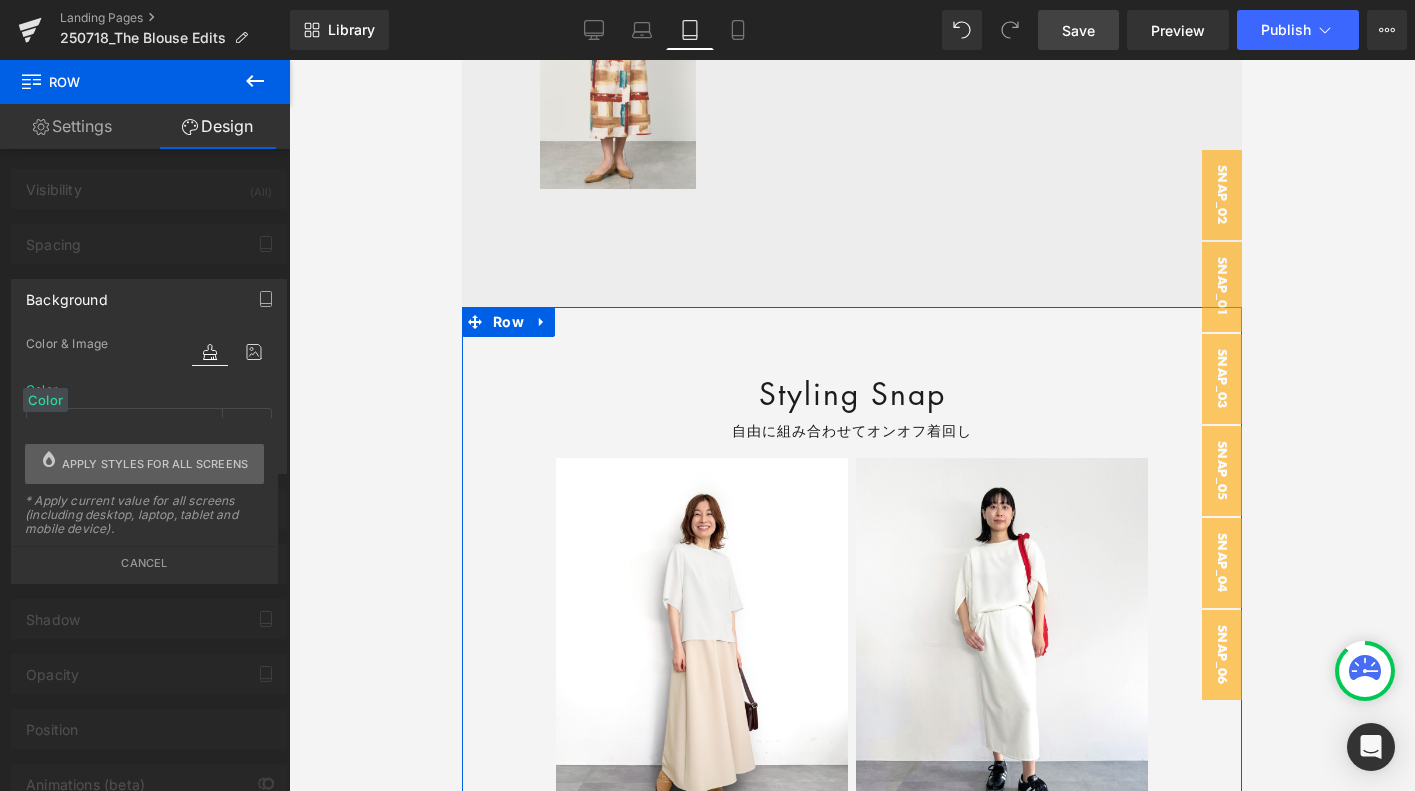 click on "Apply styles for all screens" at bounding box center [155, 464] 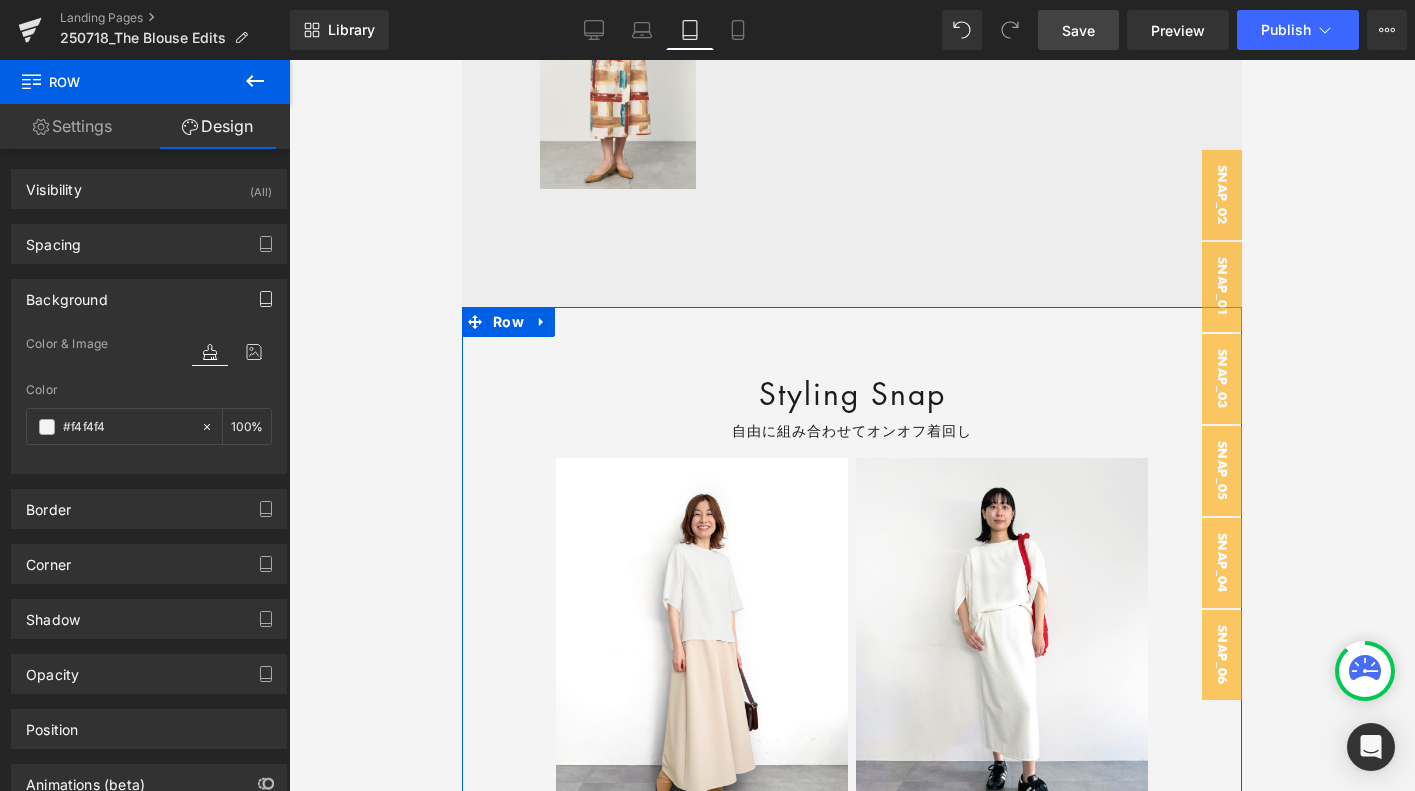 click 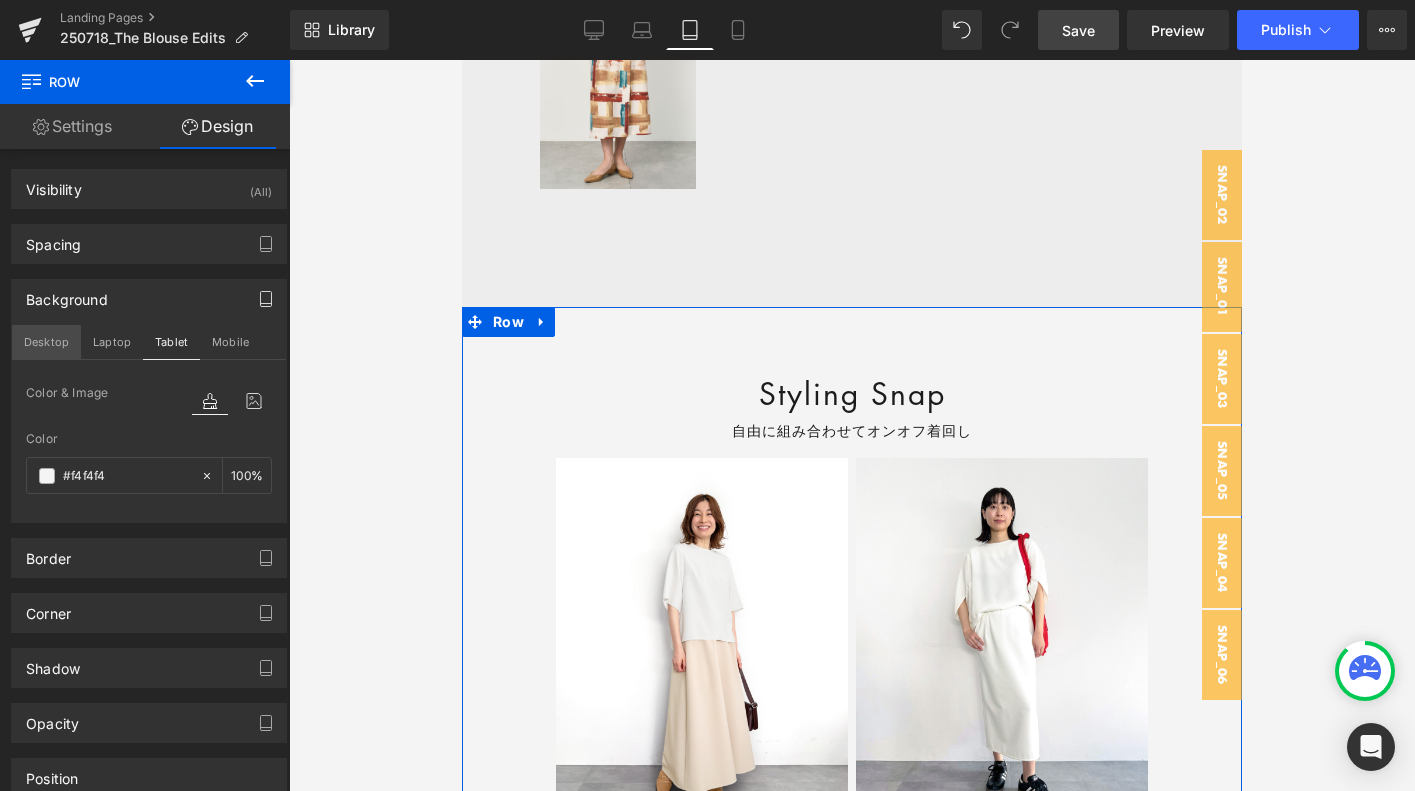 click on "Desktop" at bounding box center (46, 342) 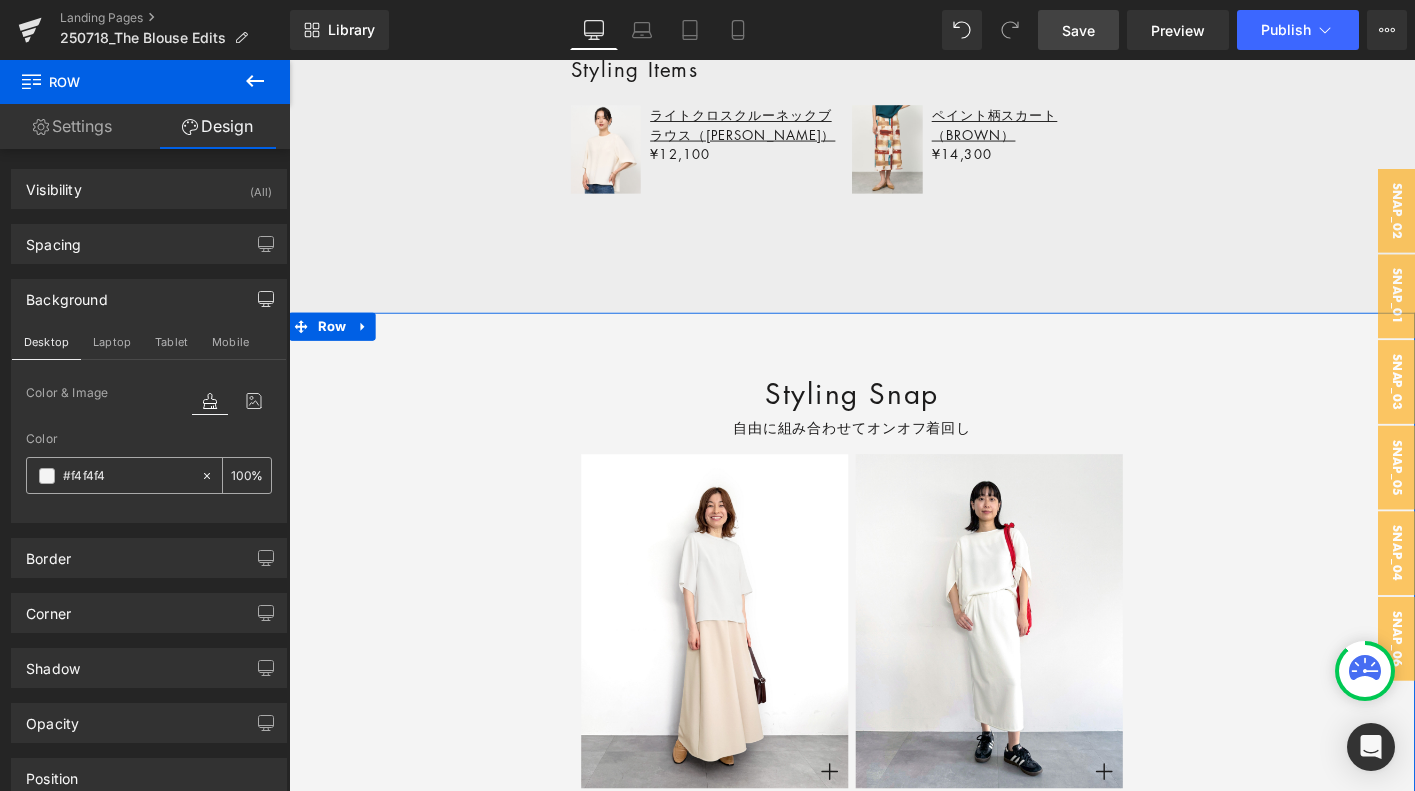 click at bounding box center [47, 476] 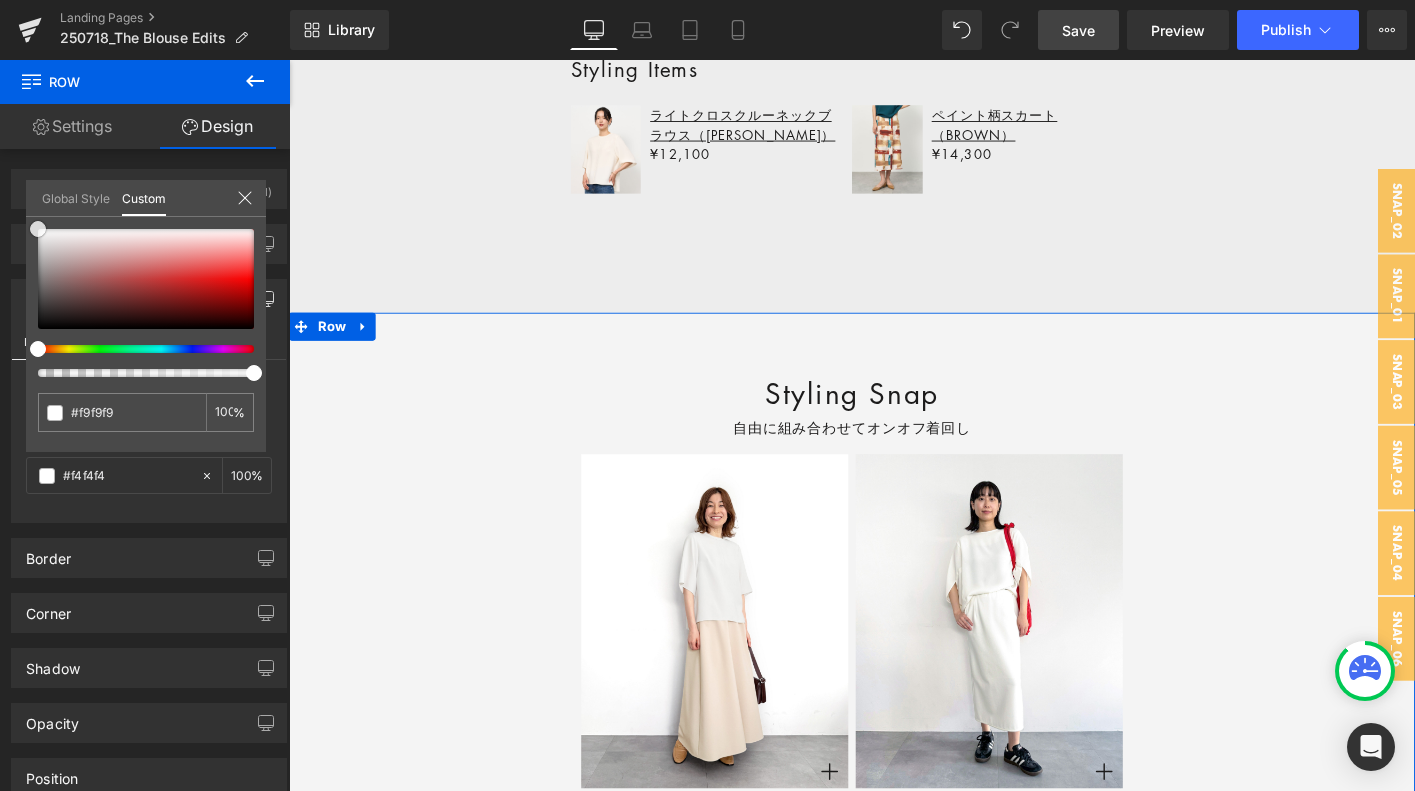 type on "#f9f9f9" 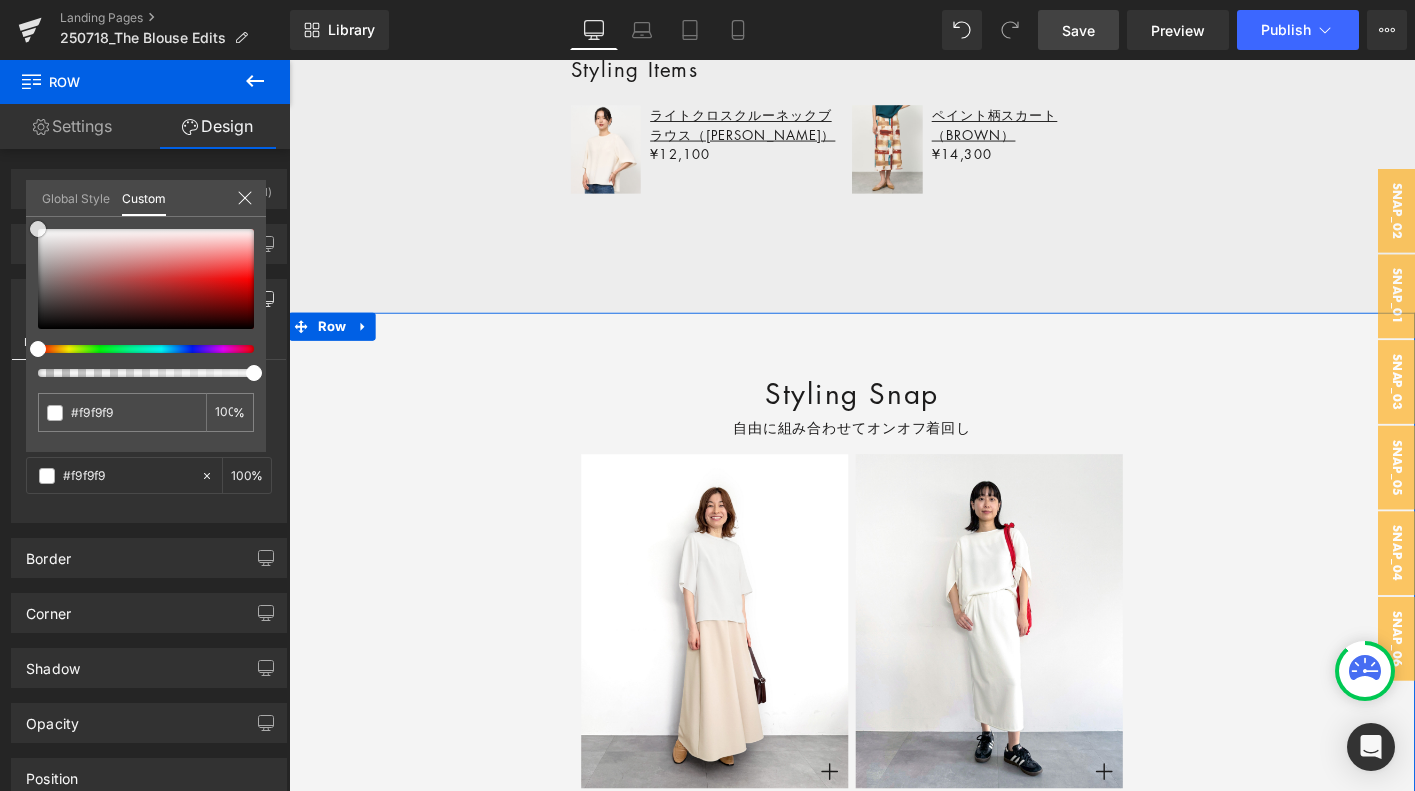 type on "#ffffff" 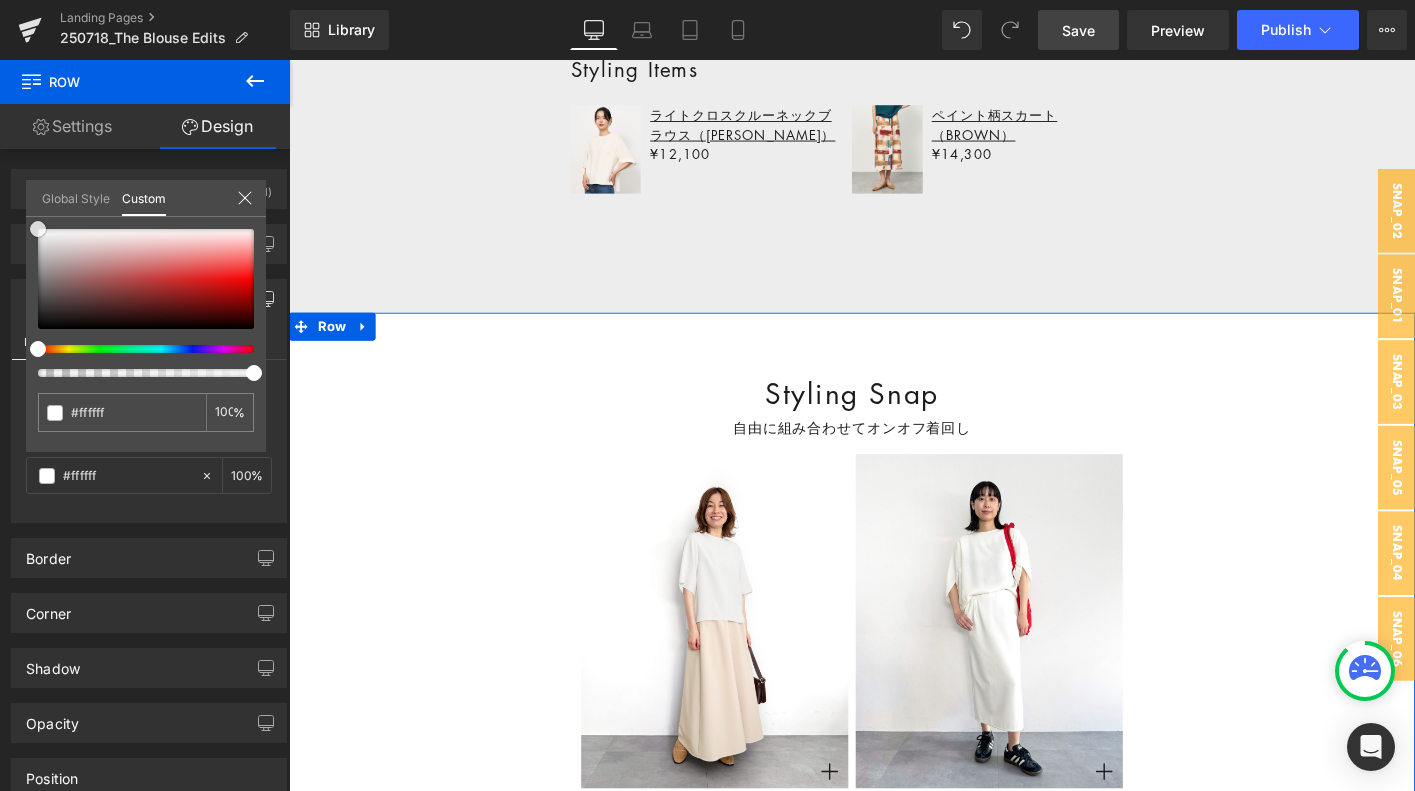 drag, startPoint x: 36, startPoint y: 235, endPoint x: 26, endPoint y: 172, distance: 63.788715 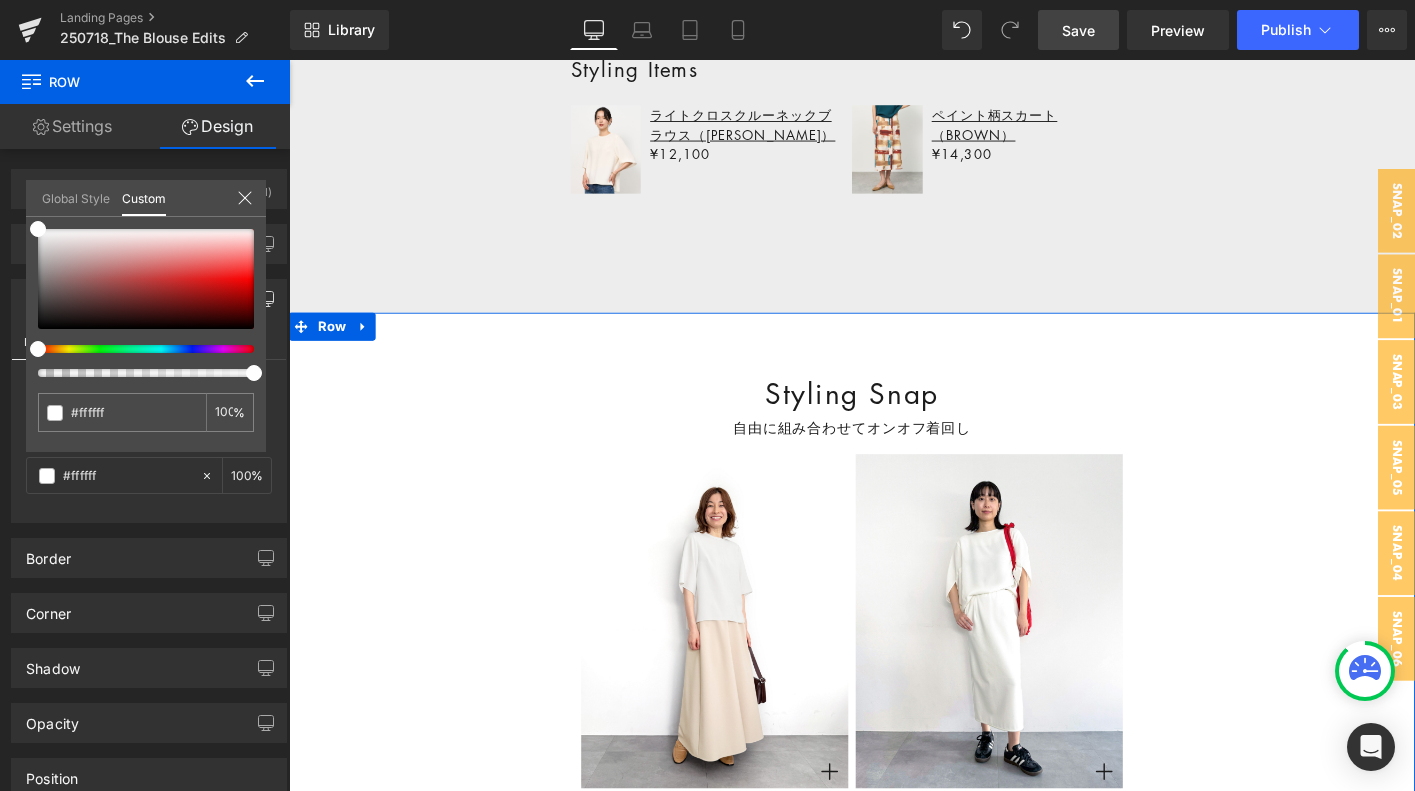 click 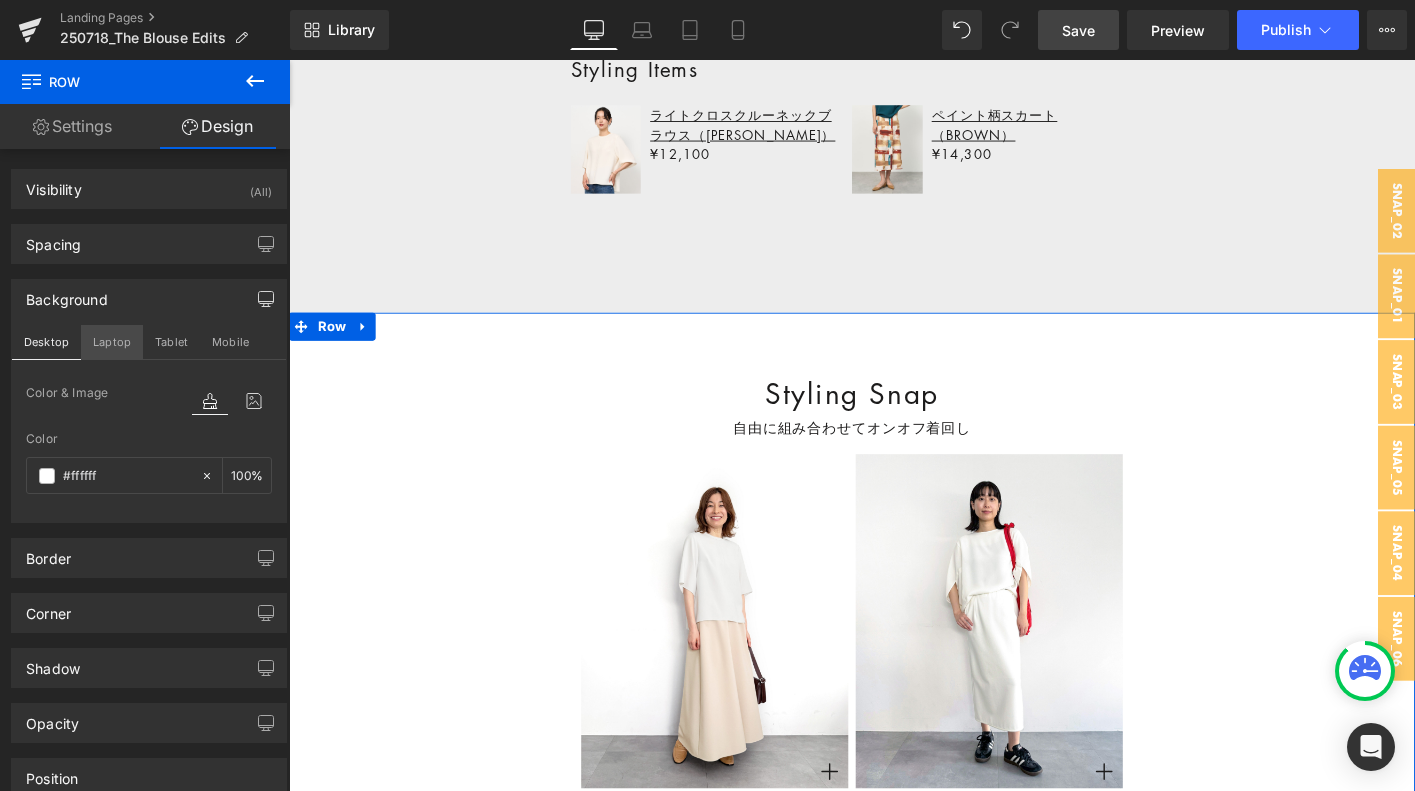 click on "Laptop" at bounding box center (112, 342) 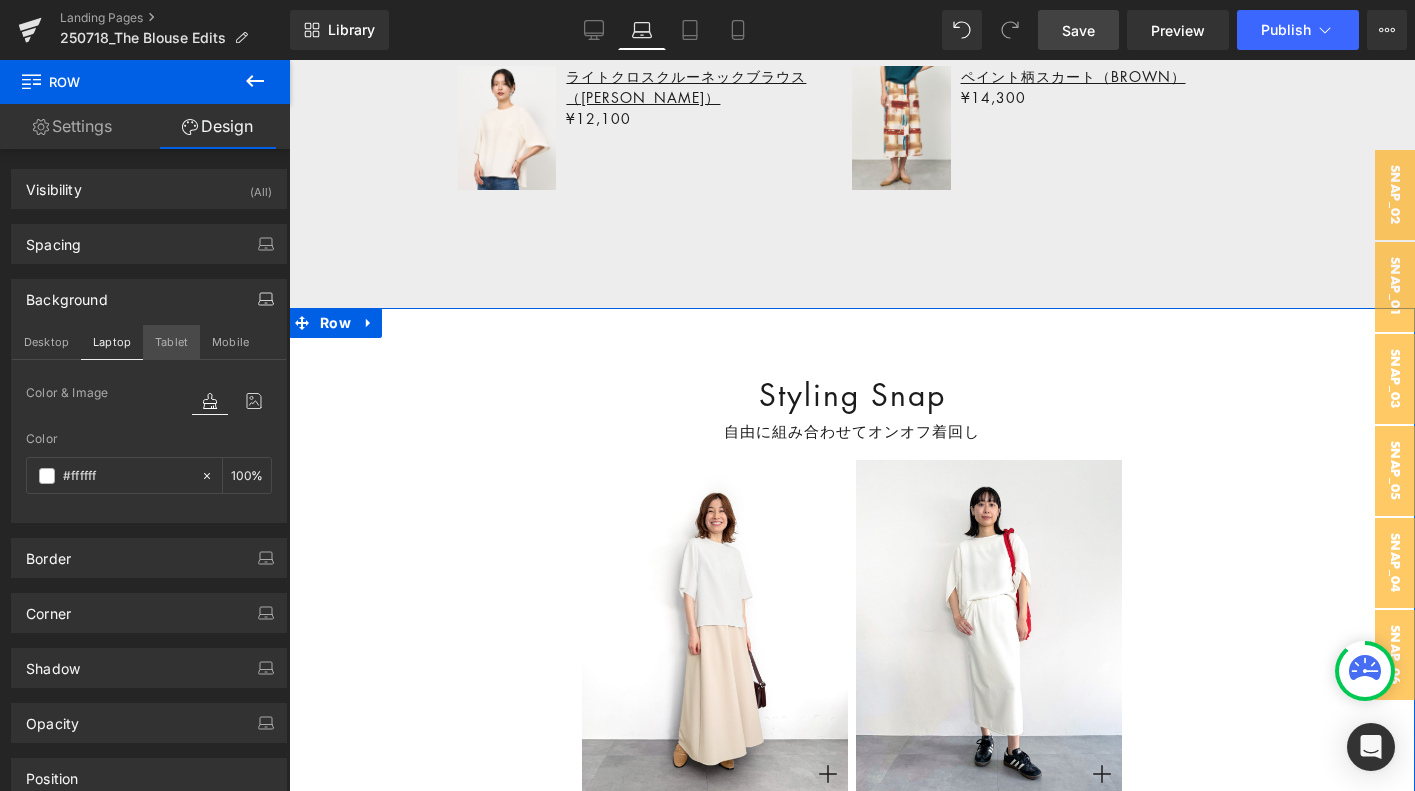 click on "Tablet" at bounding box center (171, 342) 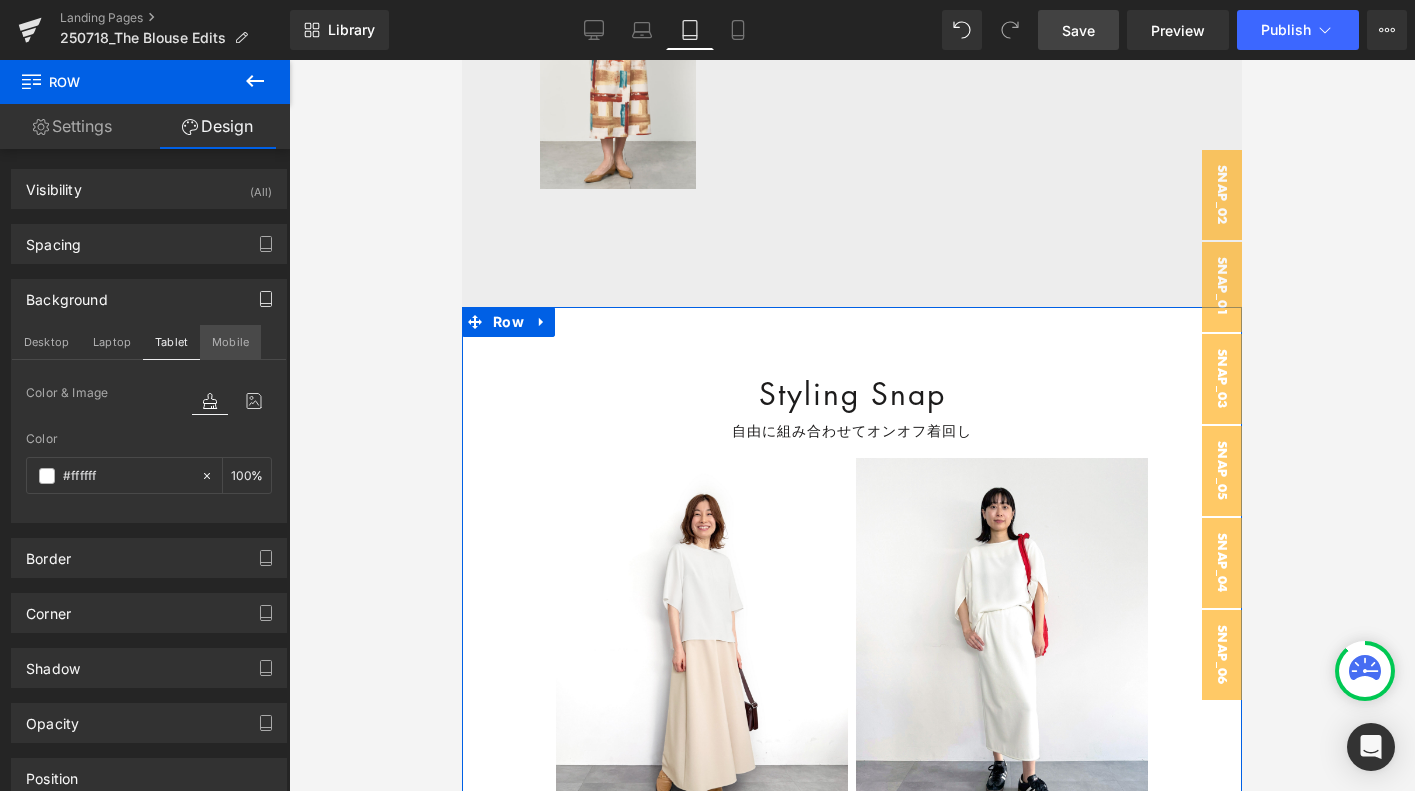 click on "Mobile" at bounding box center (230, 342) 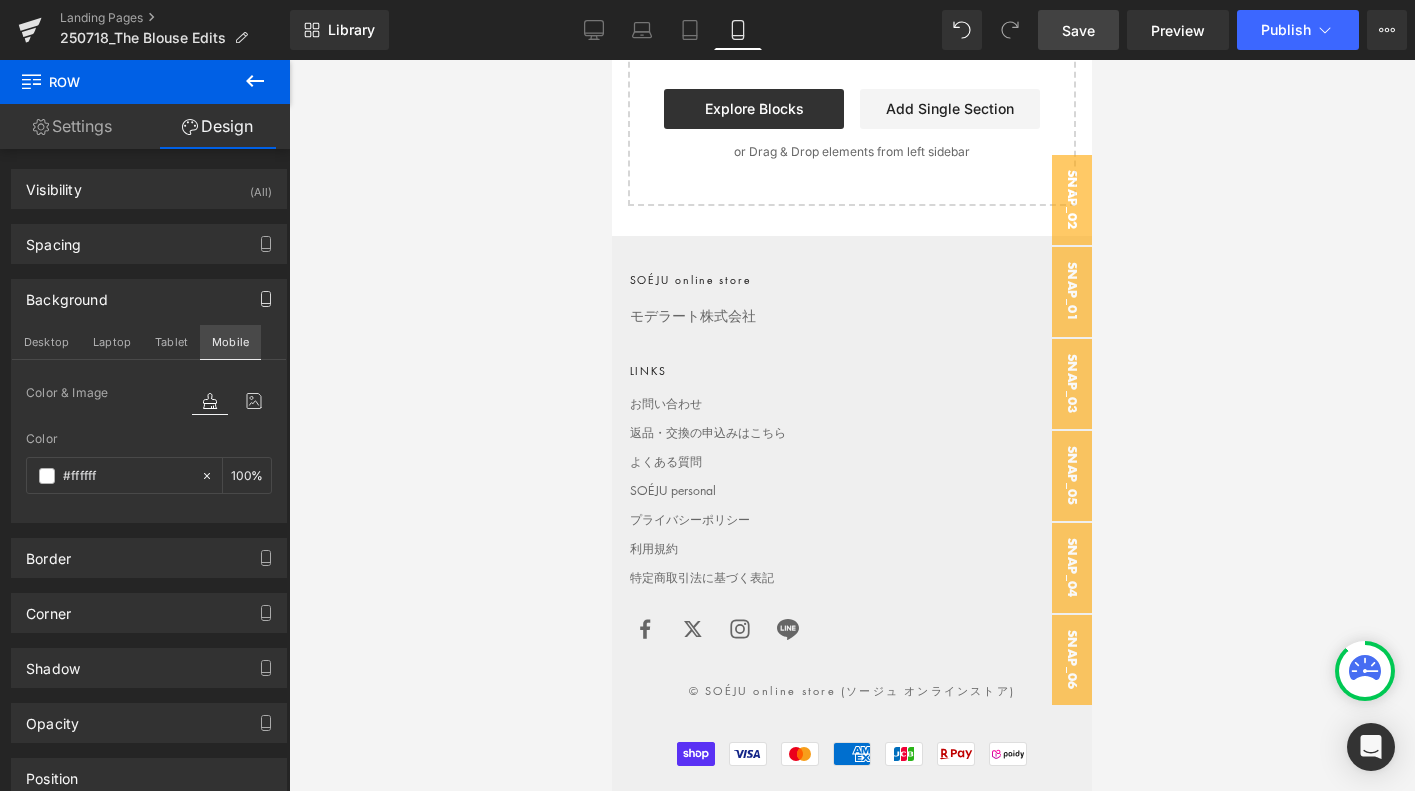 scroll, scrollTop: 10846, scrollLeft: 0, axis: vertical 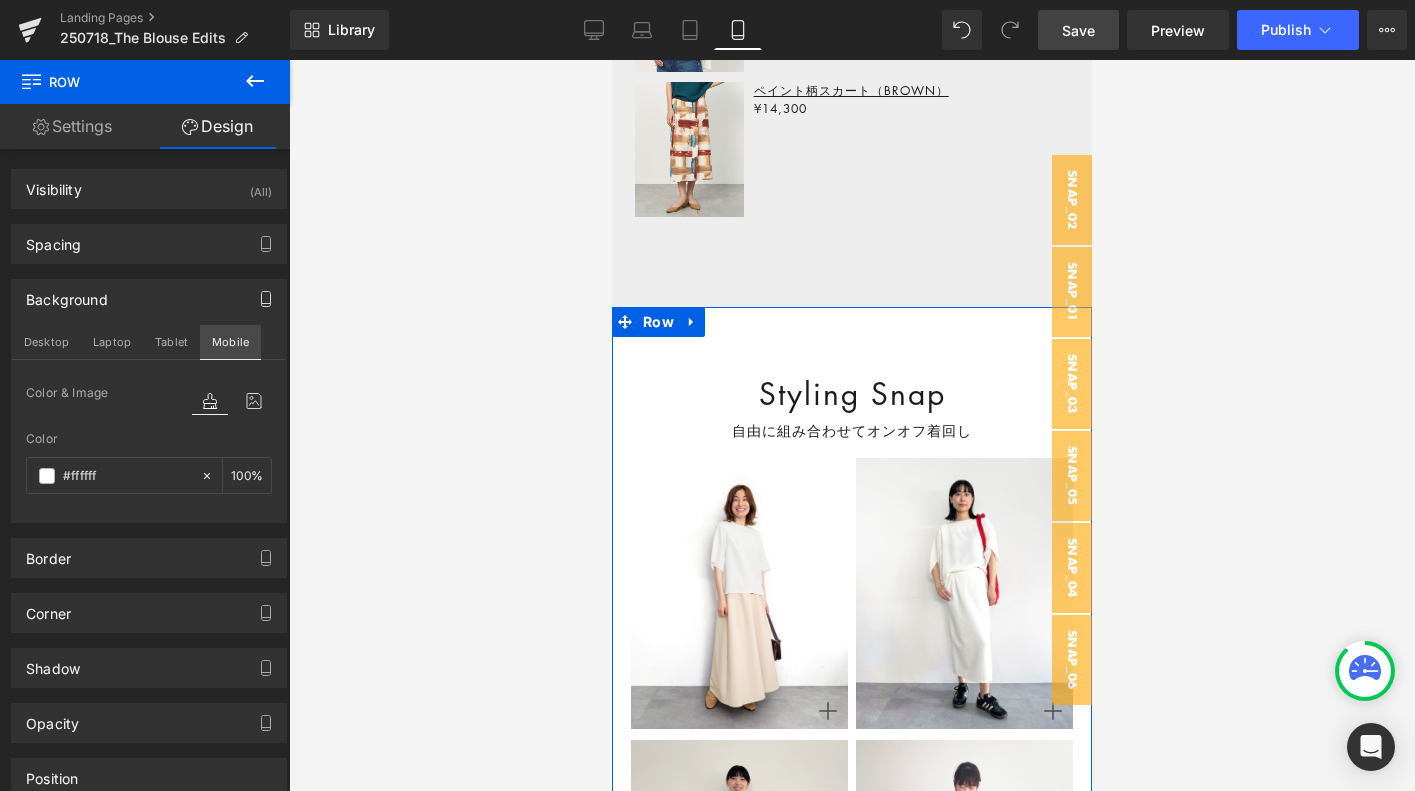 type on "100" 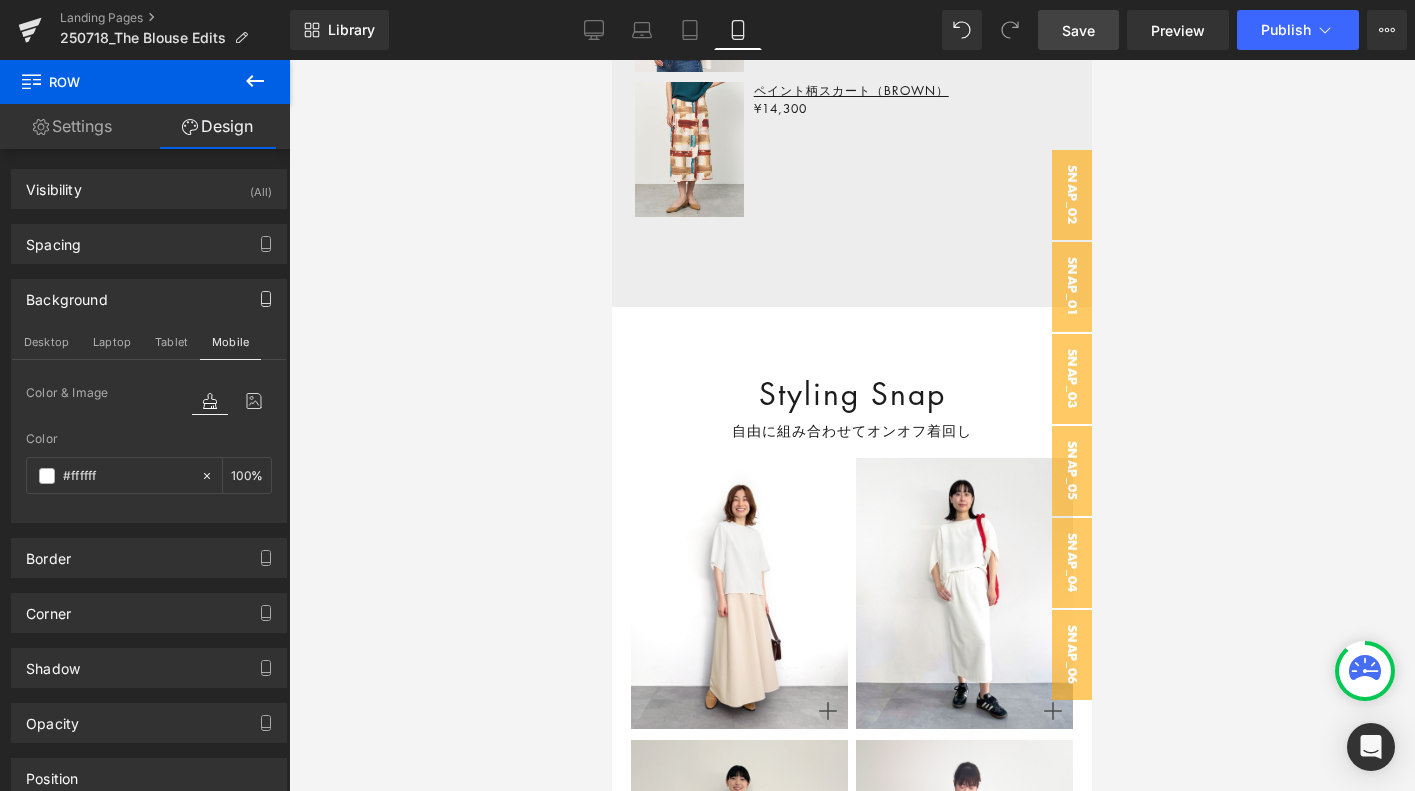 click on "Save" at bounding box center (1078, 30) 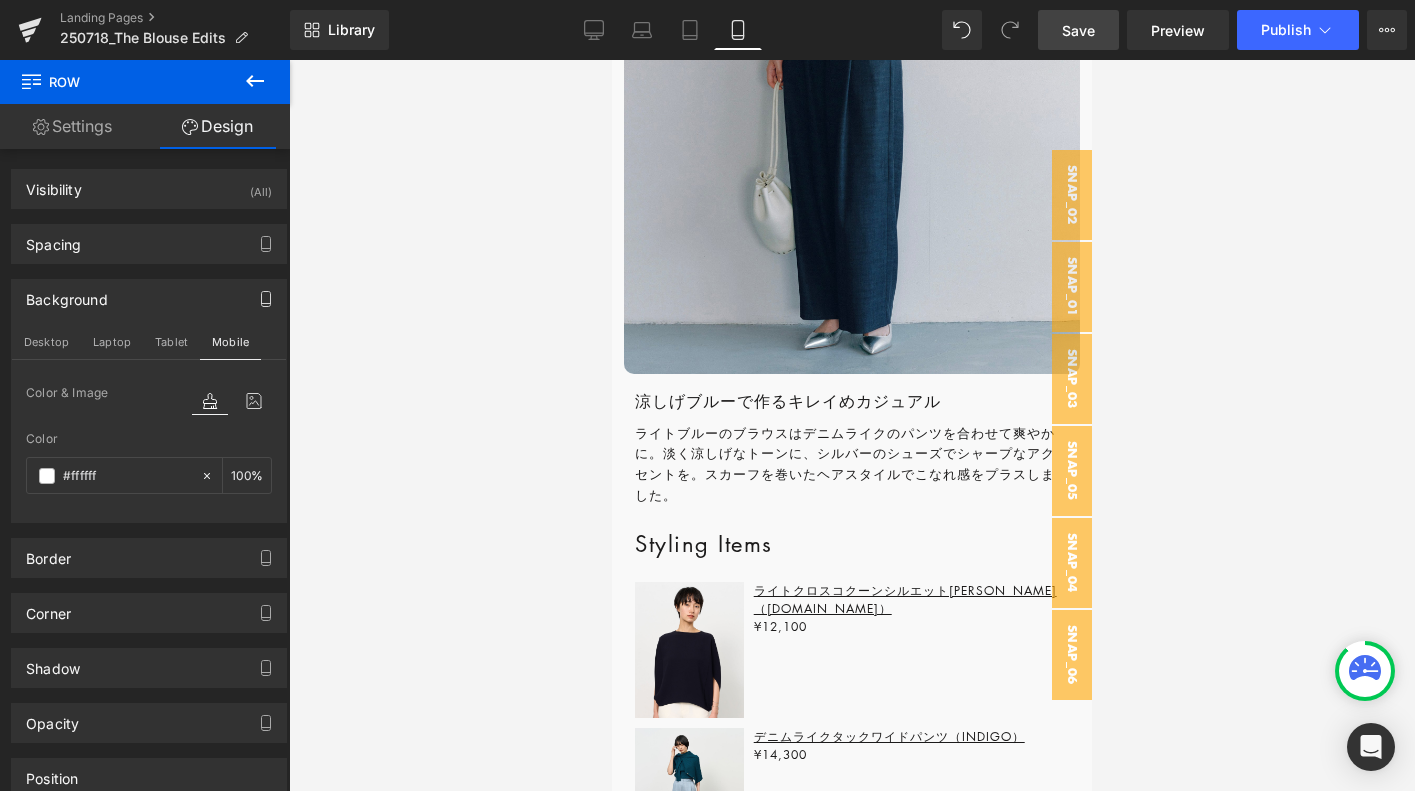 scroll, scrollTop: 2777, scrollLeft: 0, axis: vertical 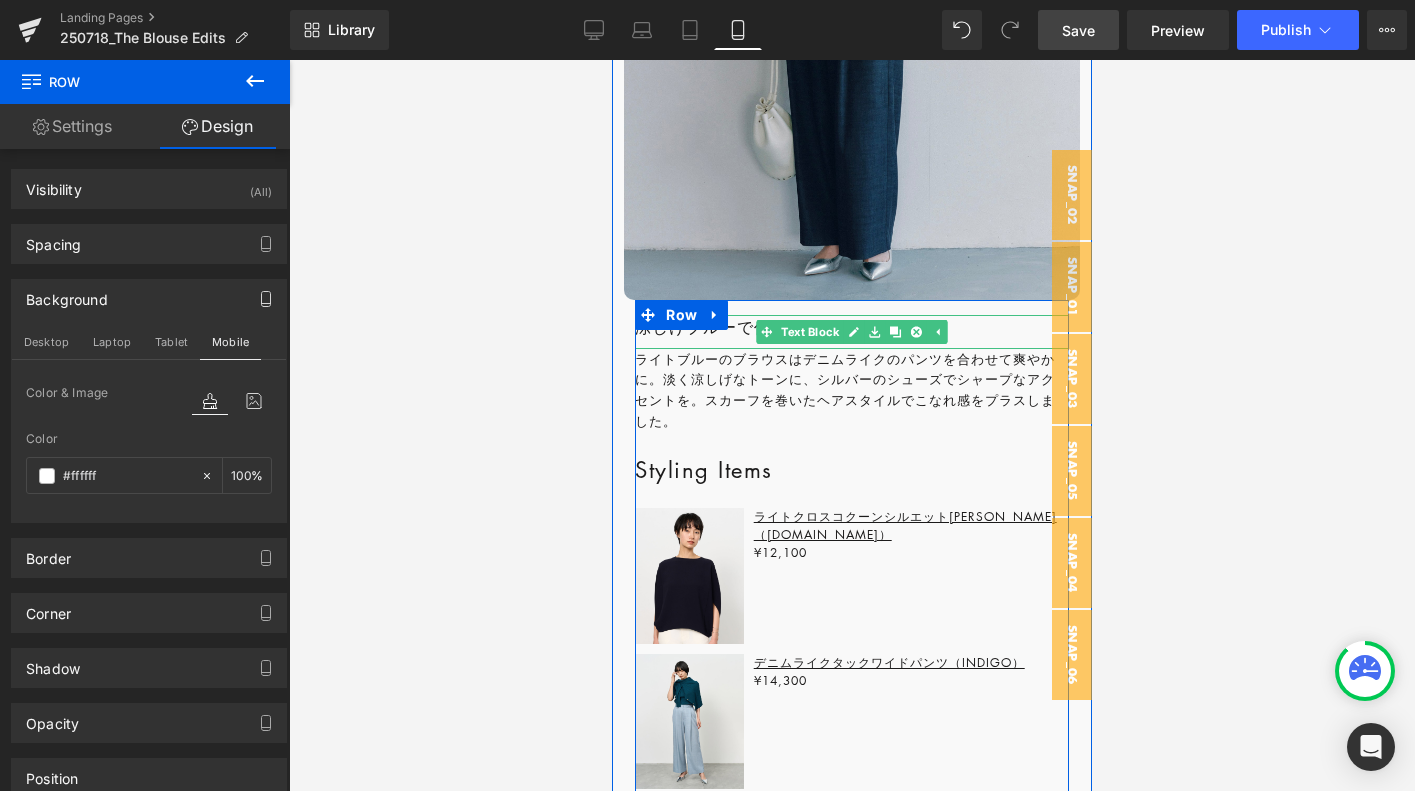 click on "涼しげブルーで作るキレイめカジュアル Text Block" at bounding box center (851, 332) 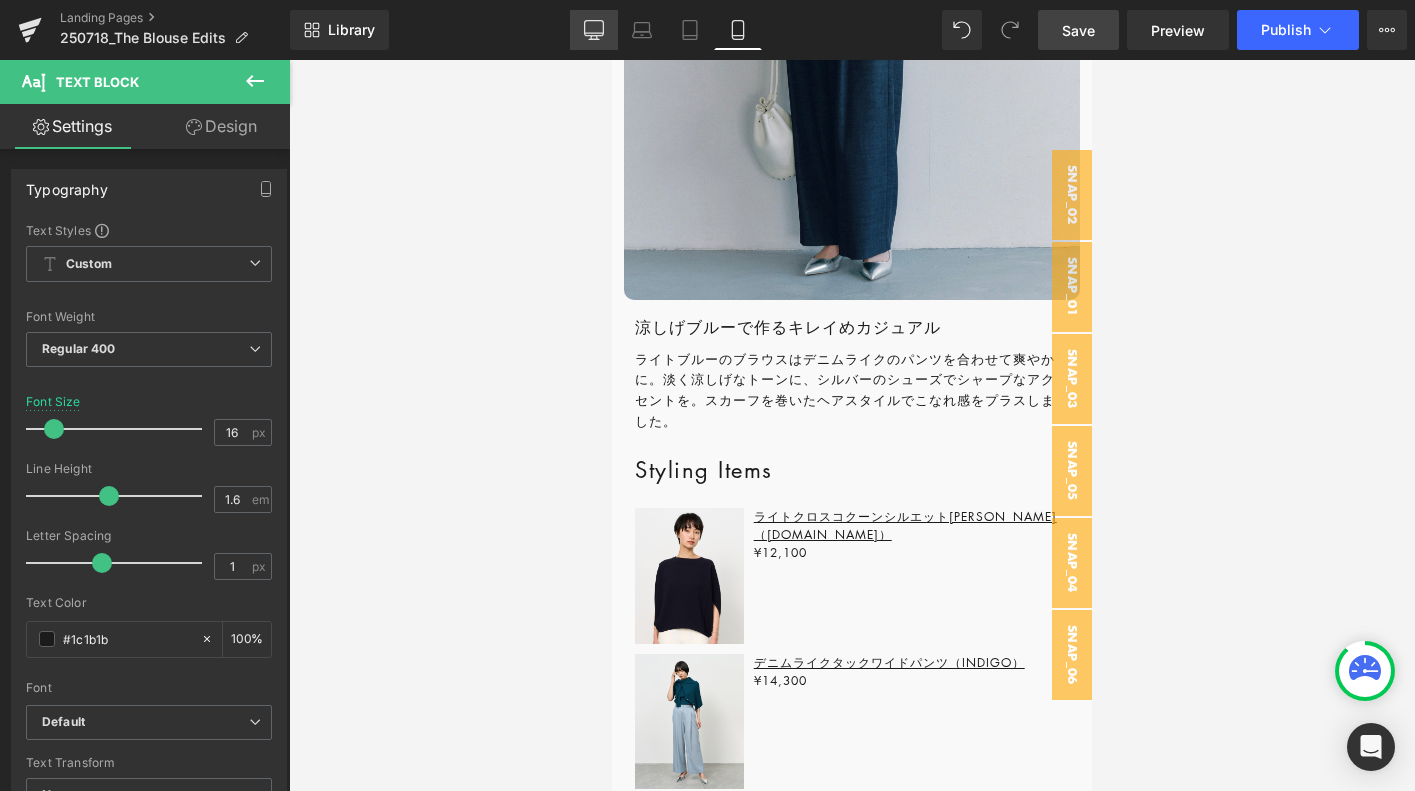 click on "Desktop" at bounding box center [594, 30] 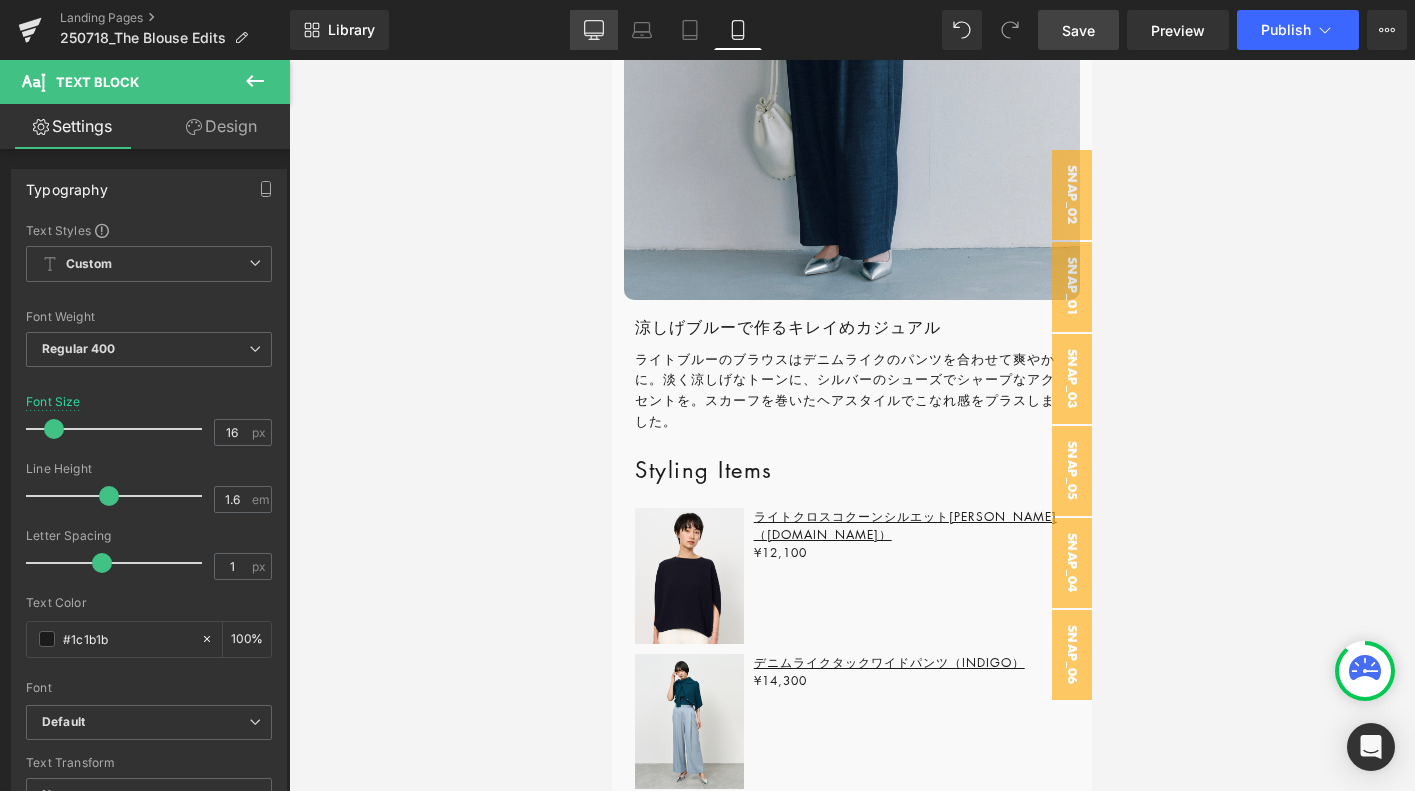type on "18" 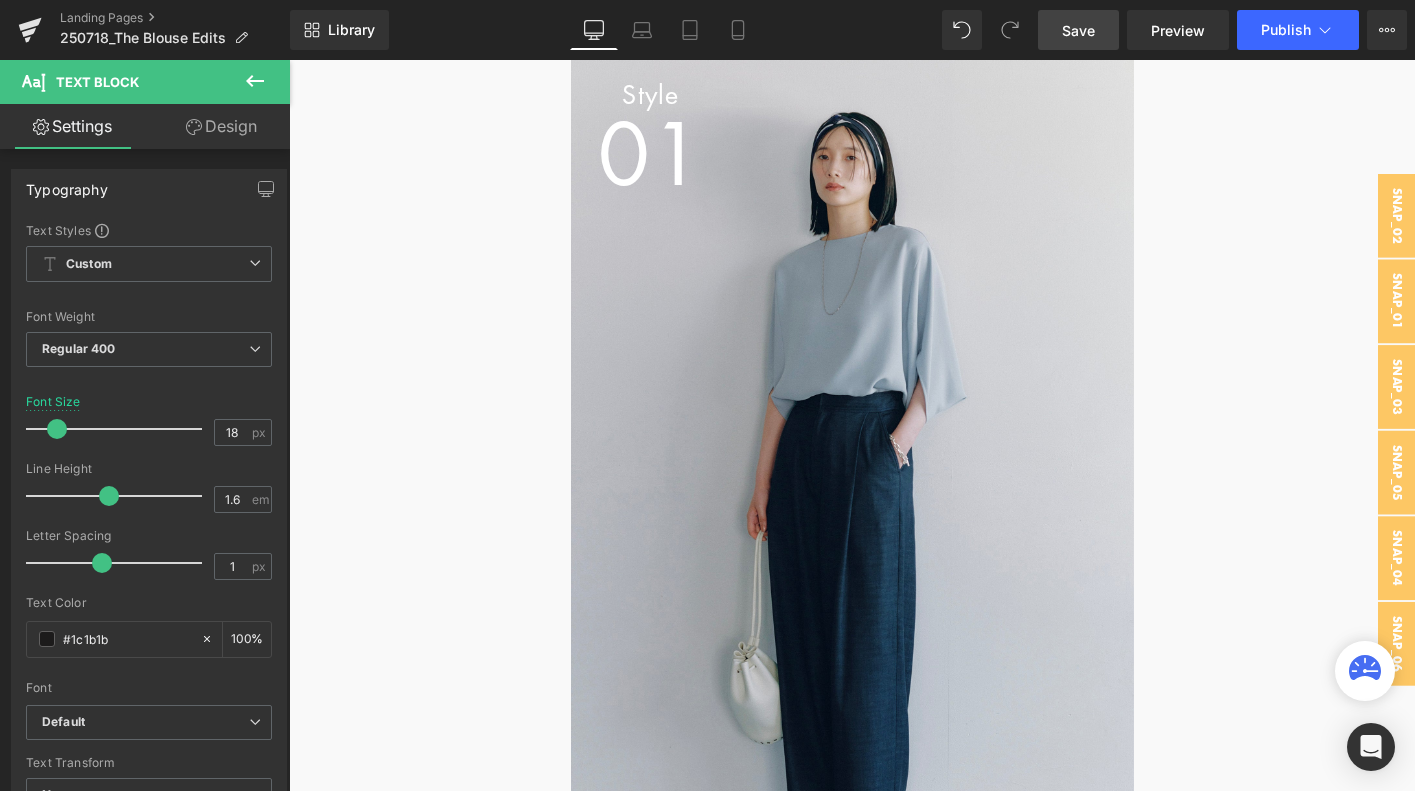 scroll, scrollTop: 3431, scrollLeft: 0, axis: vertical 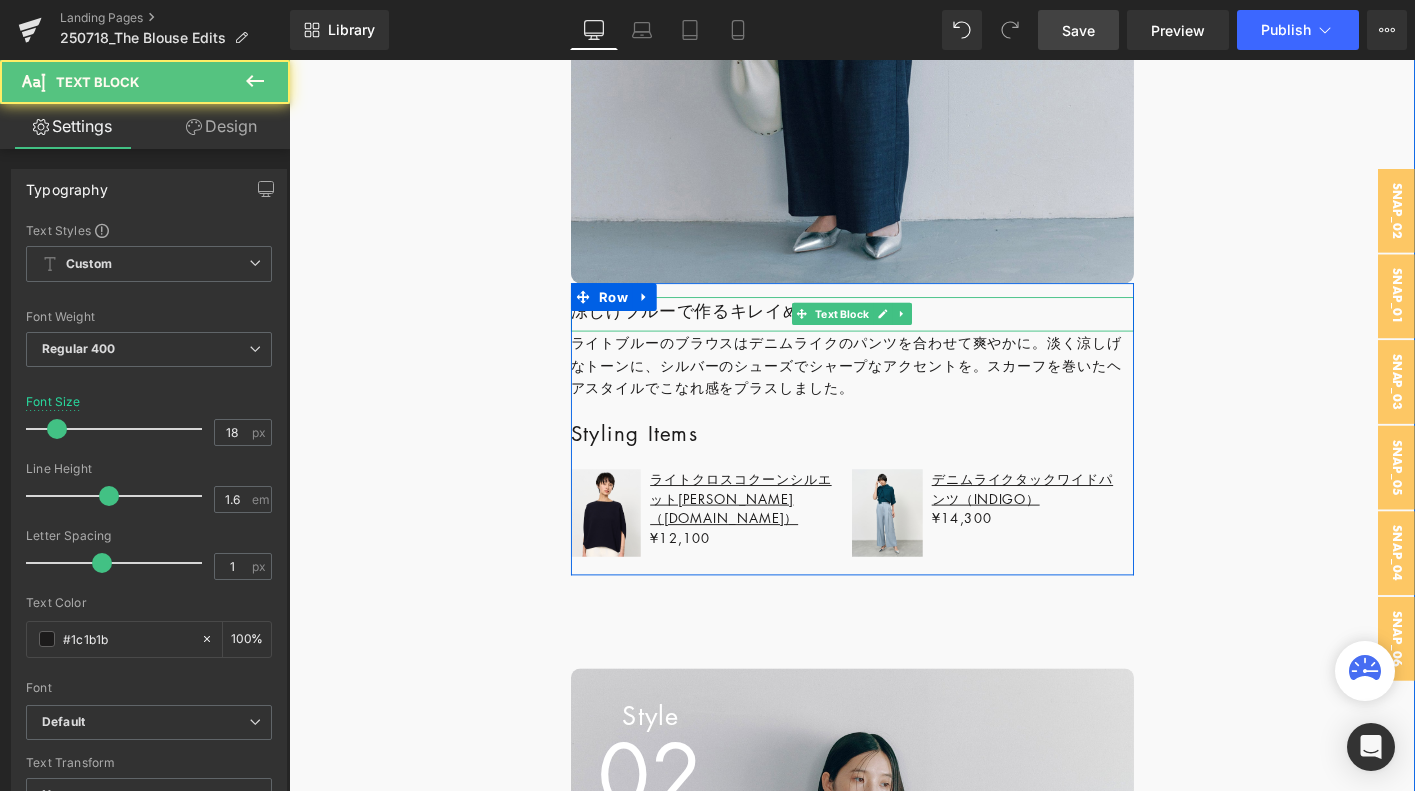 click on "涼しげブルーで作るキレイめカジュアル" at bounding box center (894, 329) 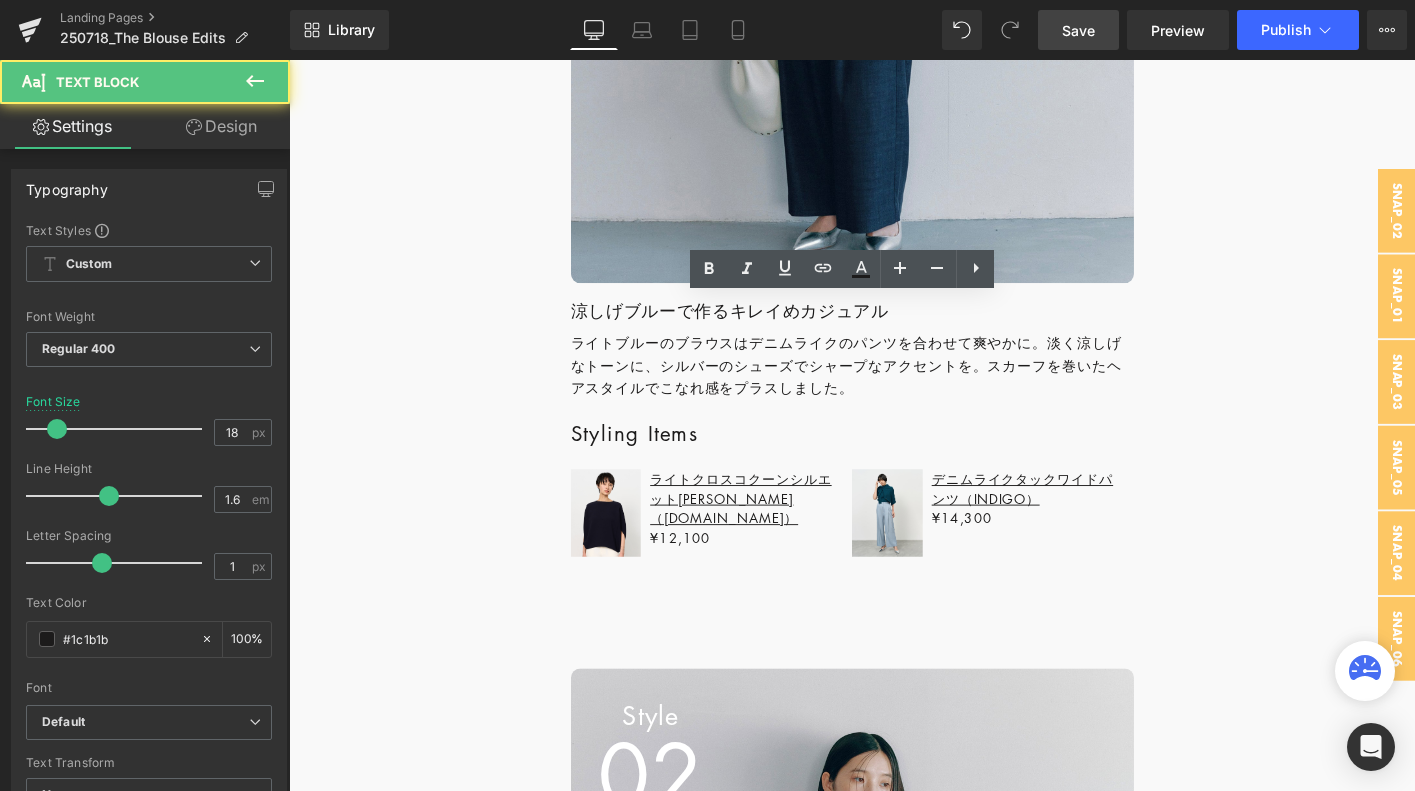 click on "Design" at bounding box center (221, 126) 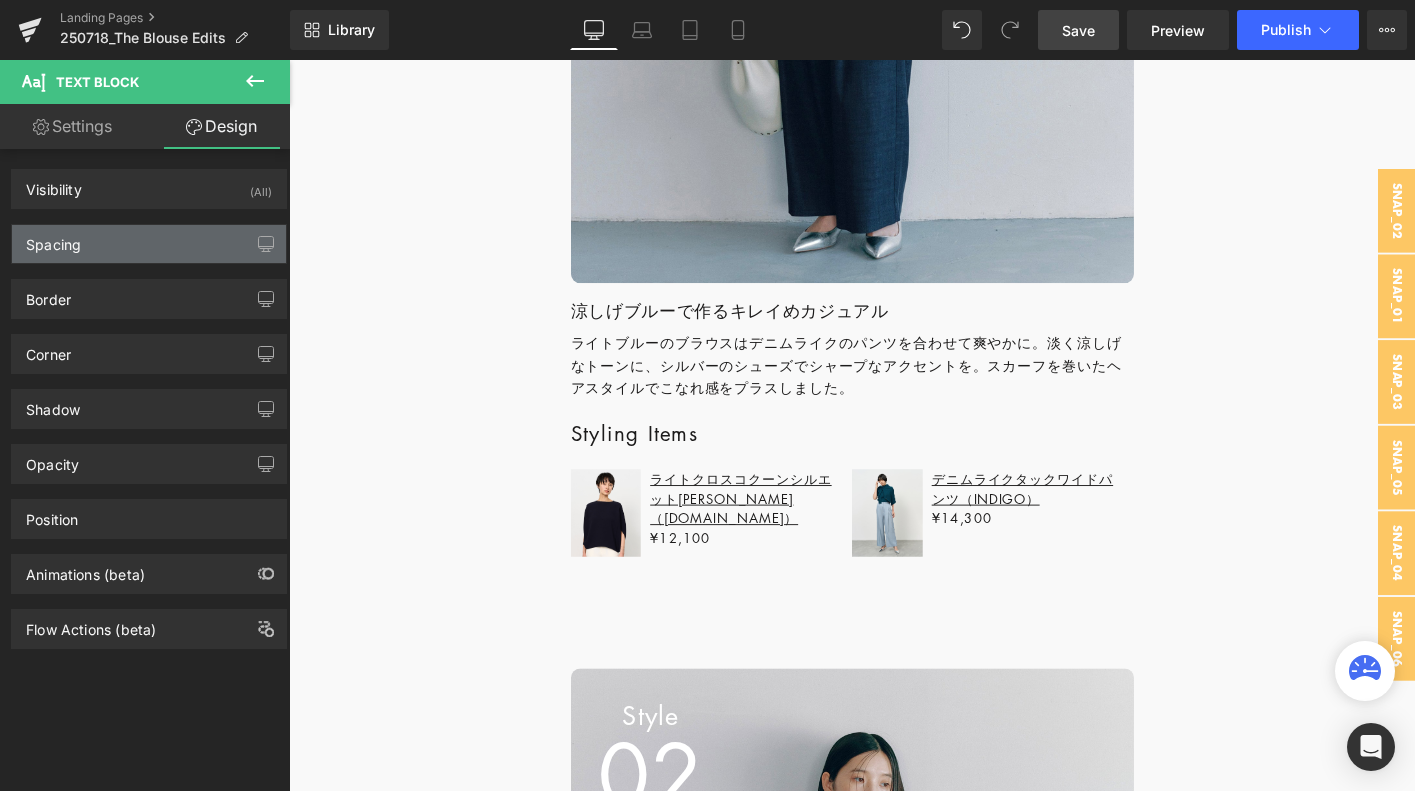 click on "Spacing" at bounding box center (149, 244) 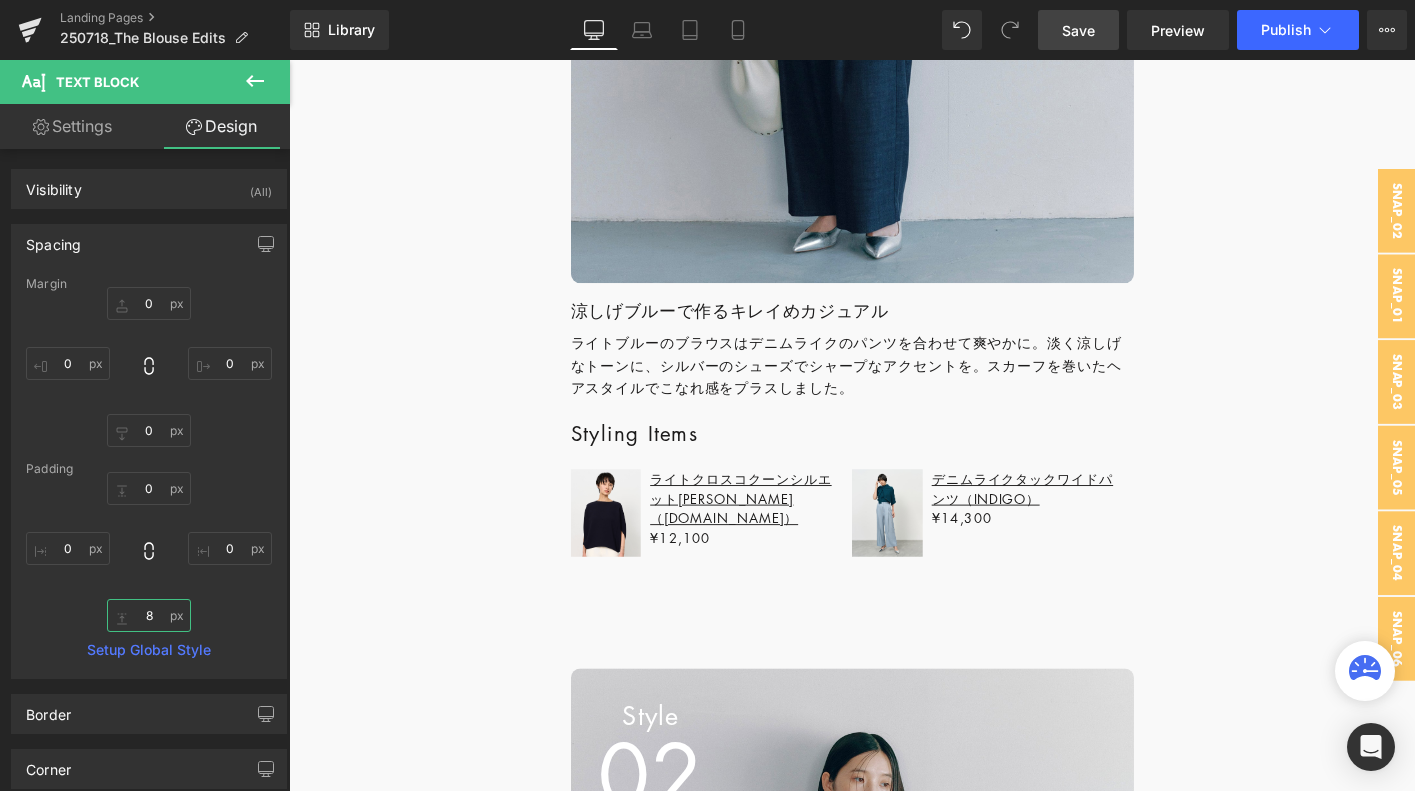 click on "8" at bounding box center (149, 615) 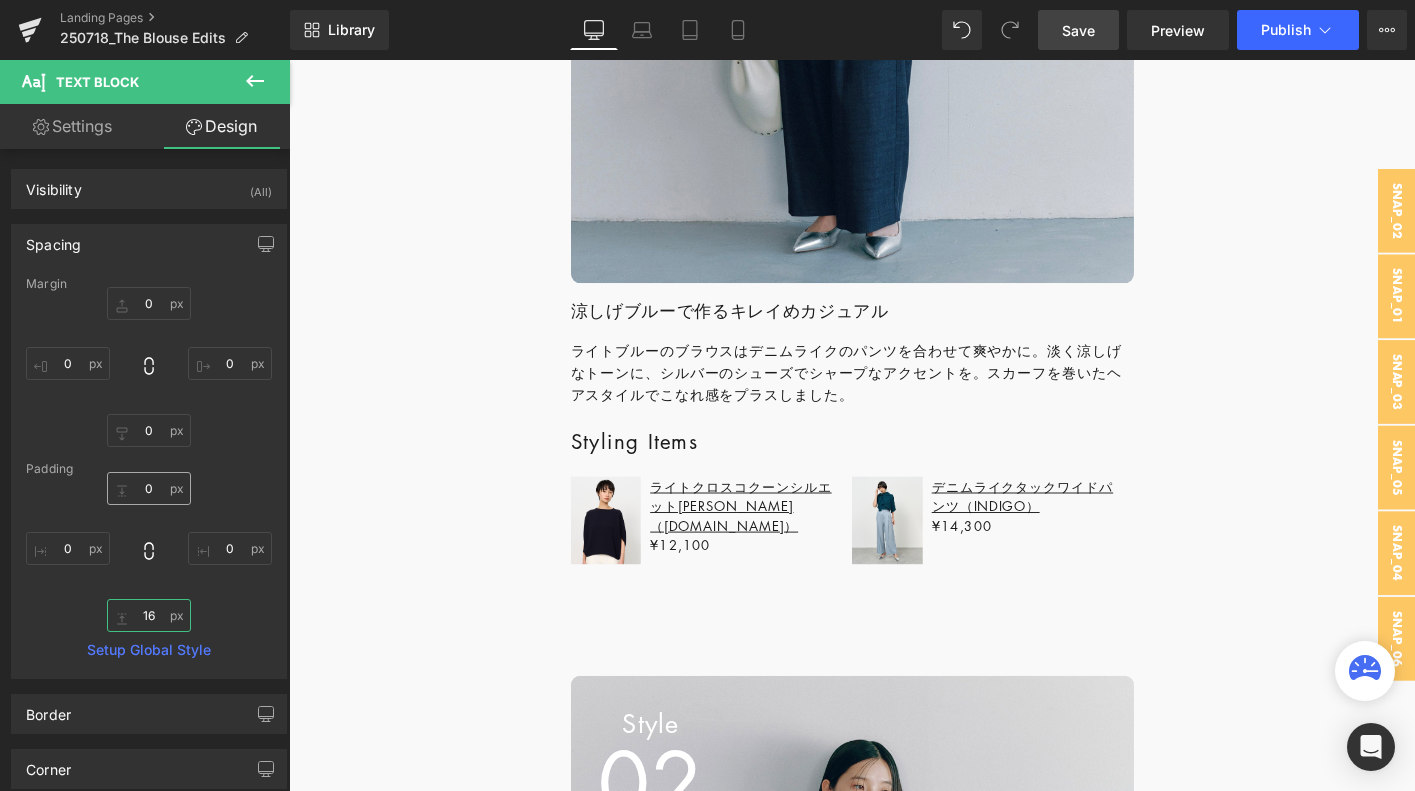 type on "16" 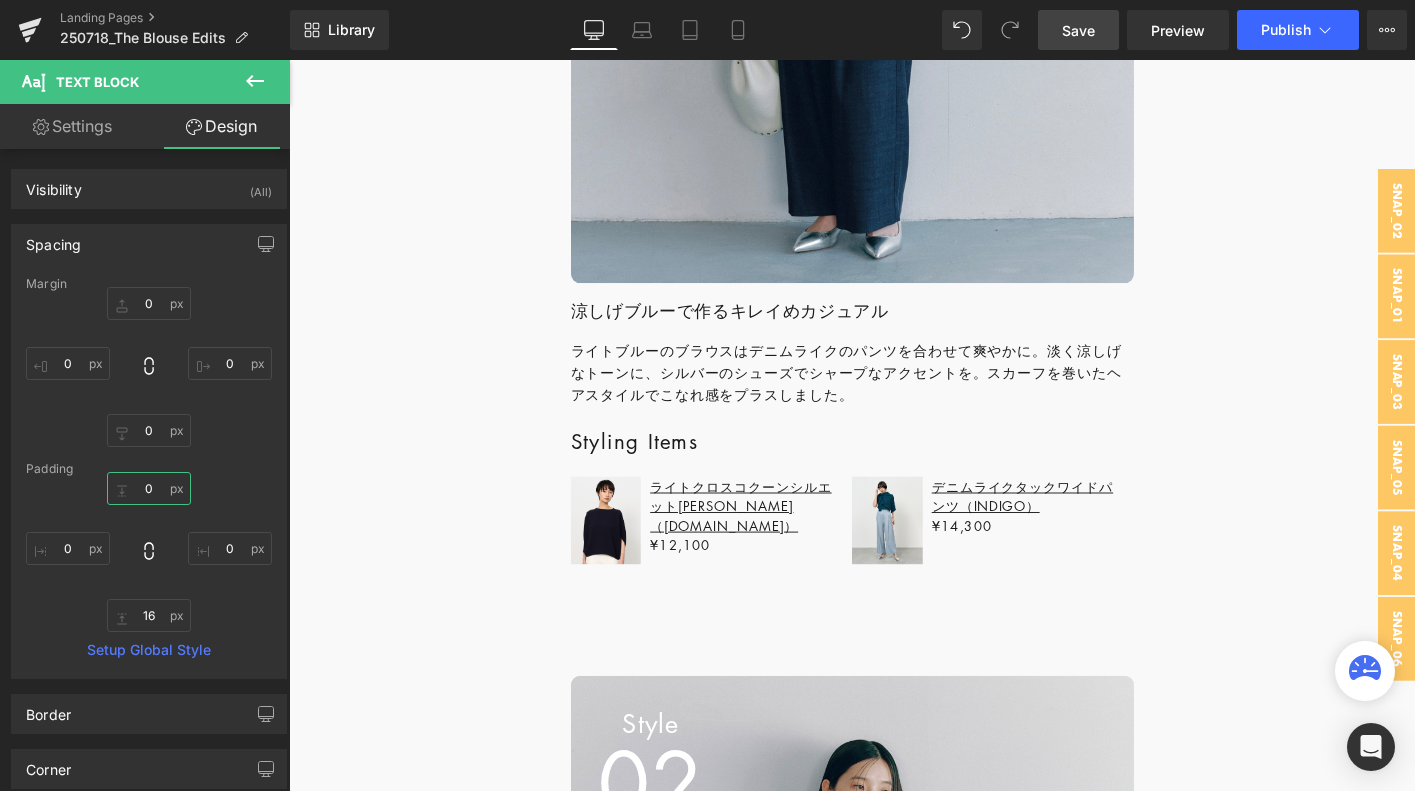 click on "0" at bounding box center (149, 488) 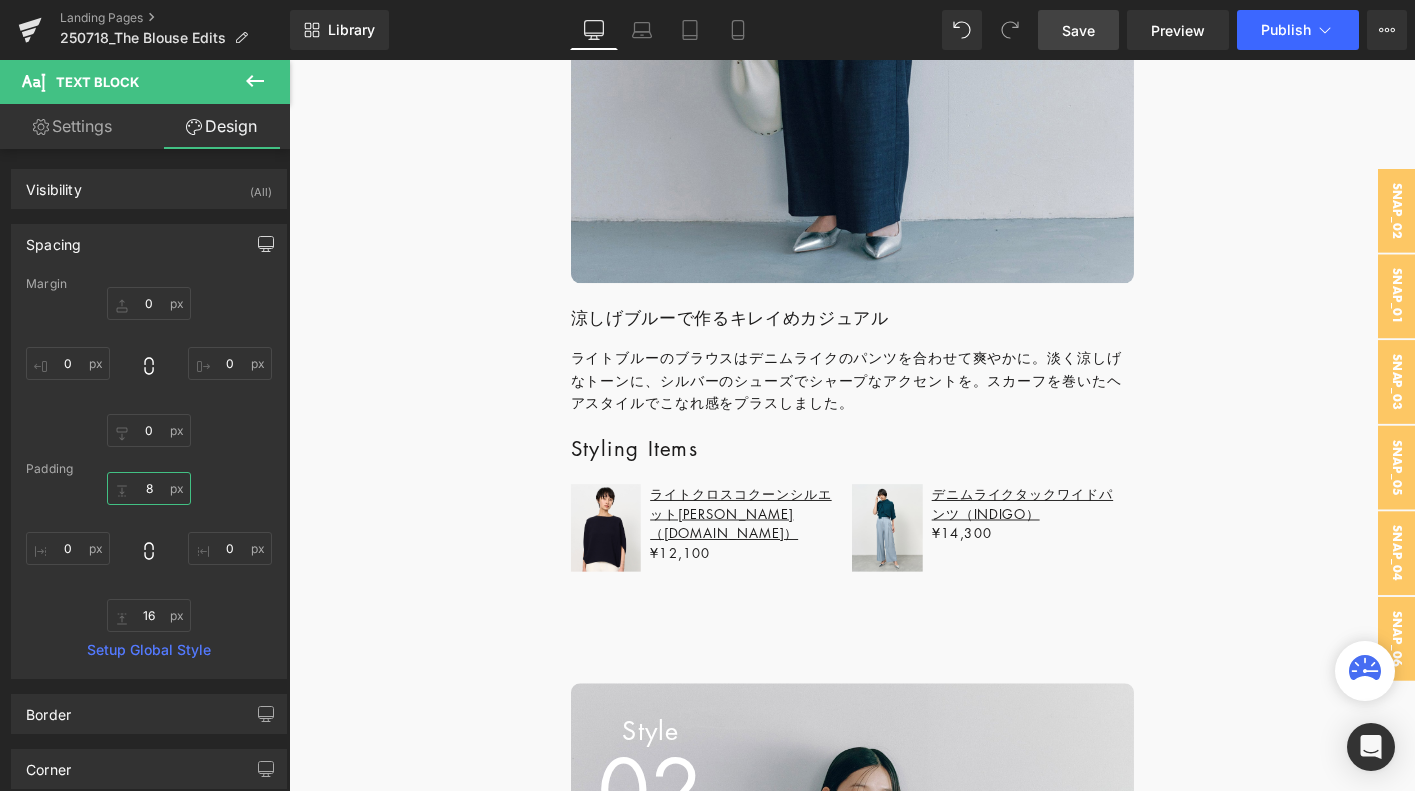 type on "8" 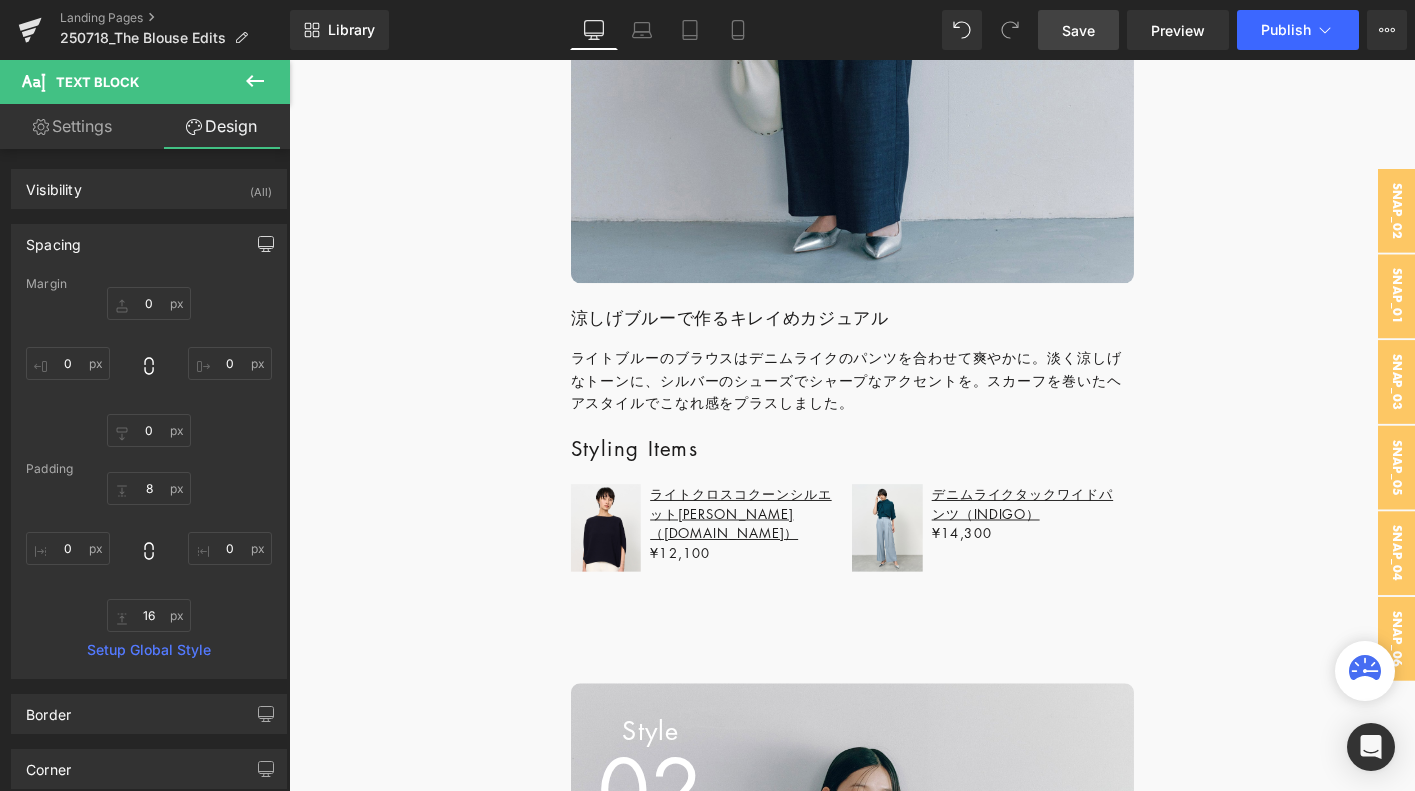 click at bounding box center [266, 244] 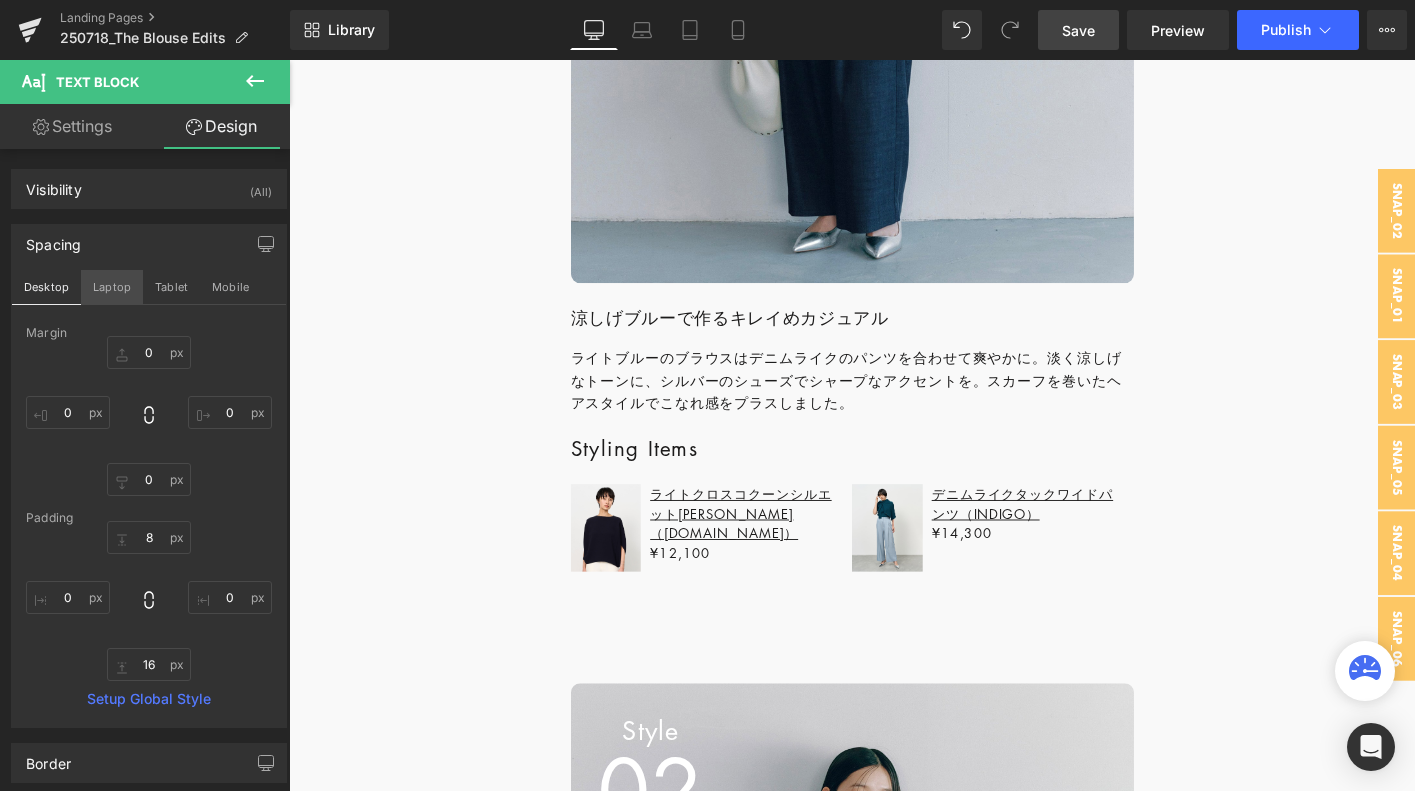 click on "Laptop" at bounding box center [112, 287] 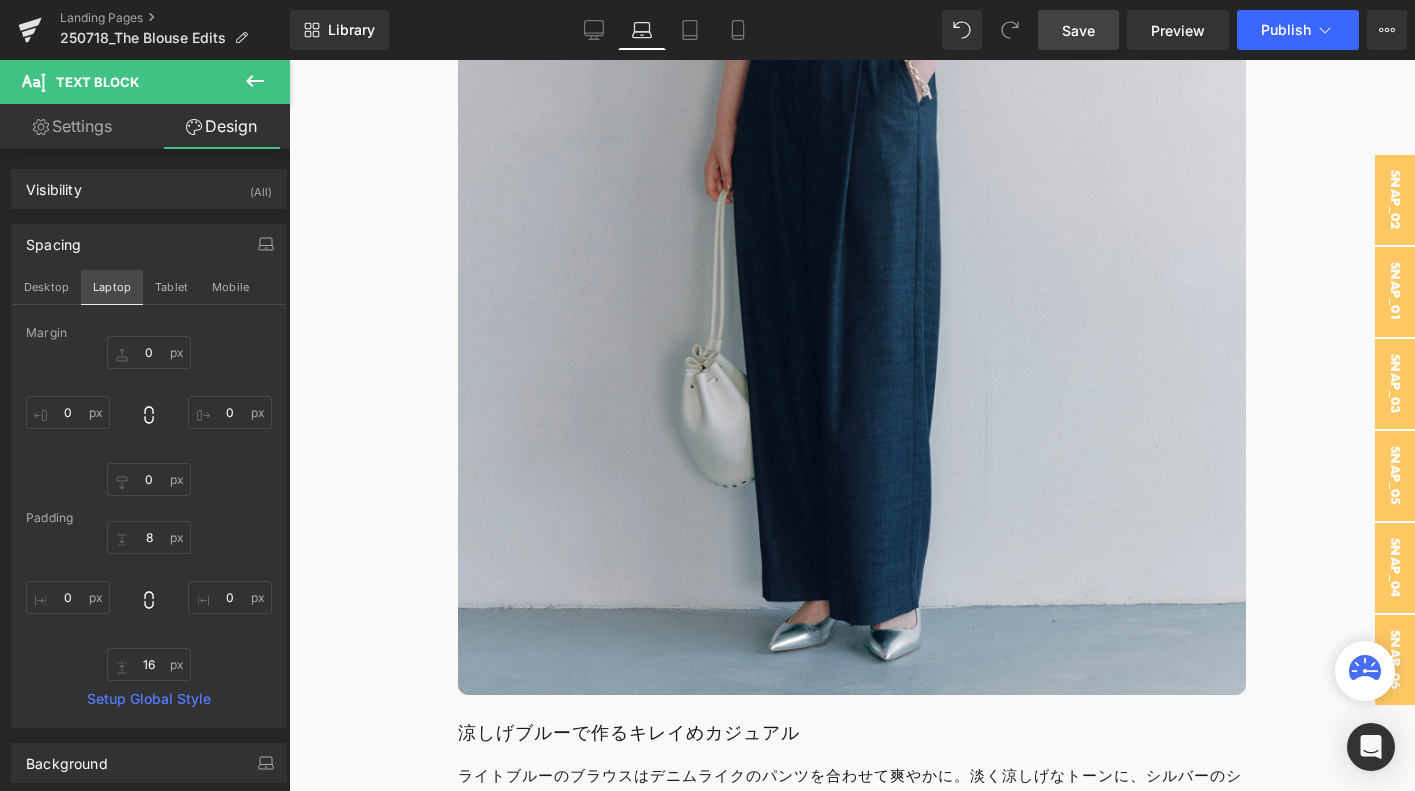 type on "0" 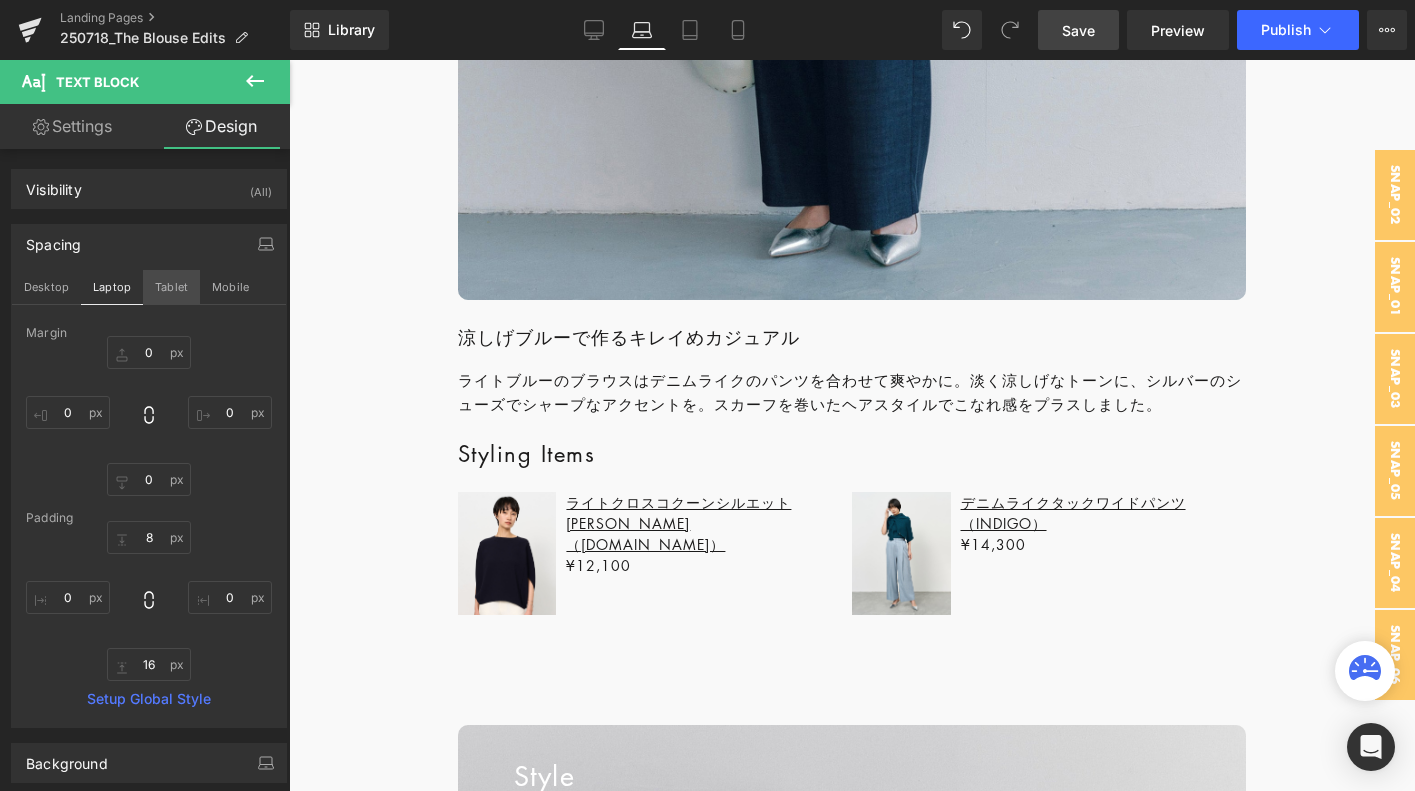 click on "Tablet" at bounding box center [171, 287] 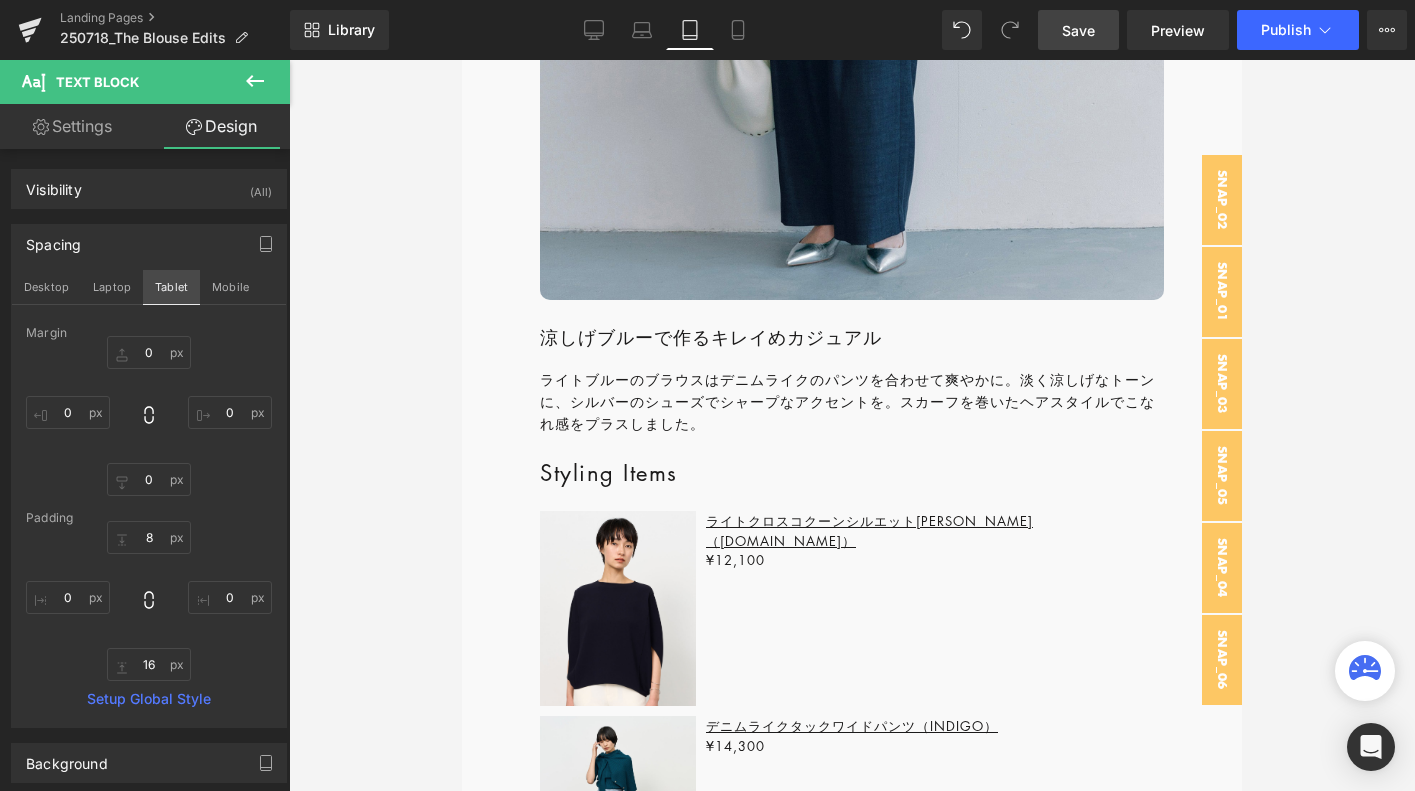 type on "0" 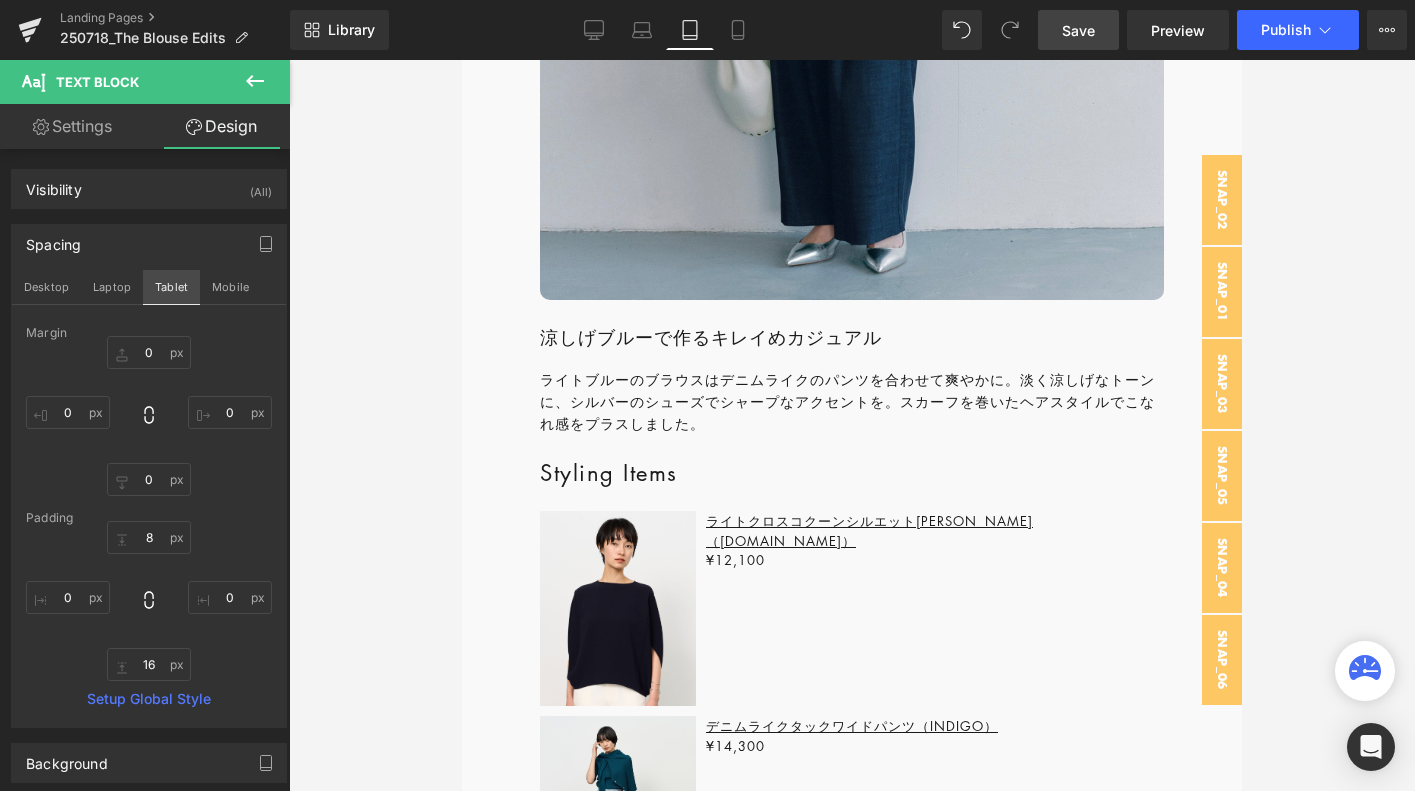 type on "0" 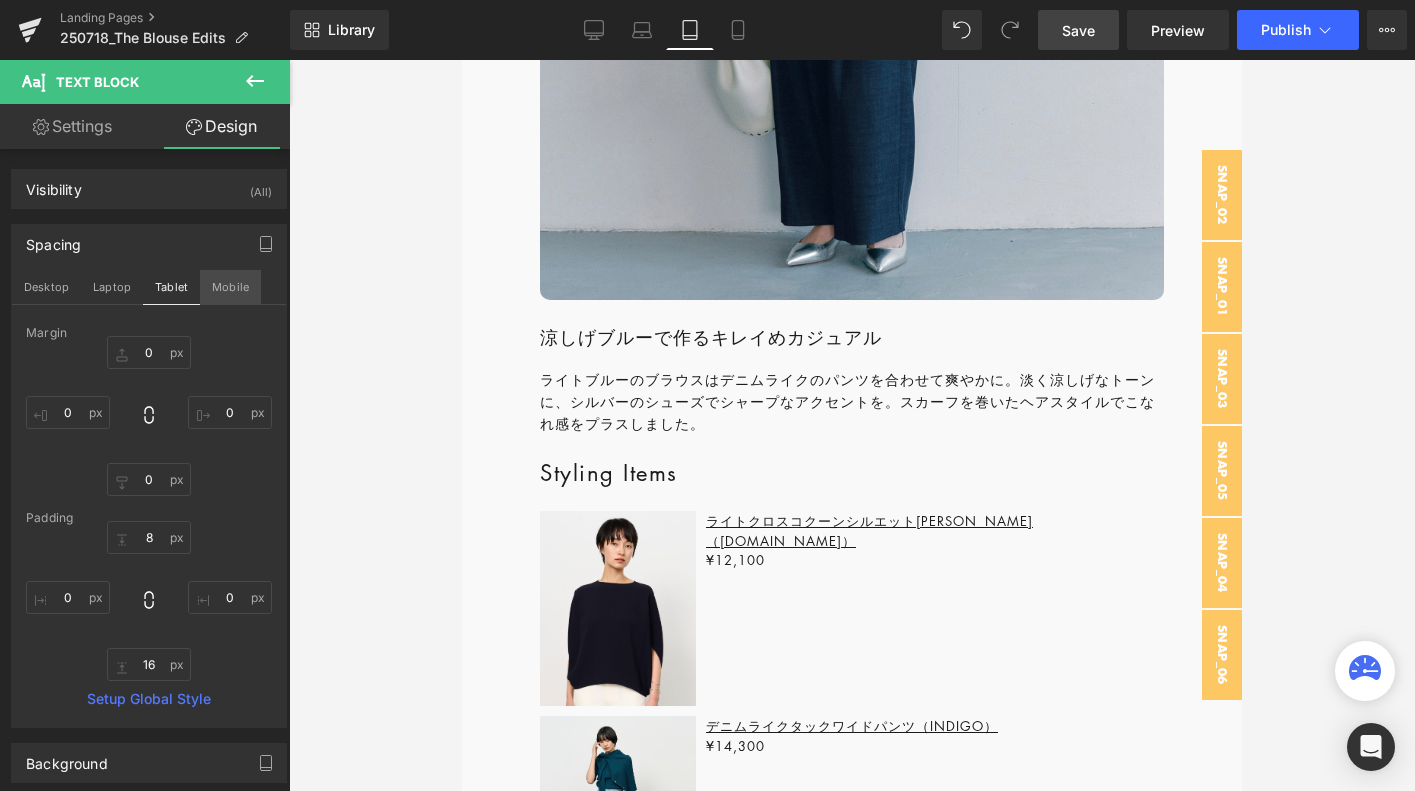 click on "Mobile" at bounding box center [230, 287] 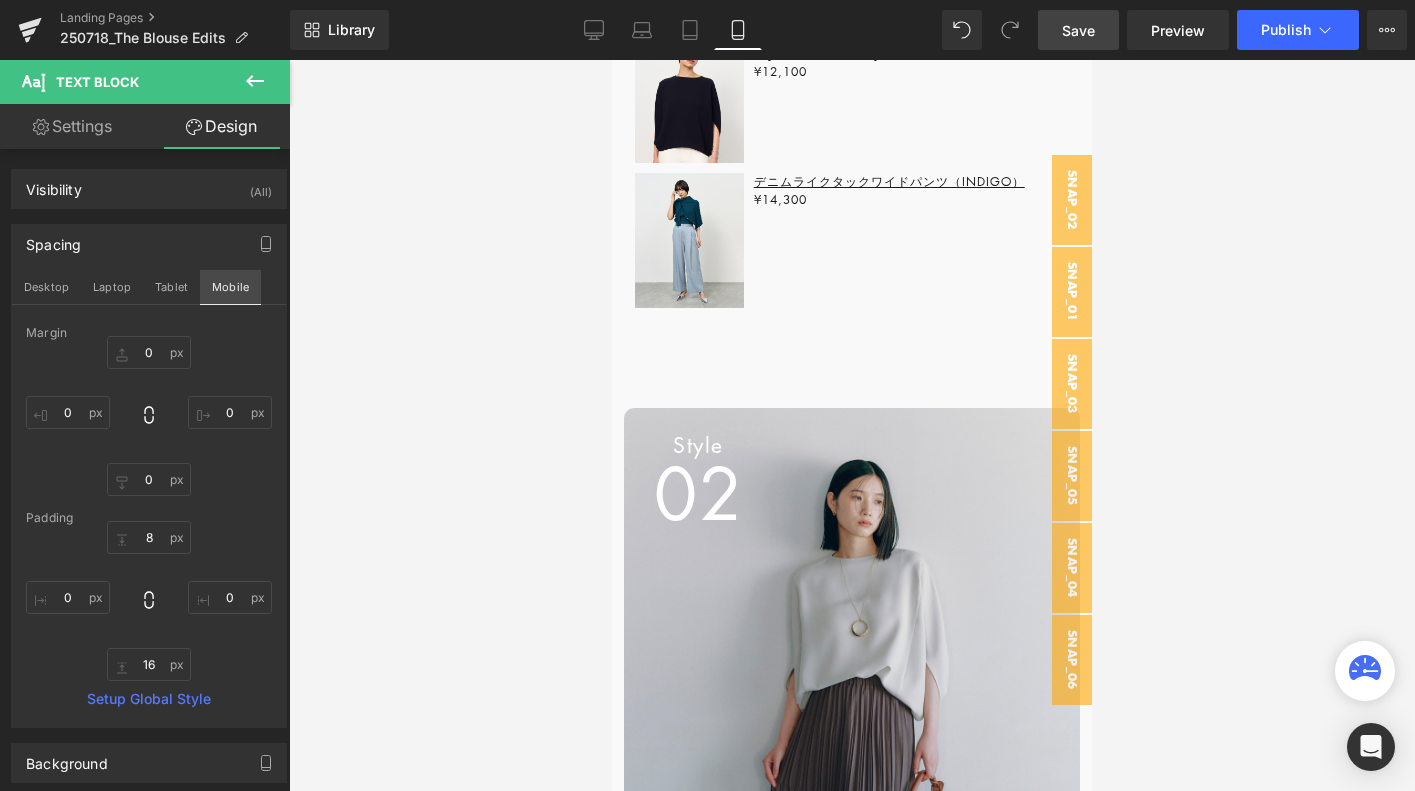 type on "0" 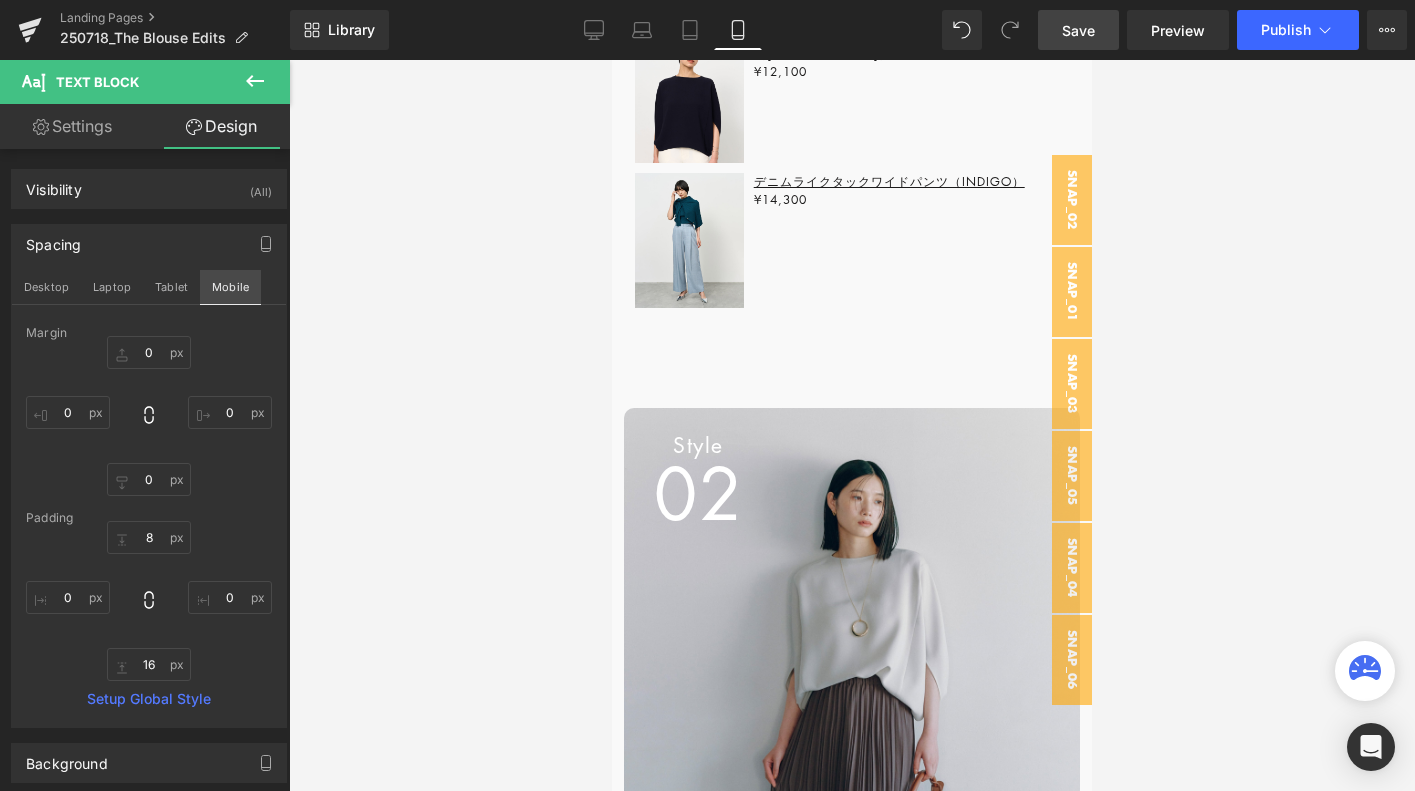 type on "0" 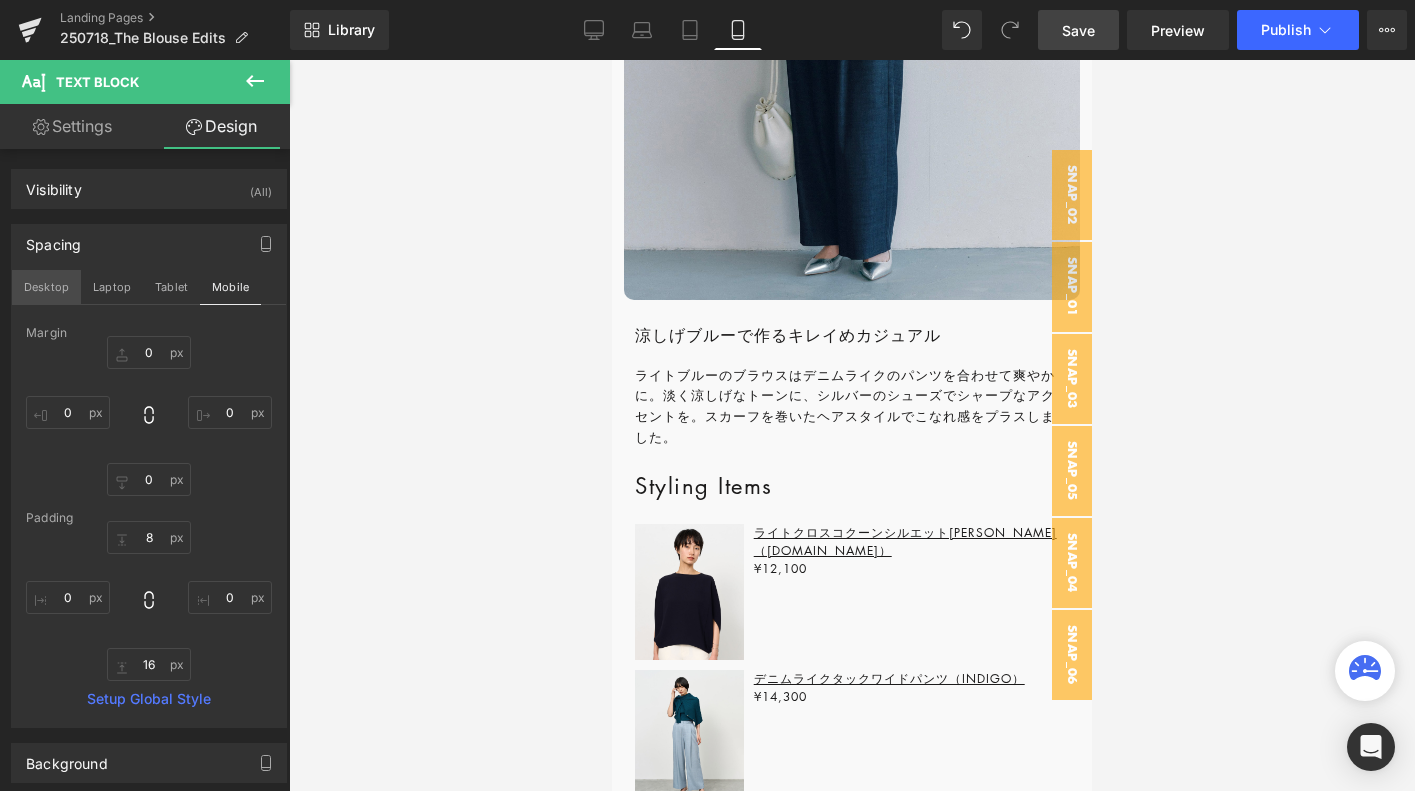 click on "Desktop" at bounding box center [46, 287] 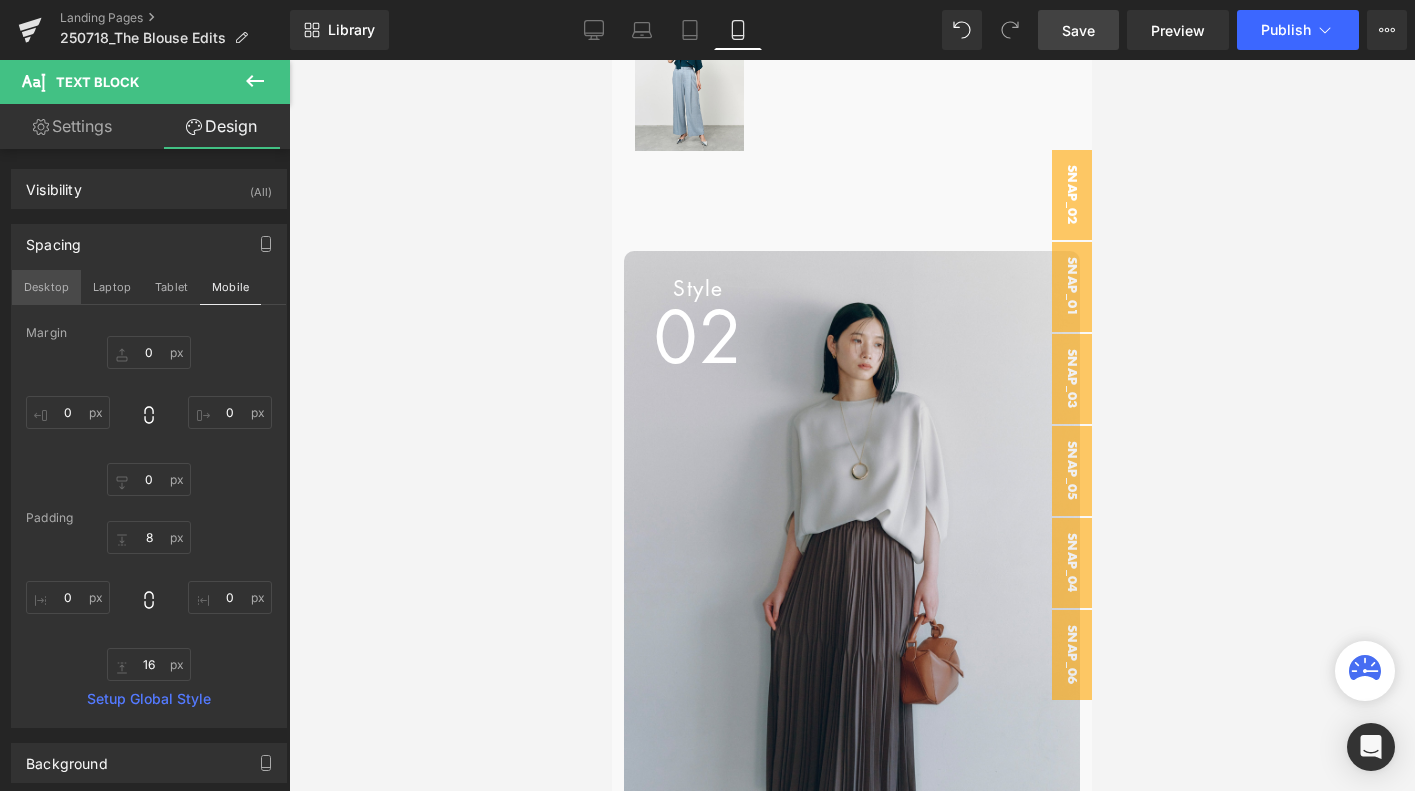 type on "0" 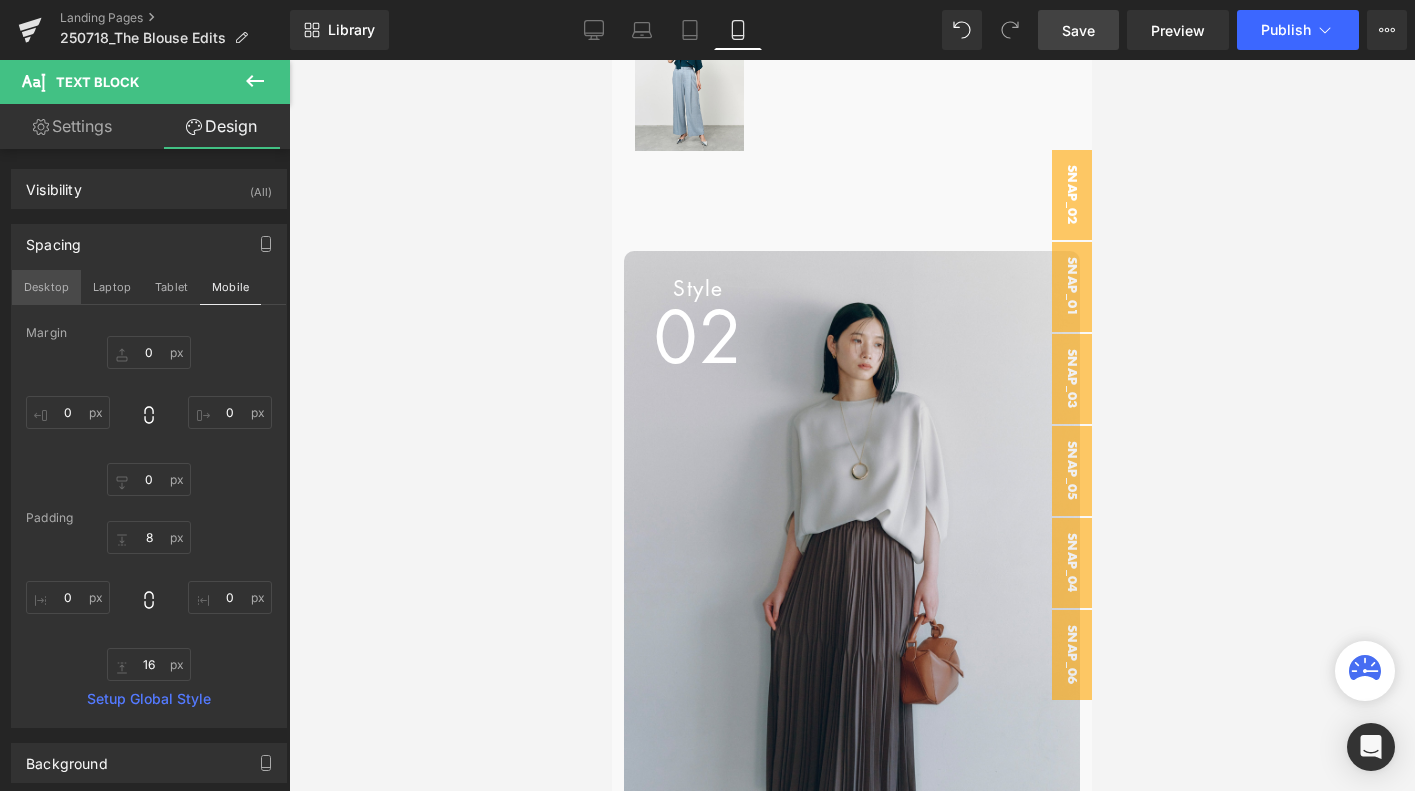 type on "0" 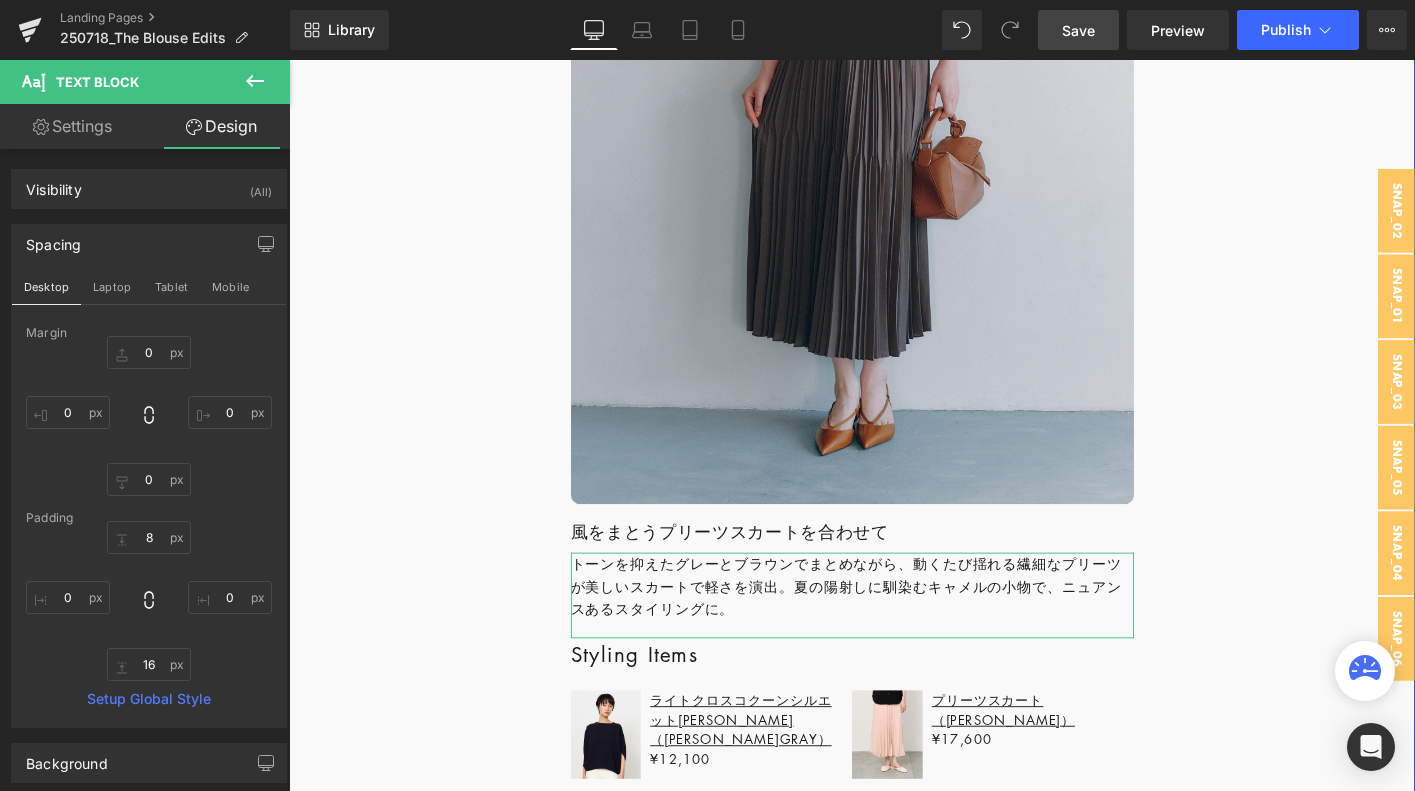 scroll, scrollTop: 4601, scrollLeft: 0, axis: vertical 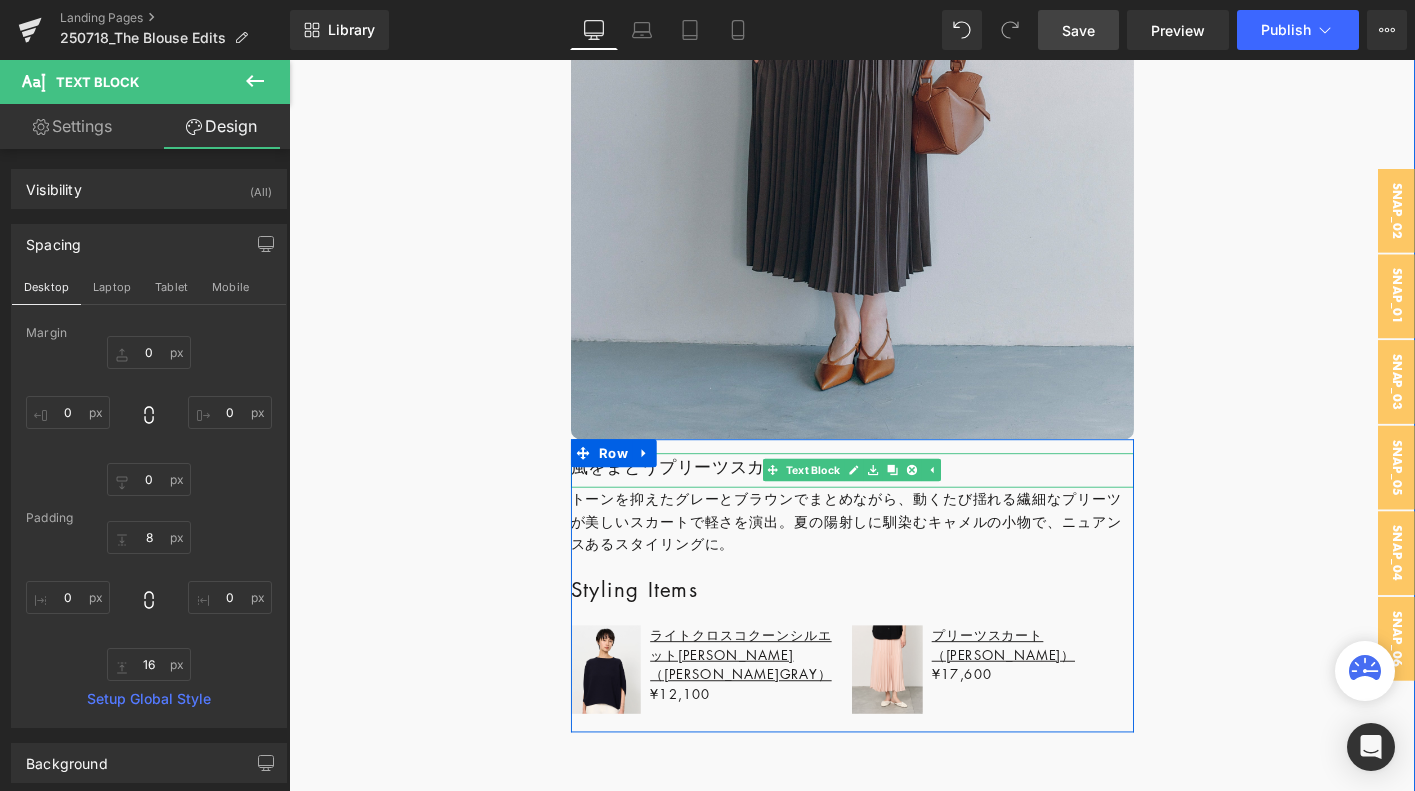 click on "風をまとうプリーツスカートを合わせて" at bounding box center [894, 497] 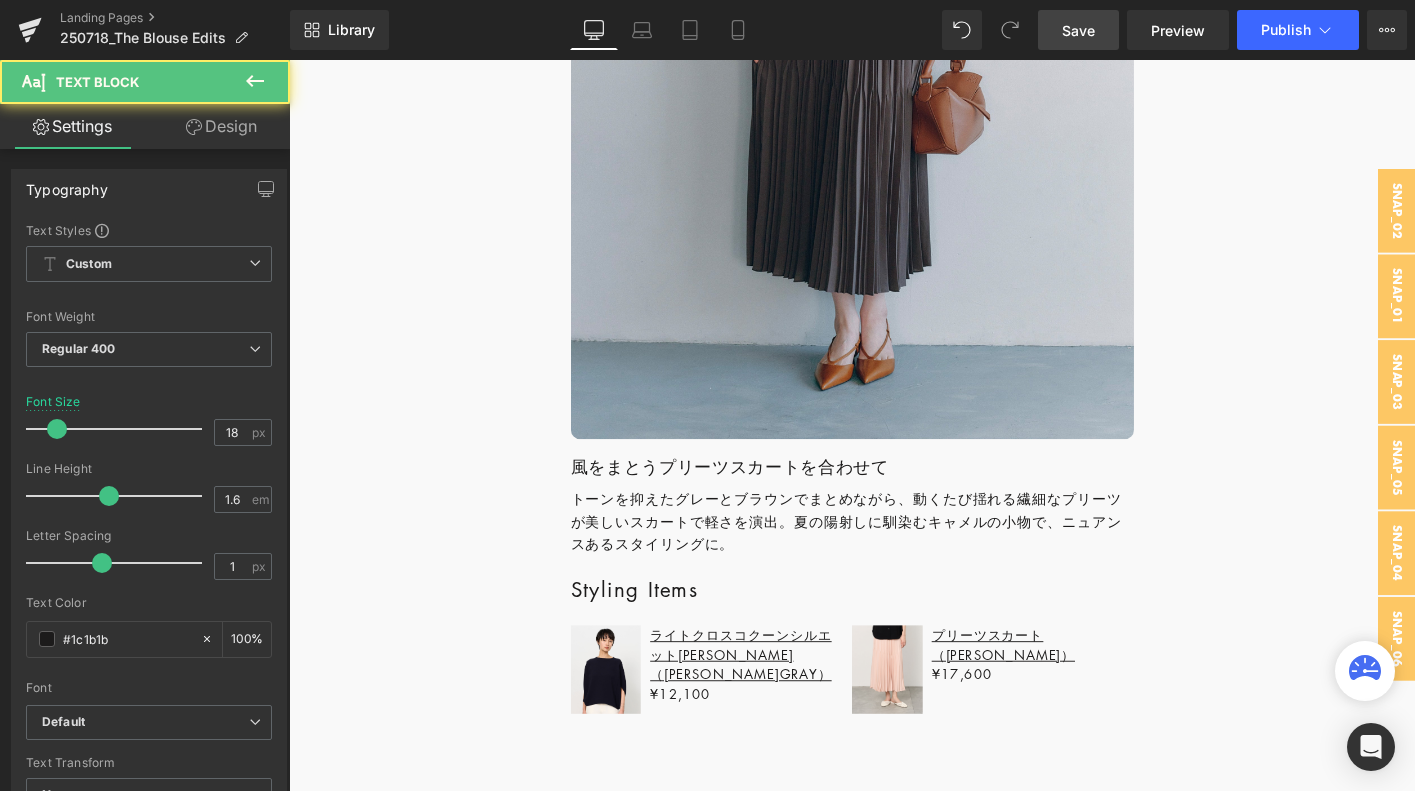 click on "Design" at bounding box center (221, 126) 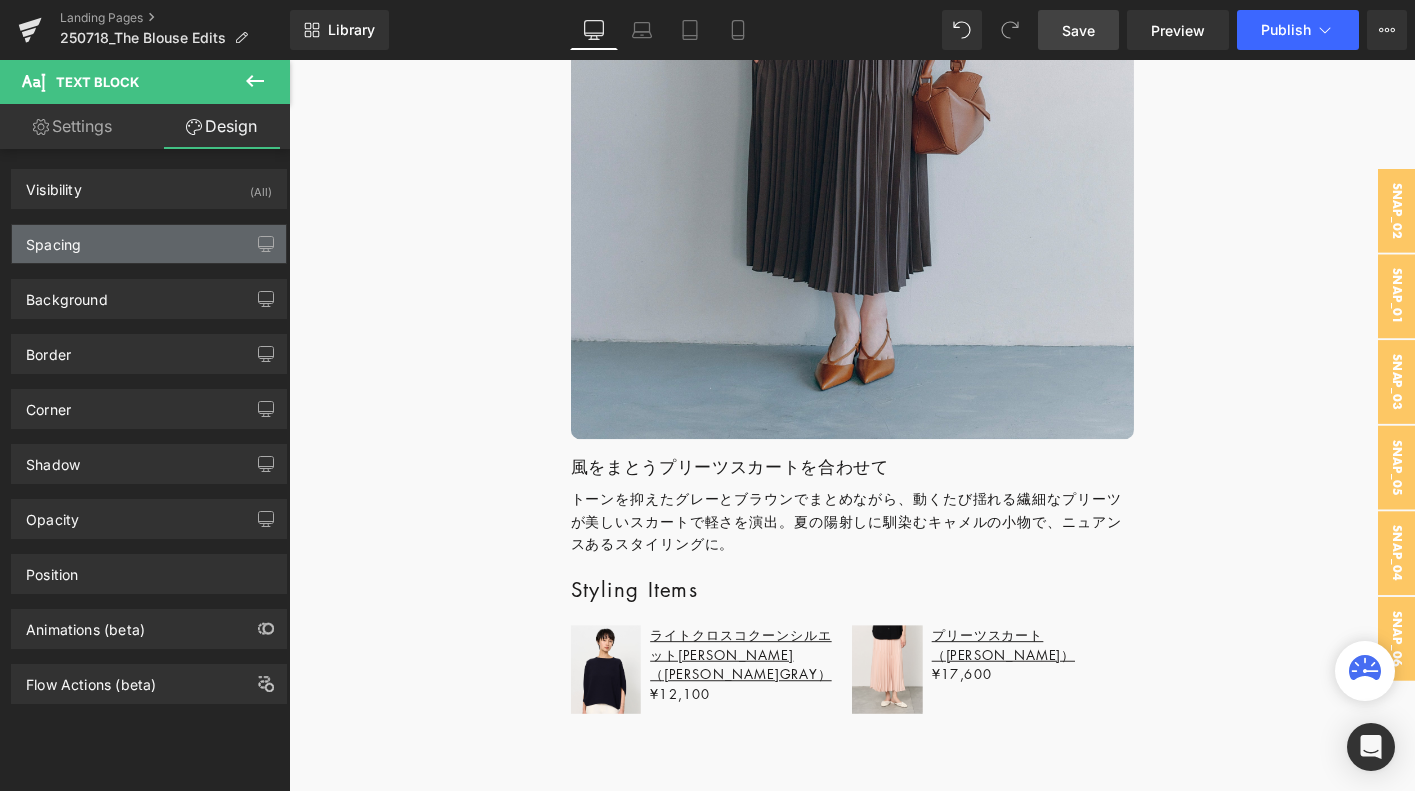 click on "Spacing" at bounding box center (149, 244) 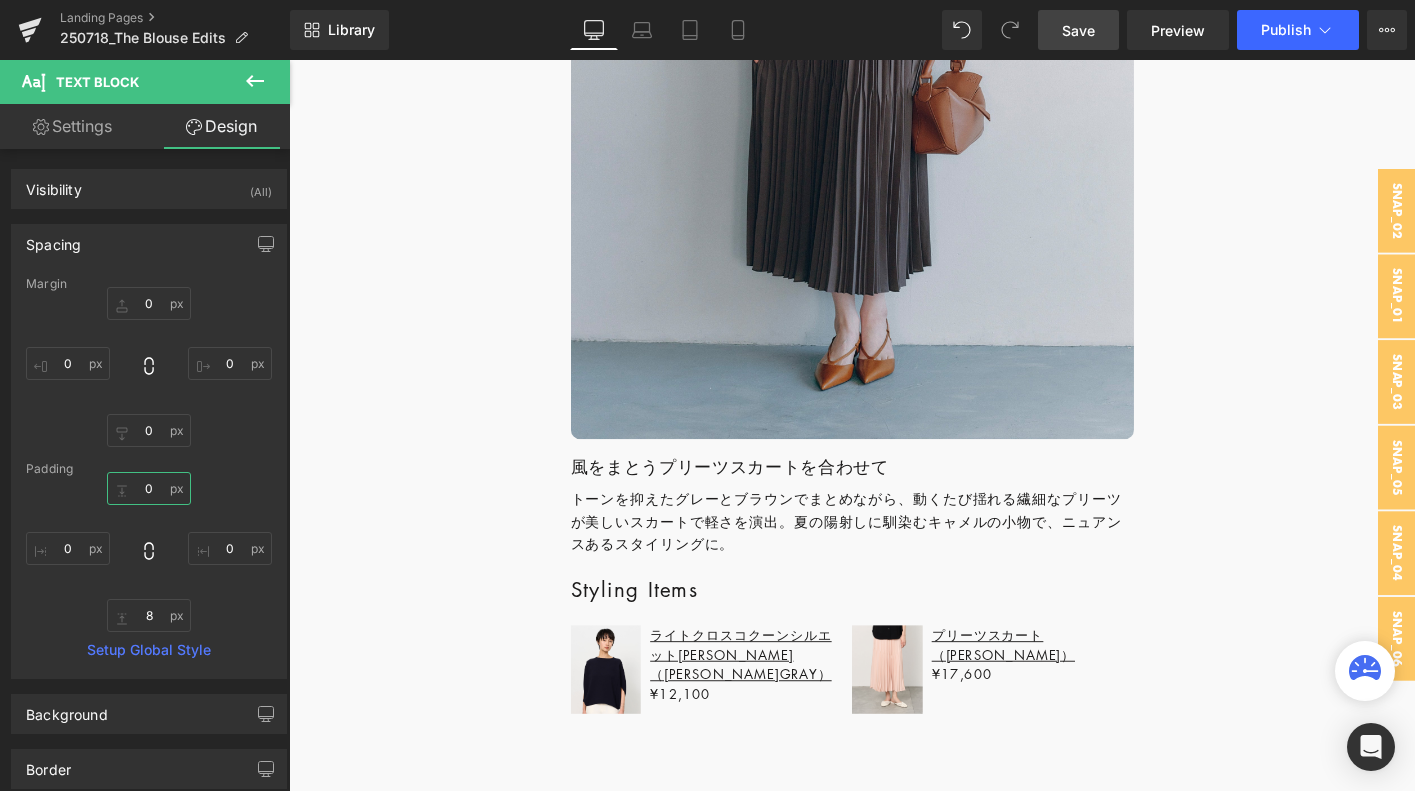 click on "0" at bounding box center (149, 488) 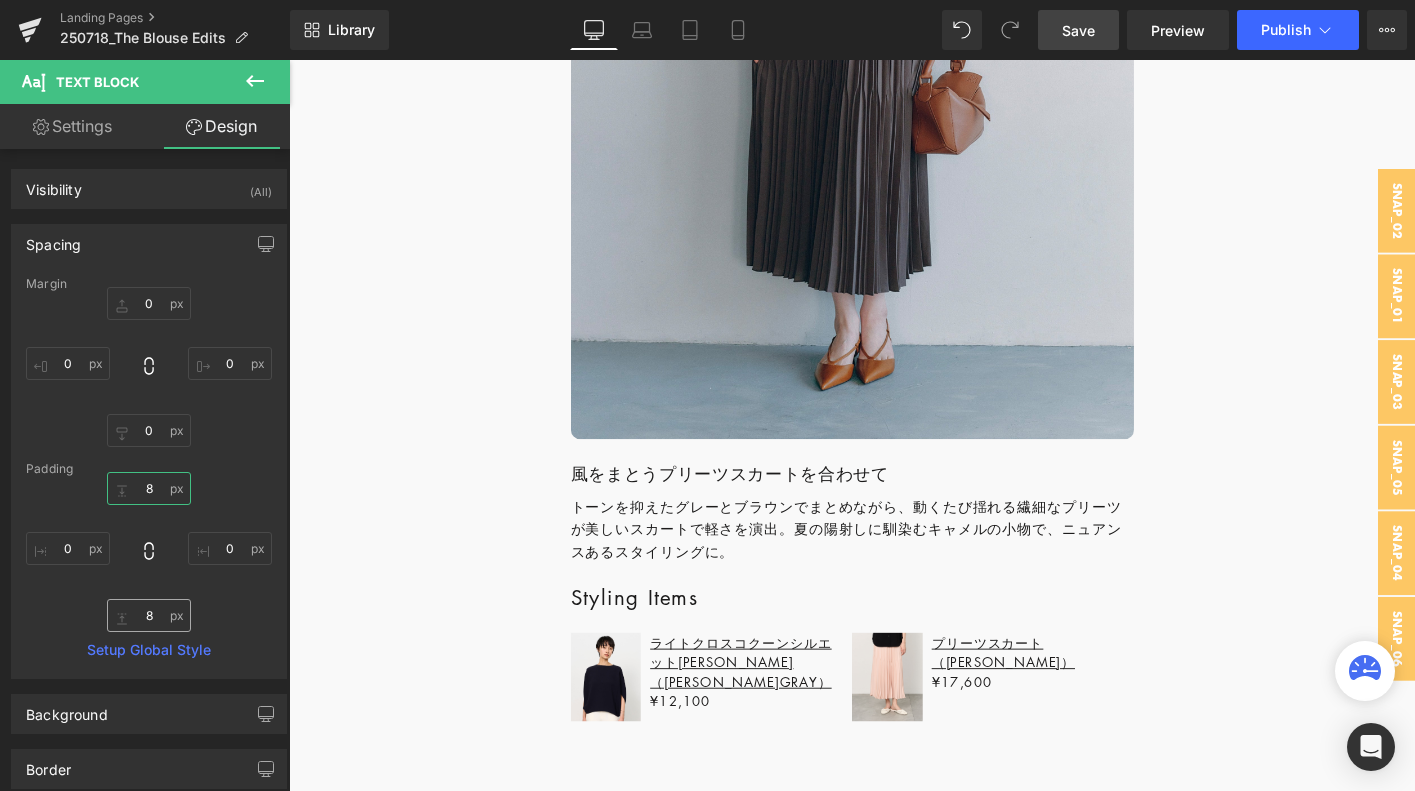 type on "8" 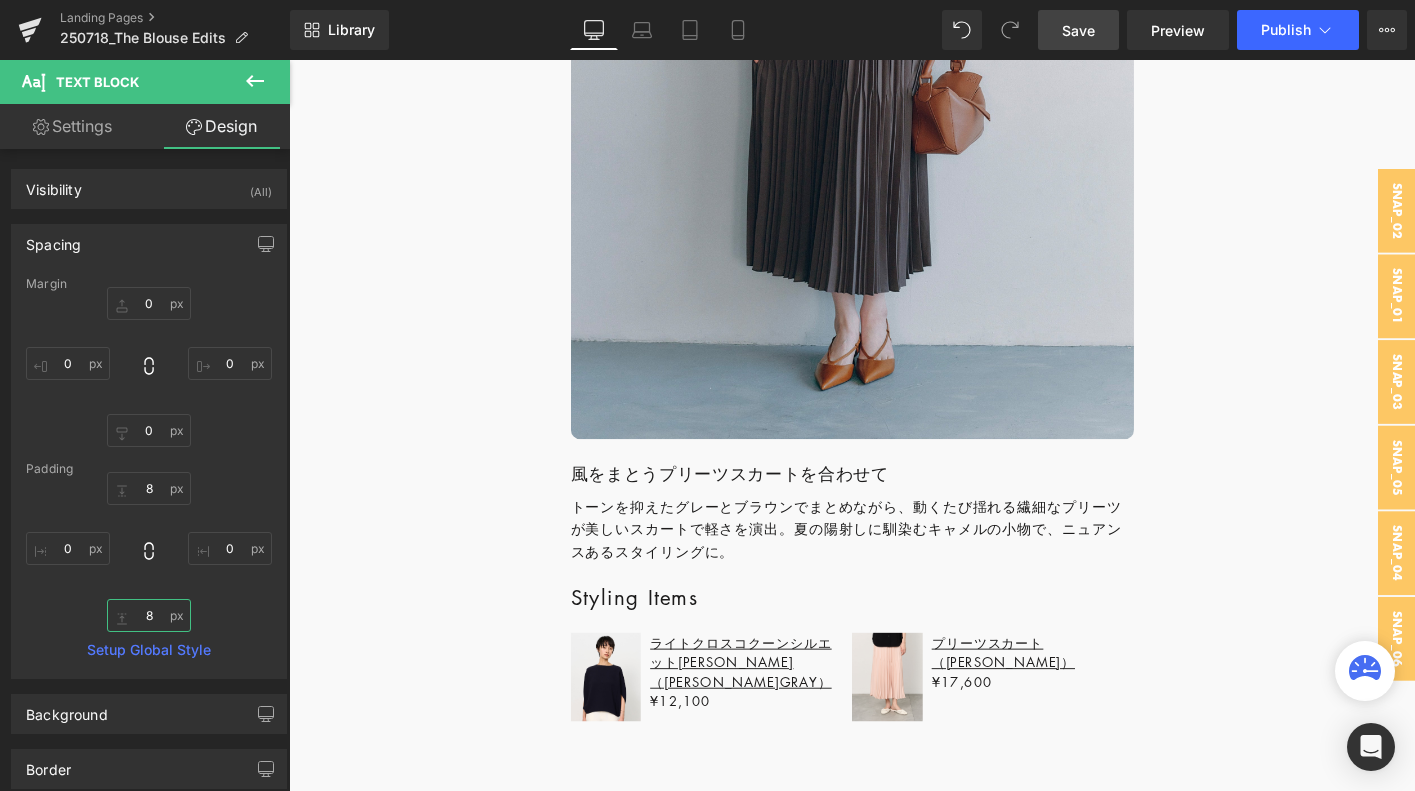 click on "8" at bounding box center [149, 615] 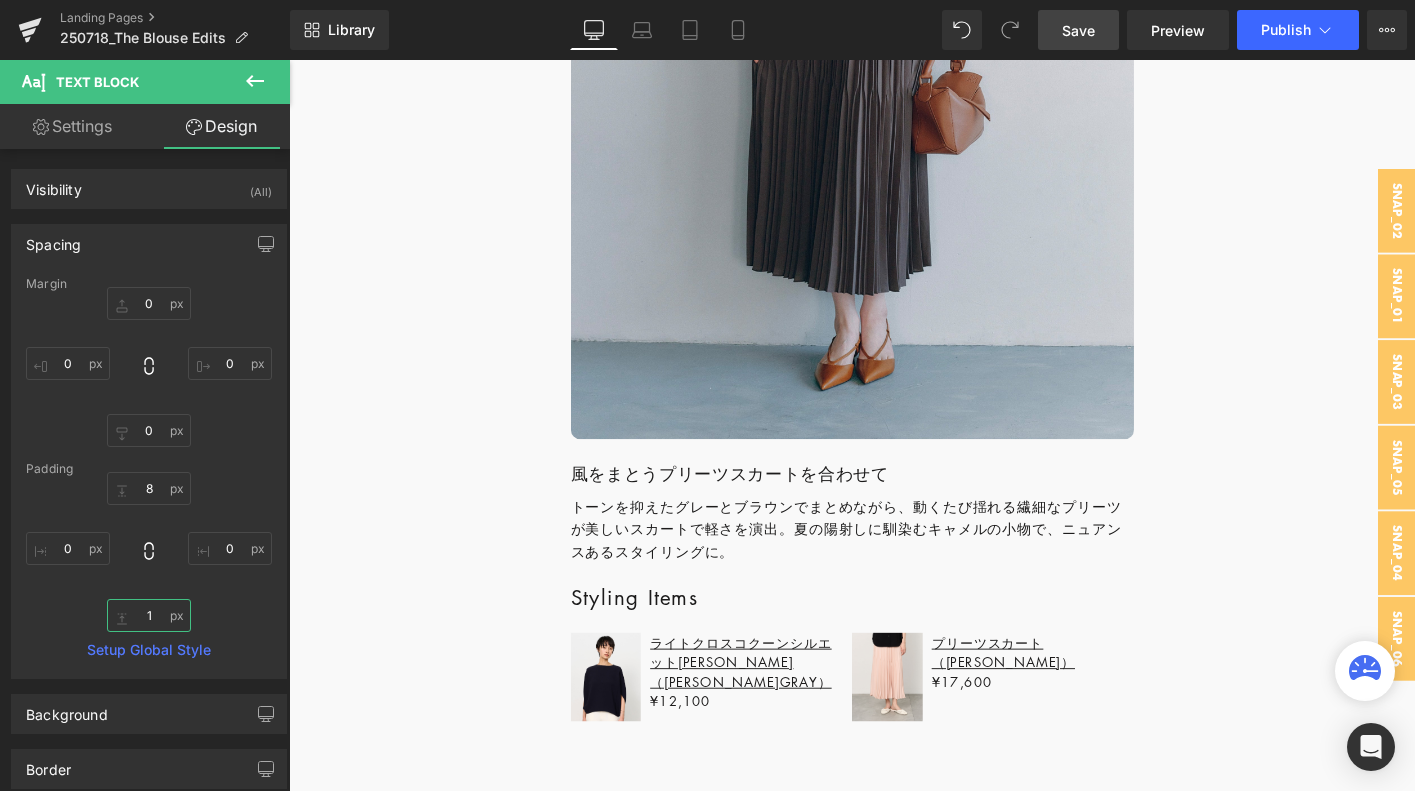 type on "16" 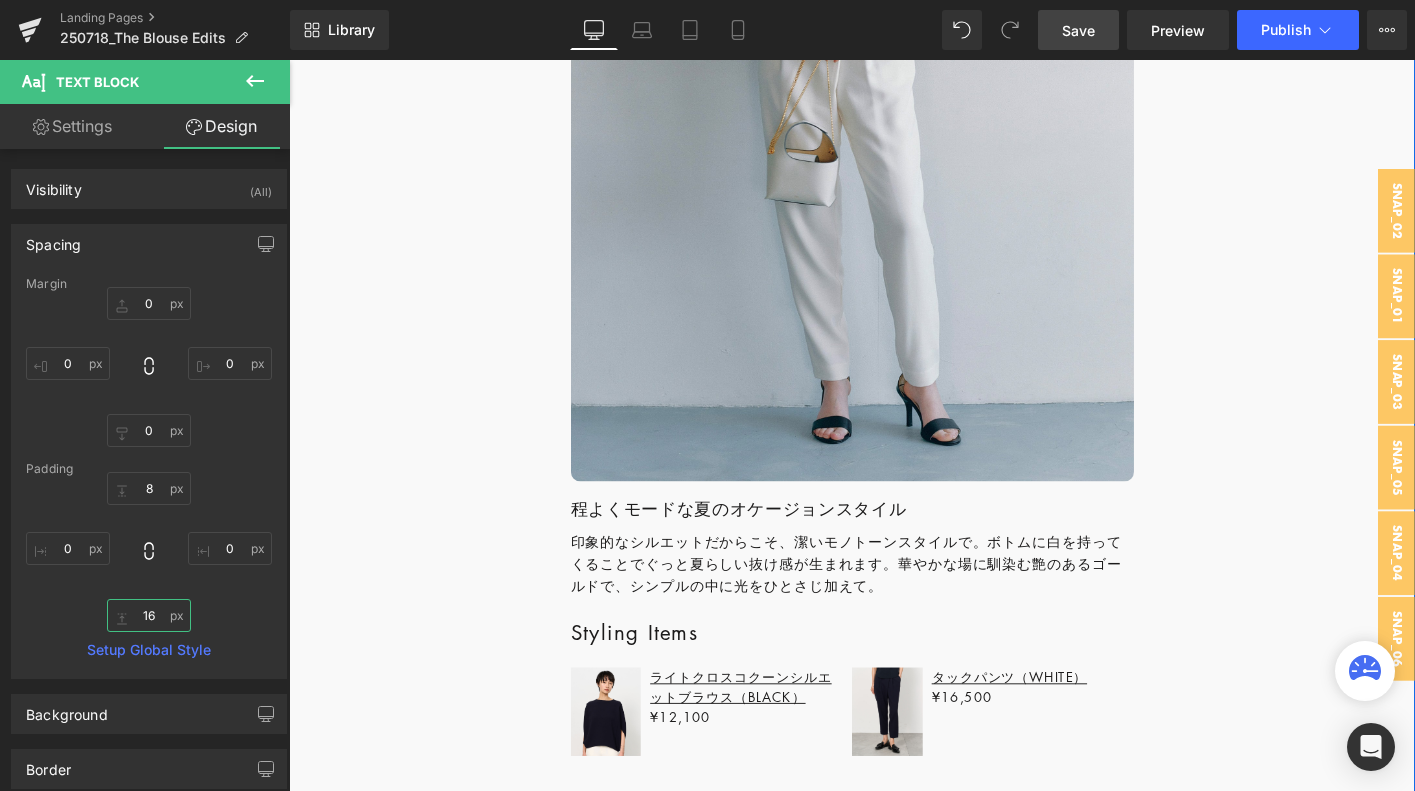 scroll, scrollTop: 5890, scrollLeft: 0, axis: vertical 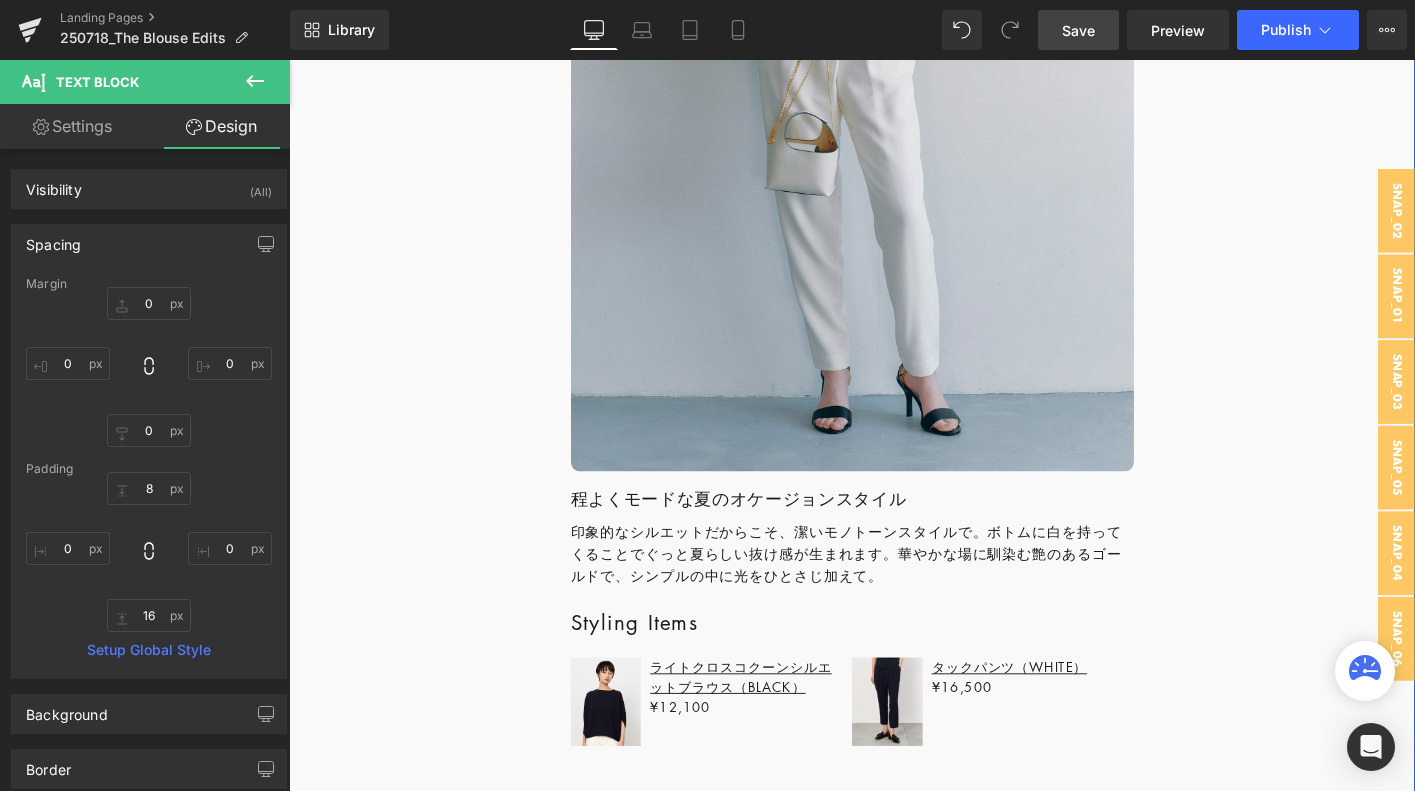 click at bounding box center [611, 517] 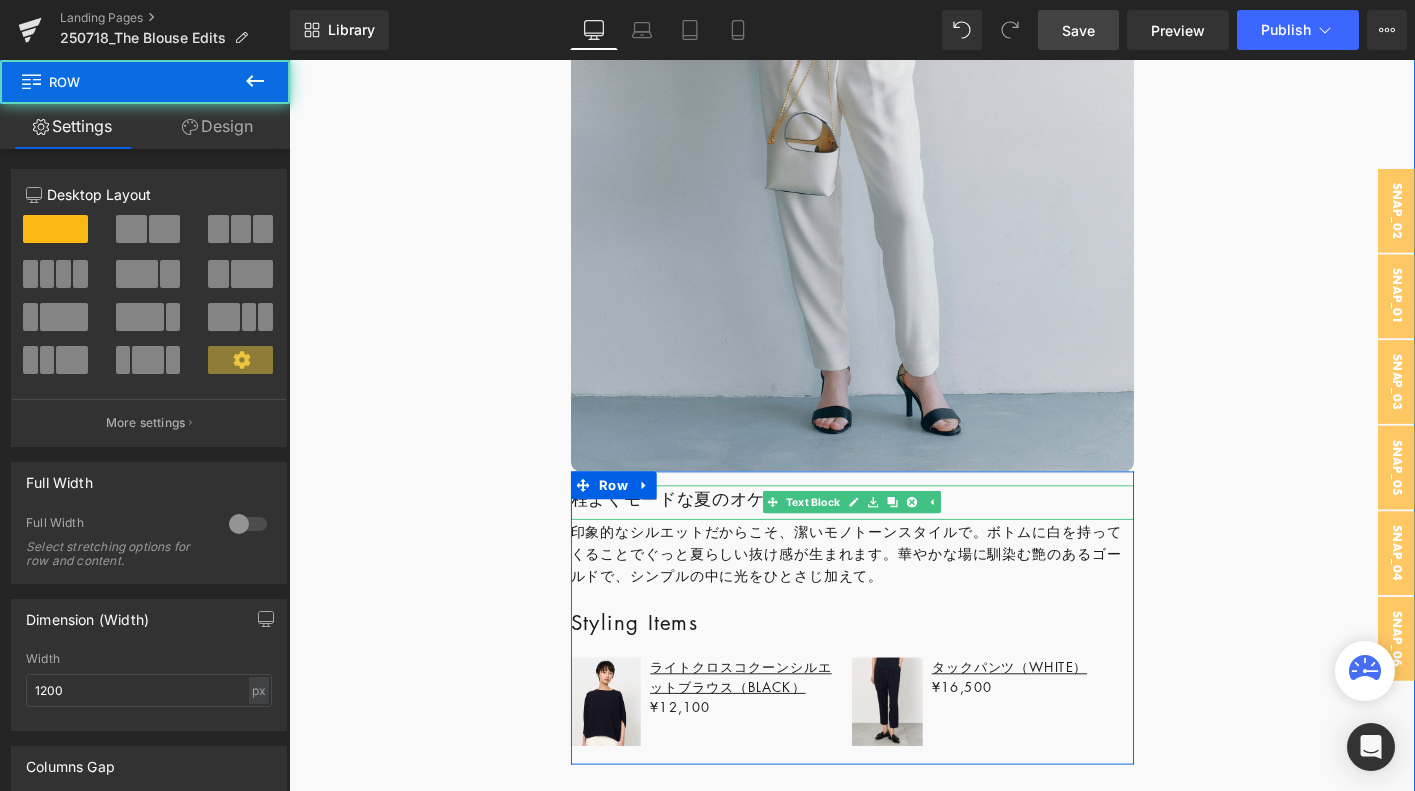 click on "程よくモードな夏のオケージョンスタイル" at bounding box center [894, 531] 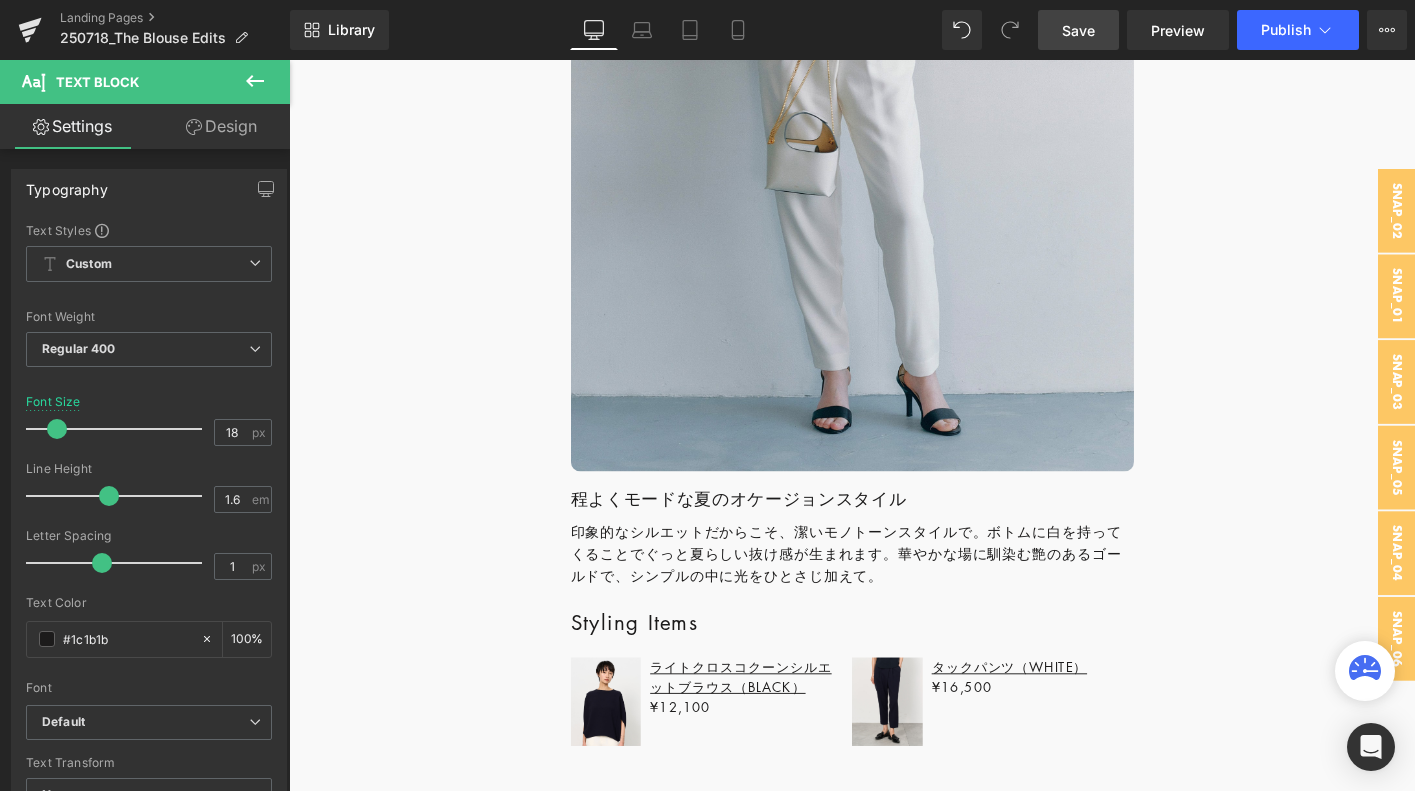 click on "Design" at bounding box center [221, 126] 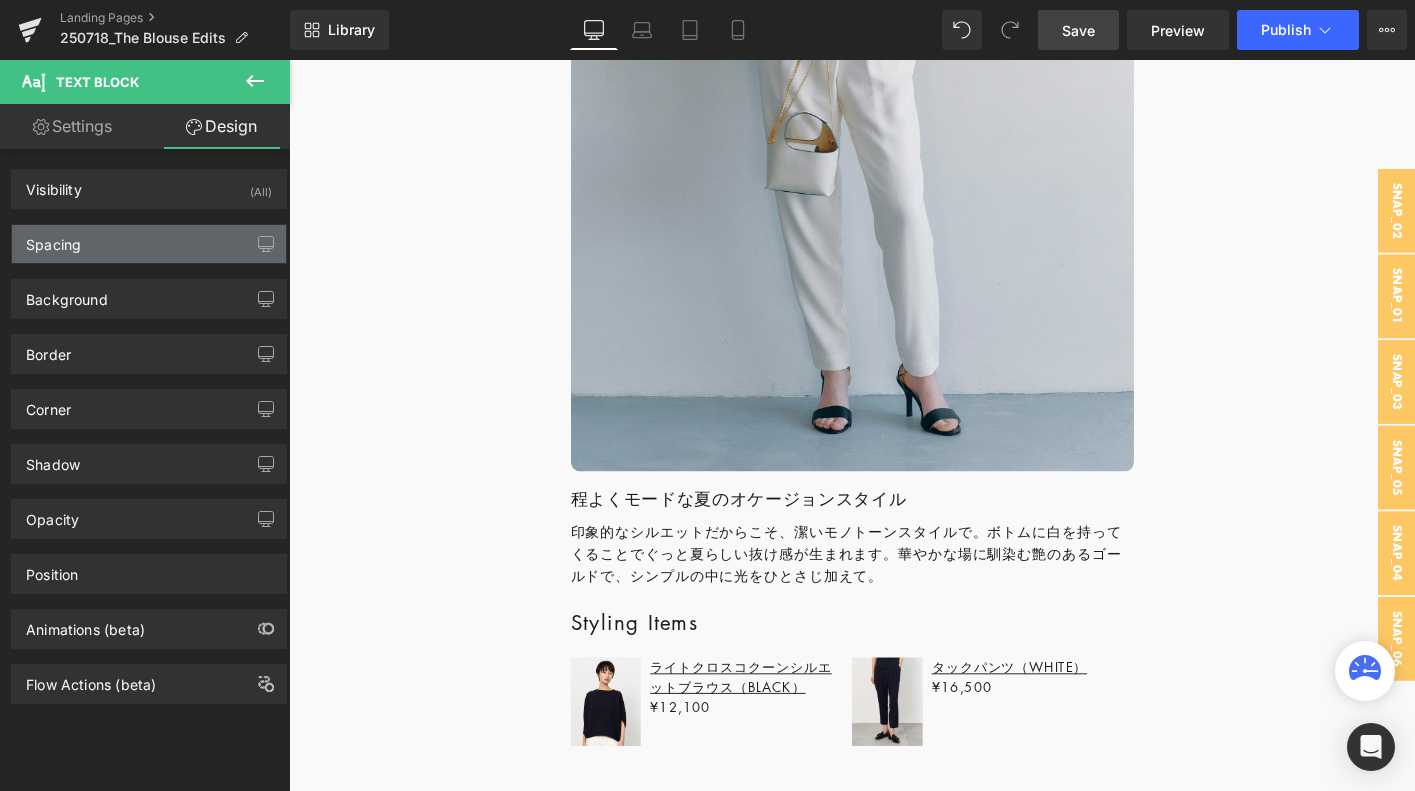 click on "Spacing" at bounding box center [149, 244] 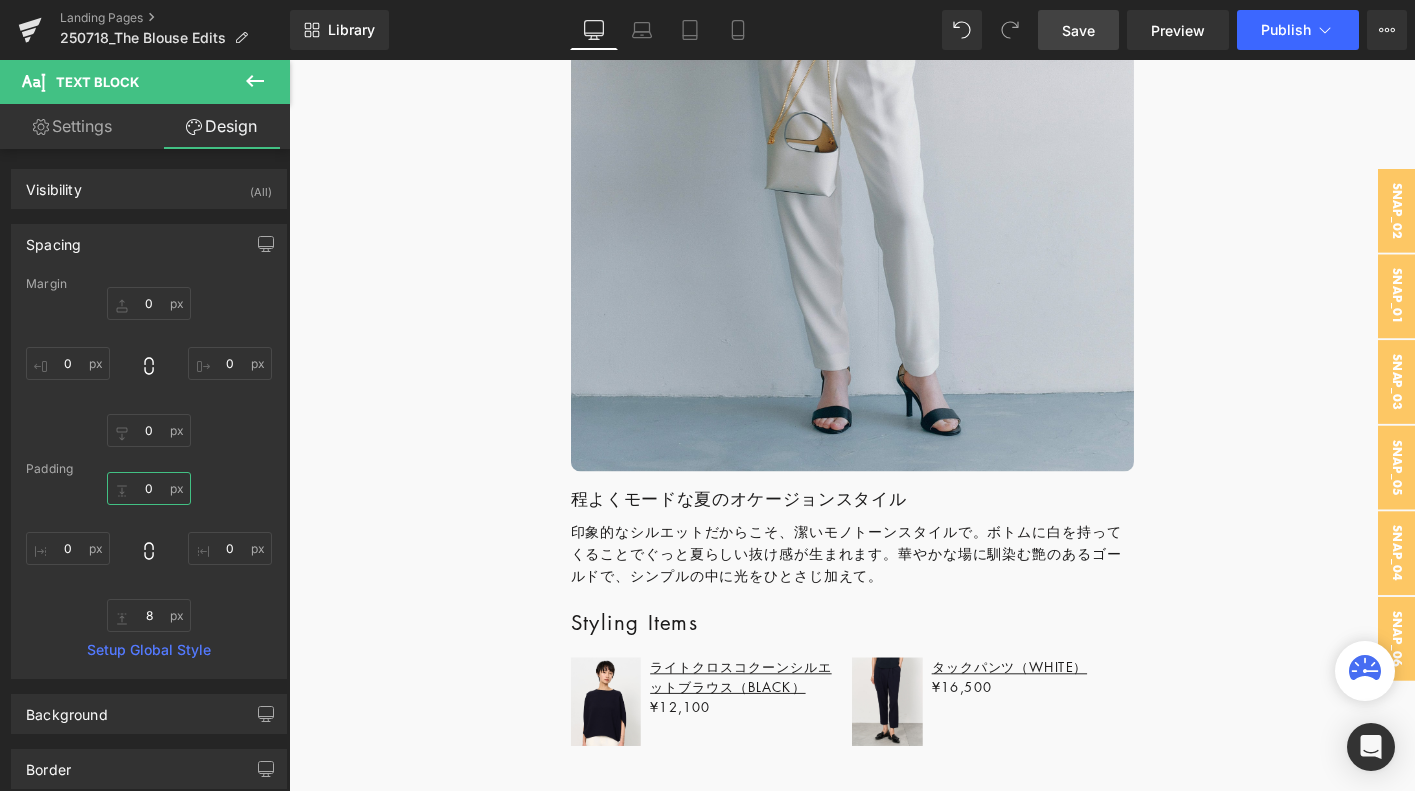 click on "0" at bounding box center [149, 488] 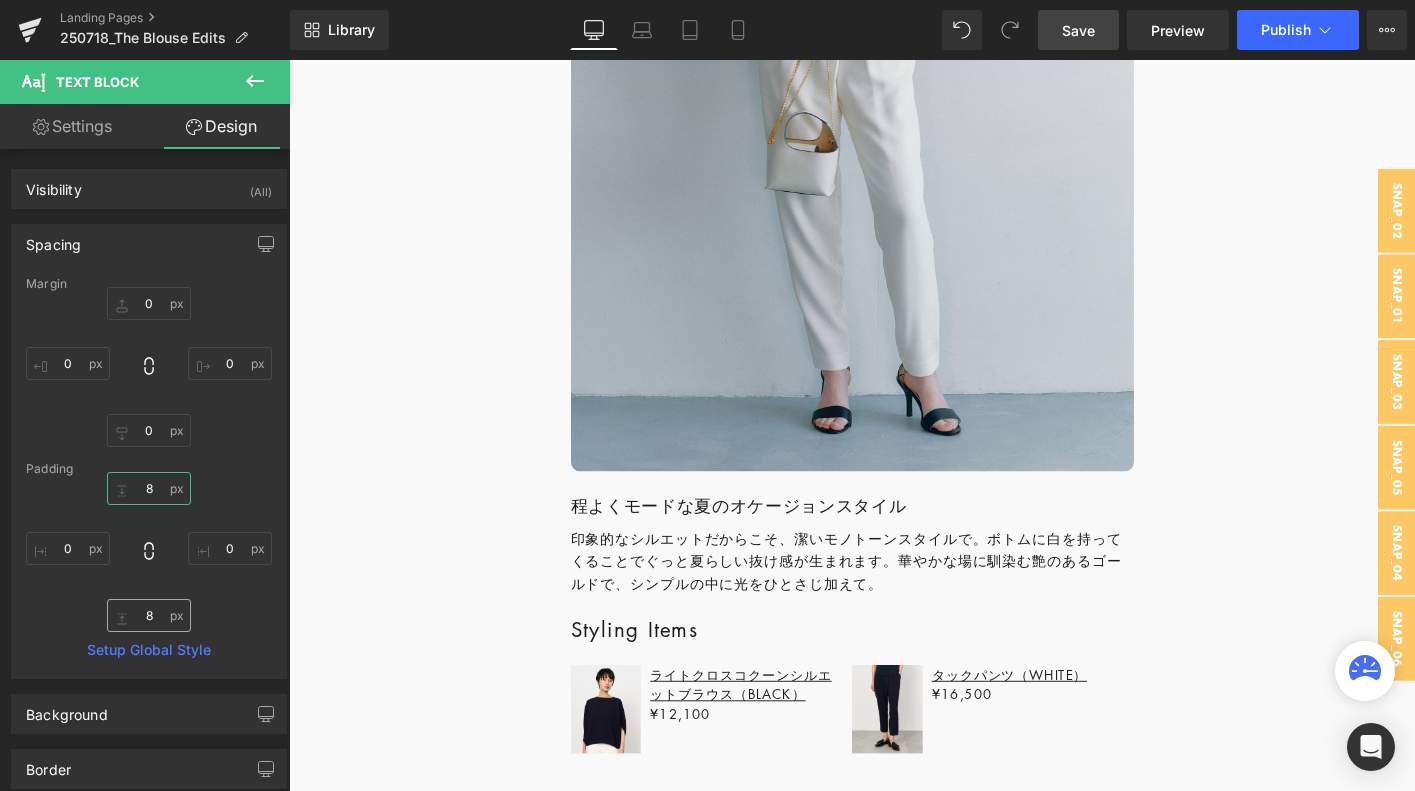 type on "8" 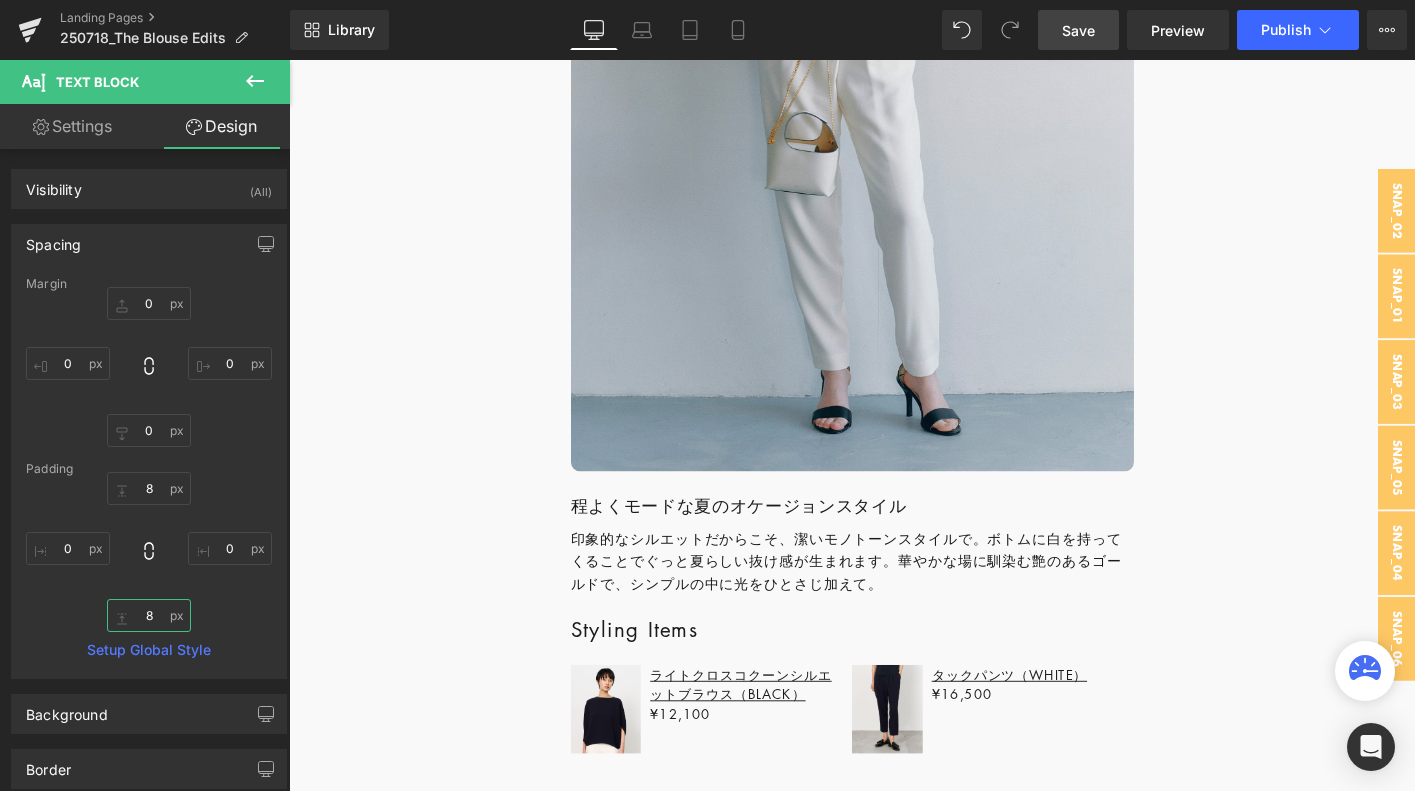 click on "8" at bounding box center [149, 615] 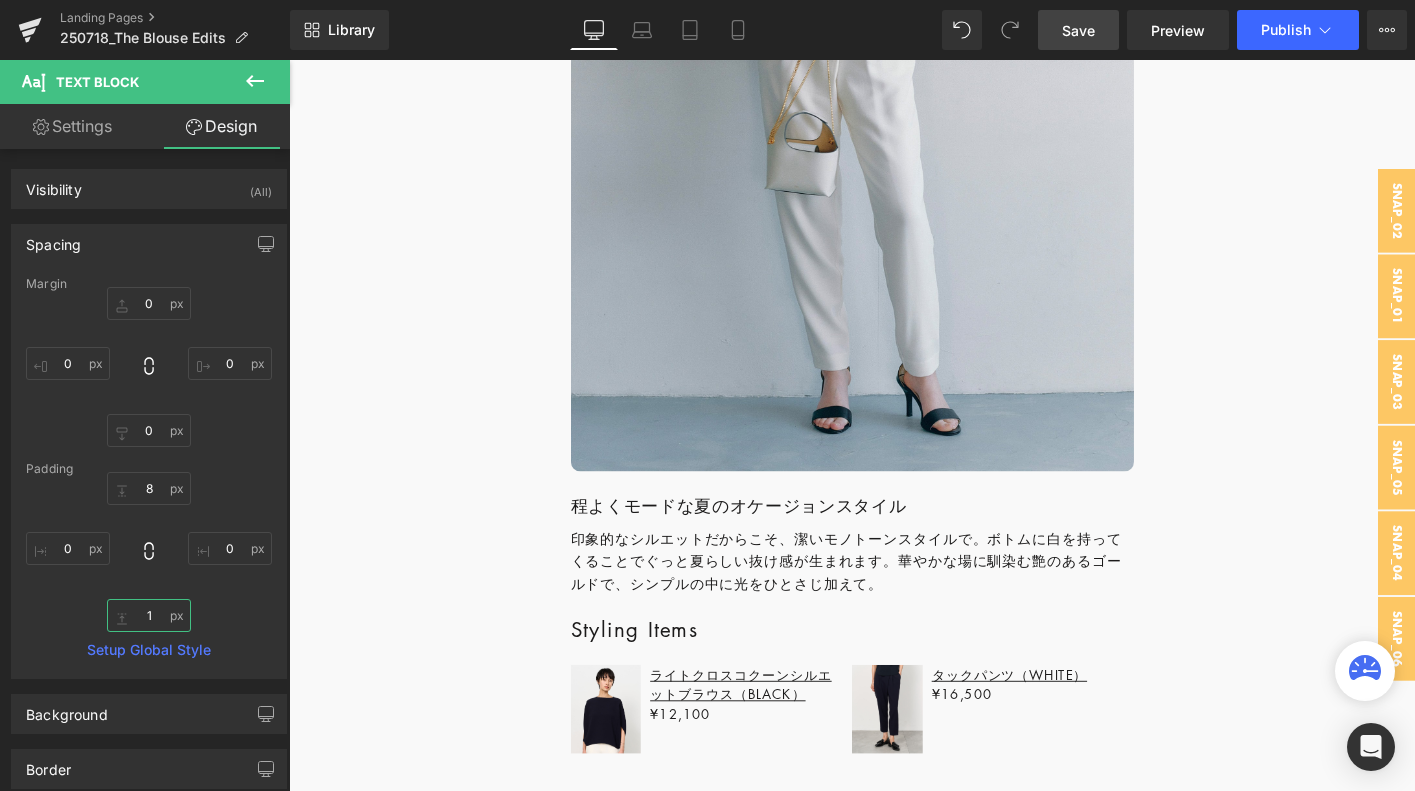 type on "16" 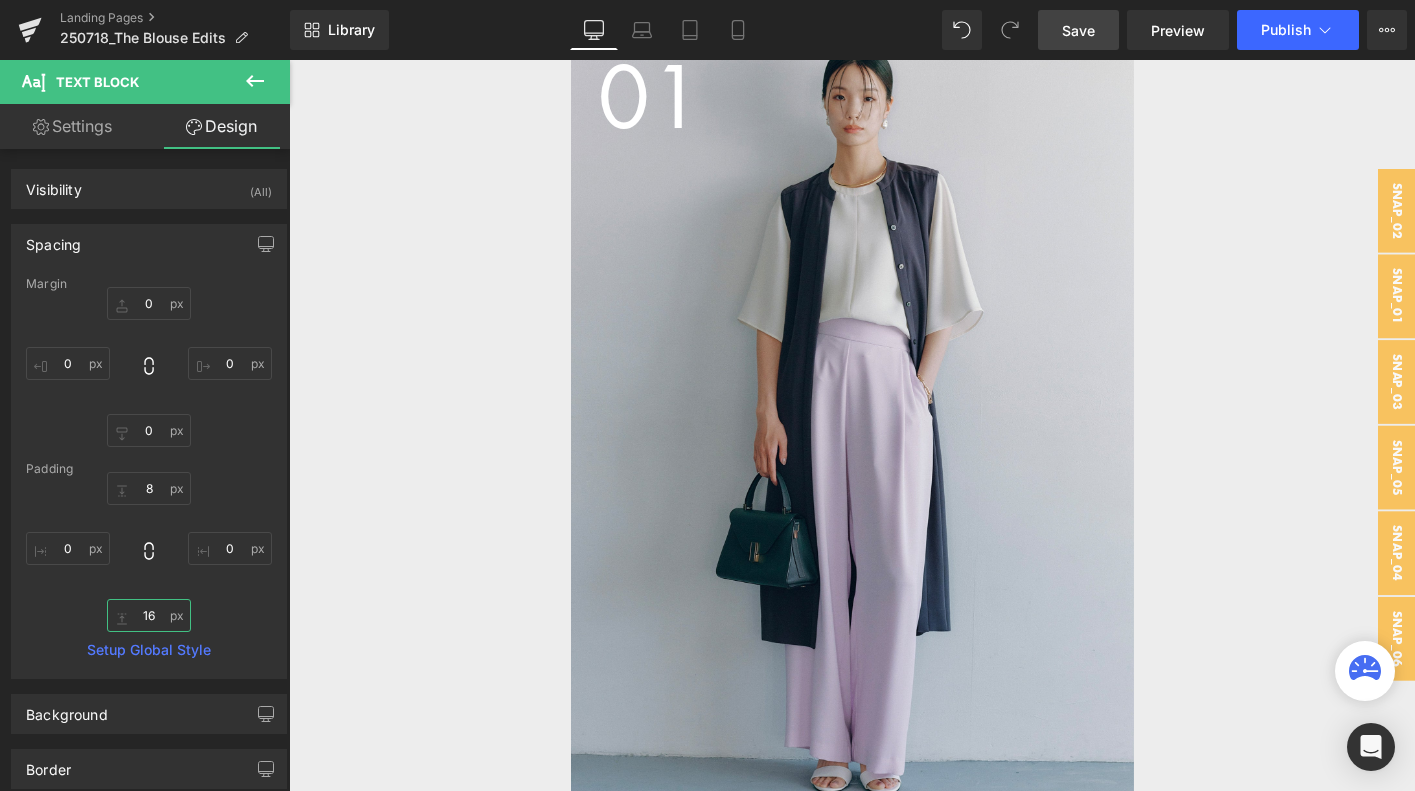 scroll, scrollTop: 8102, scrollLeft: 0, axis: vertical 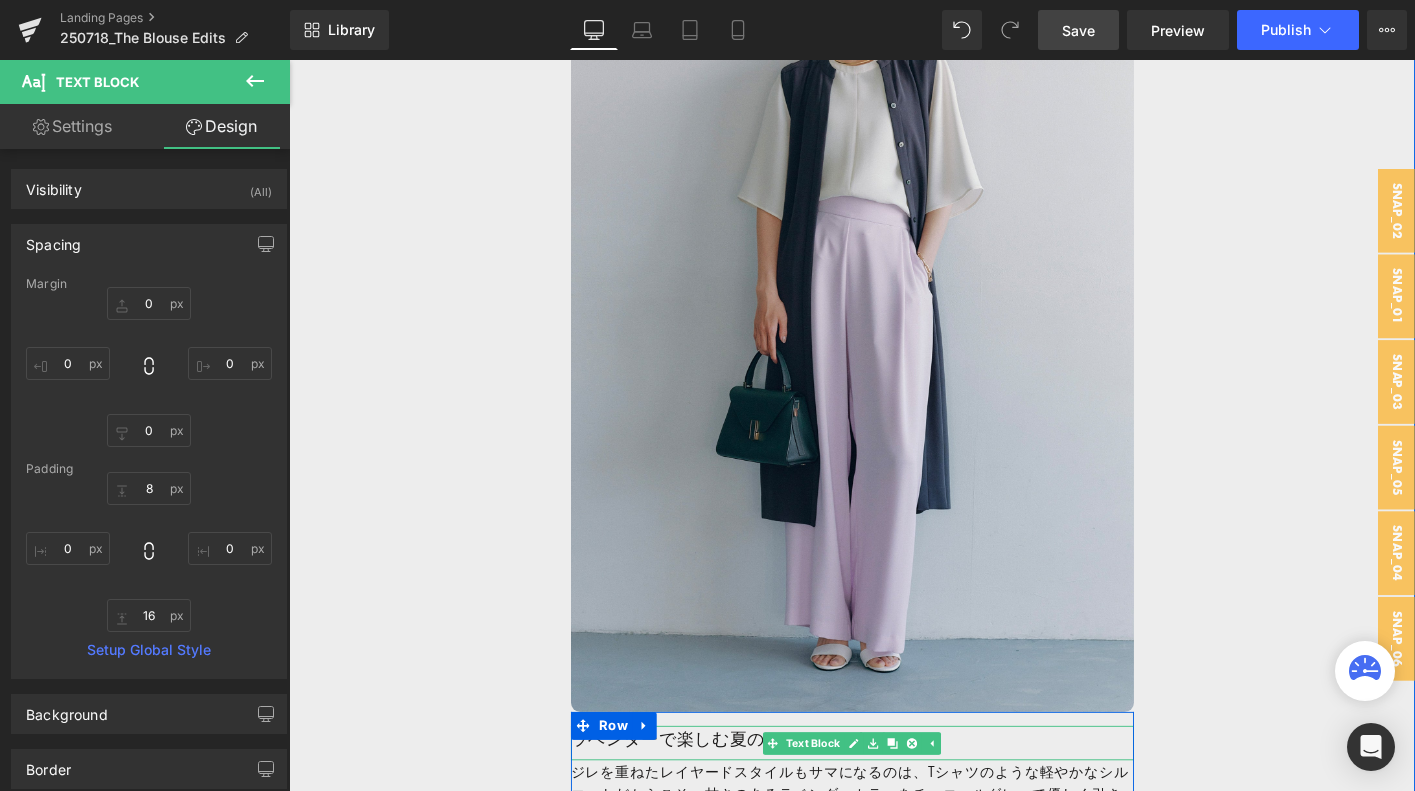 click on "ラベンダーで楽しむ夏のオフィススタイル" at bounding box center [894, 790] 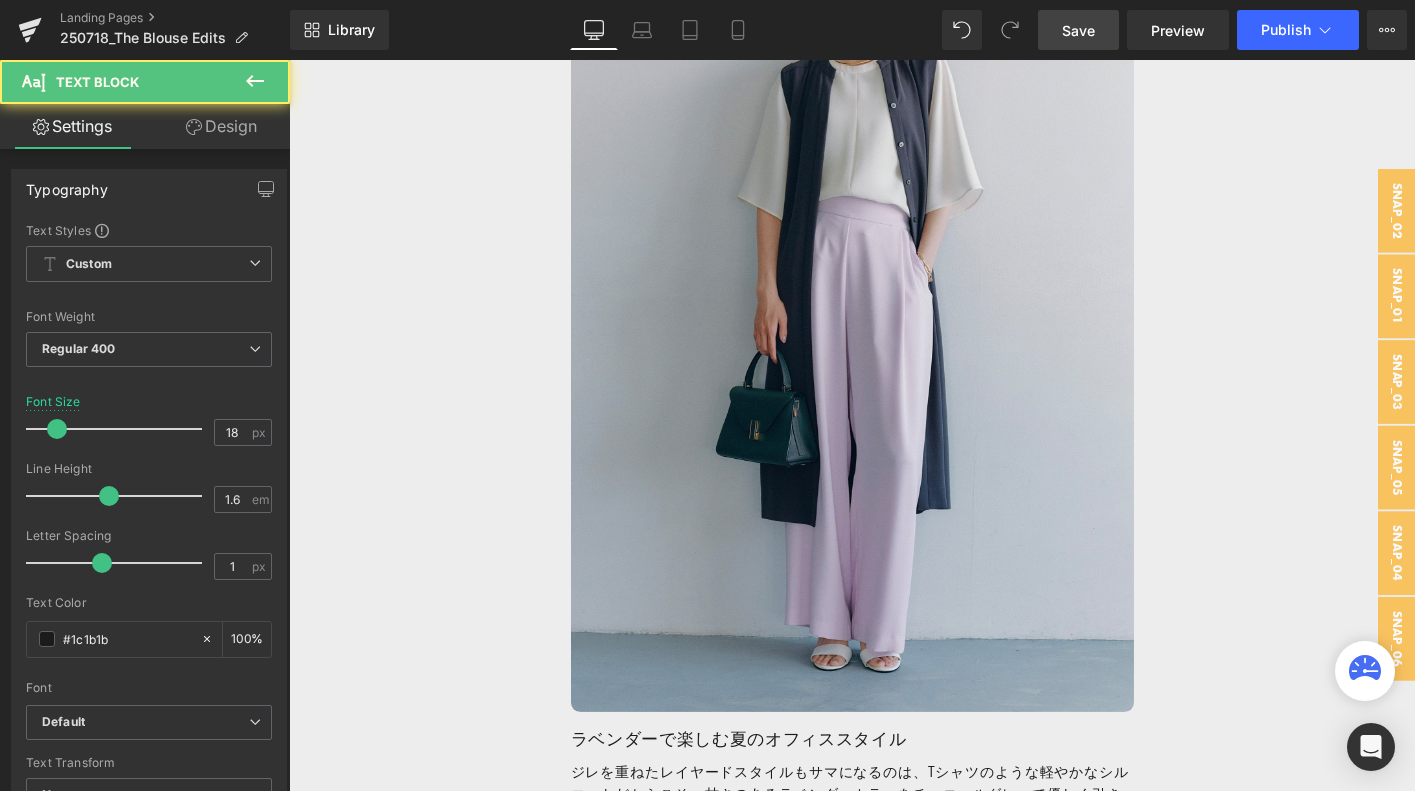 click on "Design" at bounding box center (221, 126) 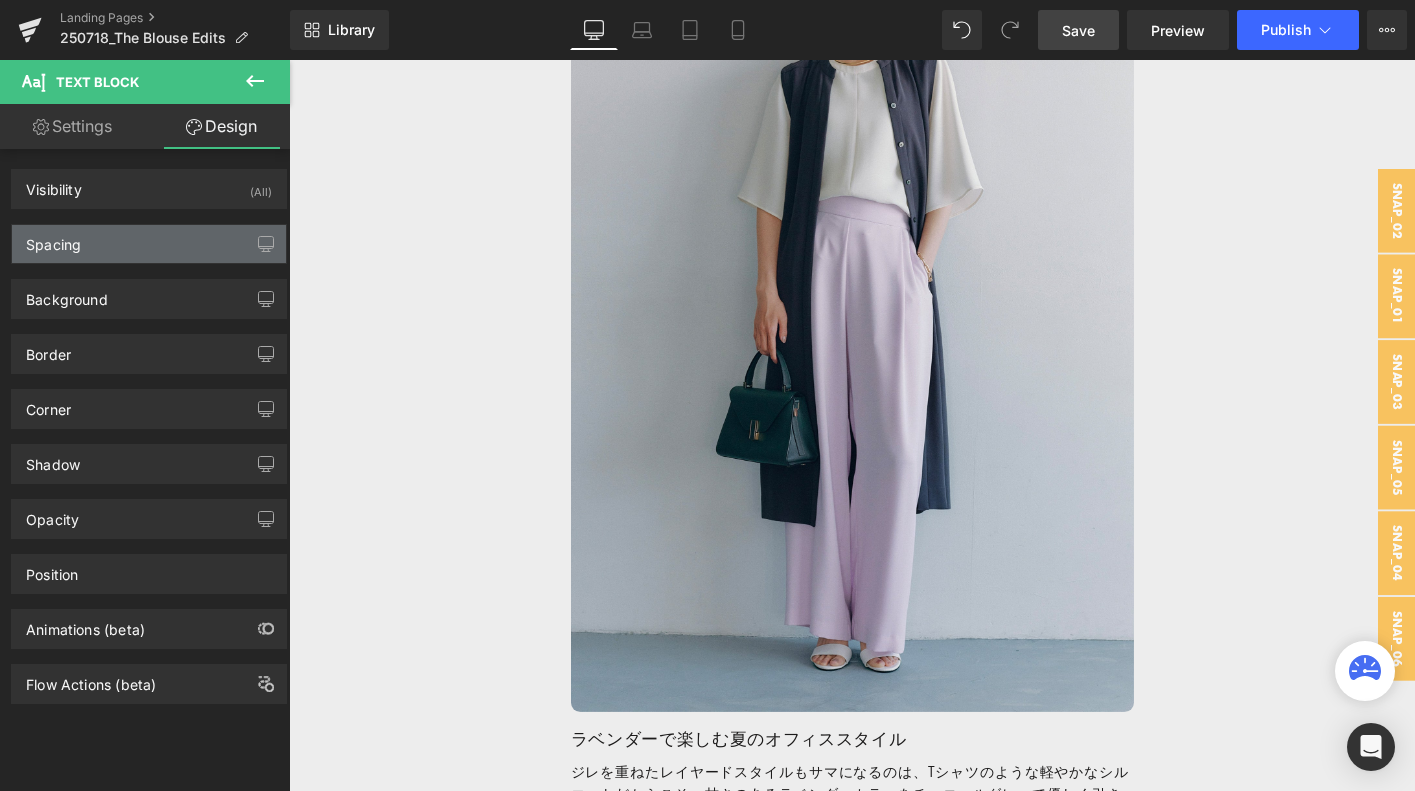 click on "Spacing" at bounding box center [149, 244] 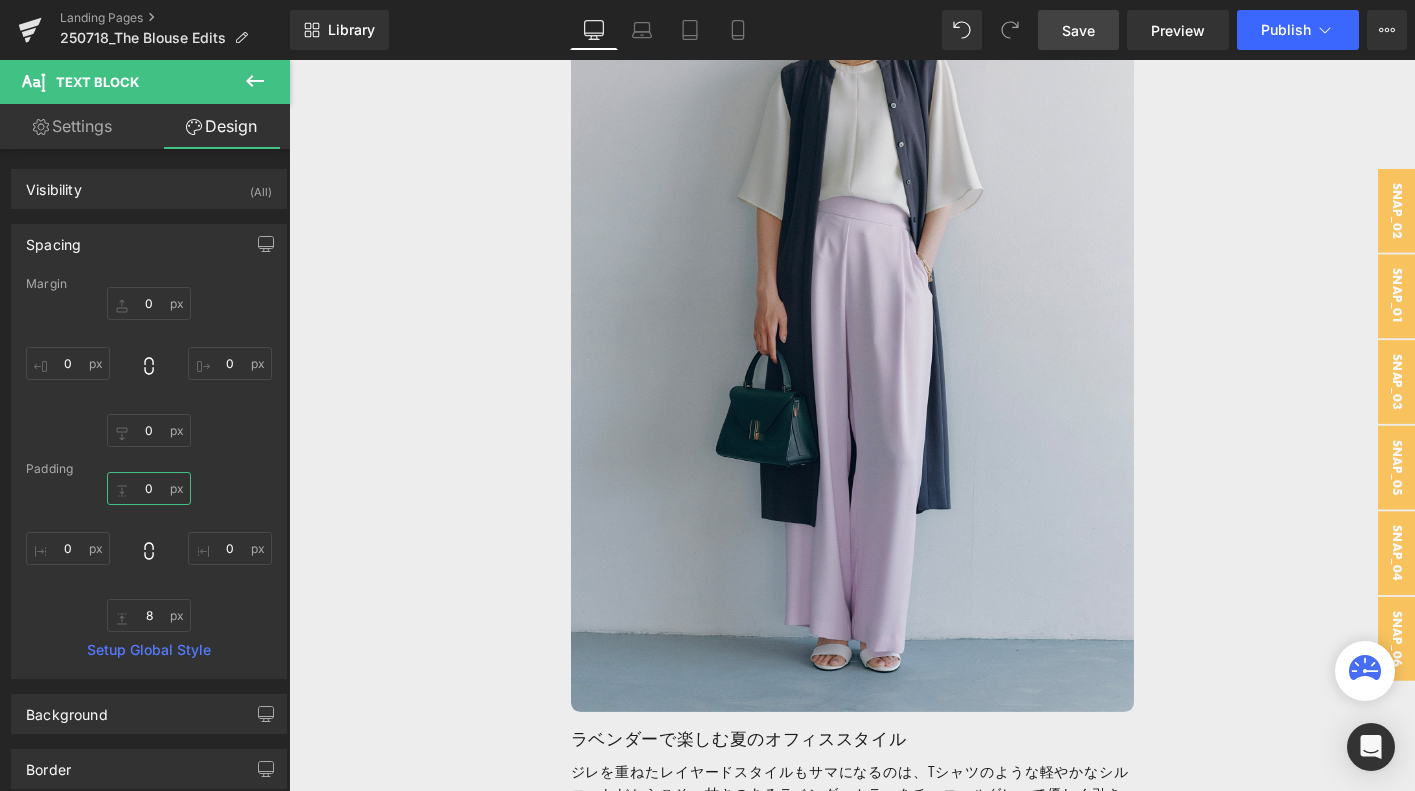click on "0" at bounding box center [149, 488] 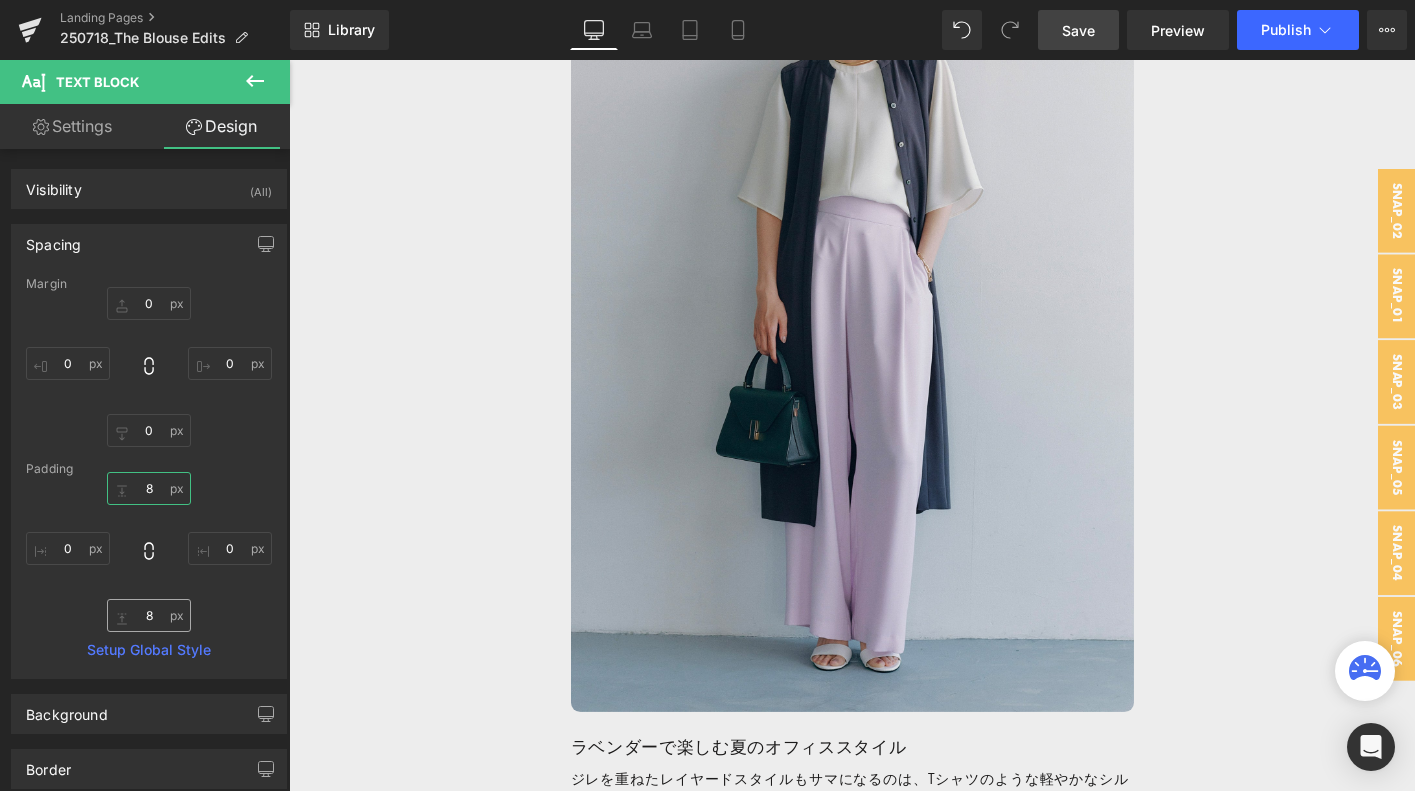 type on "8" 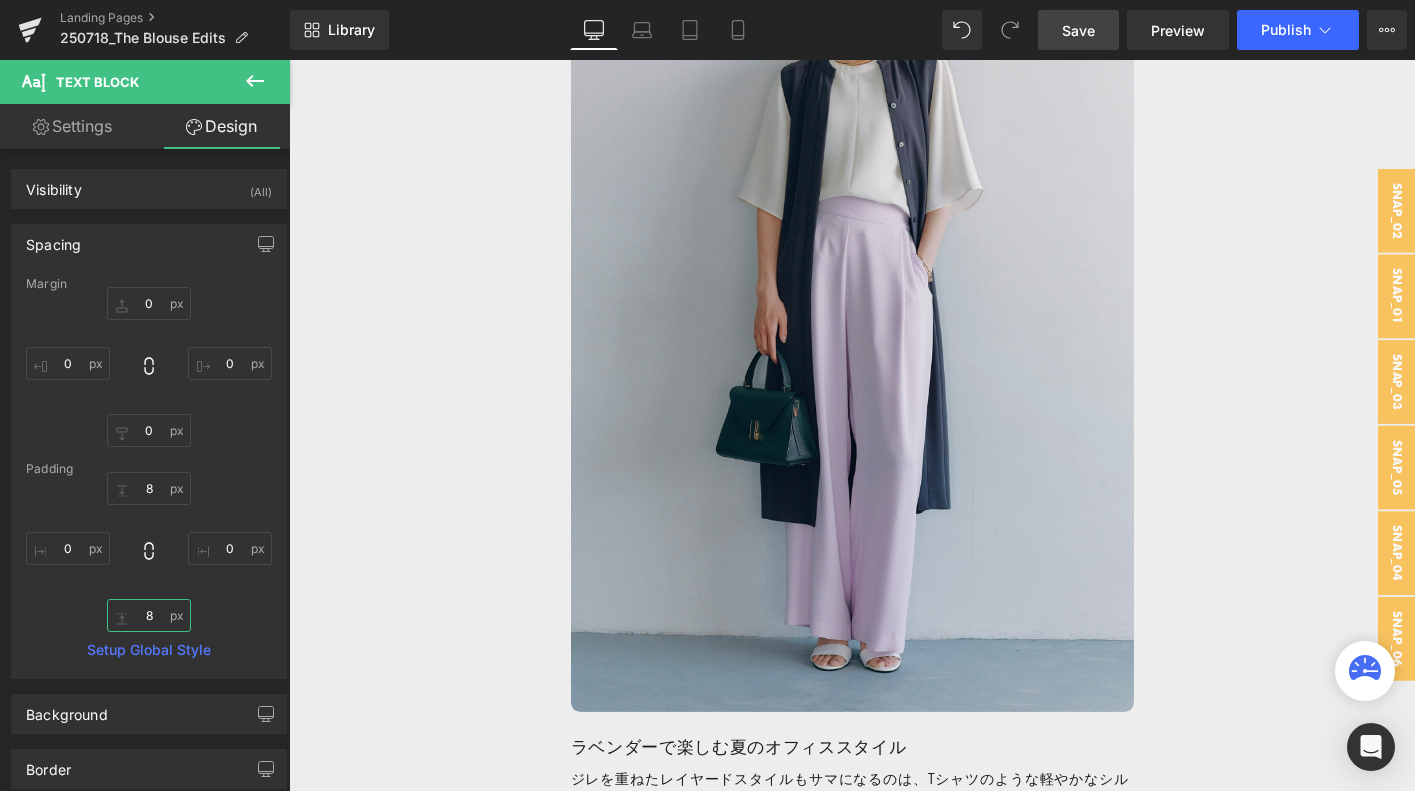 click on "8" at bounding box center (149, 615) 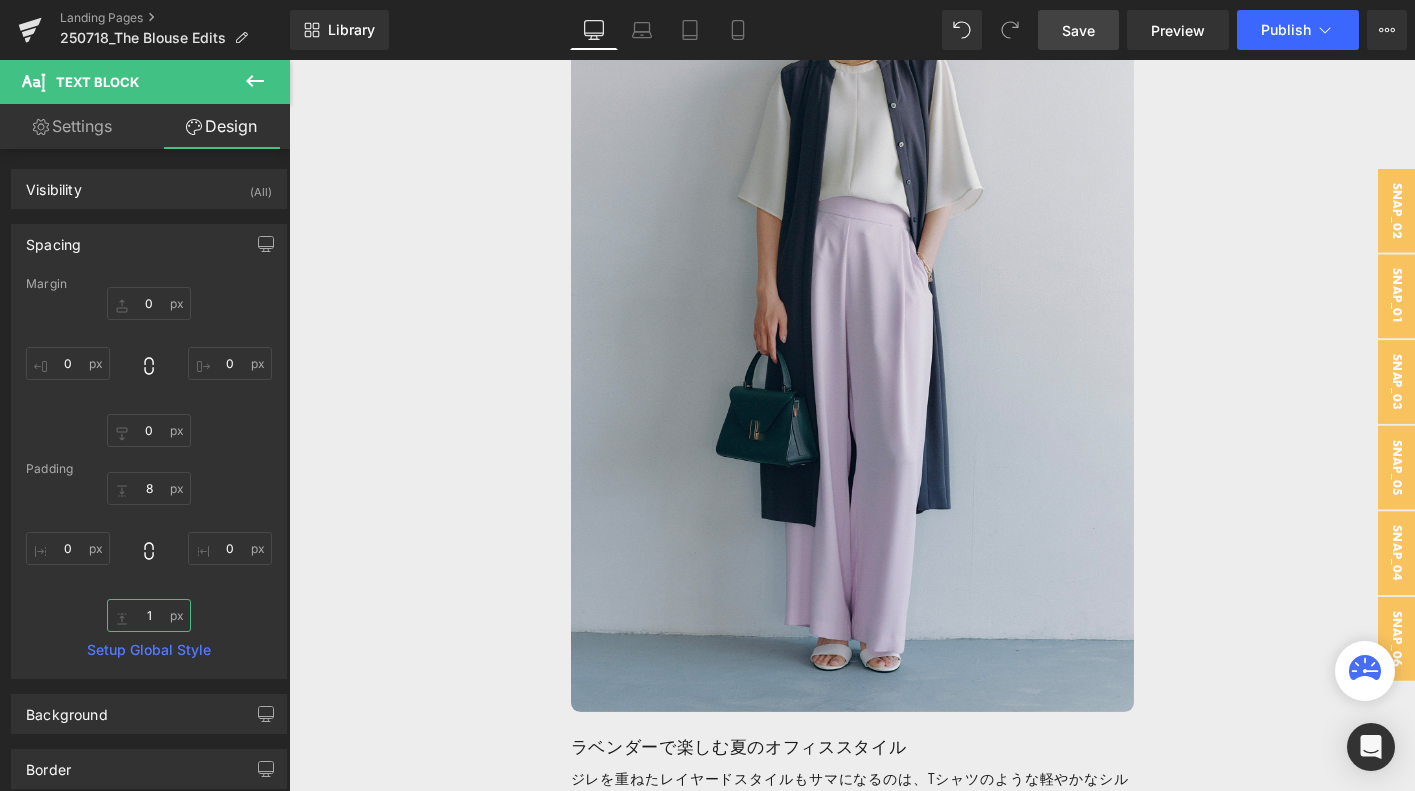 type on "16" 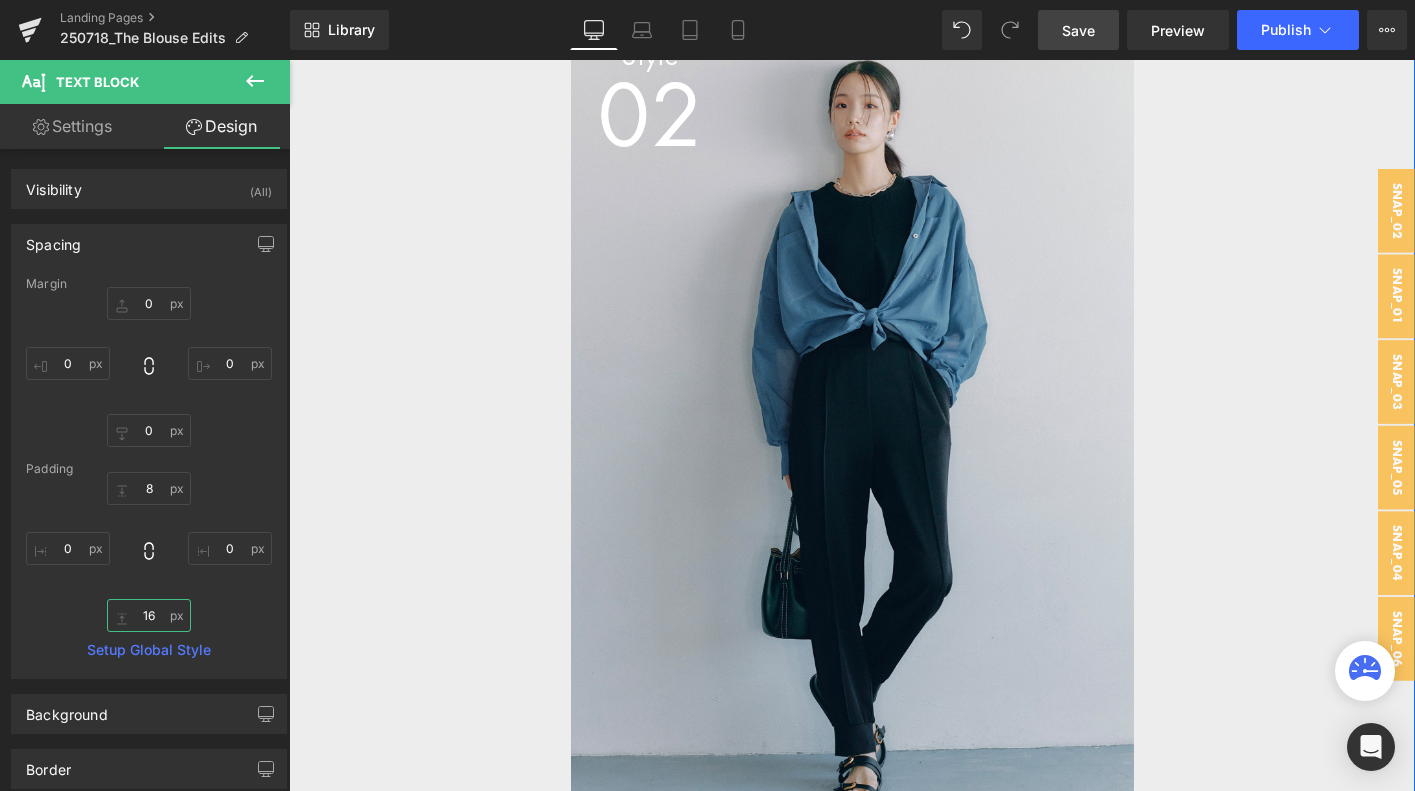 scroll, scrollTop: 9551, scrollLeft: 0, axis: vertical 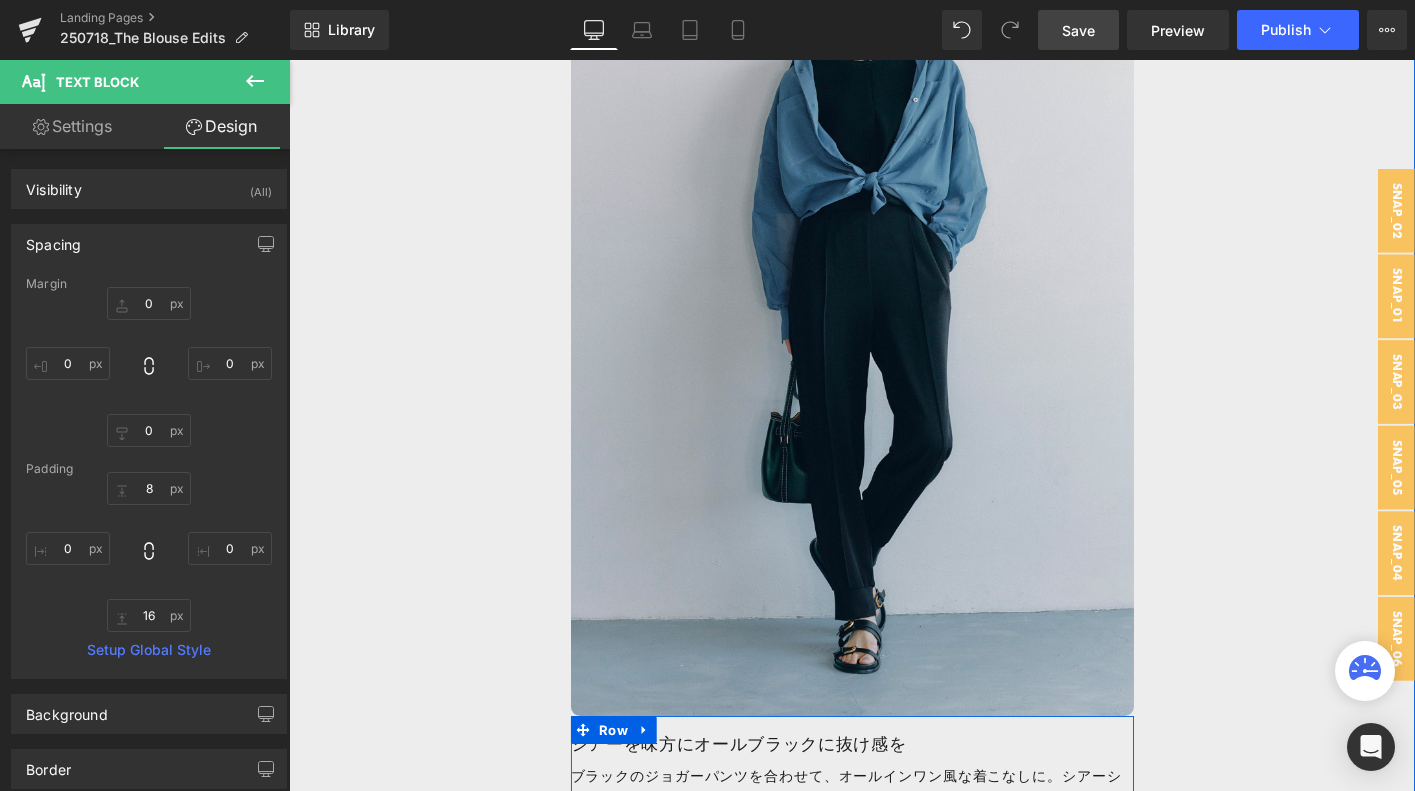 click on "Row" at bounding box center [638, 780] 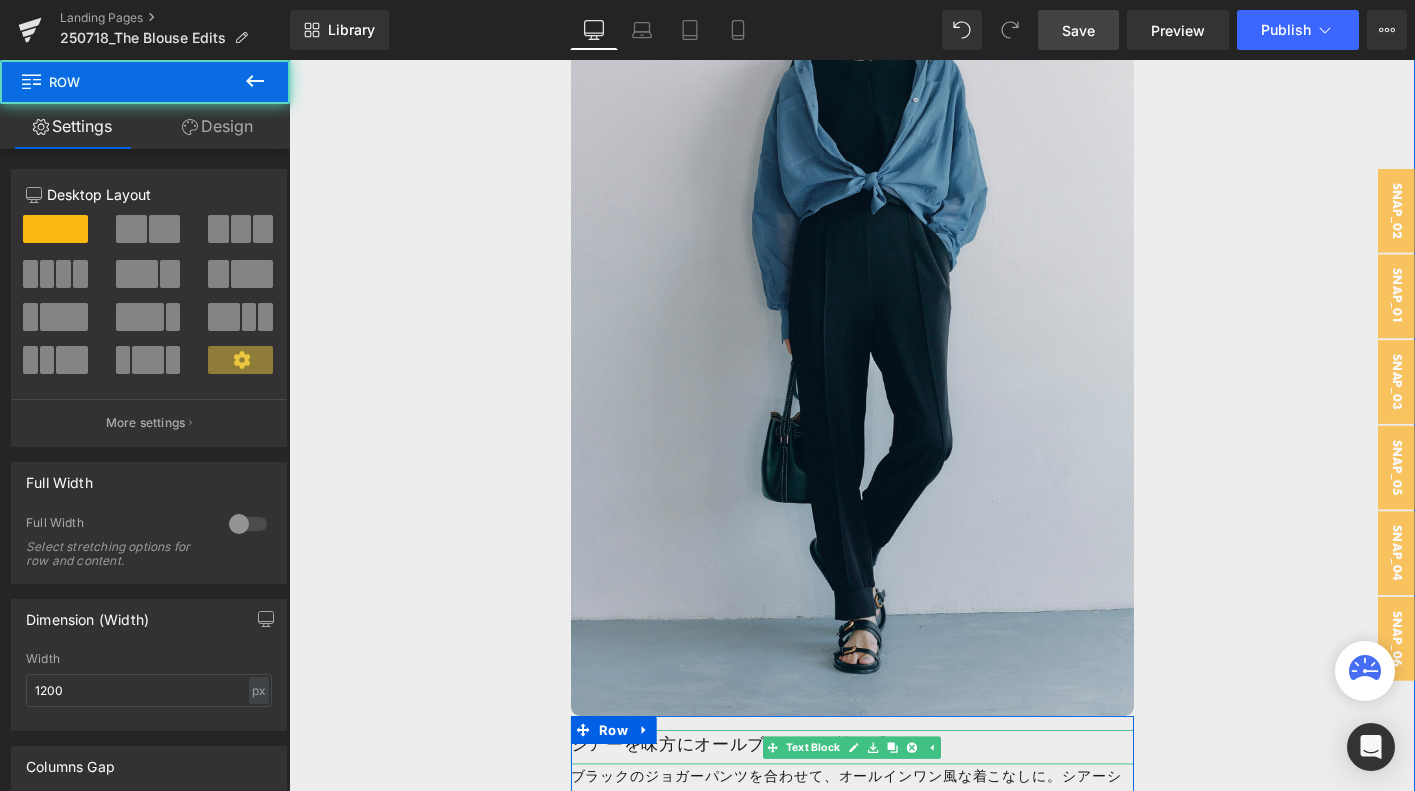 click on "シアーを味方にオールブラックに抜け感を" at bounding box center [894, 794] 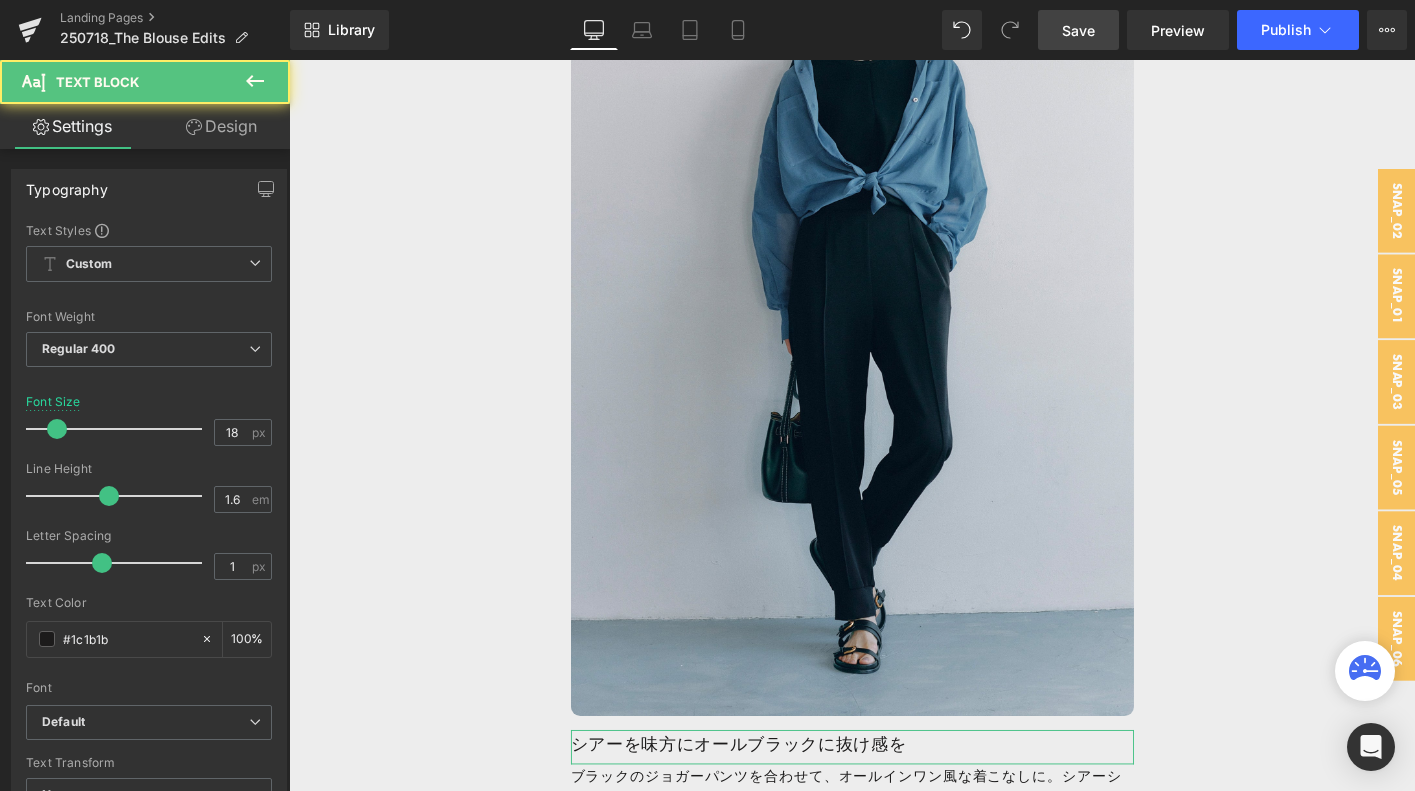click on "Design" at bounding box center [221, 126] 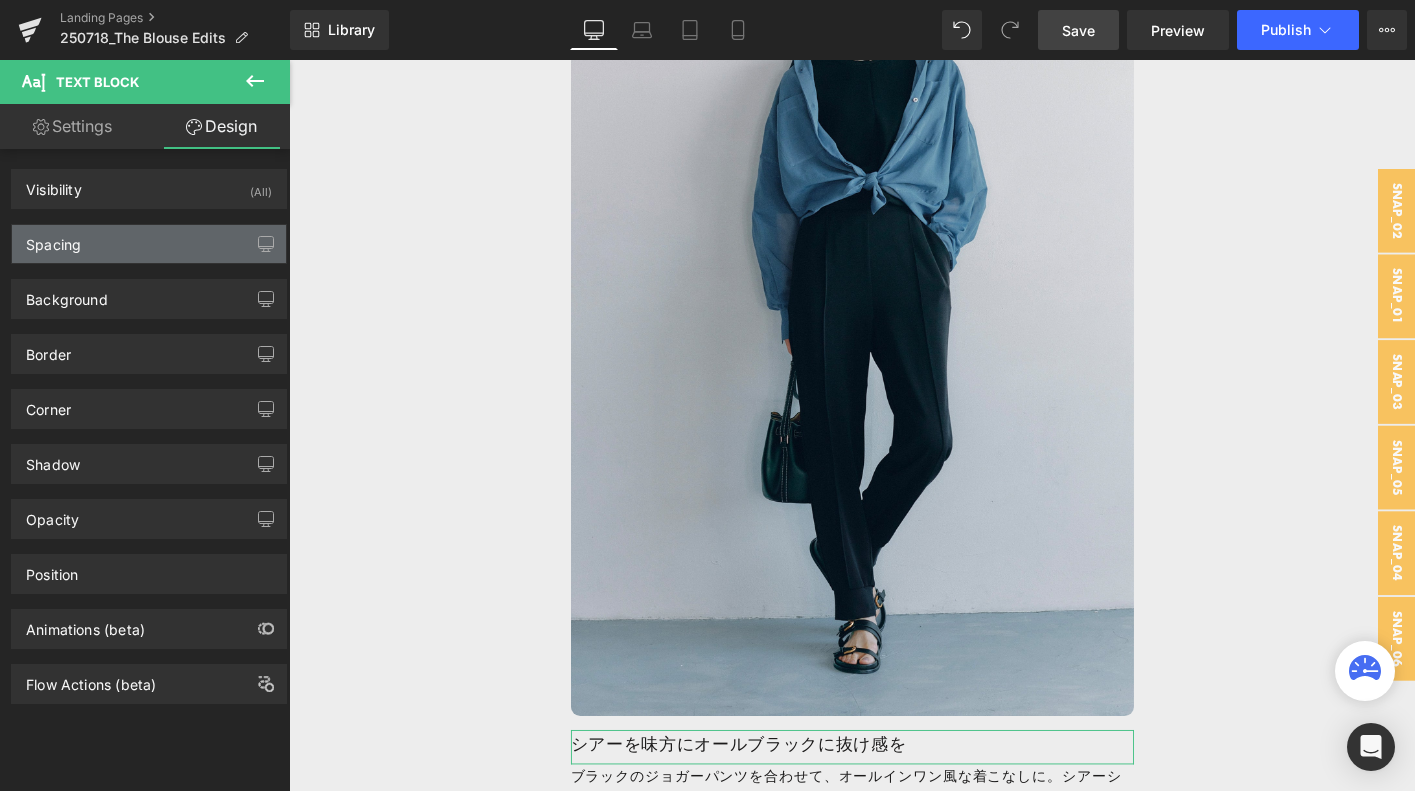 click on "Spacing" at bounding box center (149, 244) 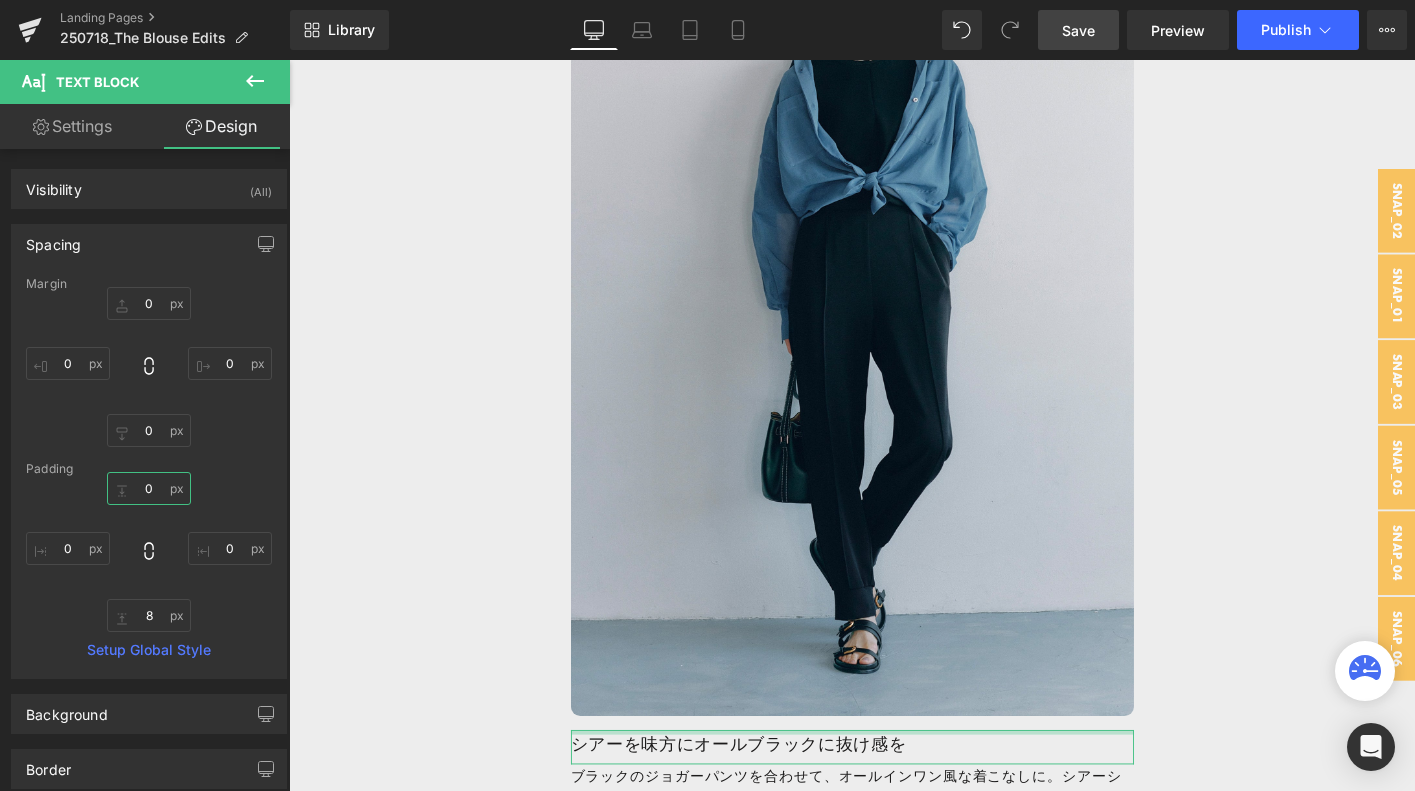 click on "0" at bounding box center (149, 488) 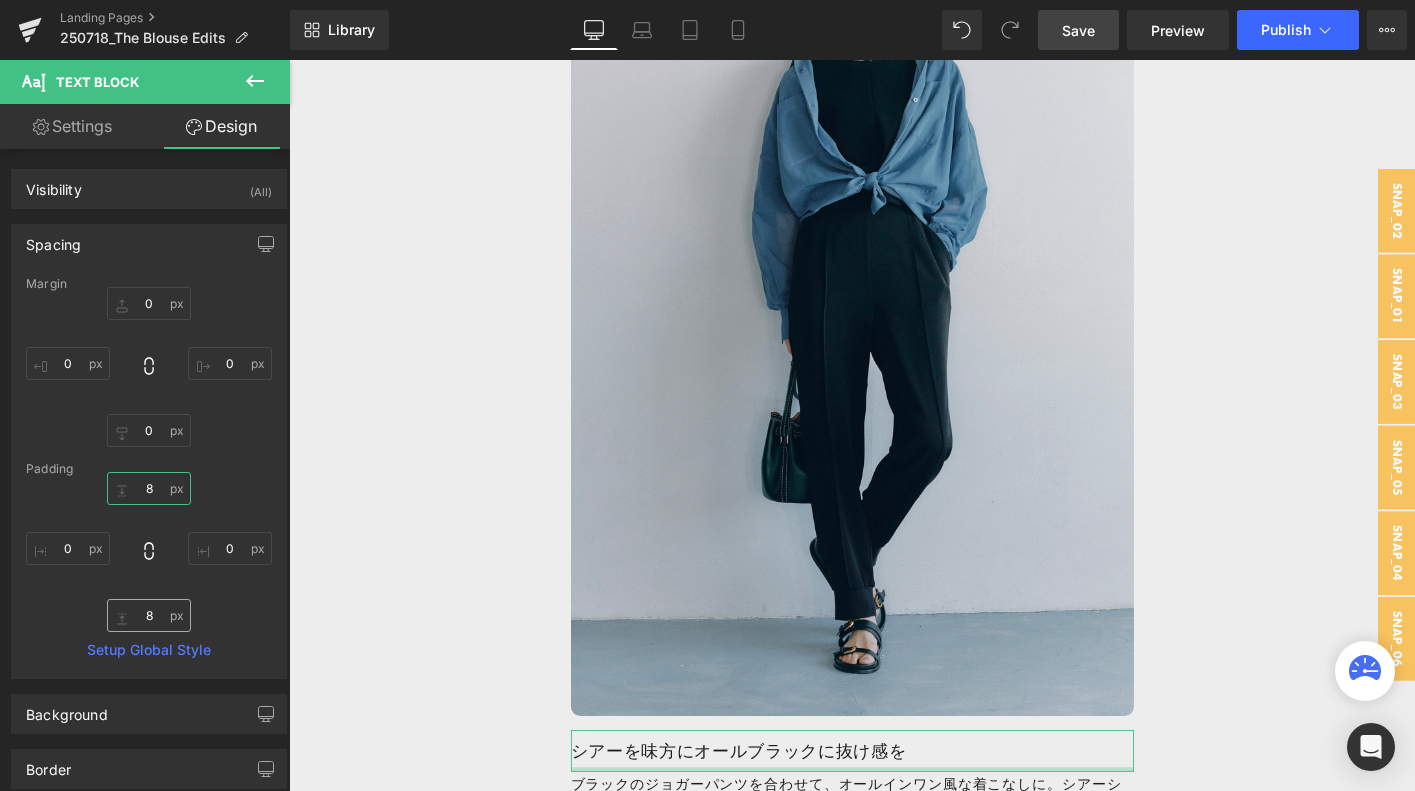 type on "8" 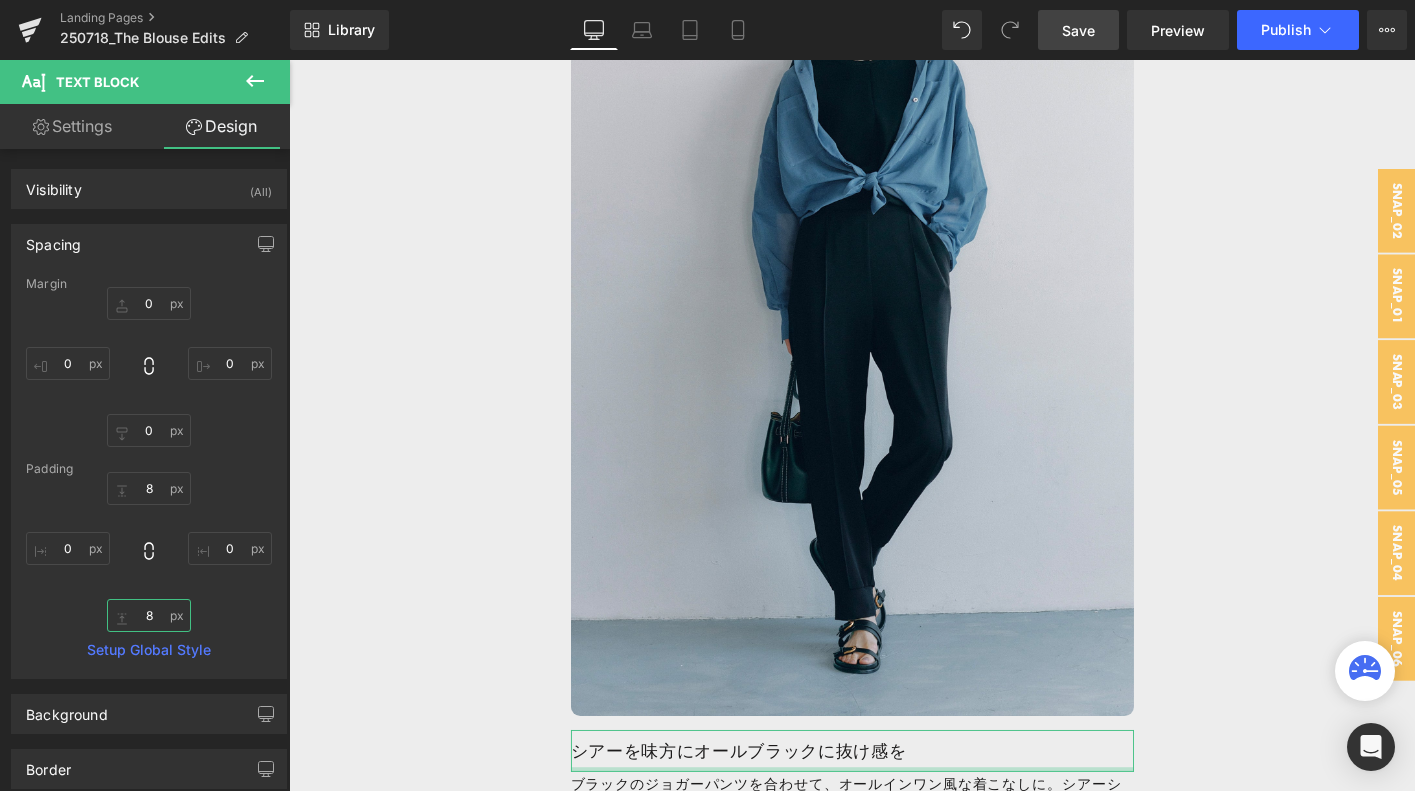 click on "8" at bounding box center (149, 615) 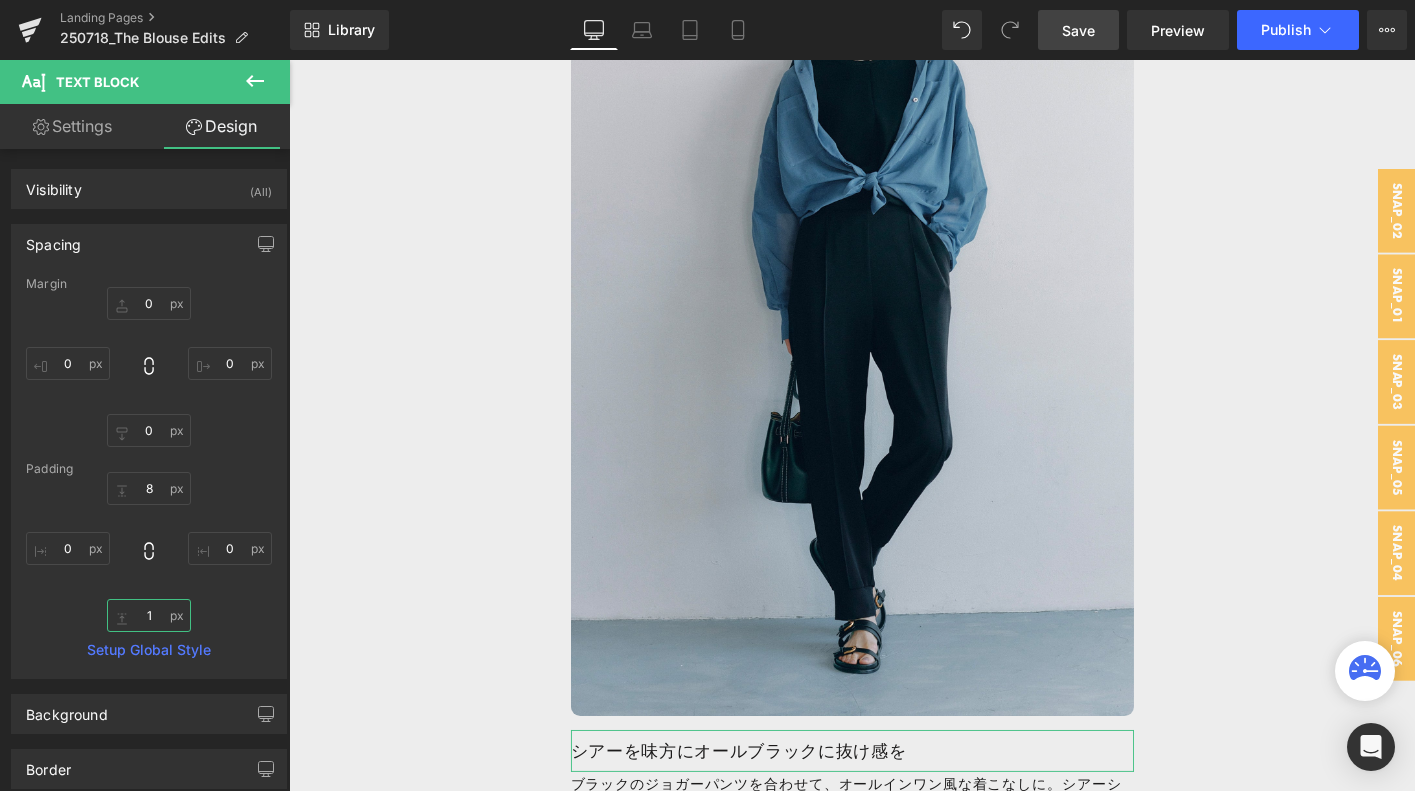 type on "16" 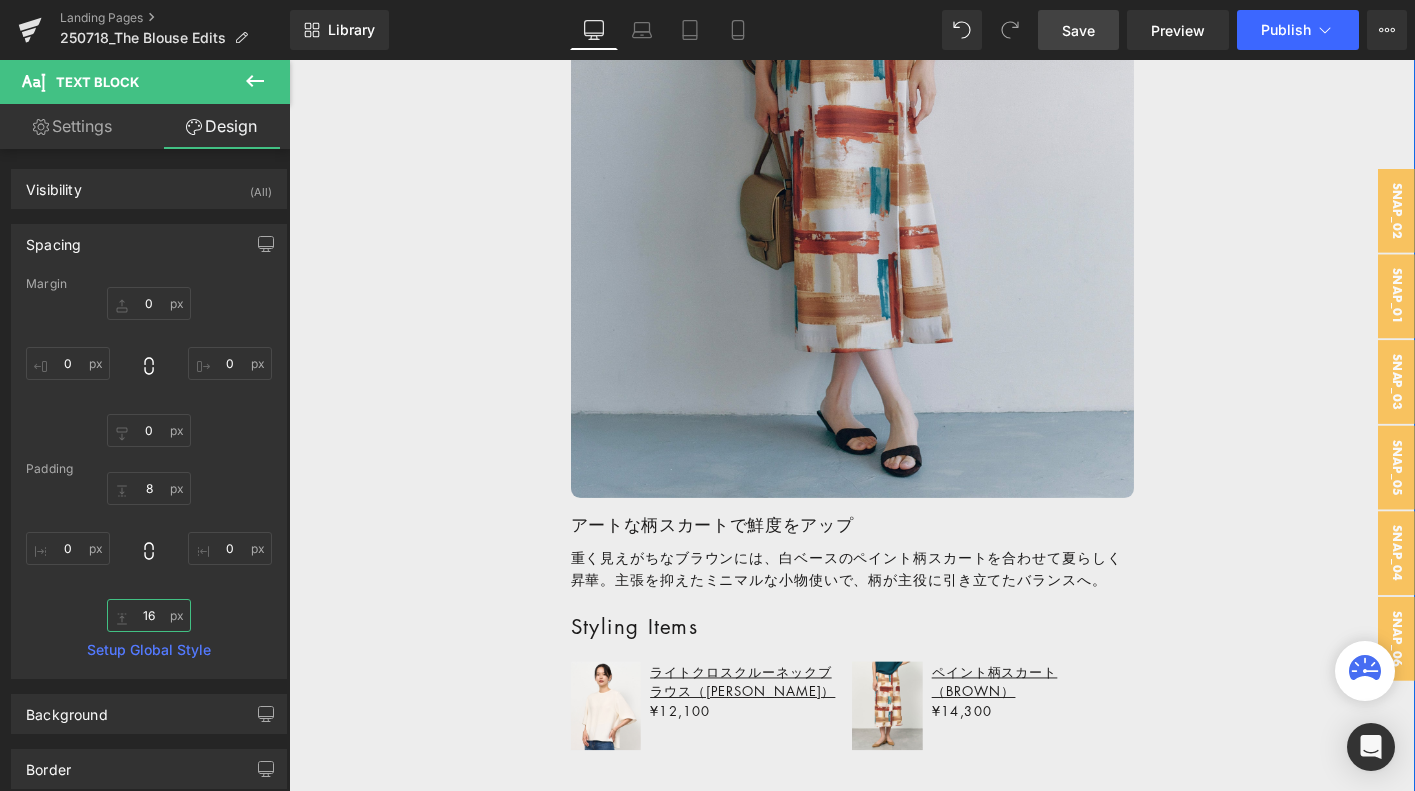 scroll, scrollTop: 11293, scrollLeft: 0, axis: vertical 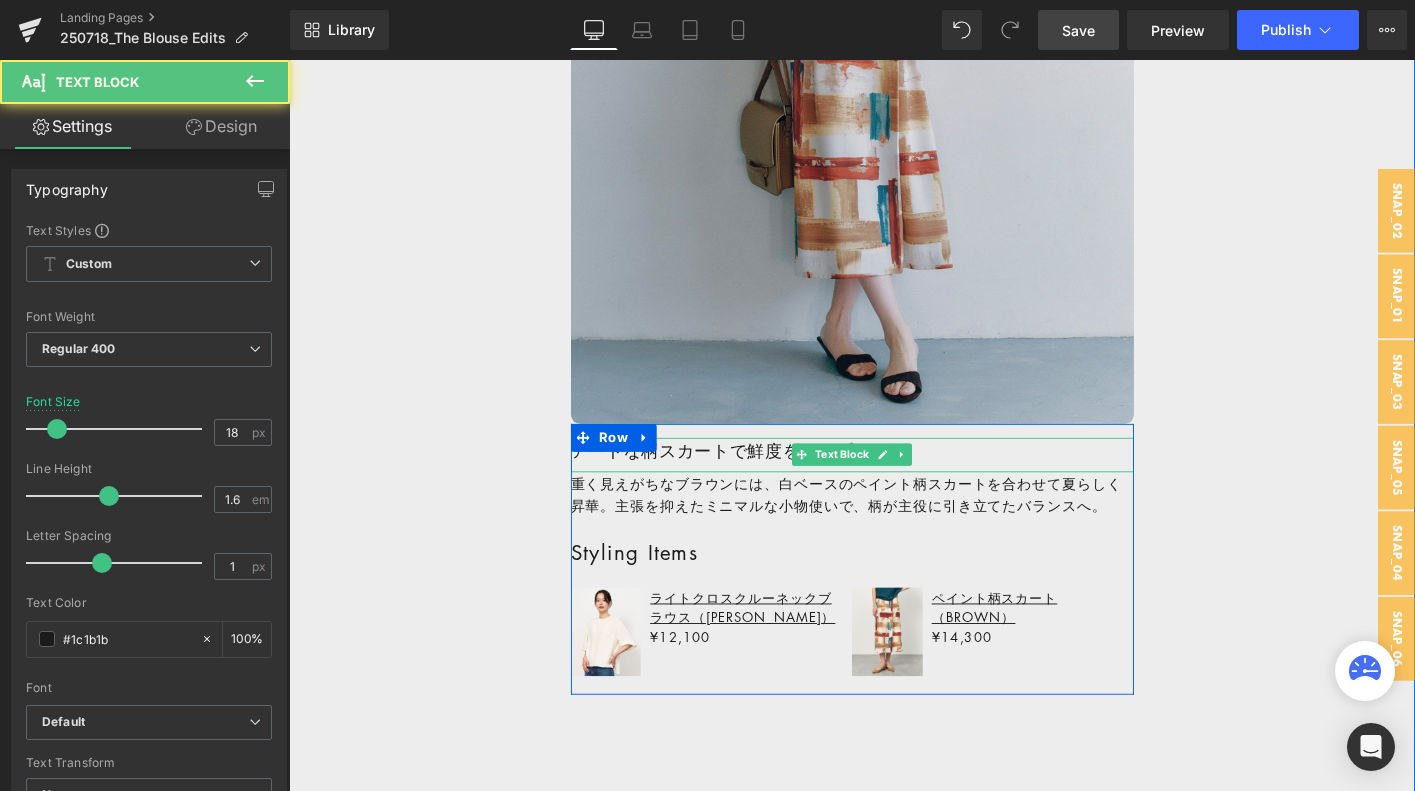 click on "アートな柄スカートで鮮度をアップ" at bounding box center [894, 480] 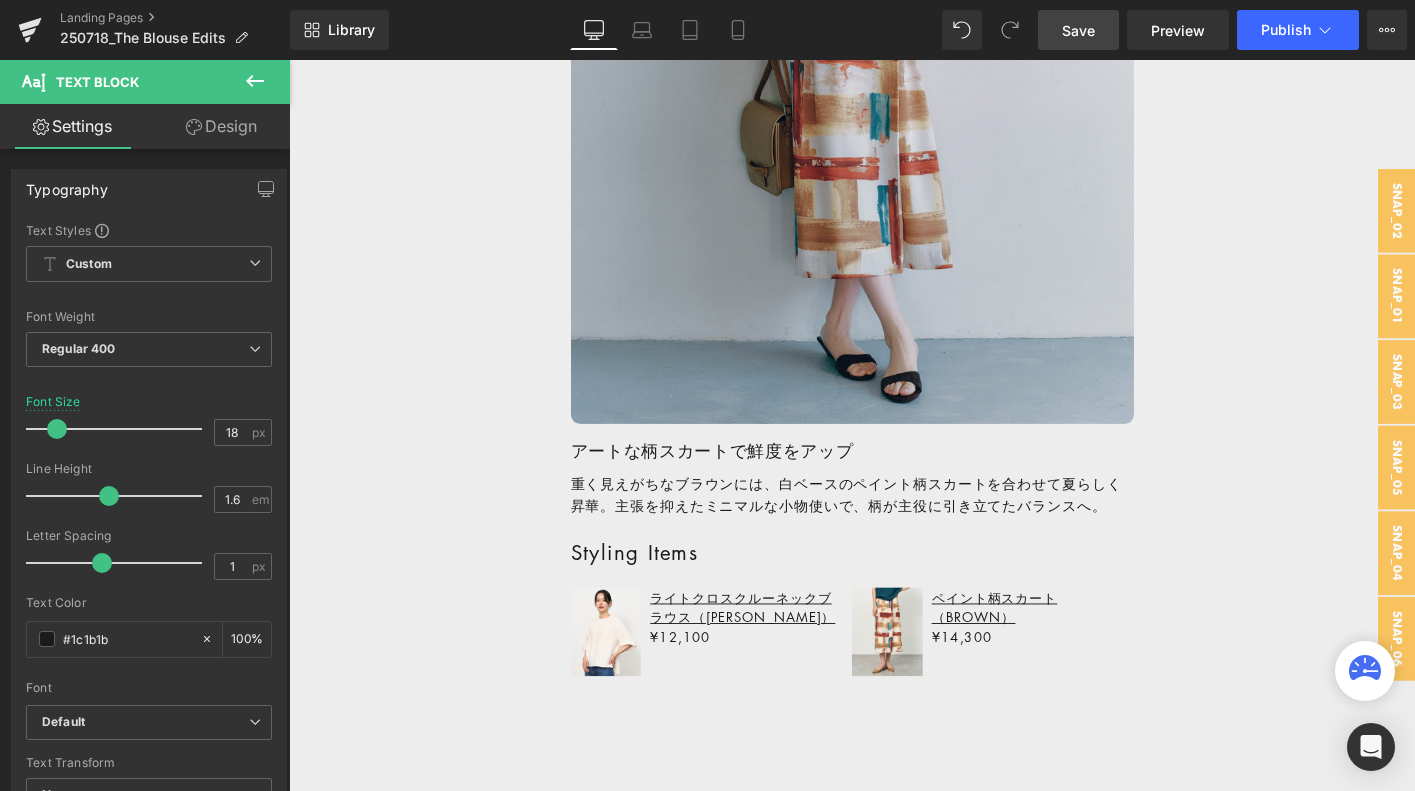 click on "Design" at bounding box center (221, 126) 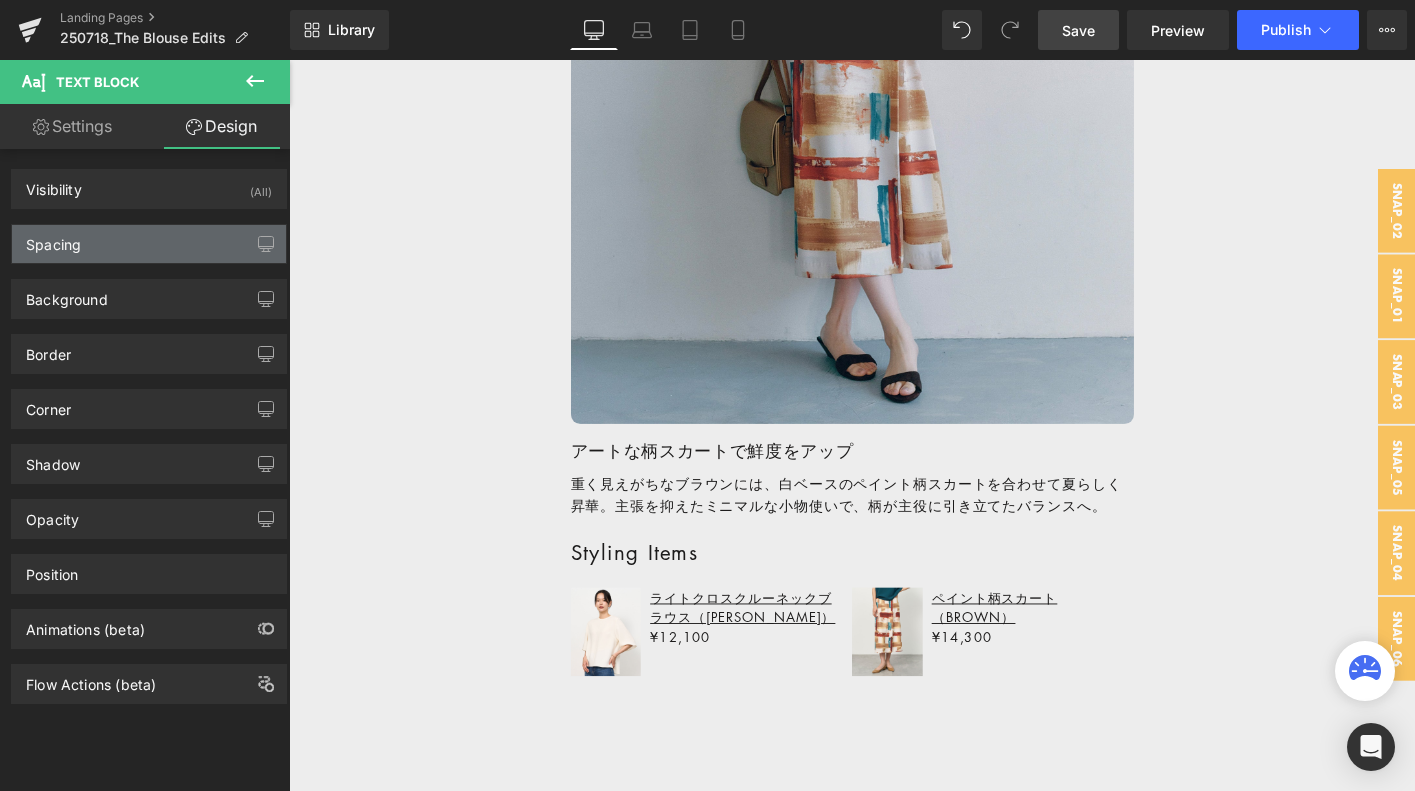 click on "Spacing" at bounding box center (149, 244) 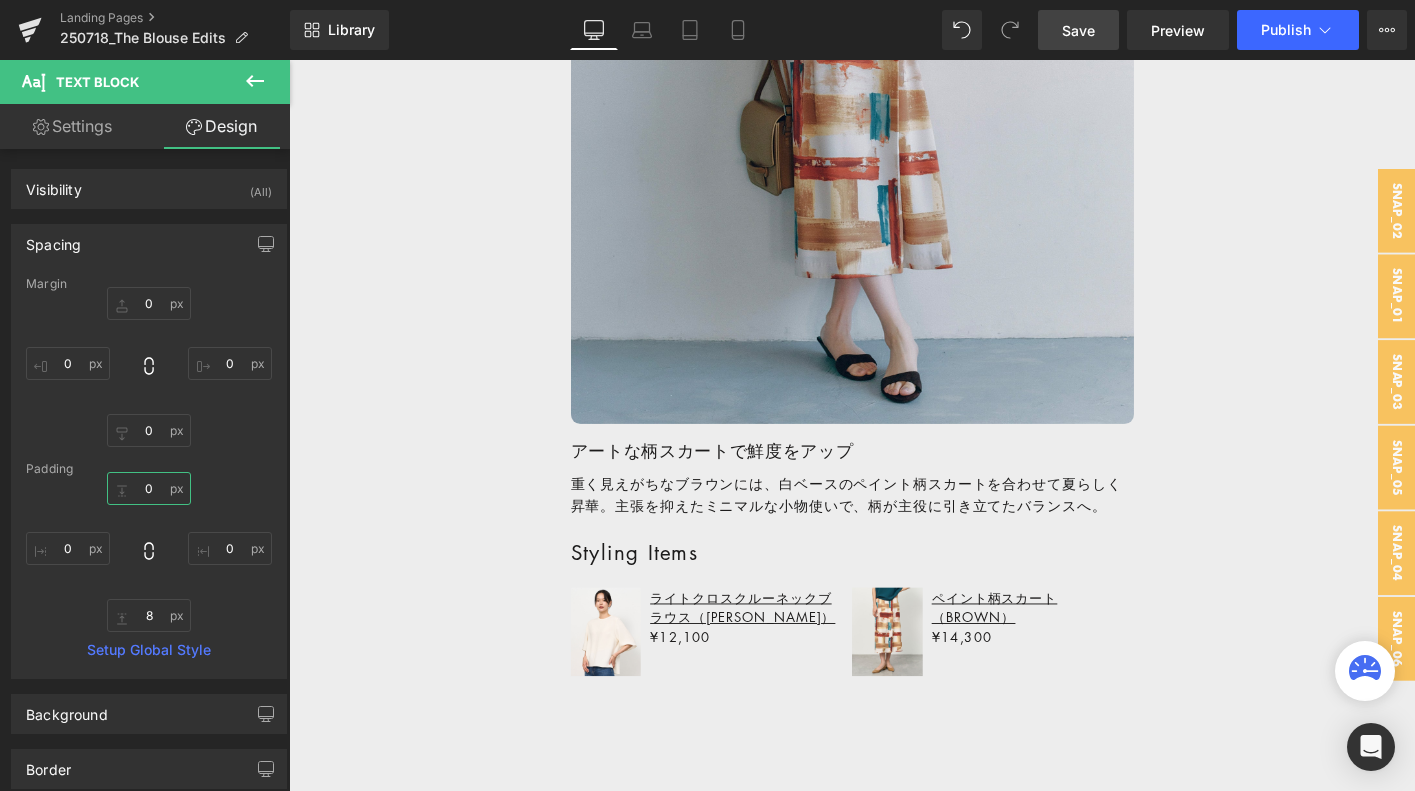 click on "0" at bounding box center [149, 488] 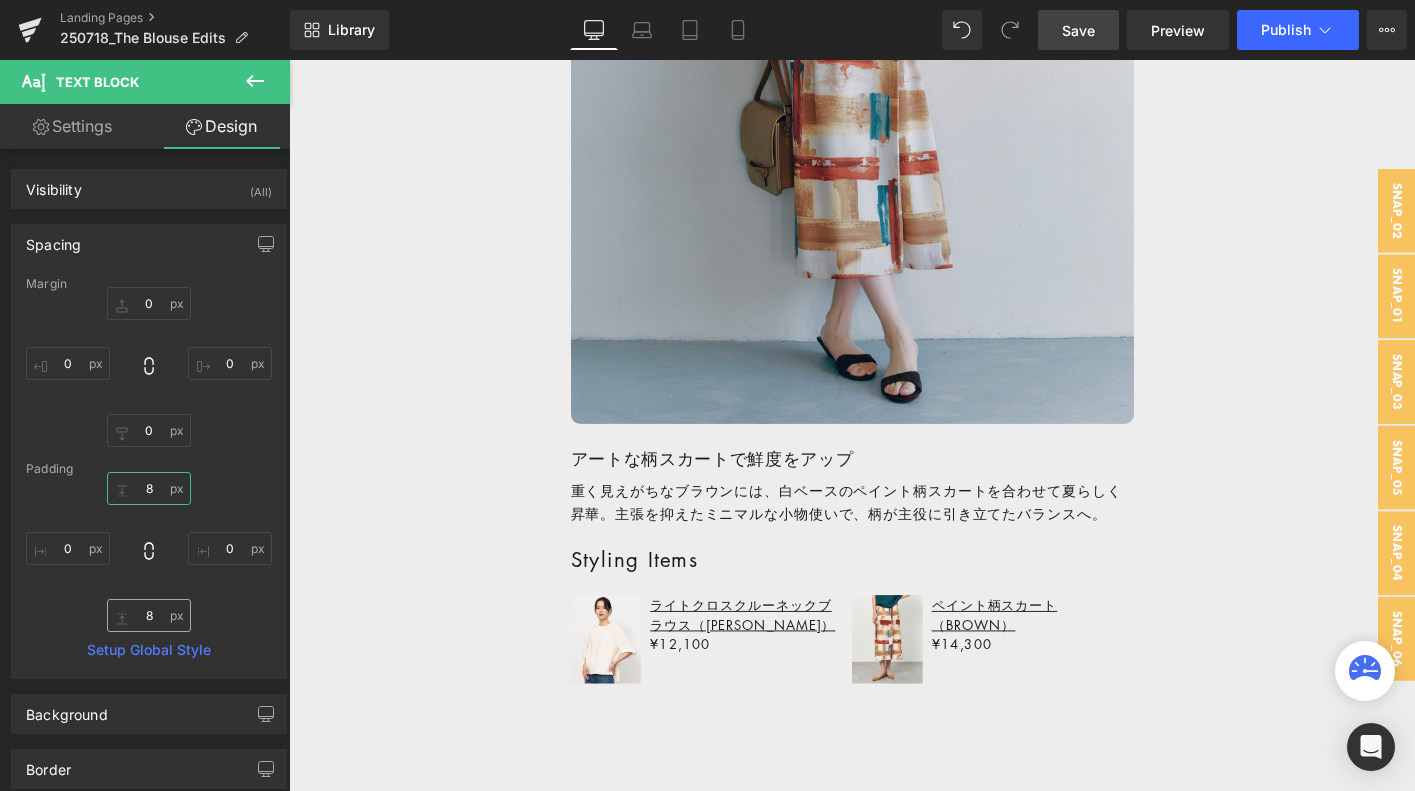 type on "8" 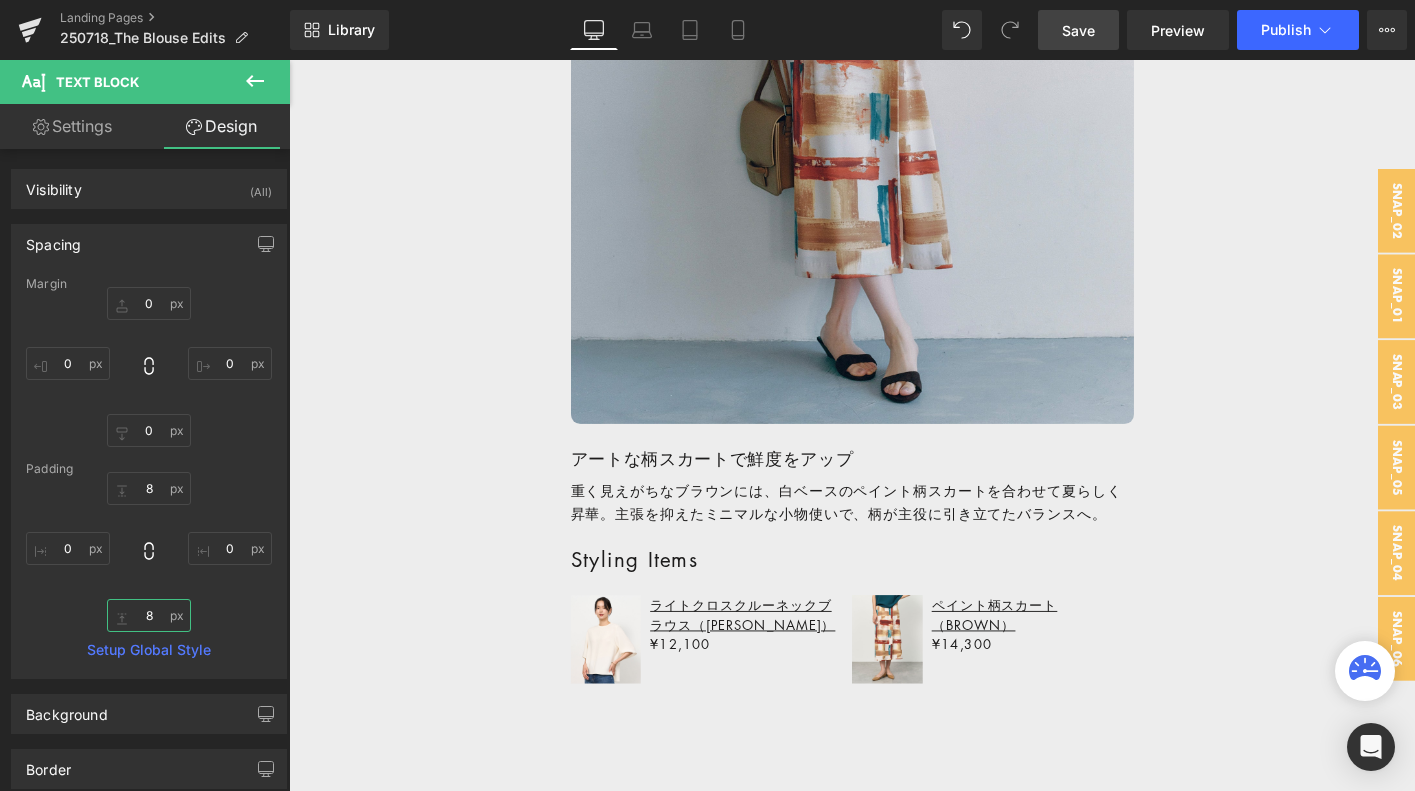 click on "8" at bounding box center [149, 615] 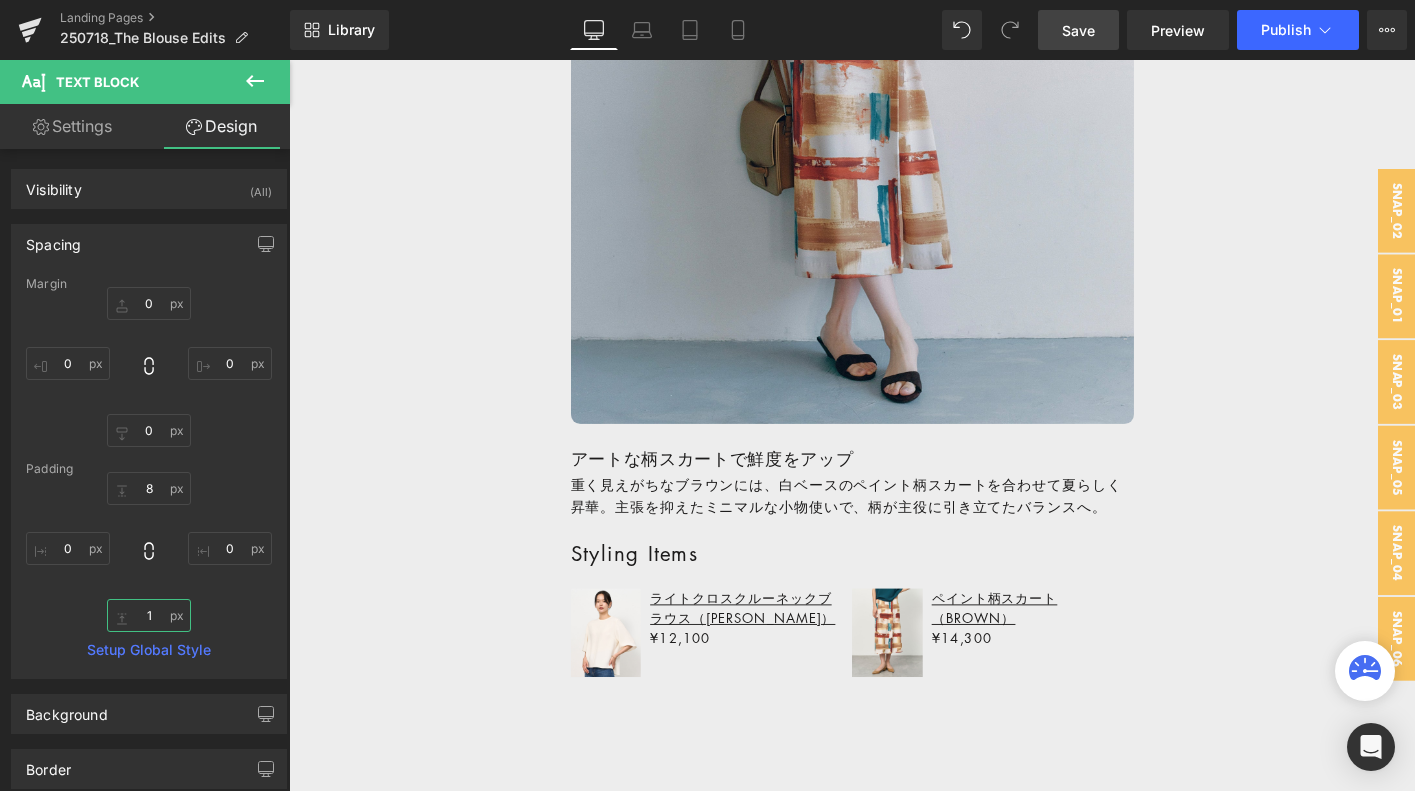type on "16" 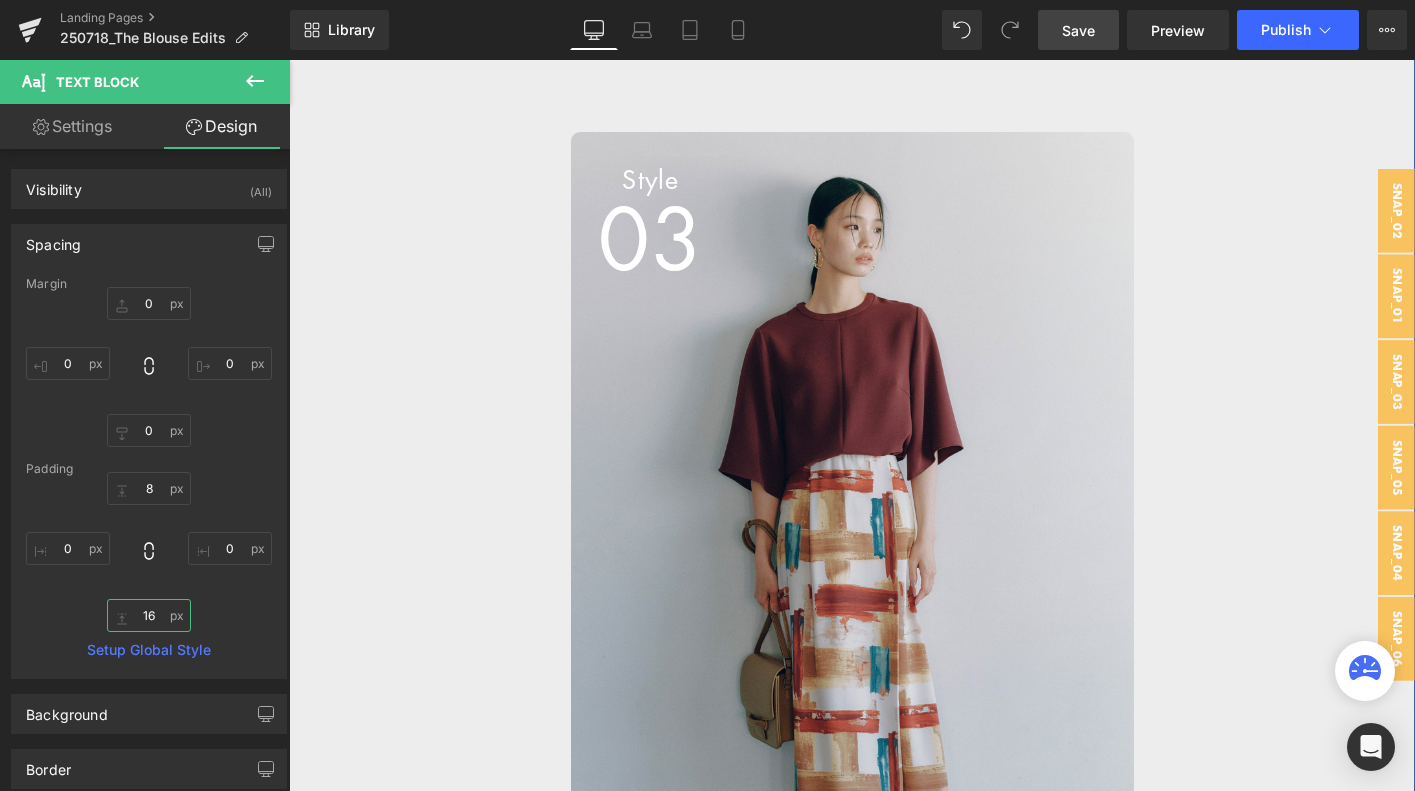 scroll, scrollTop: 11164, scrollLeft: 0, axis: vertical 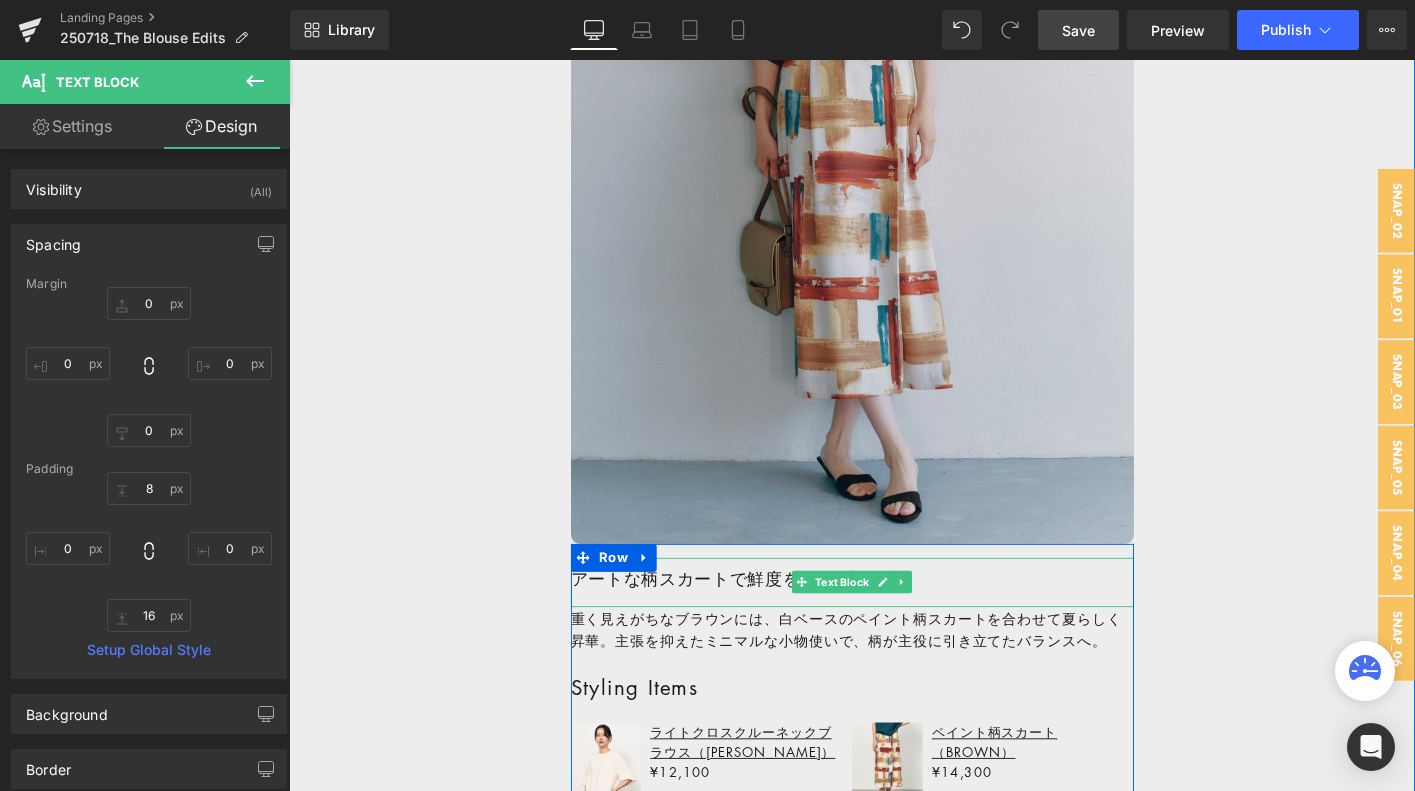 click on "アートな柄スカートで鮮度をアップ" at bounding box center (894, 617) 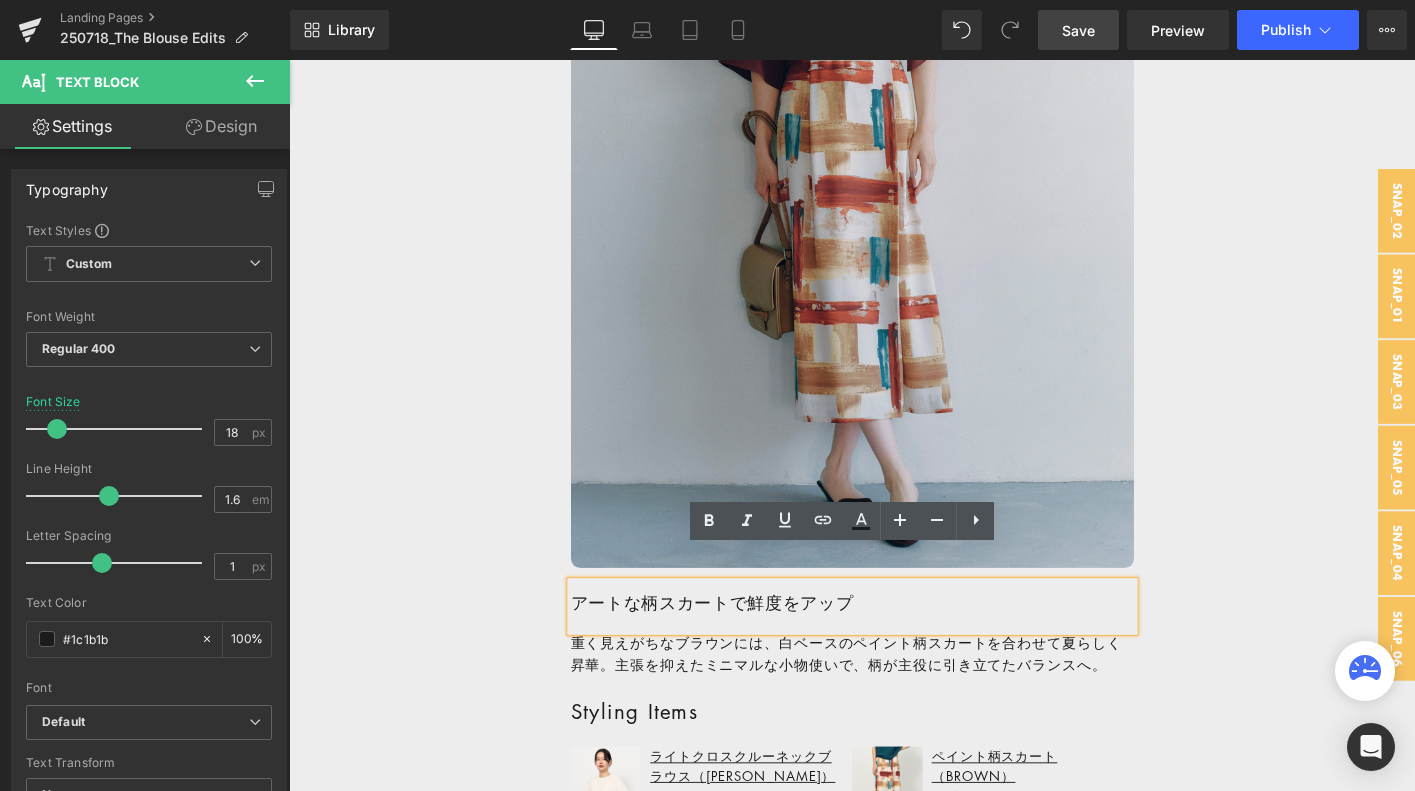 scroll, scrollTop: 11135, scrollLeft: 0, axis: vertical 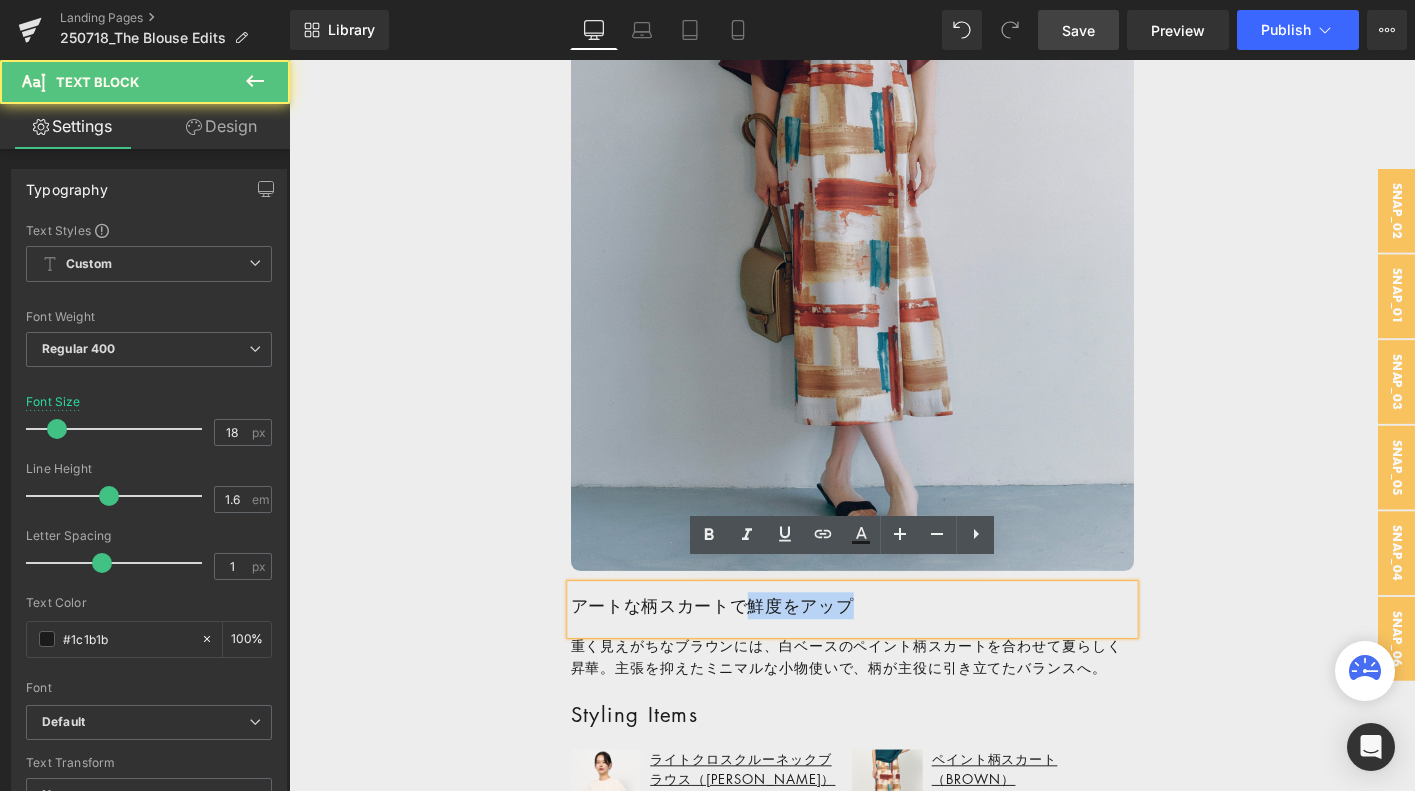 drag, startPoint x: 788, startPoint y: 622, endPoint x: 891, endPoint y: 622, distance: 103 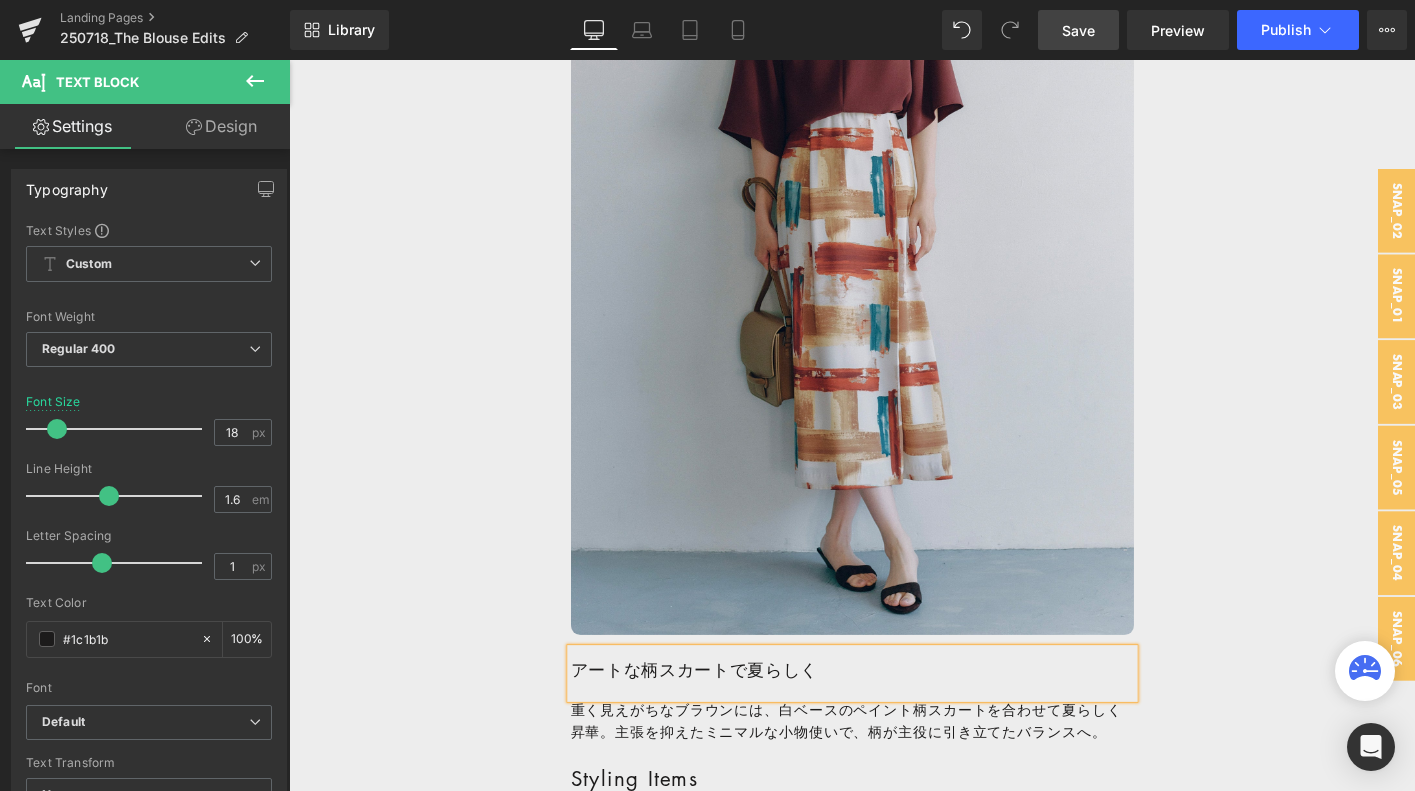 scroll, scrollTop: 11158, scrollLeft: 0, axis: vertical 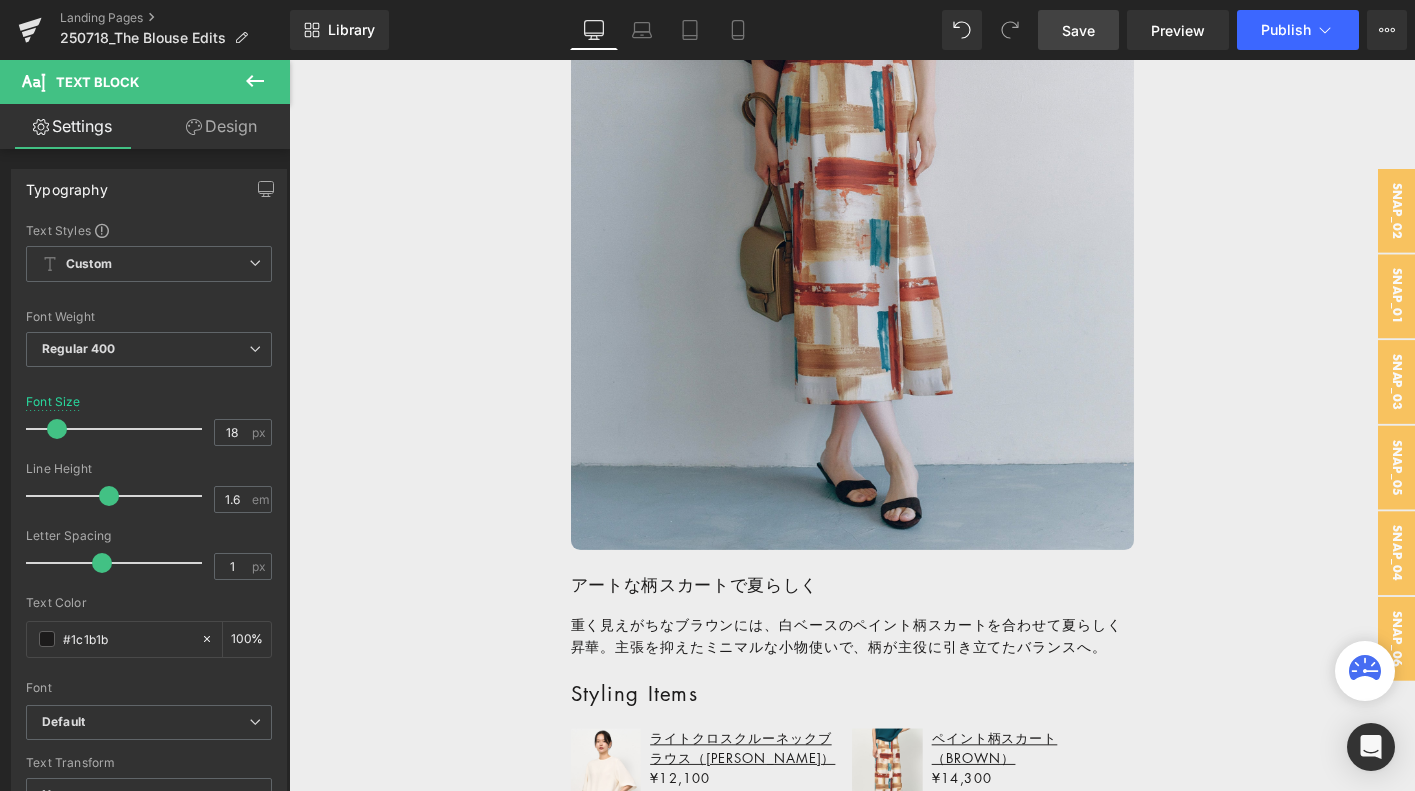 drag, startPoint x: 1077, startPoint y: 17, endPoint x: 162, endPoint y: 654, distance: 1114.8964 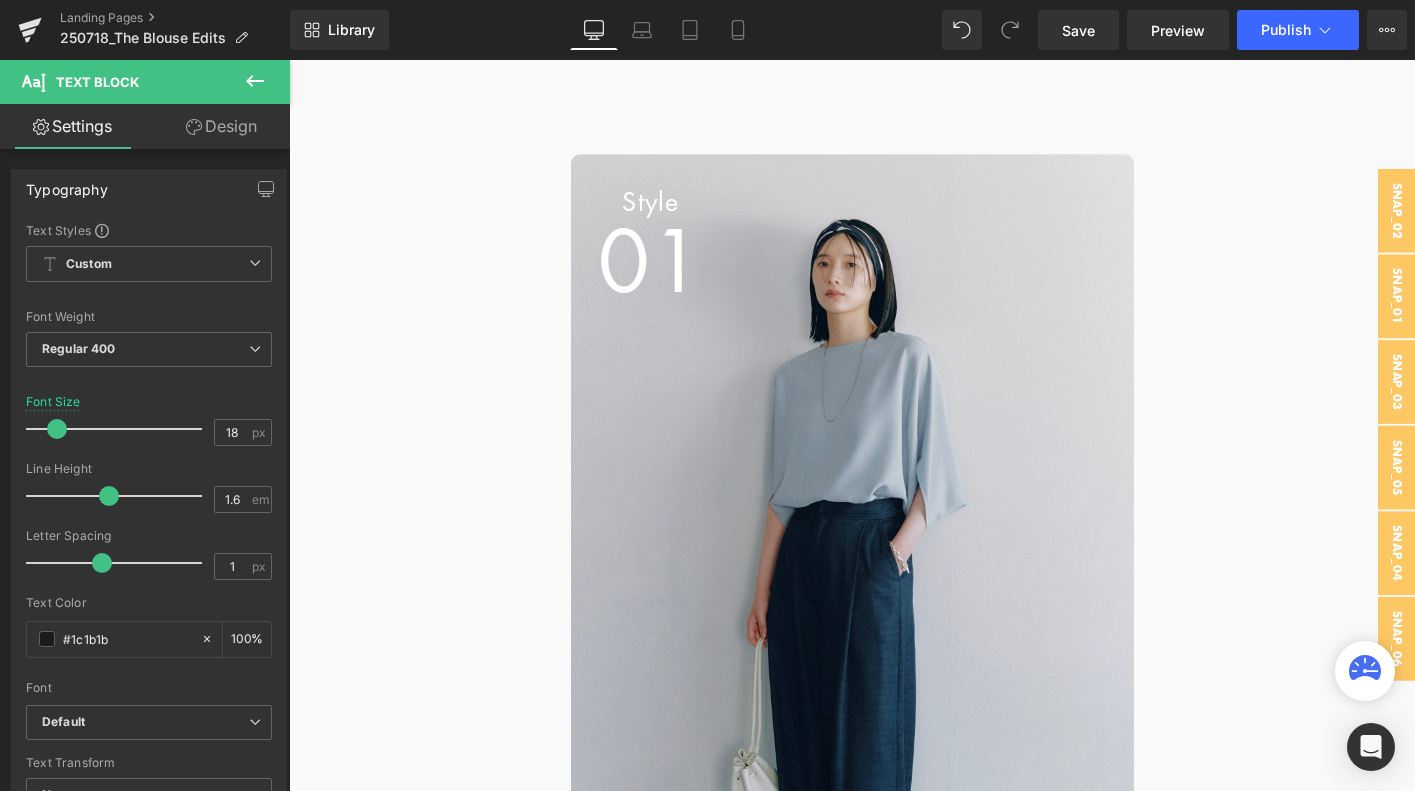 scroll, scrollTop: 1824, scrollLeft: 0, axis: vertical 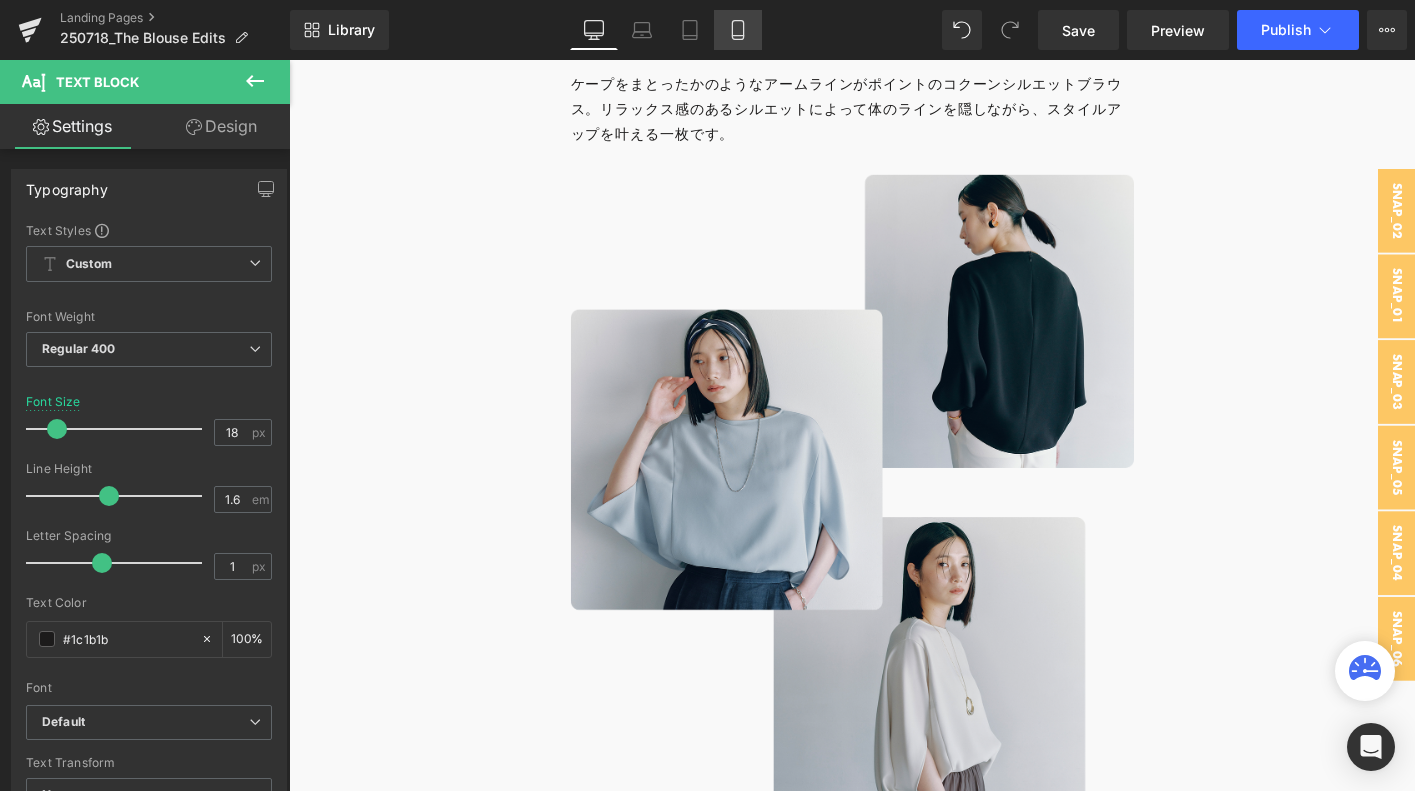 click 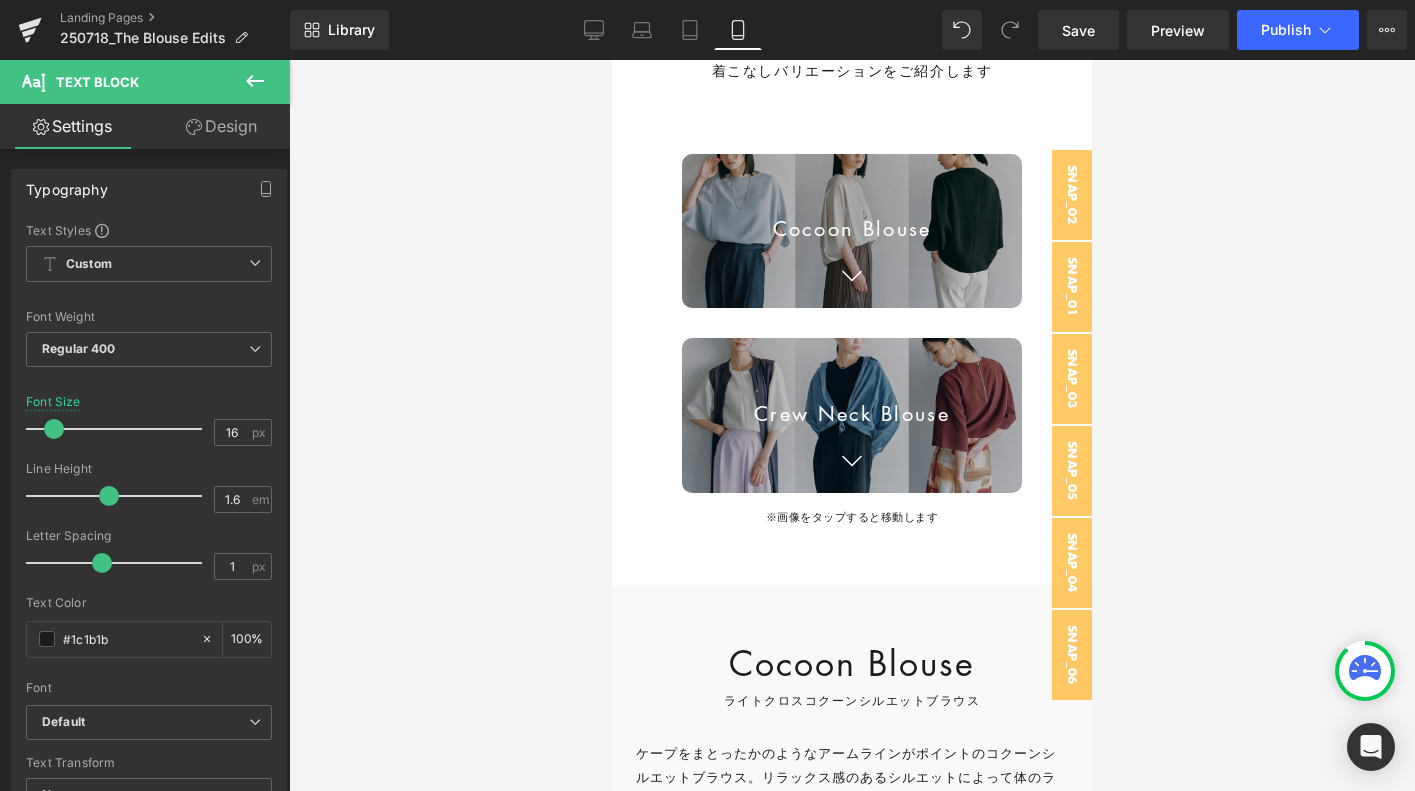 scroll, scrollTop: 833, scrollLeft: 0, axis: vertical 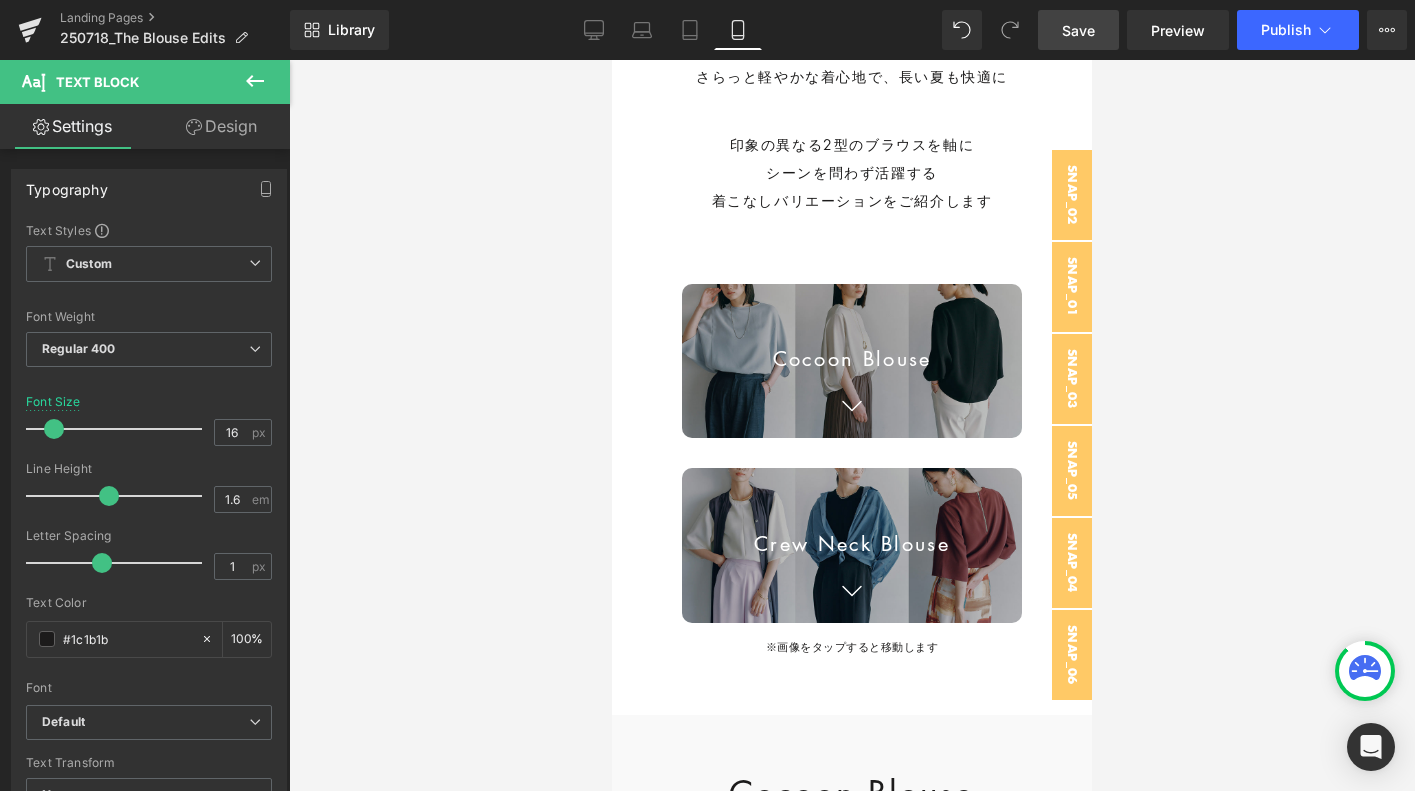 click on "Save" at bounding box center (1078, 30) 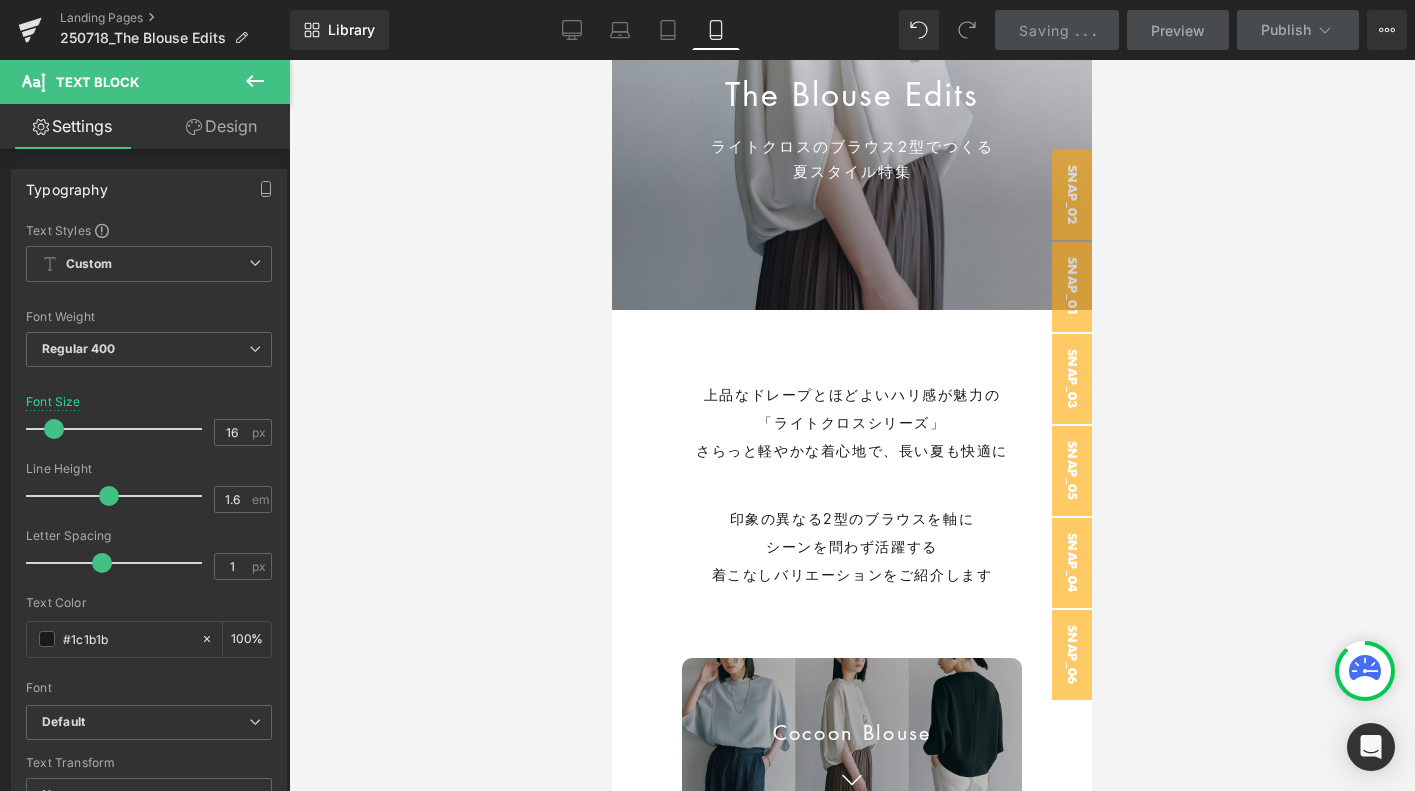 scroll, scrollTop: 533, scrollLeft: 0, axis: vertical 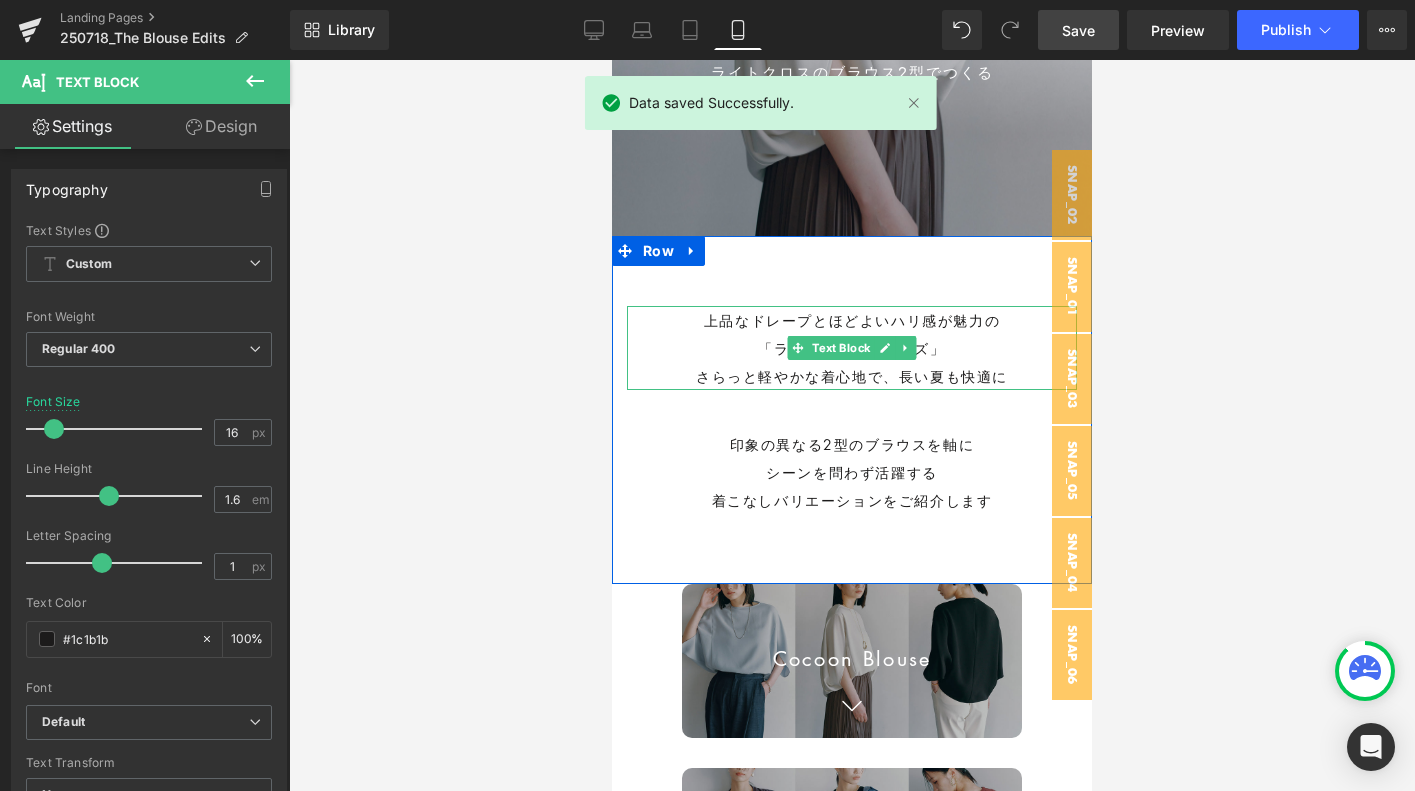 click on "「ライトクロスシリーズ」" at bounding box center (852, 348) 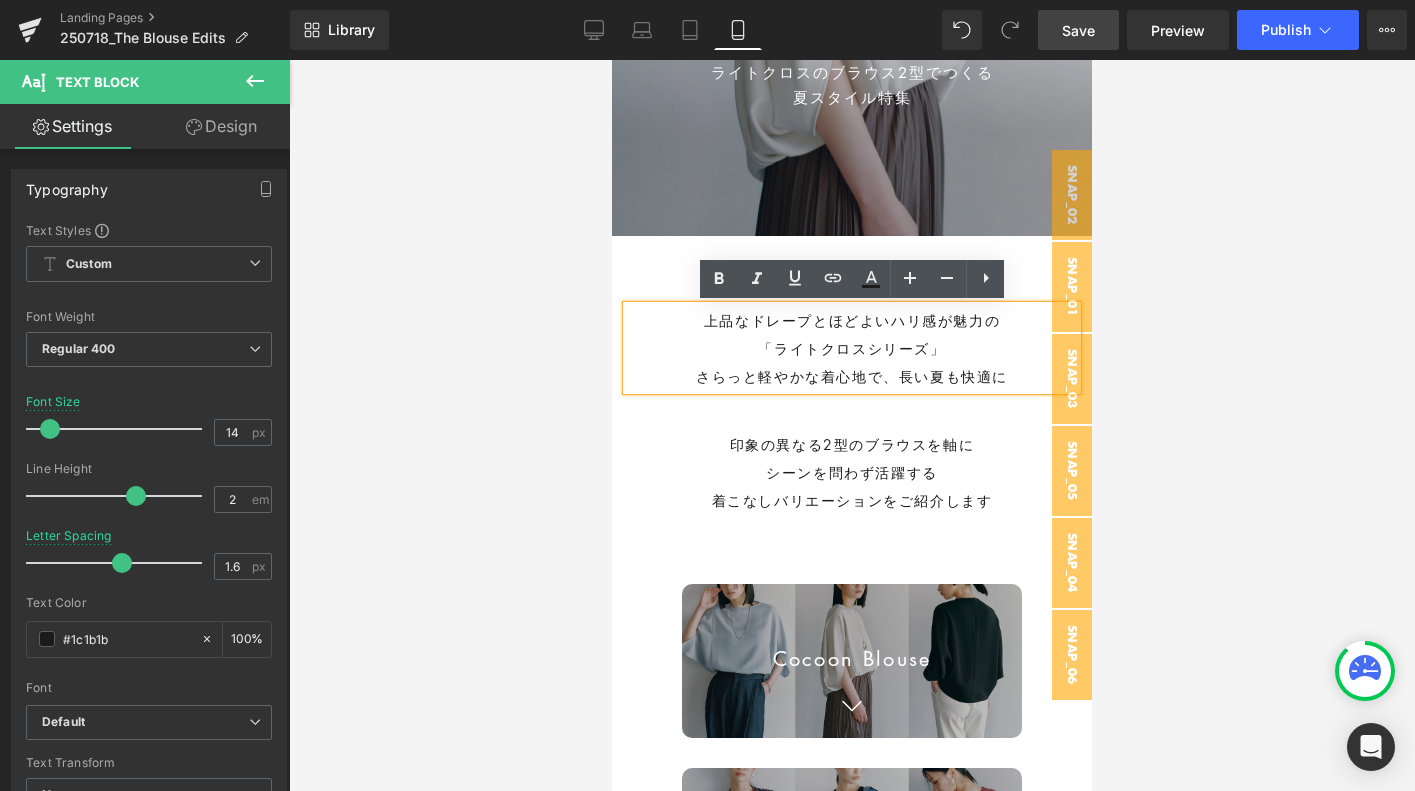 click on "さらっと軽やかな着心地で、長い夏も快適に" at bounding box center (852, 376) 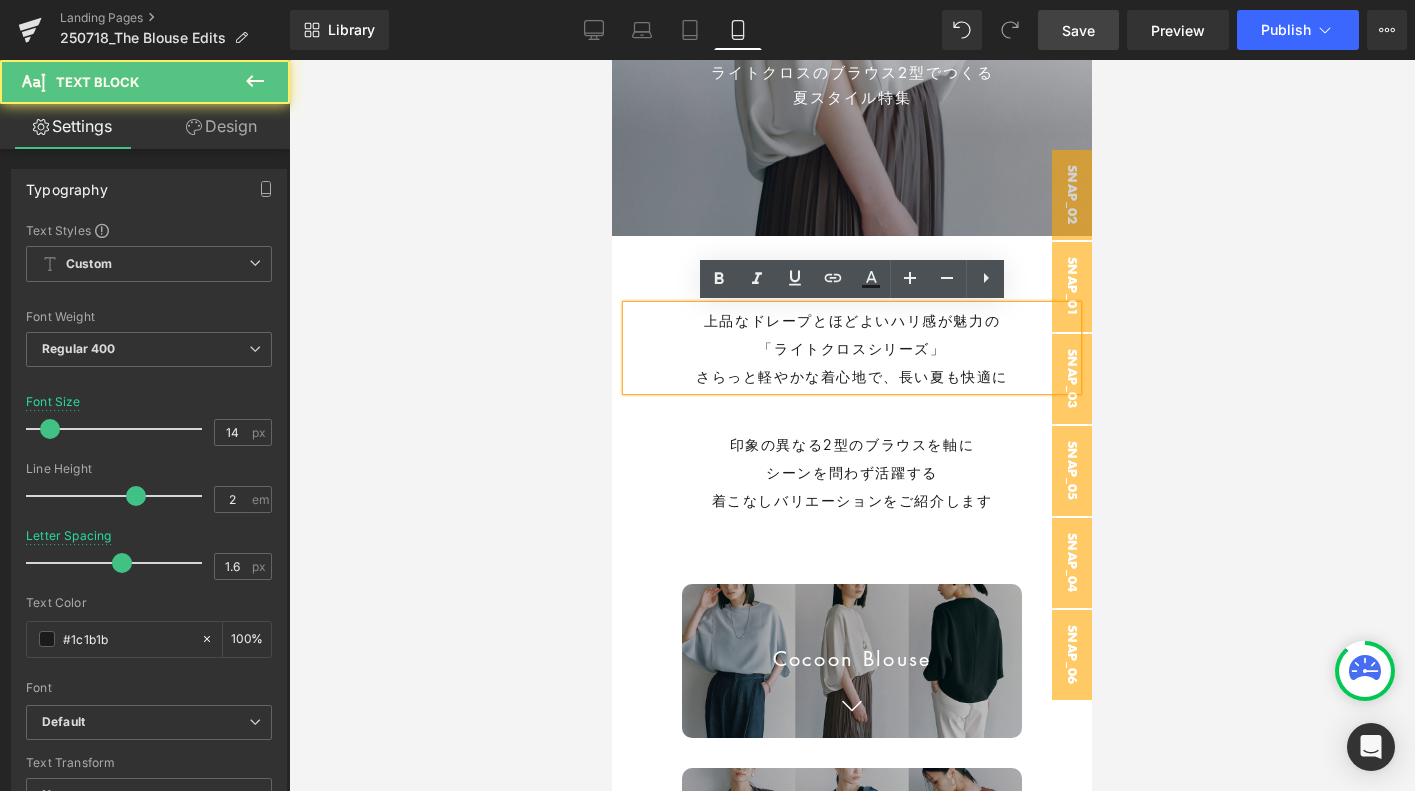 type 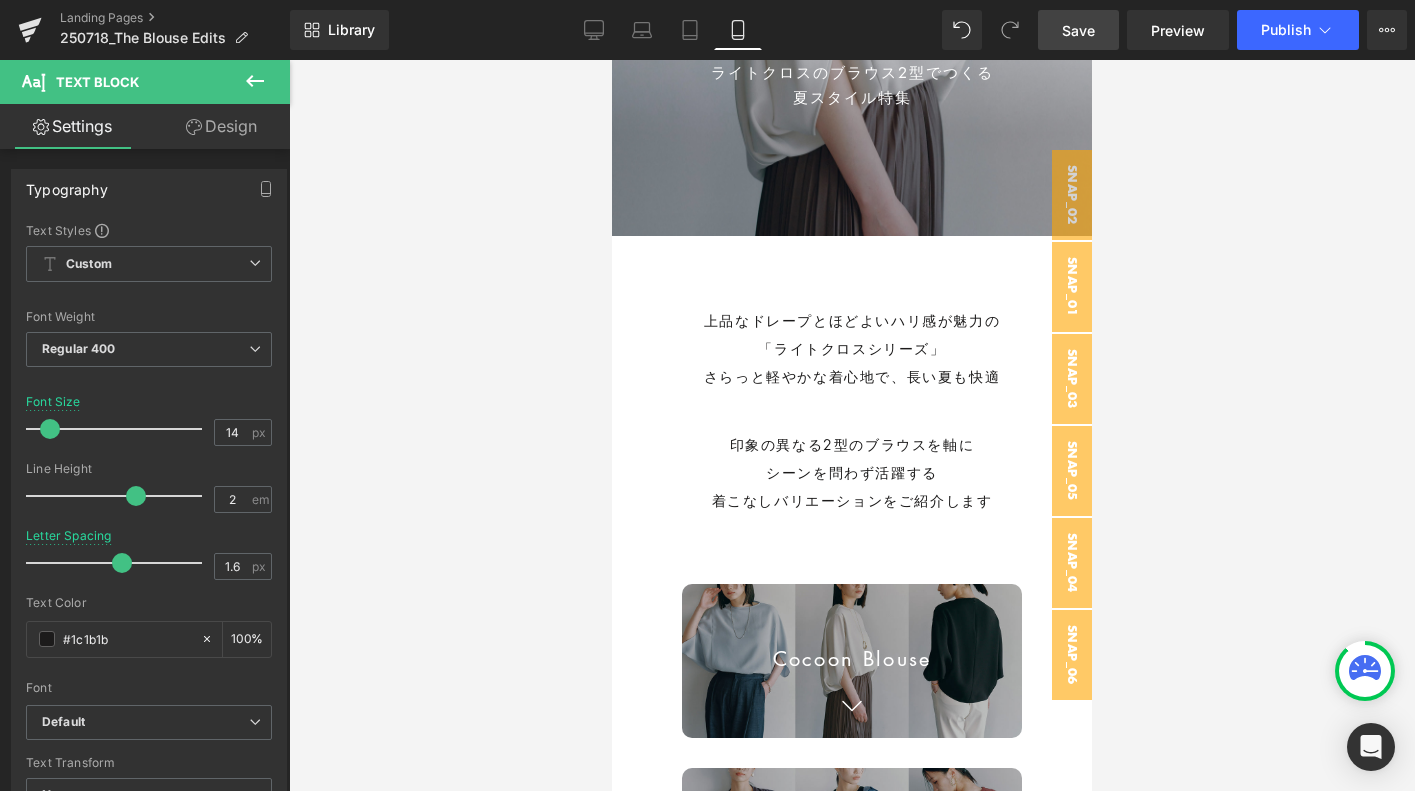 drag, startPoint x: 1105, startPoint y: 35, endPoint x: 54, endPoint y: 401, distance: 1112.9048 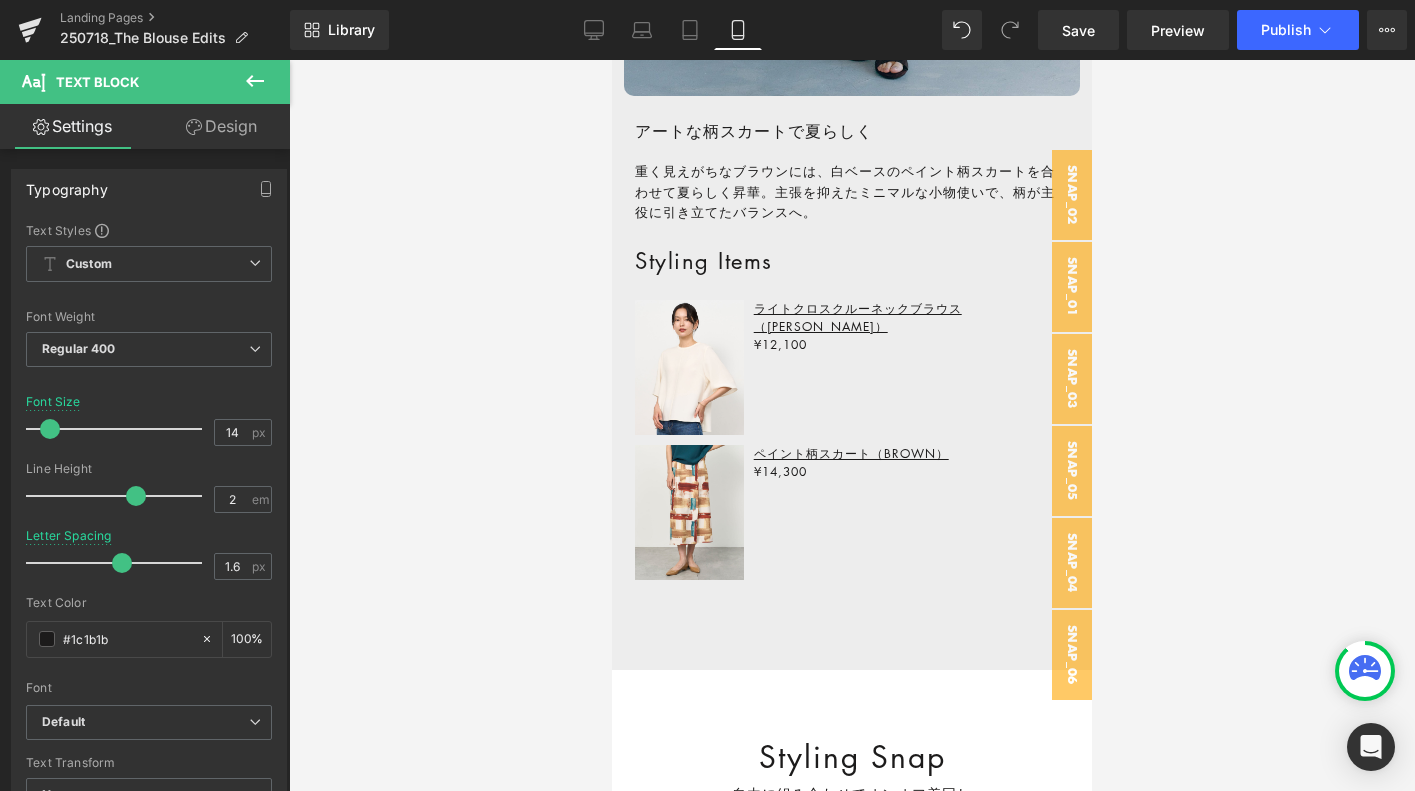 scroll, scrollTop: 11231, scrollLeft: 0, axis: vertical 